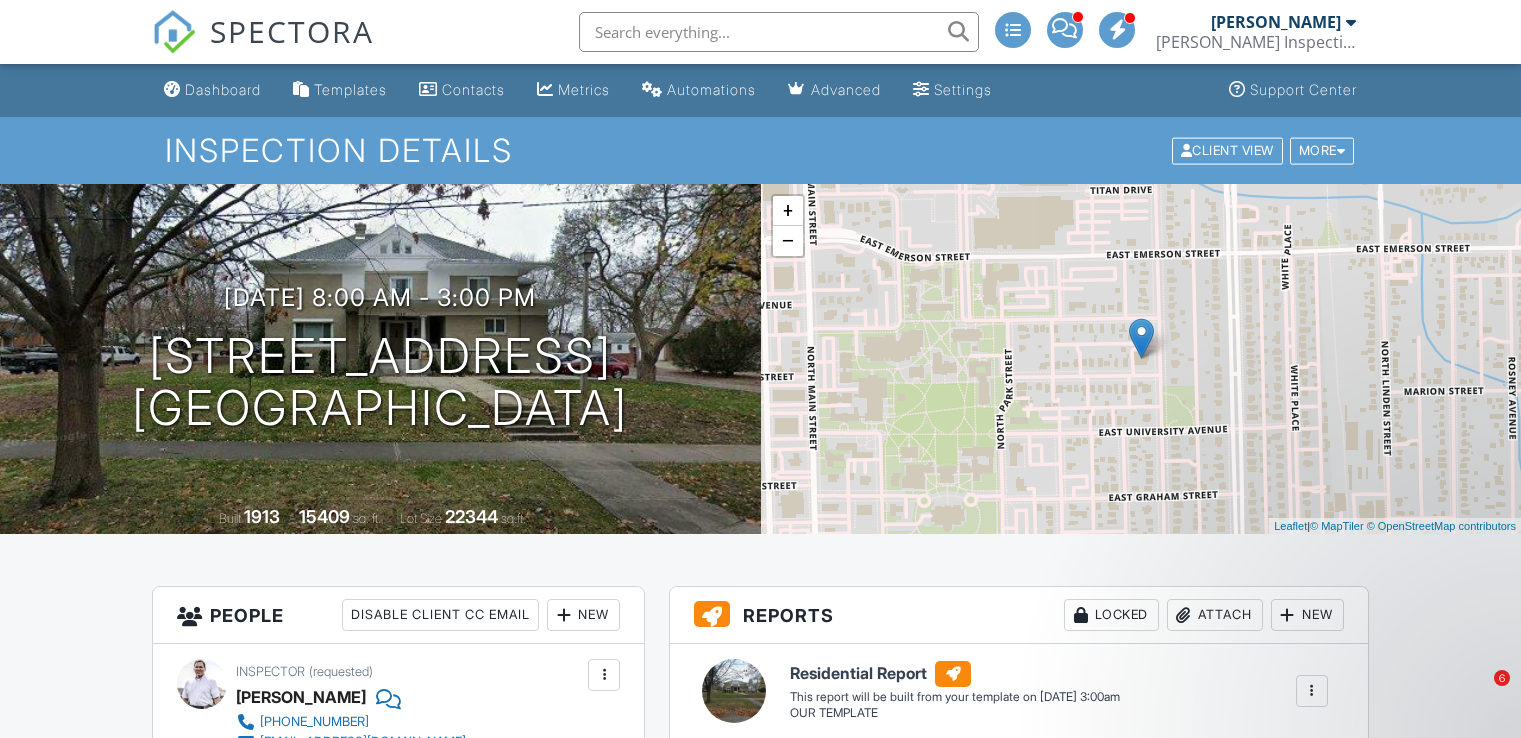 scroll, scrollTop: 0, scrollLeft: 0, axis: both 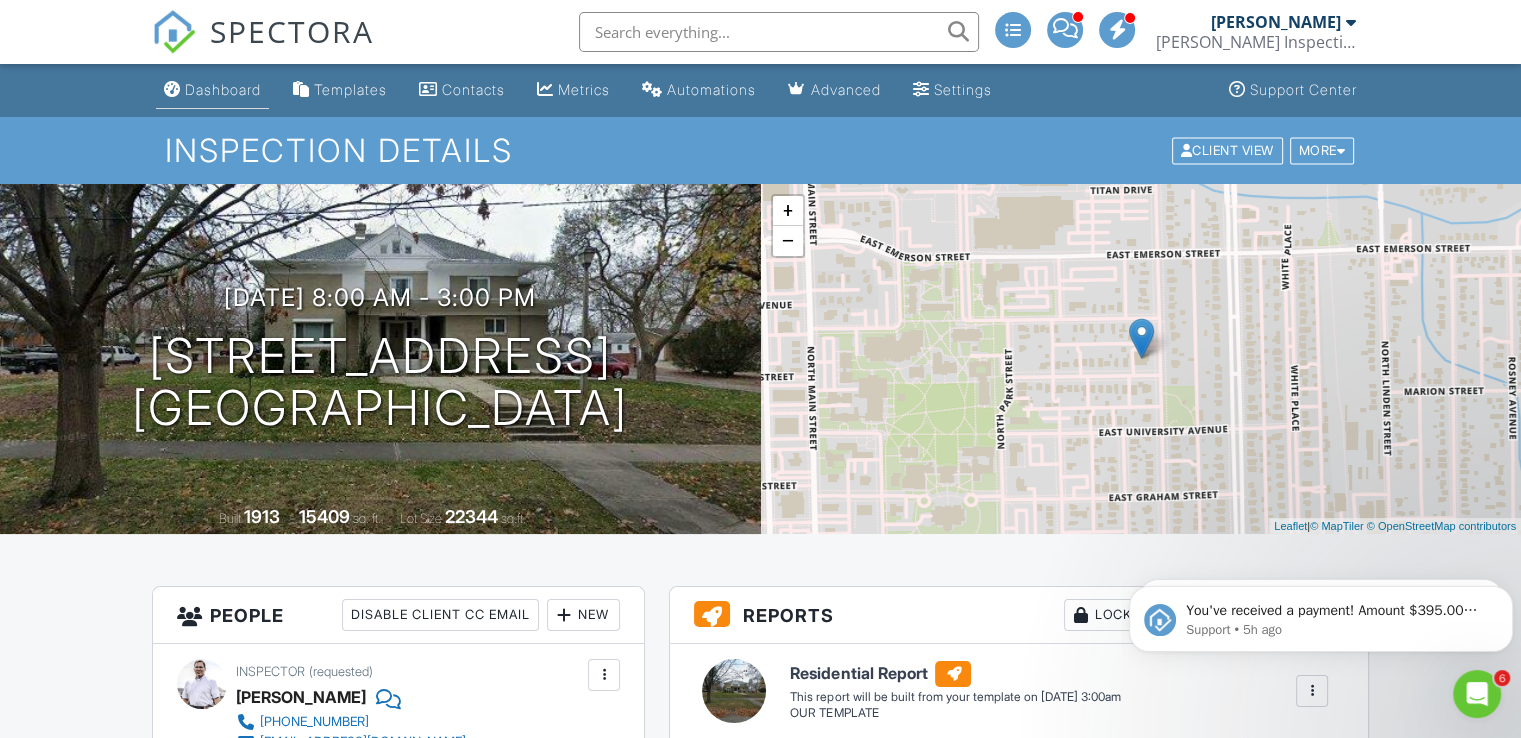 click on "Dashboard" at bounding box center (223, 89) 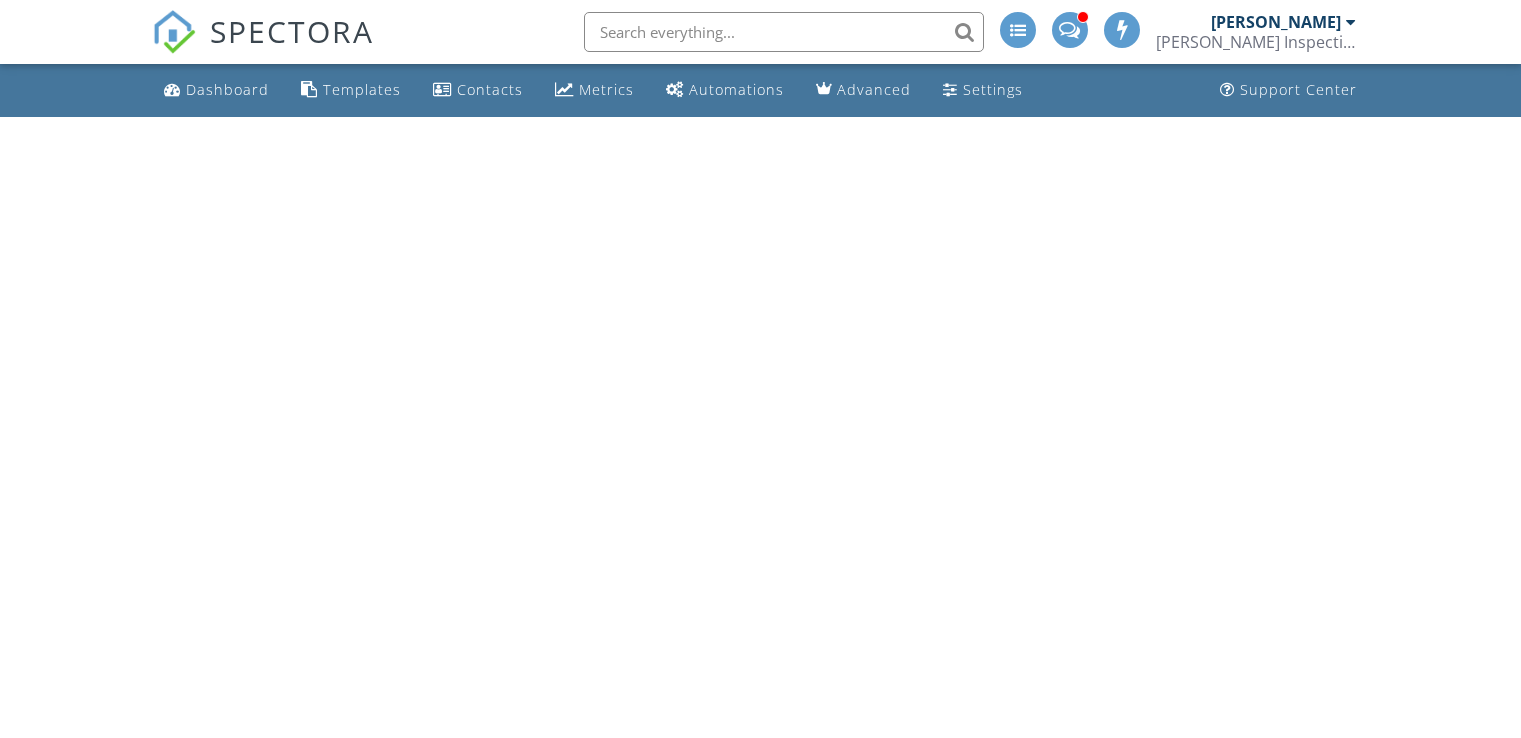 scroll, scrollTop: 0, scrollLeft: 0, axis: both 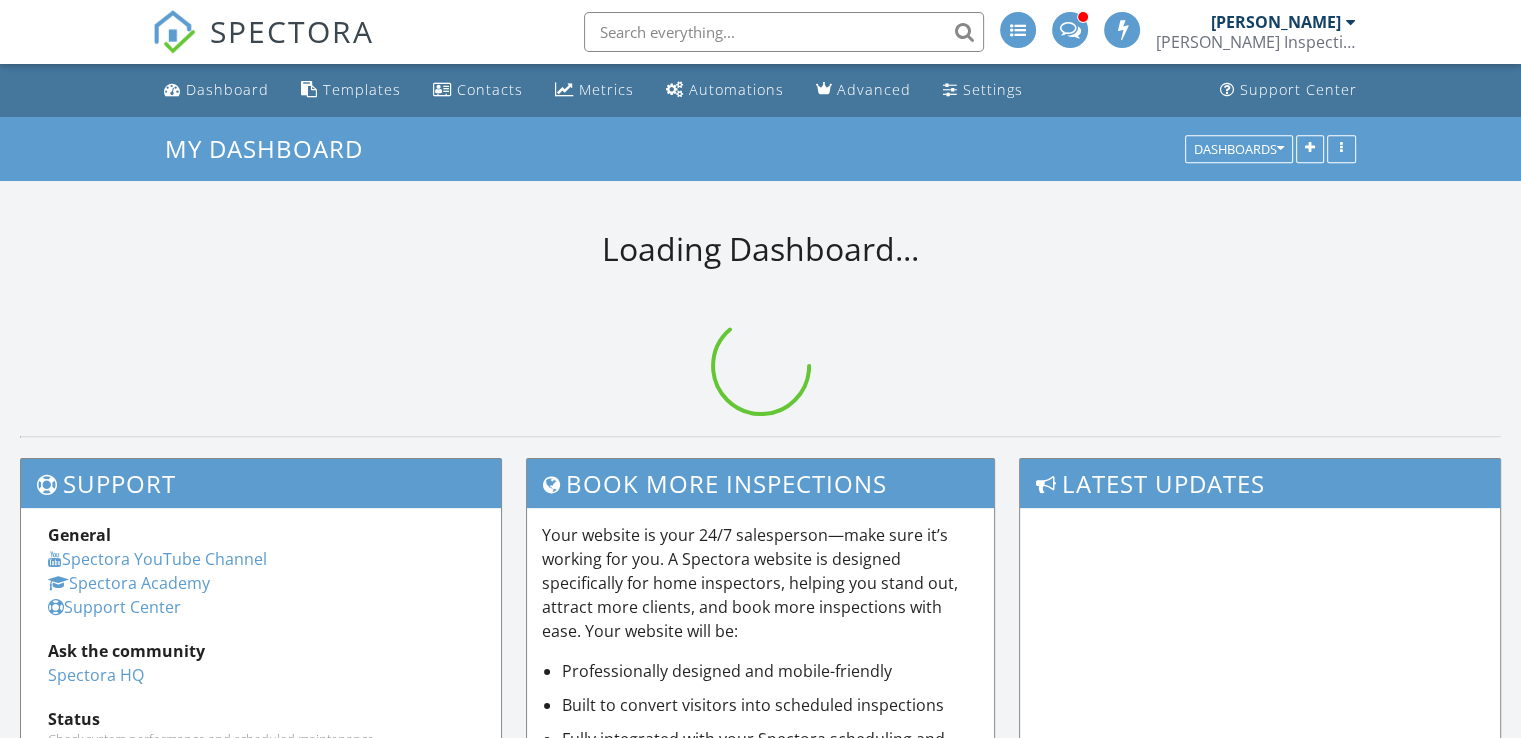 click at bounding box center [784, 32] 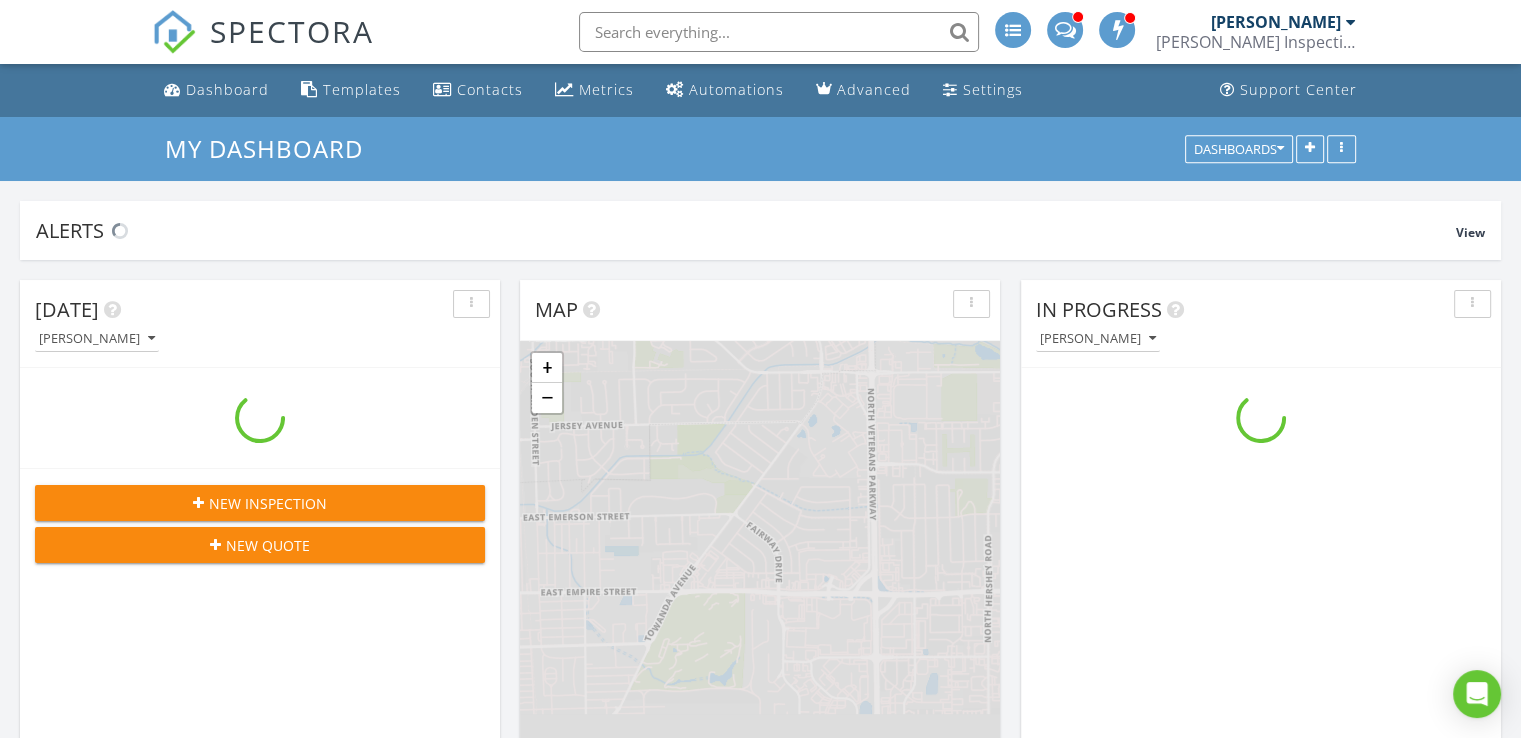 scroll, scrollTop: 9, scrollLeft: 10, axis: both 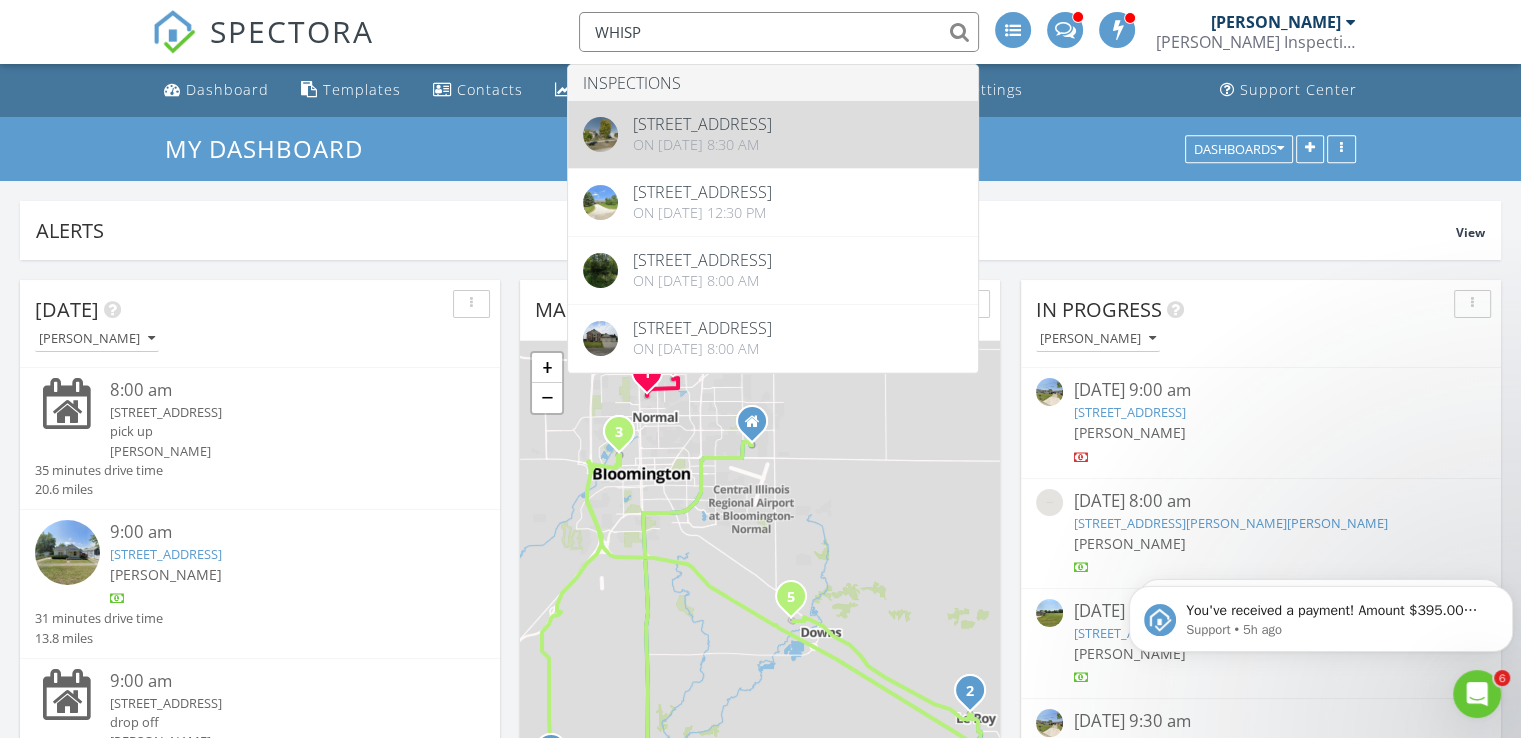 type on "WHISP" 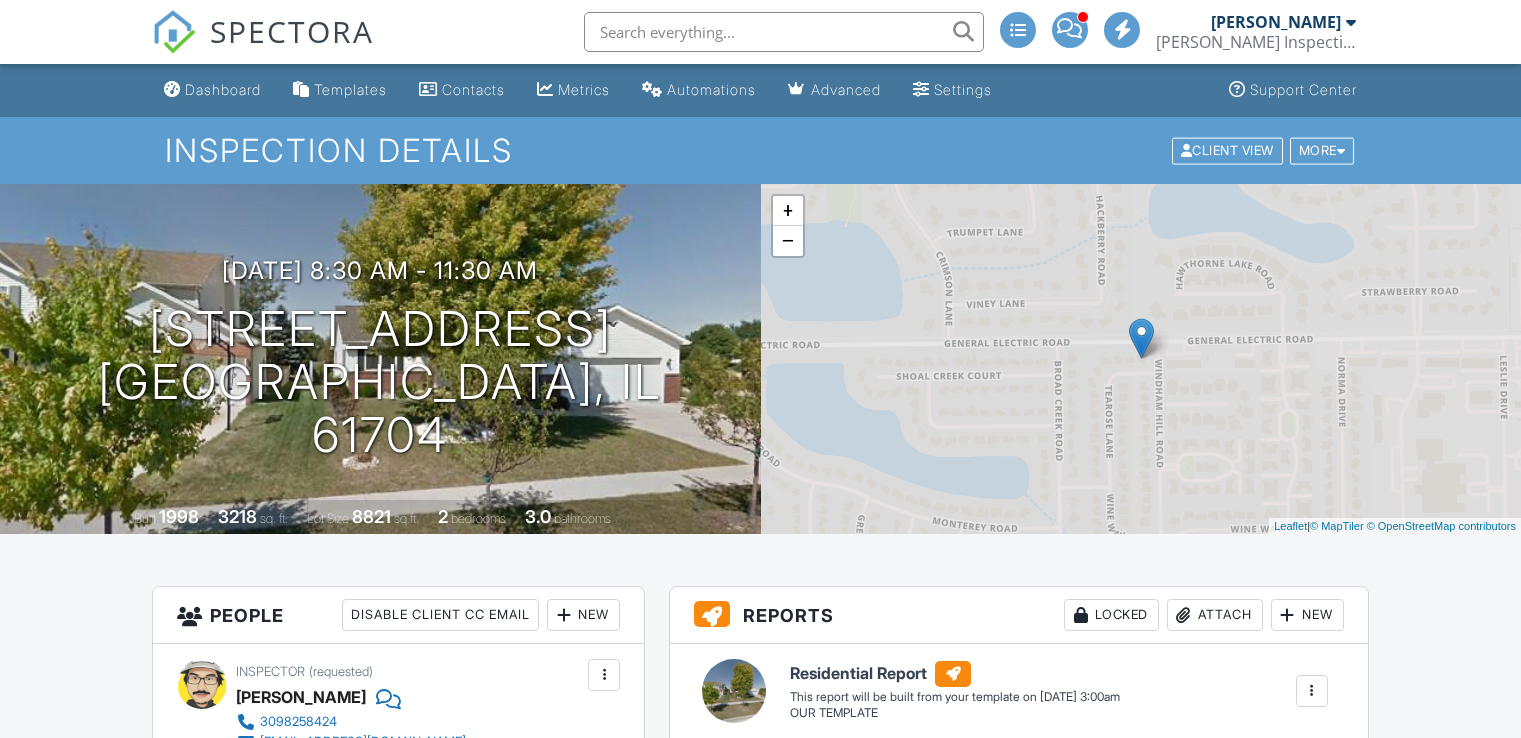 scroll, scrollTop: 408, scrollLeft: 0, axis: vertical 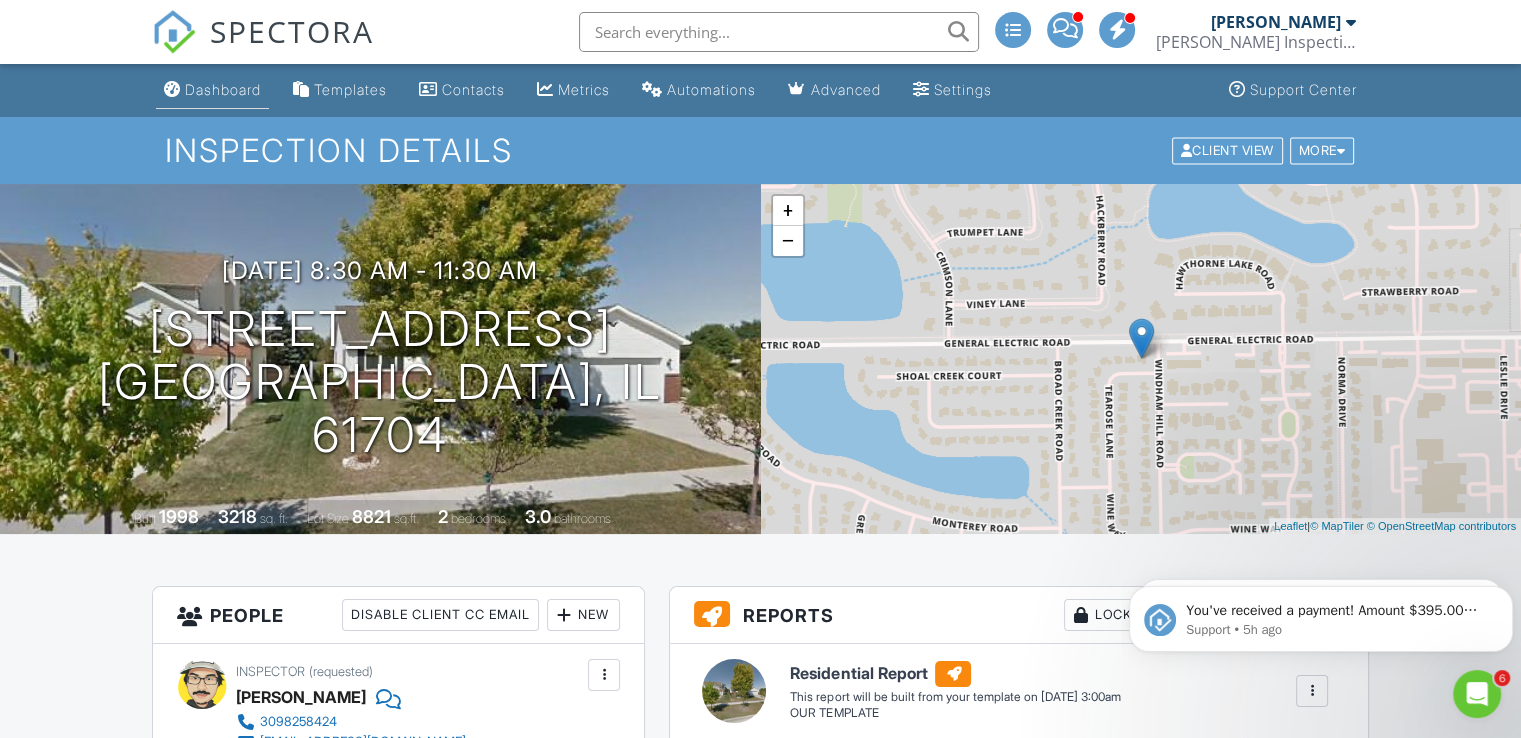 click on "Dashboard" at bounding box center (223, 89) 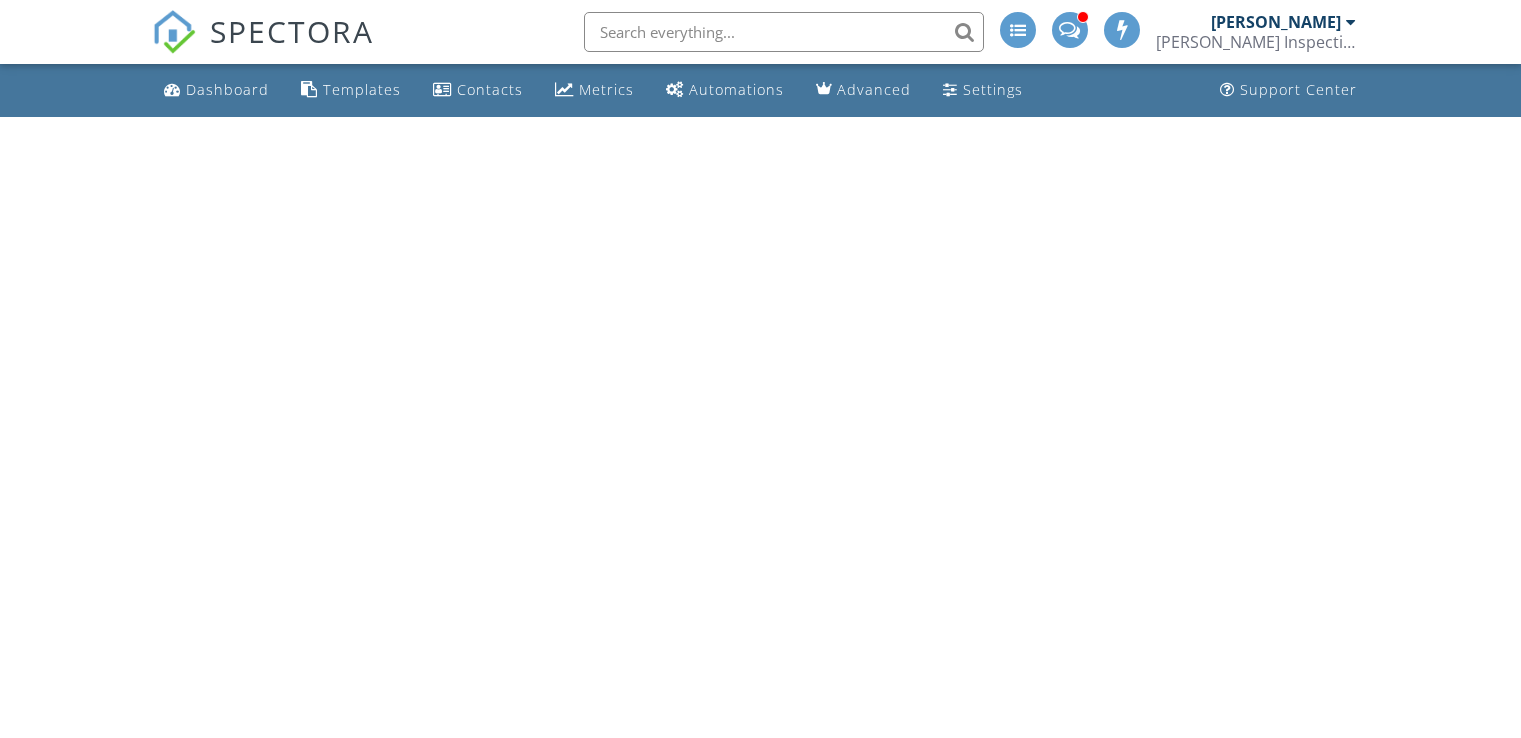 scroll, scrollTop: 0, scrollLeft: 0, axis: both 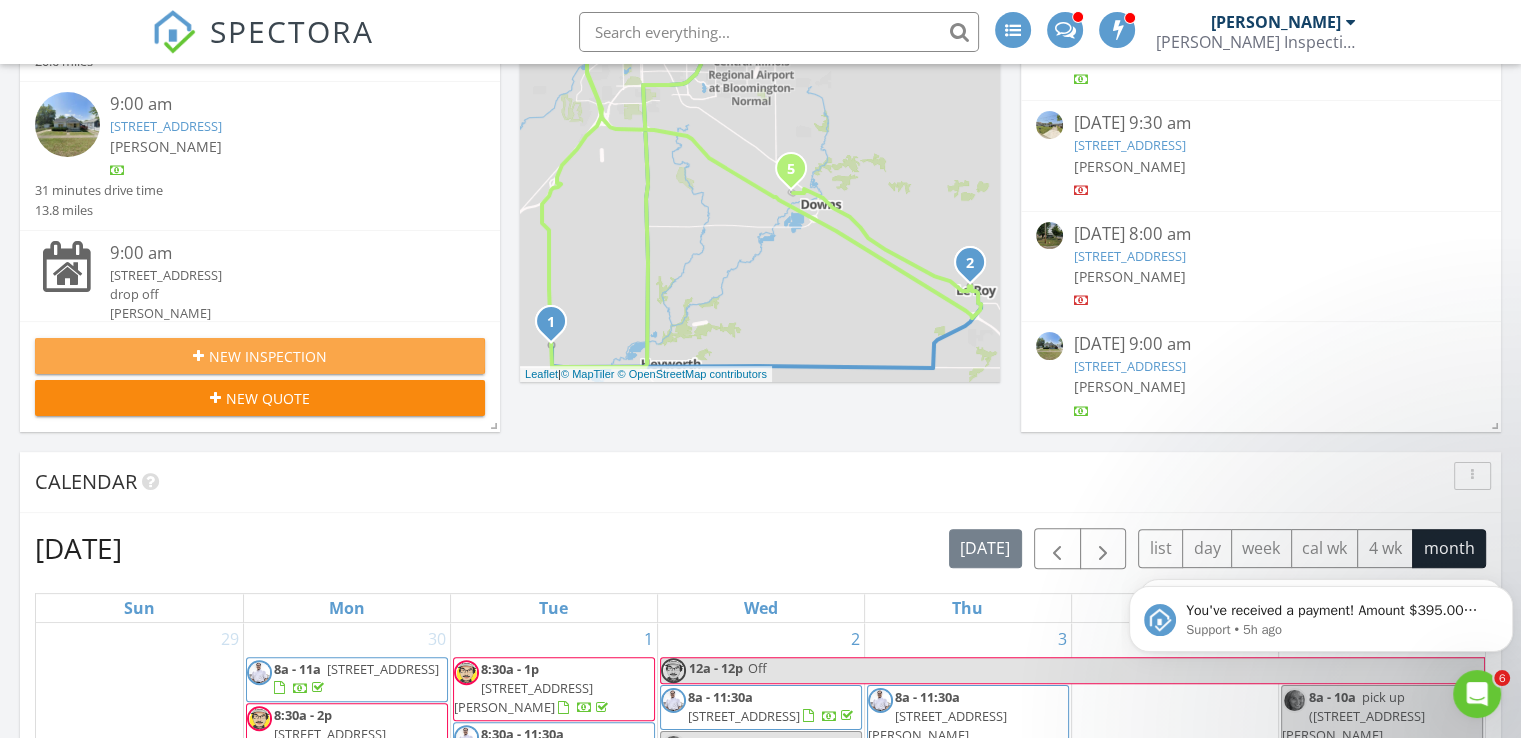 click on "New Inspection" at bounding box center [260, 356] 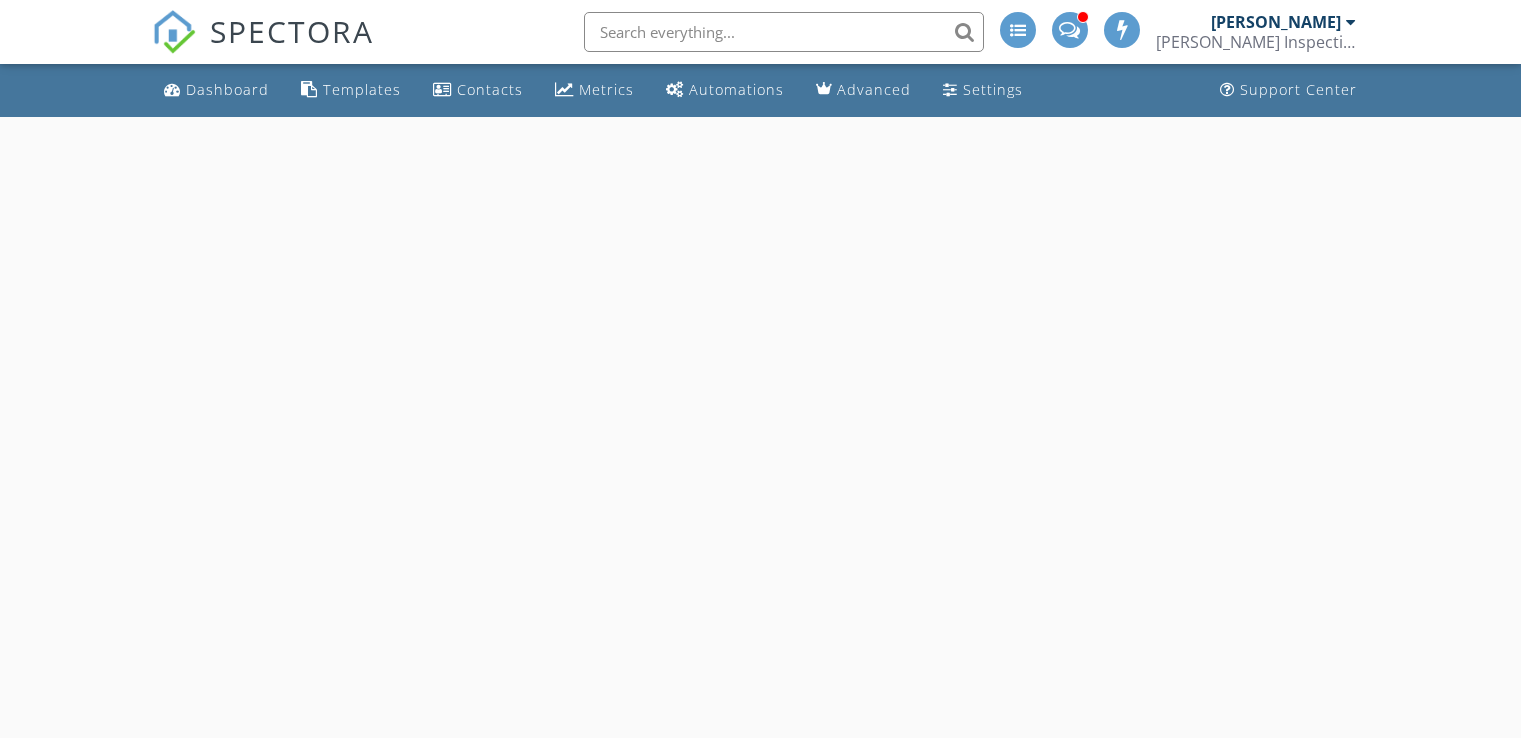 scroll, scrollTop: 0, scrollLeft: 0, axis: both 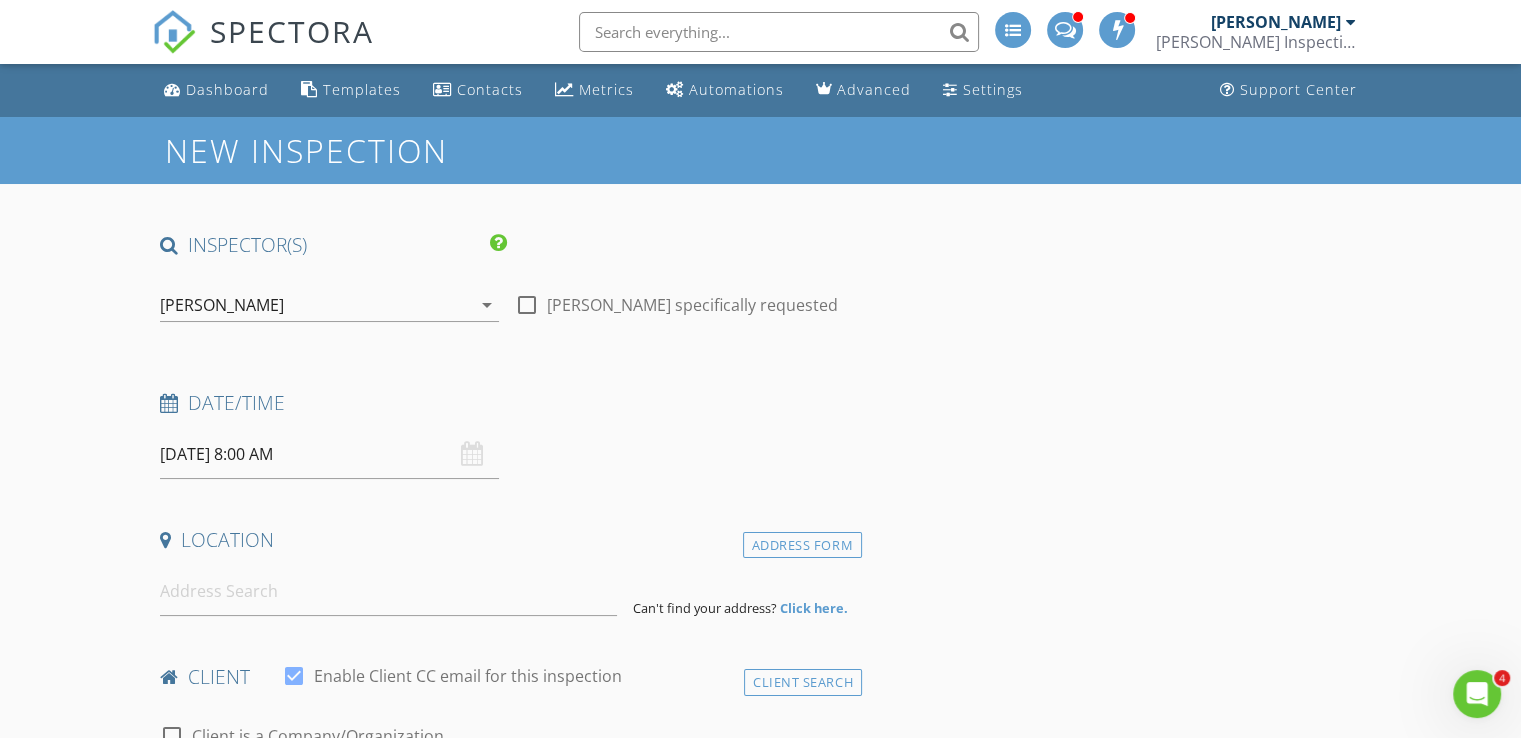 click on "[PERSON_NAME]" at bounding box center [315, 305] 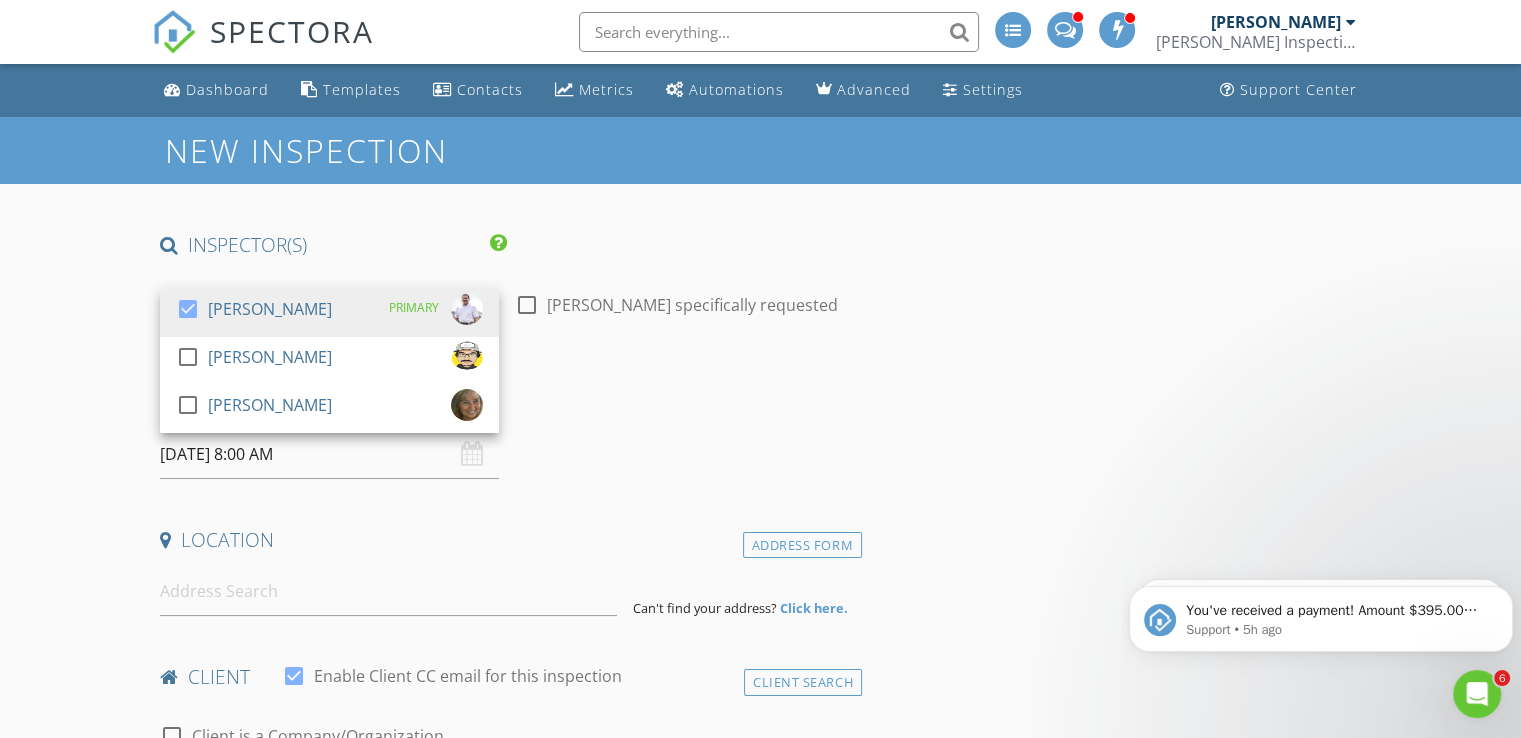 scroll, scrollTop: 0, scrollLeft: 0, axis: both 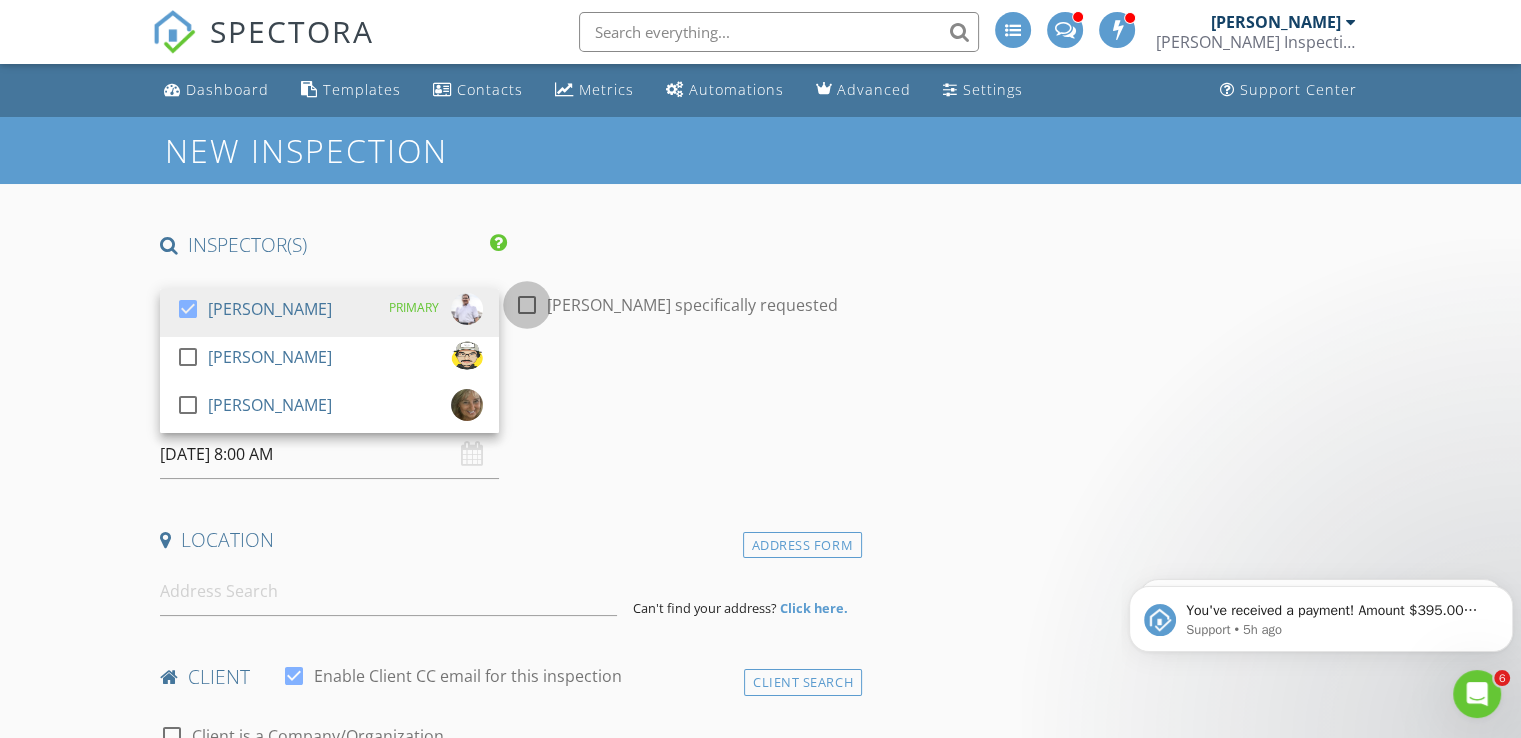 click at bounding box center (527, 305) 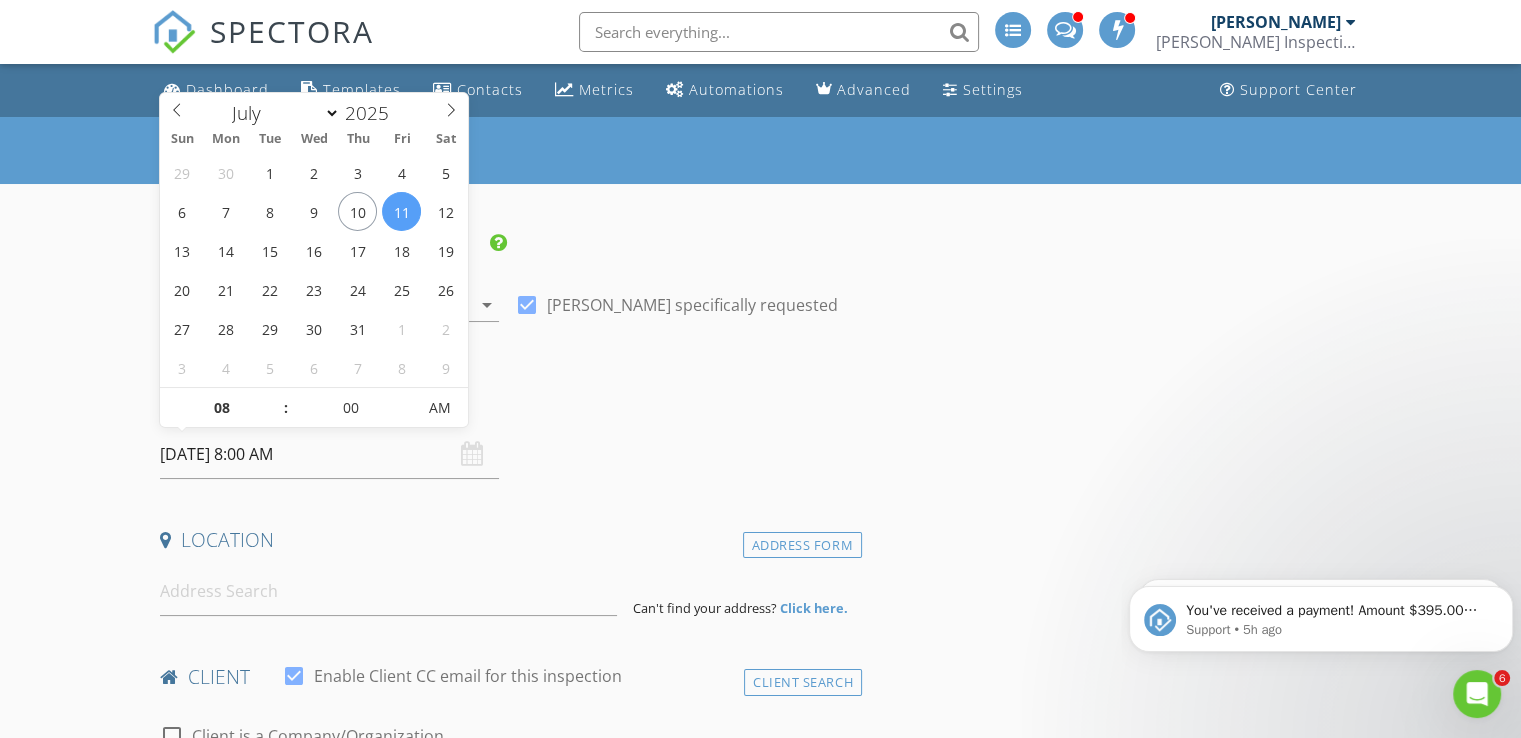 click on "07/11/2025 8:00 AM" at bounding box center [329, 454] 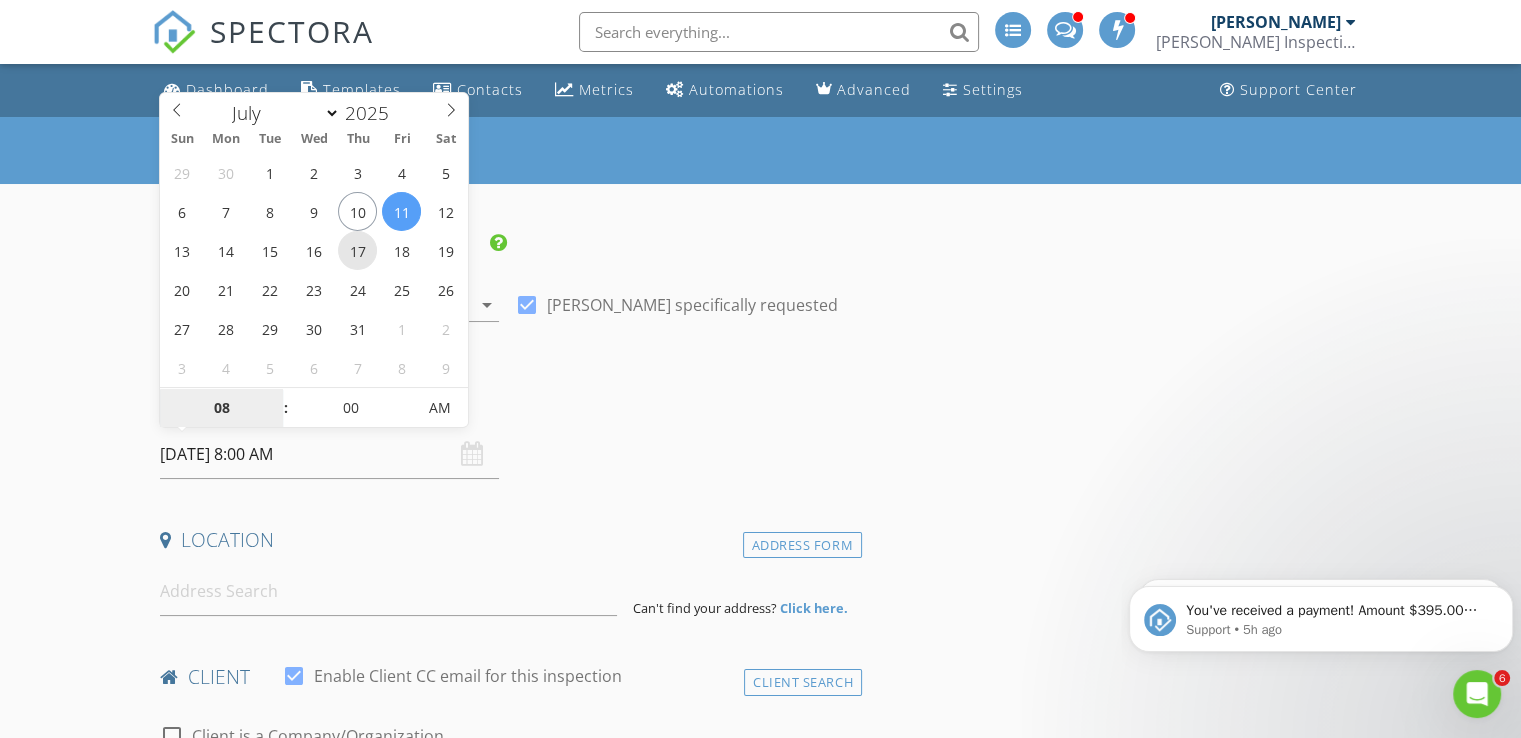 type on "07/17/2025 8:00 AM" 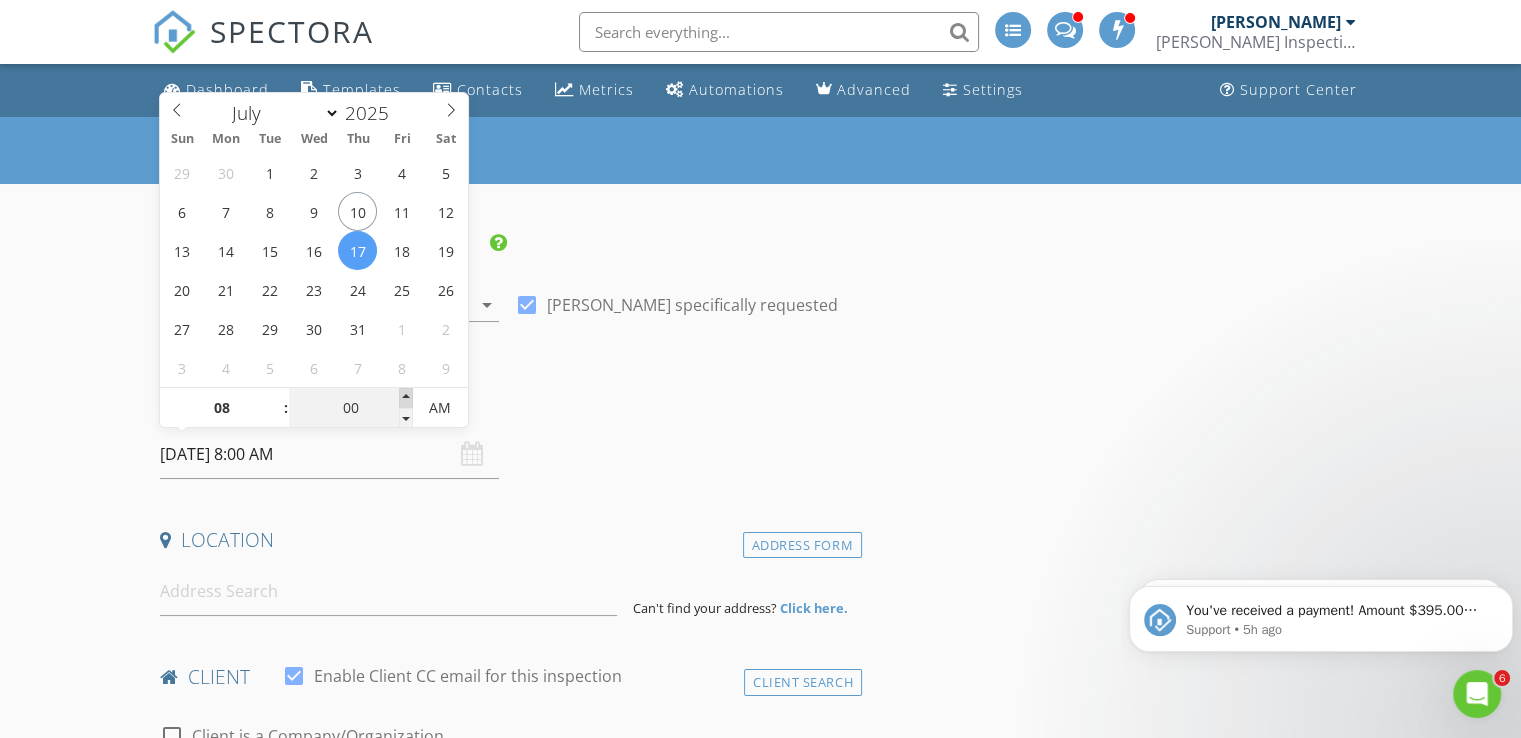type on "05" 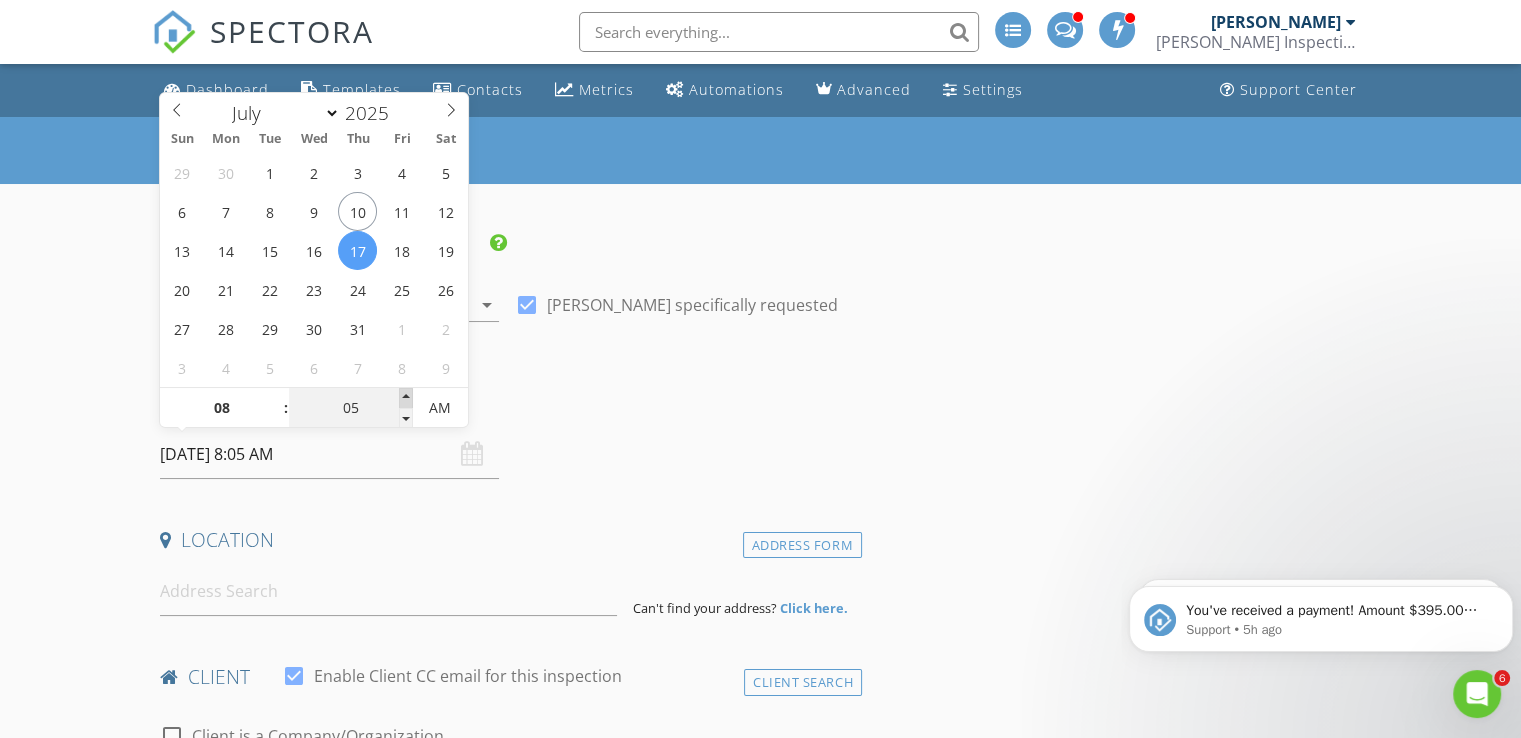 click at bounding box center [406, 398] 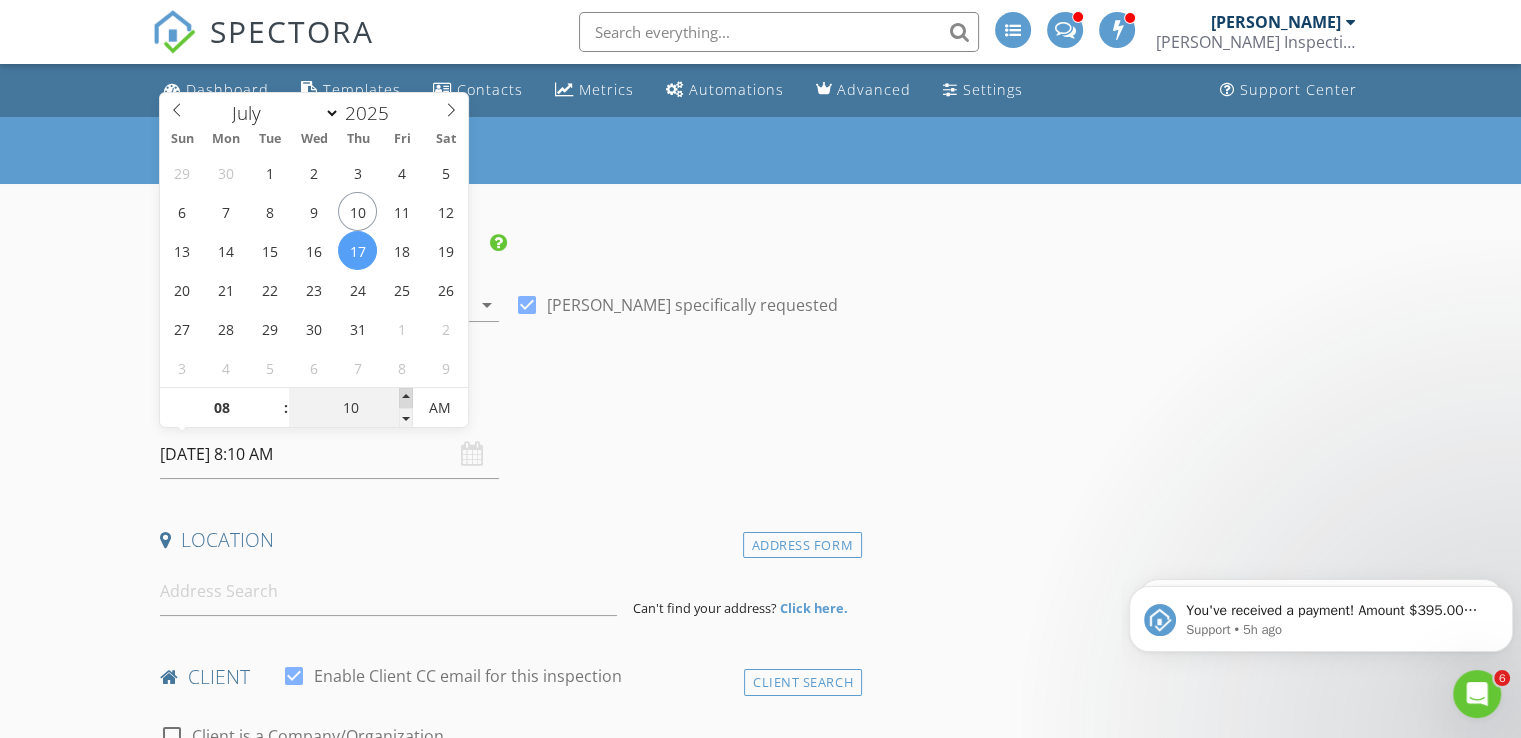 click at bounding box center (406, 398) 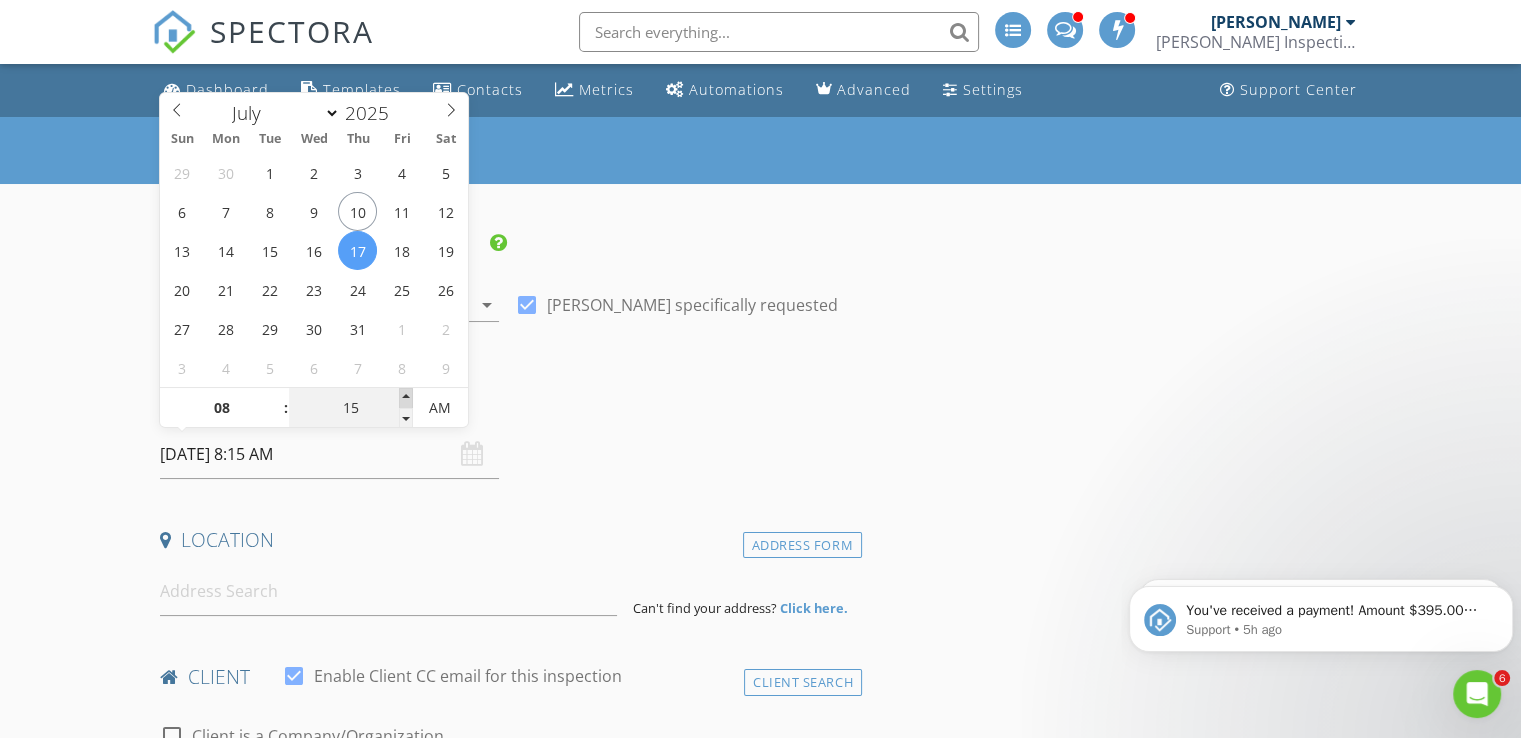 click at bounding box center [406, 398] 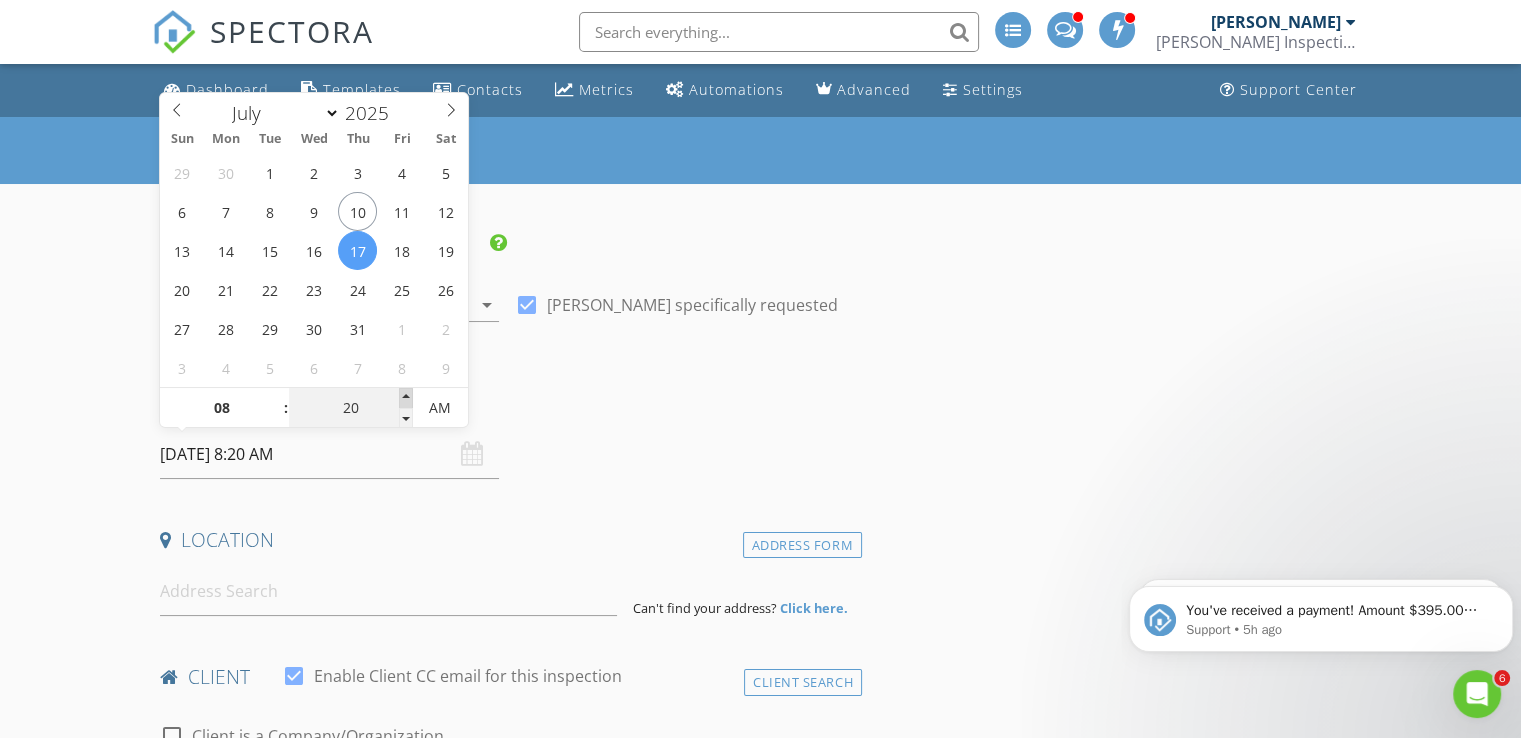 click at bounding box center [406, 398] 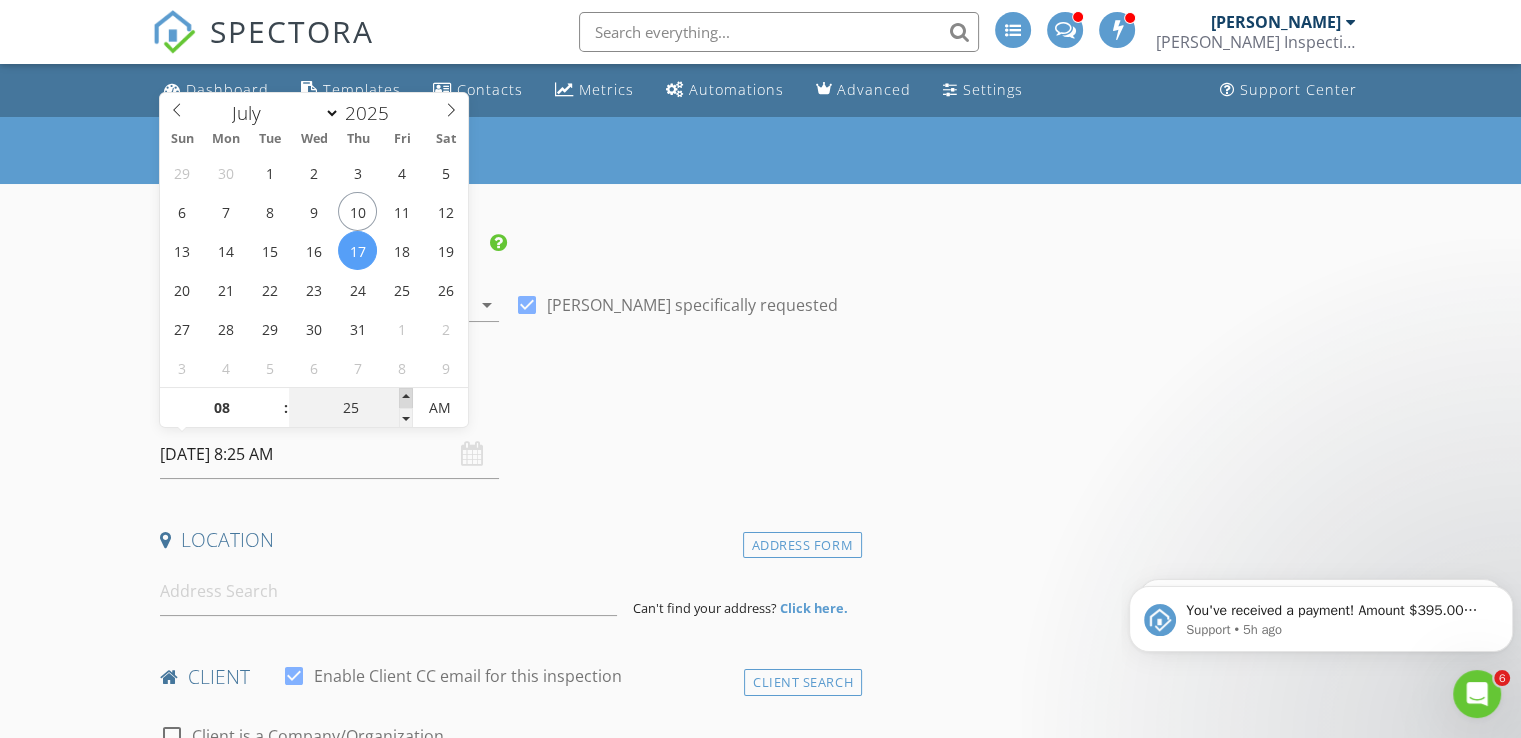 click at bounding box center (406, 398) 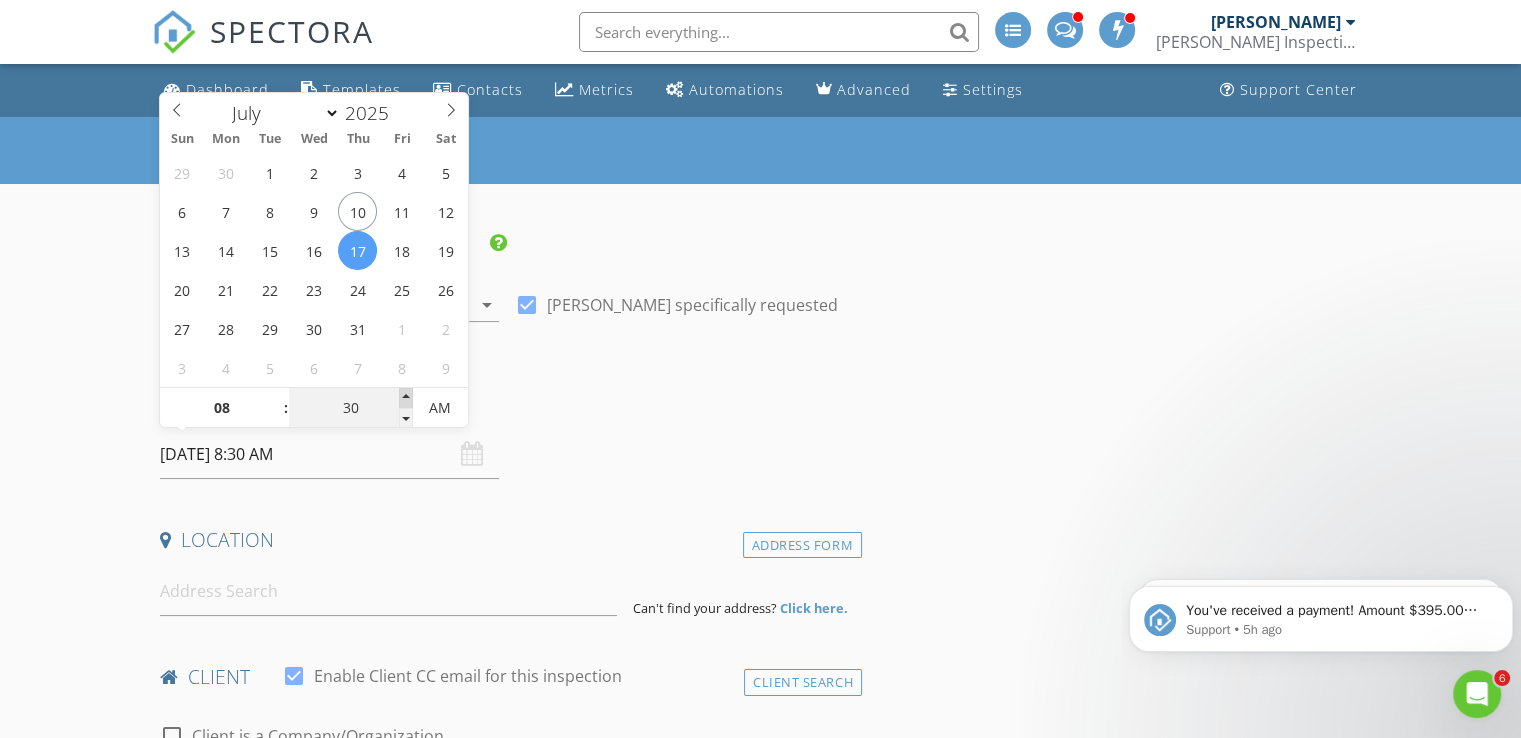 click at bounding box center (406, 398) 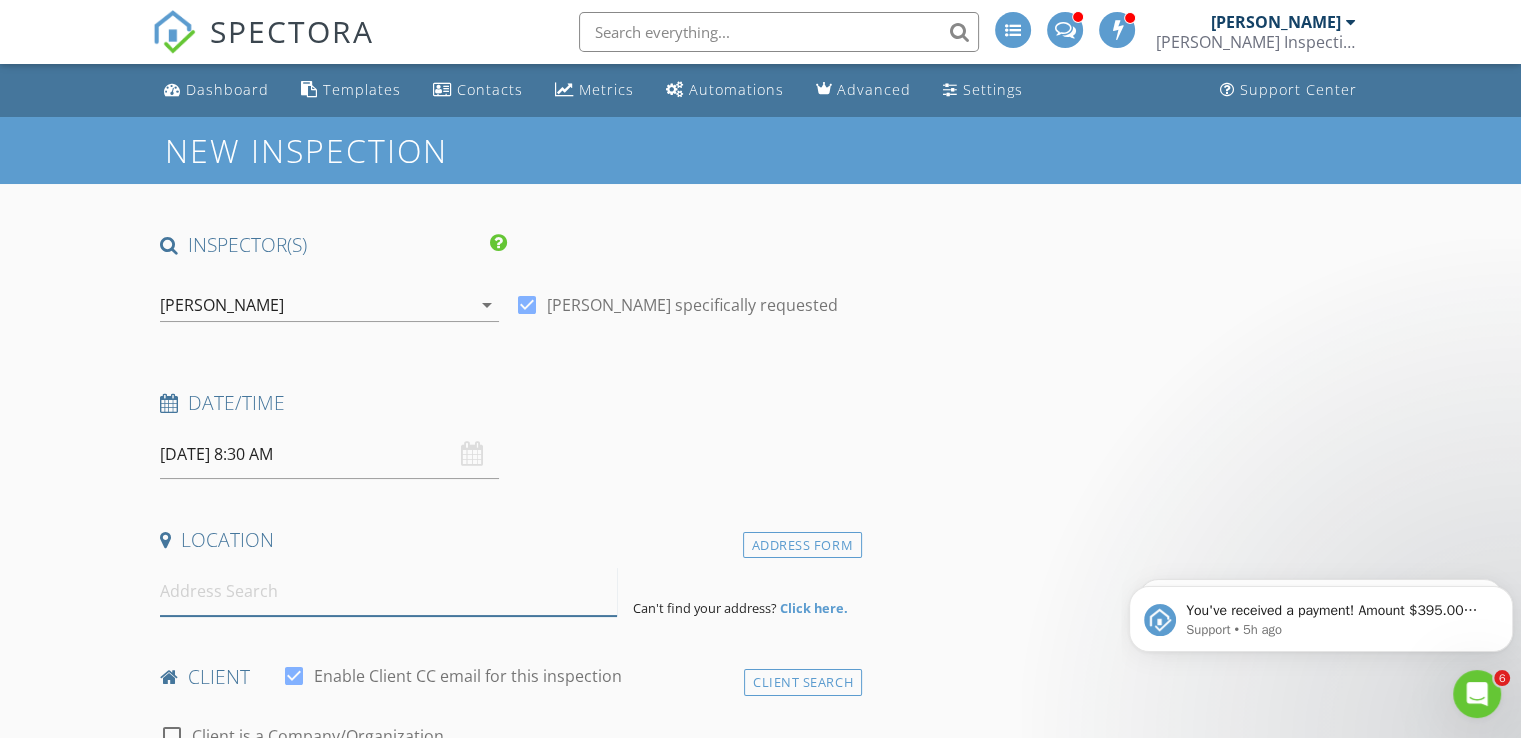 click at bounding box center (388, 591) 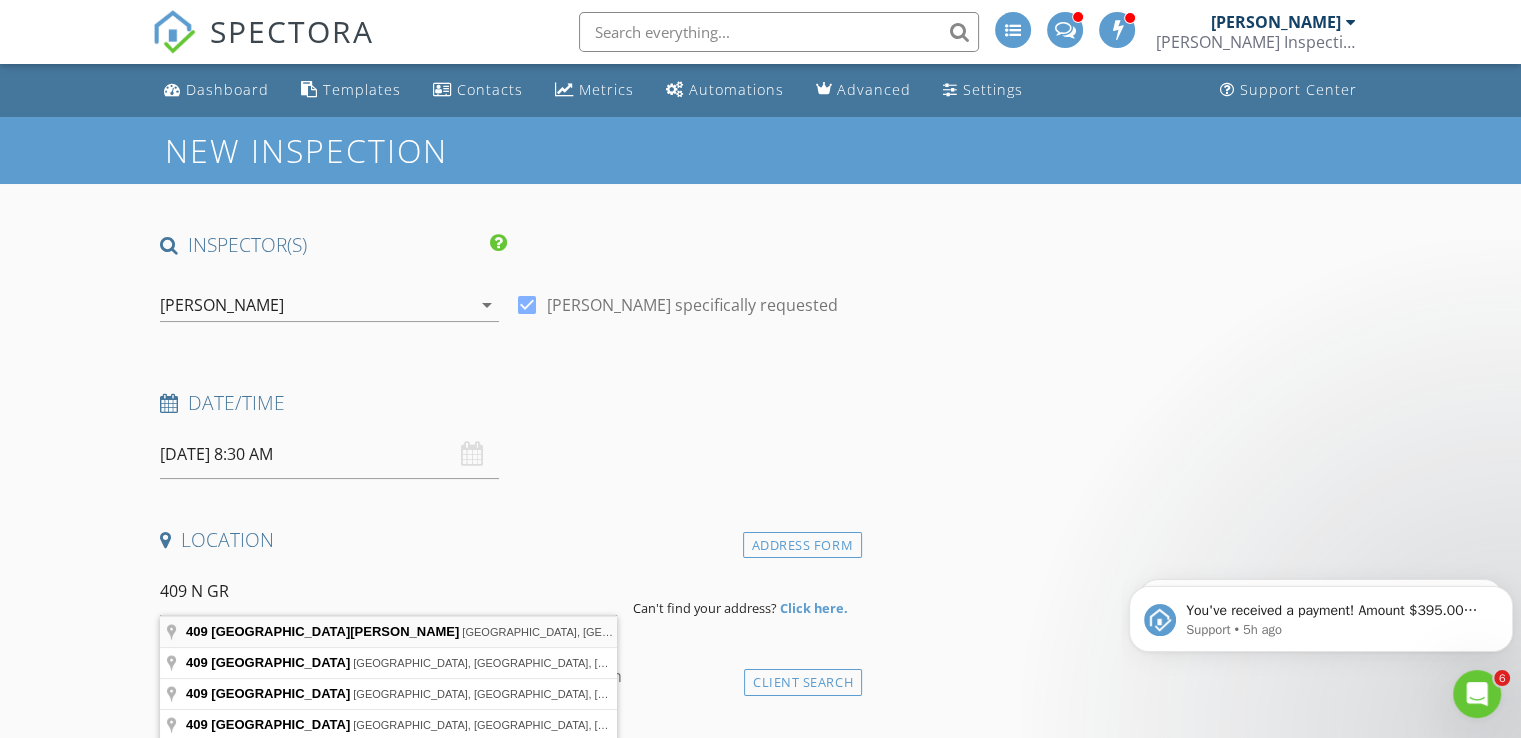 type on "409 North Gridley Street, Bloomington, IL, USA" 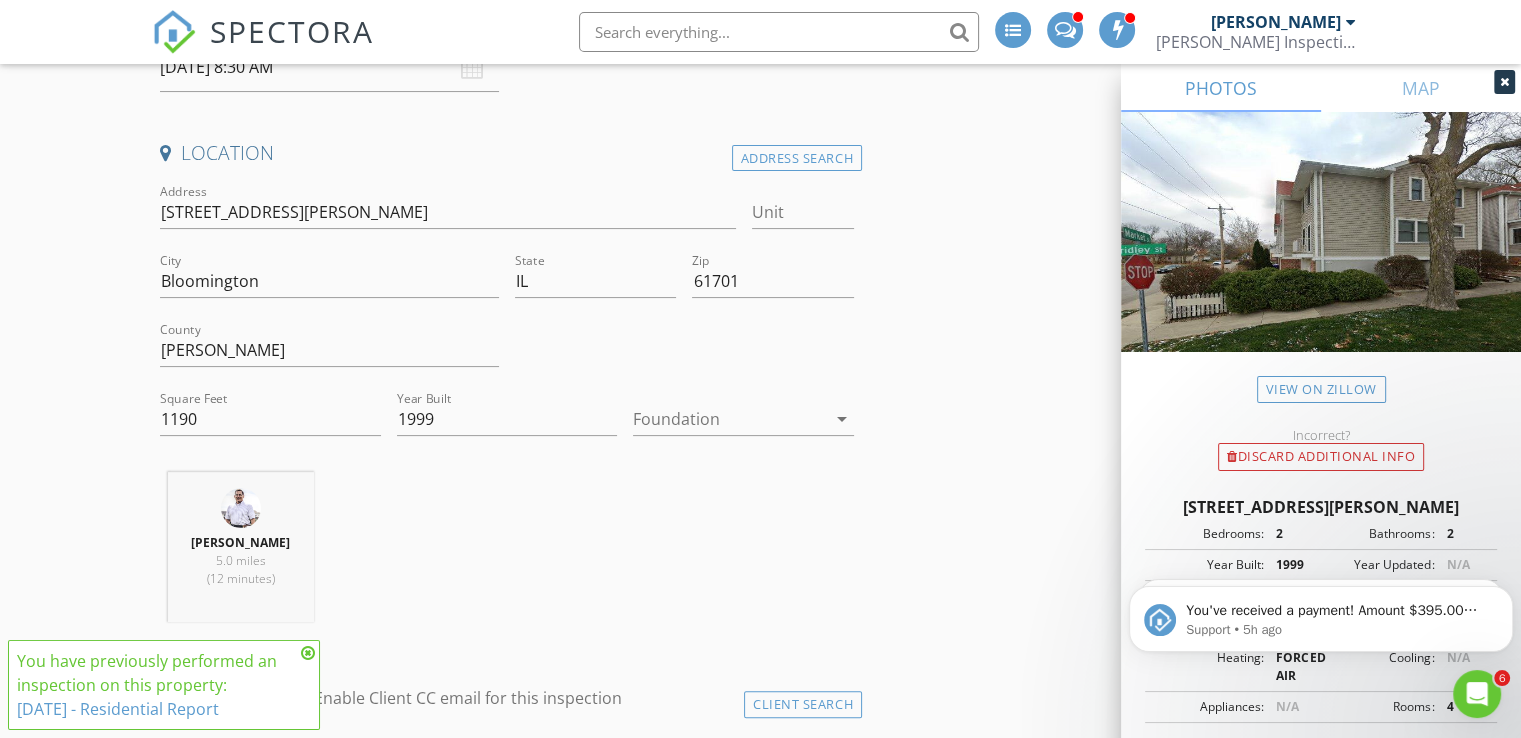 scroll, scrollTop: 383, scrollLeft: 0, axis: vertical 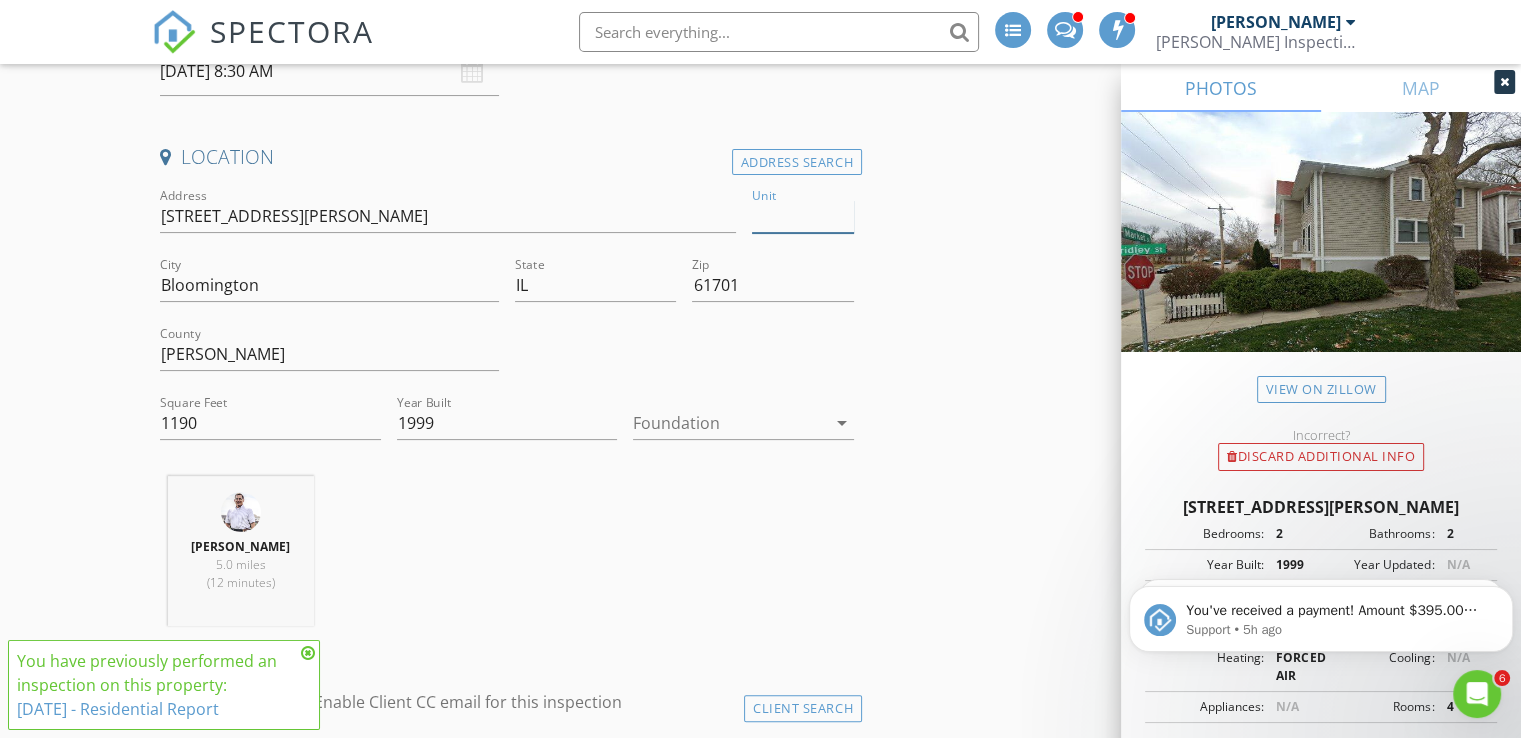 click on "Unit" at bounding box center (803, 216) 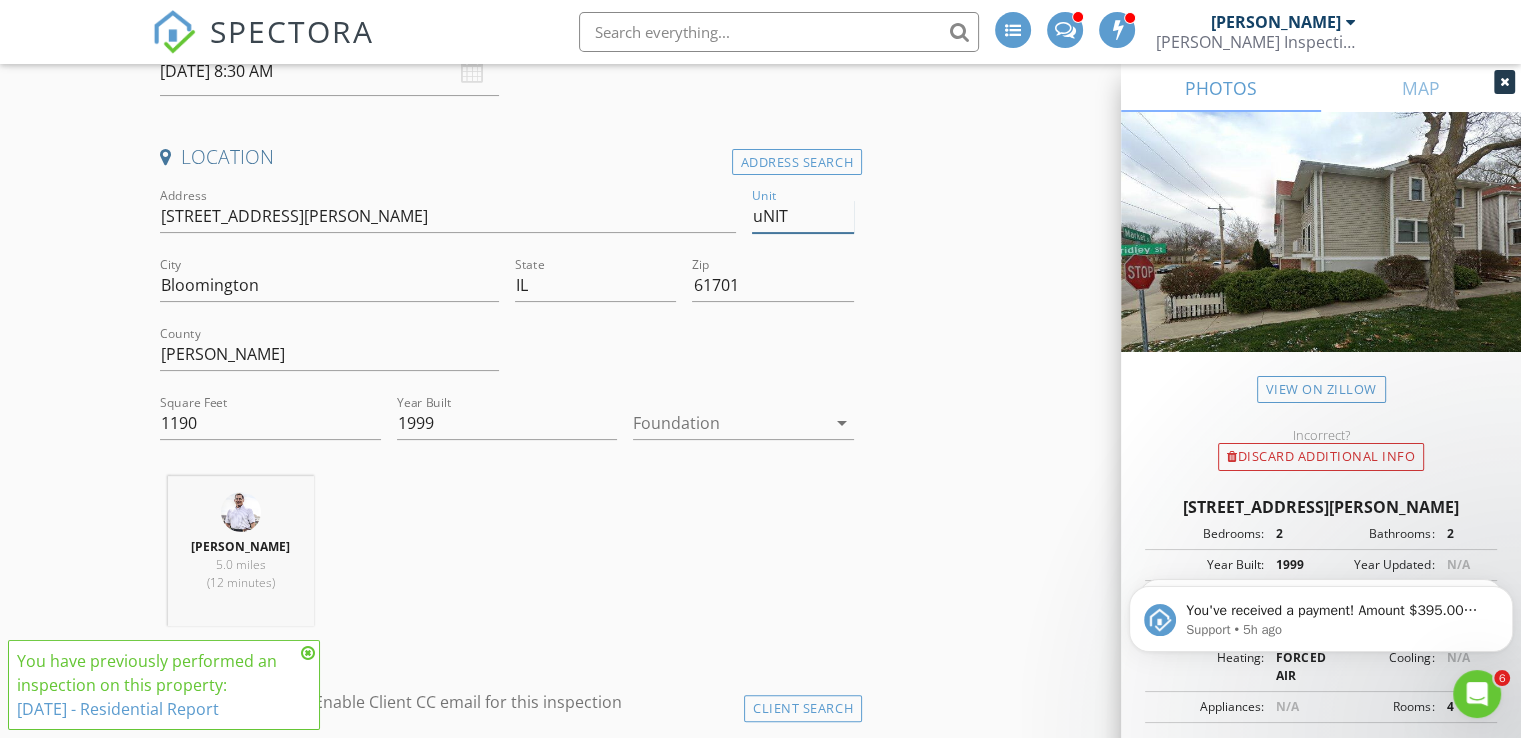 type on "uNIT" 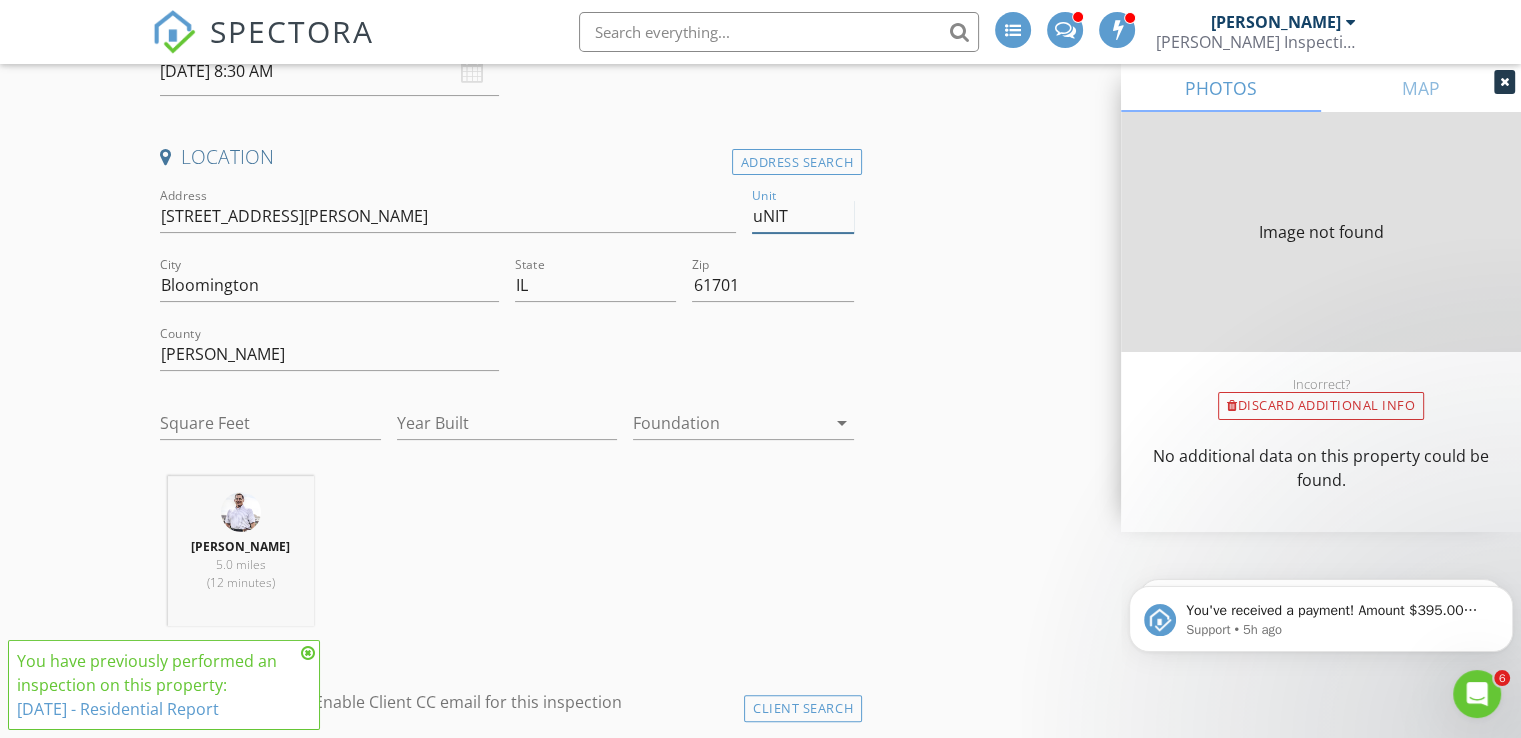 type on "uNIT c" 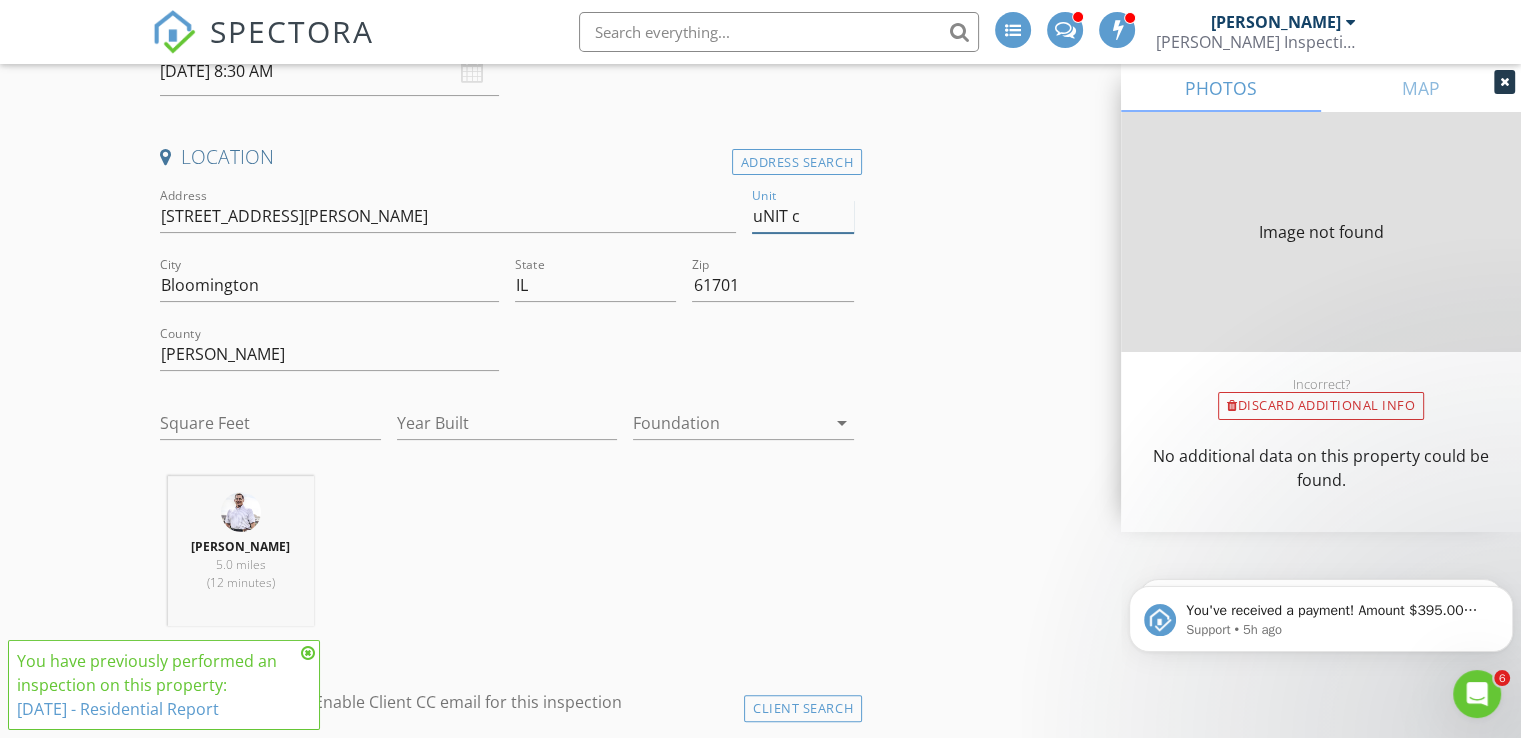 type on "1190" 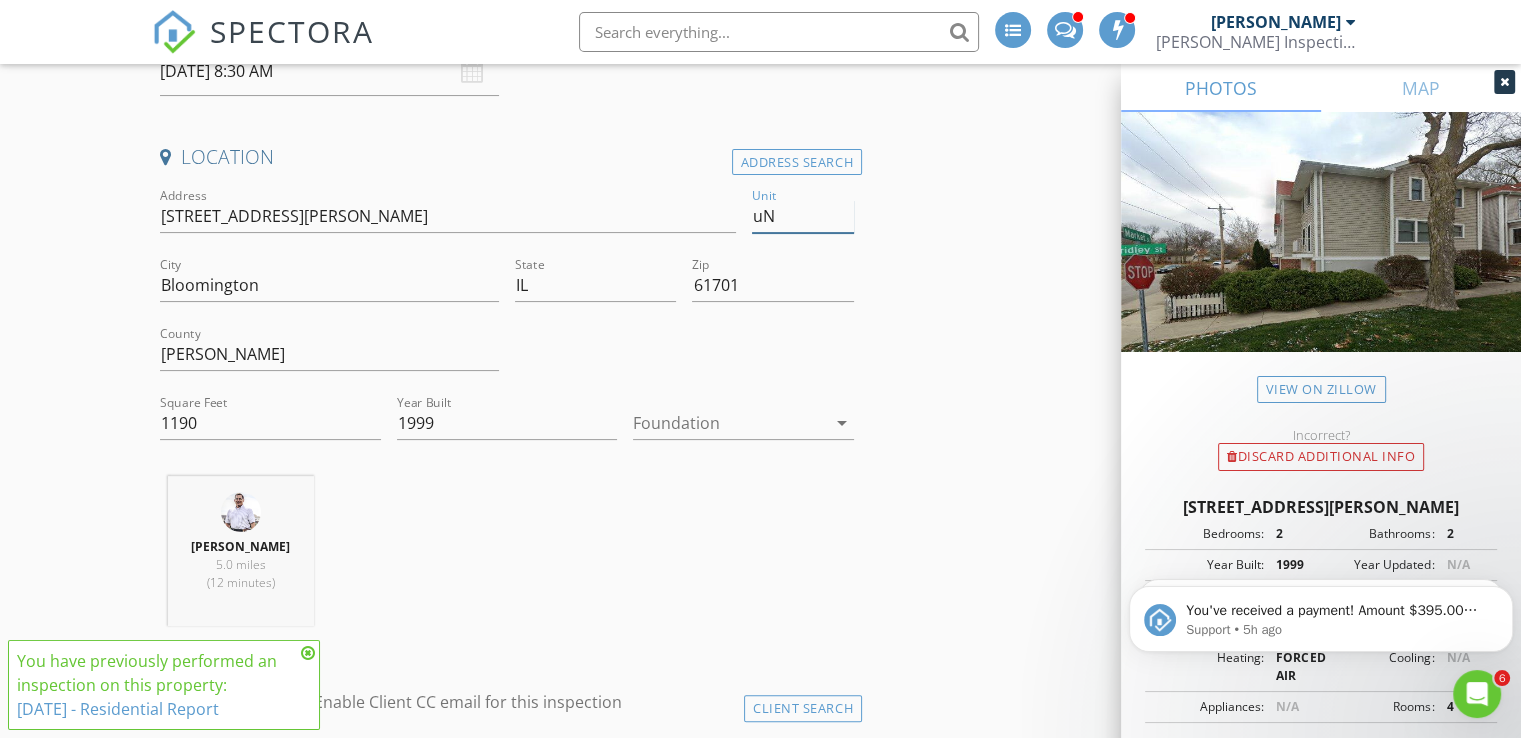 type on "u" 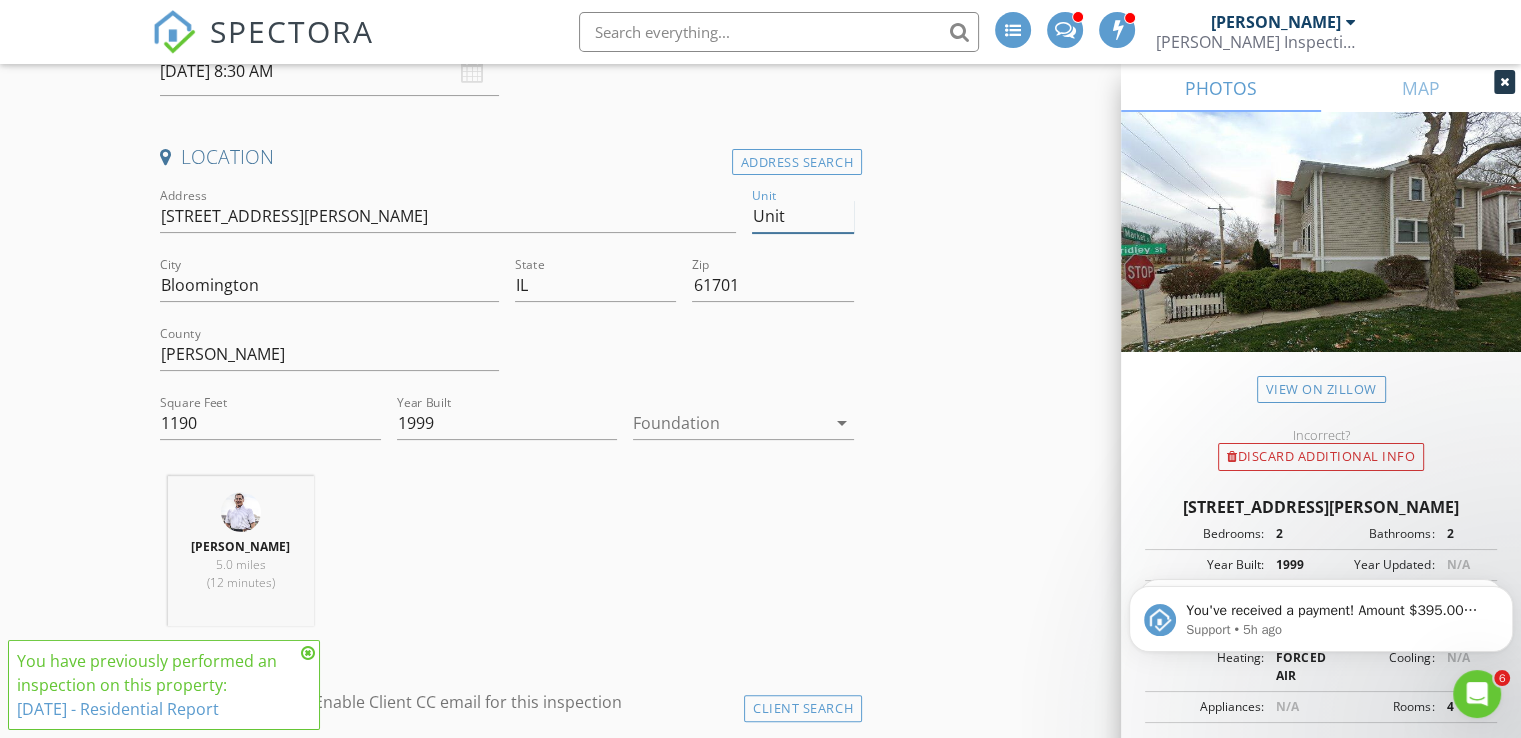 type on "Unit C" 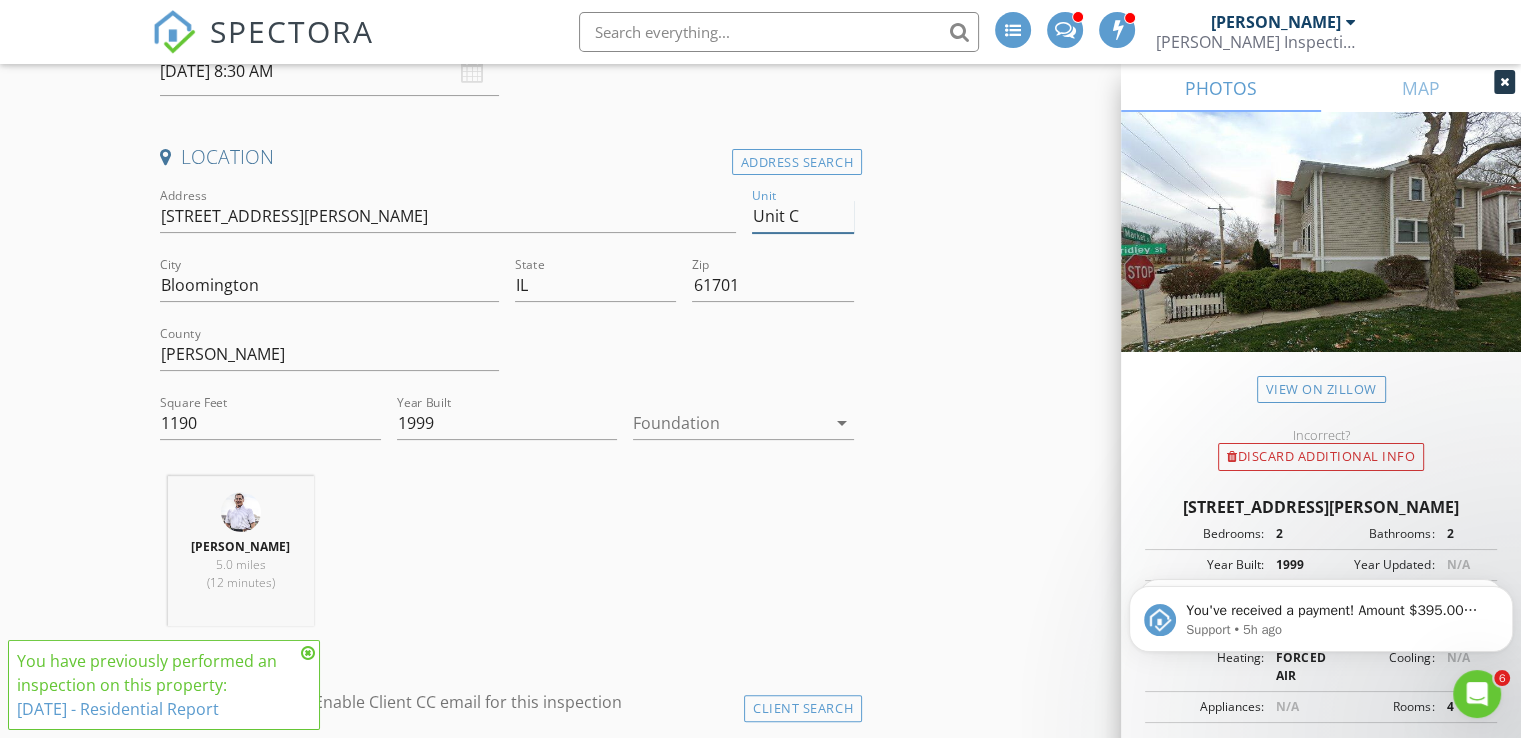 type 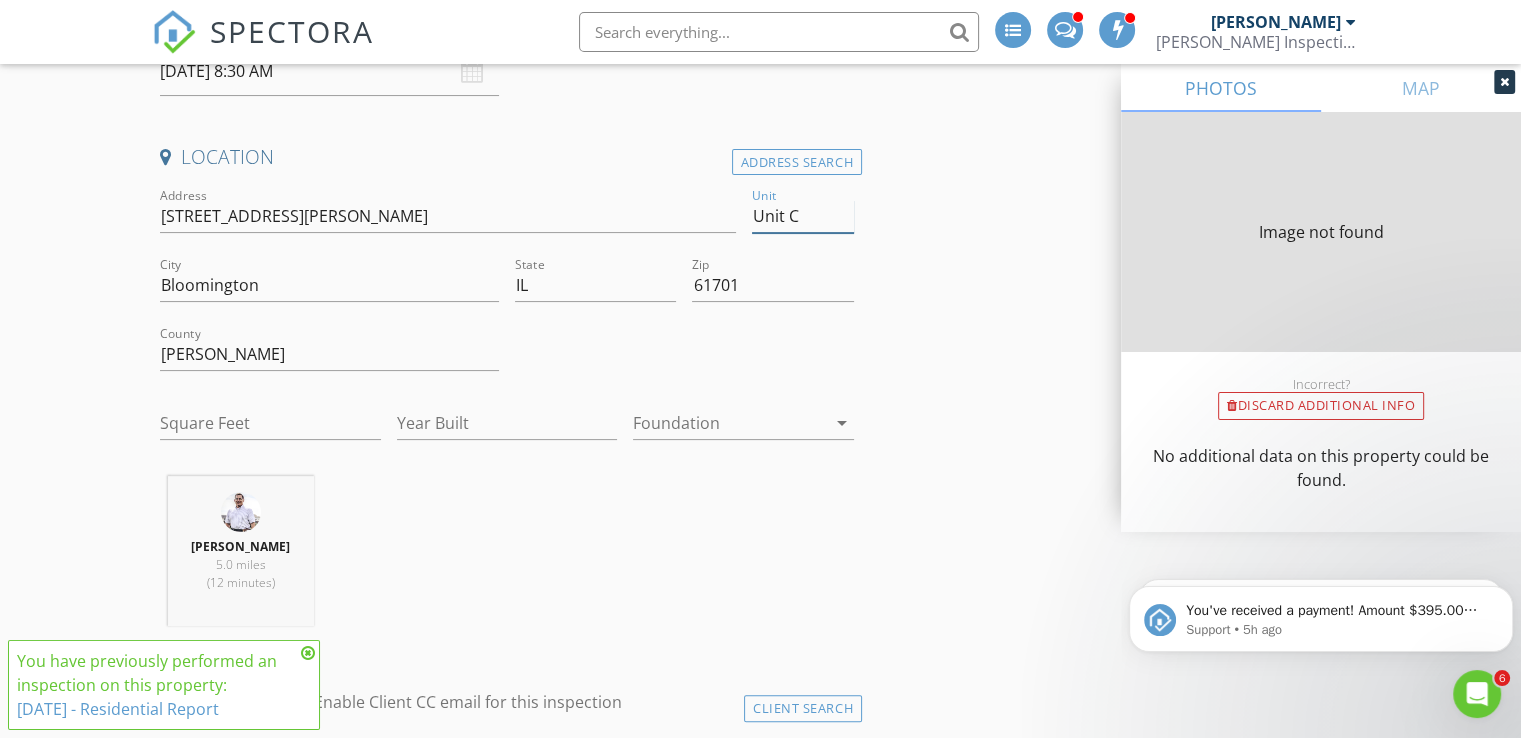type on "868" 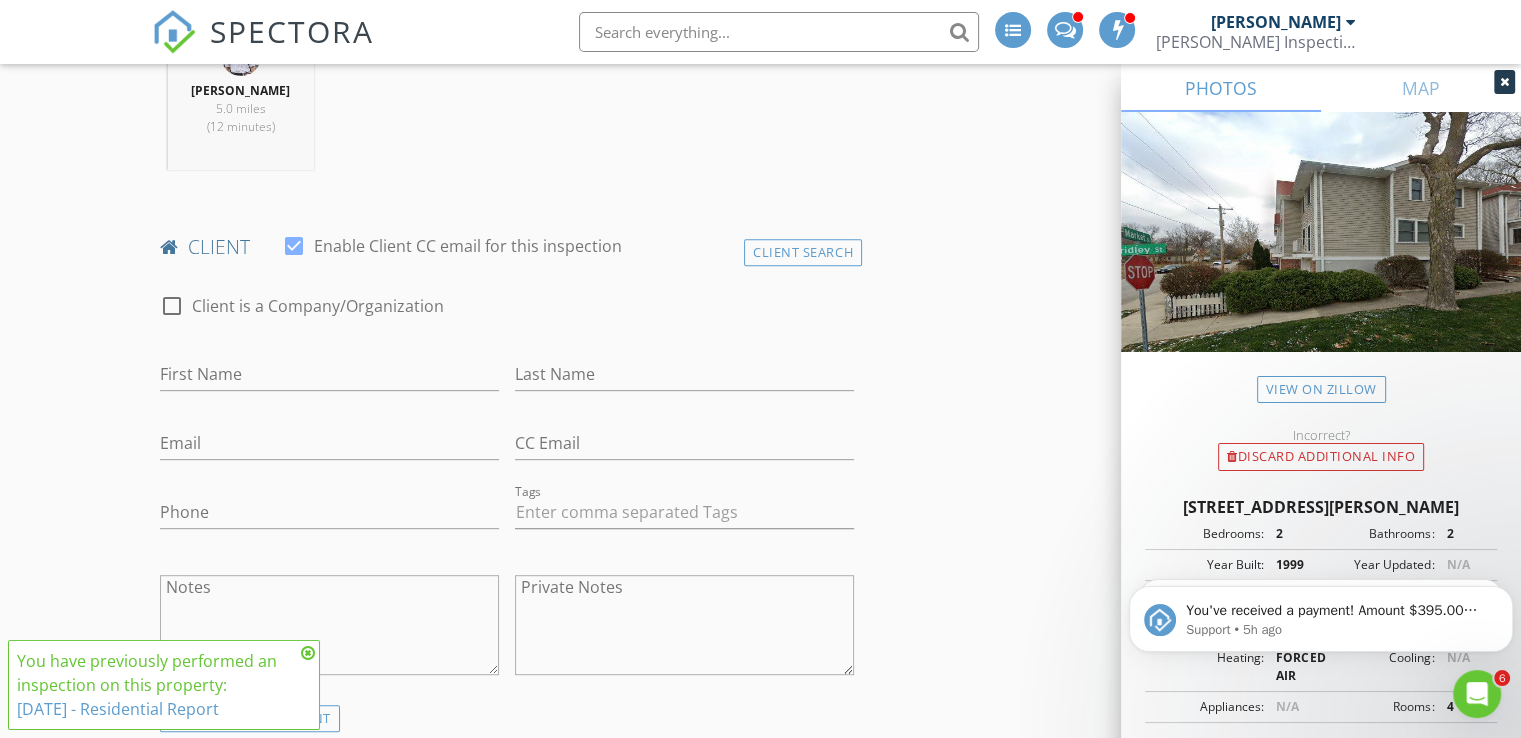 scroll, scrollTop: 840, scrollLeft: 0, axis: vertical 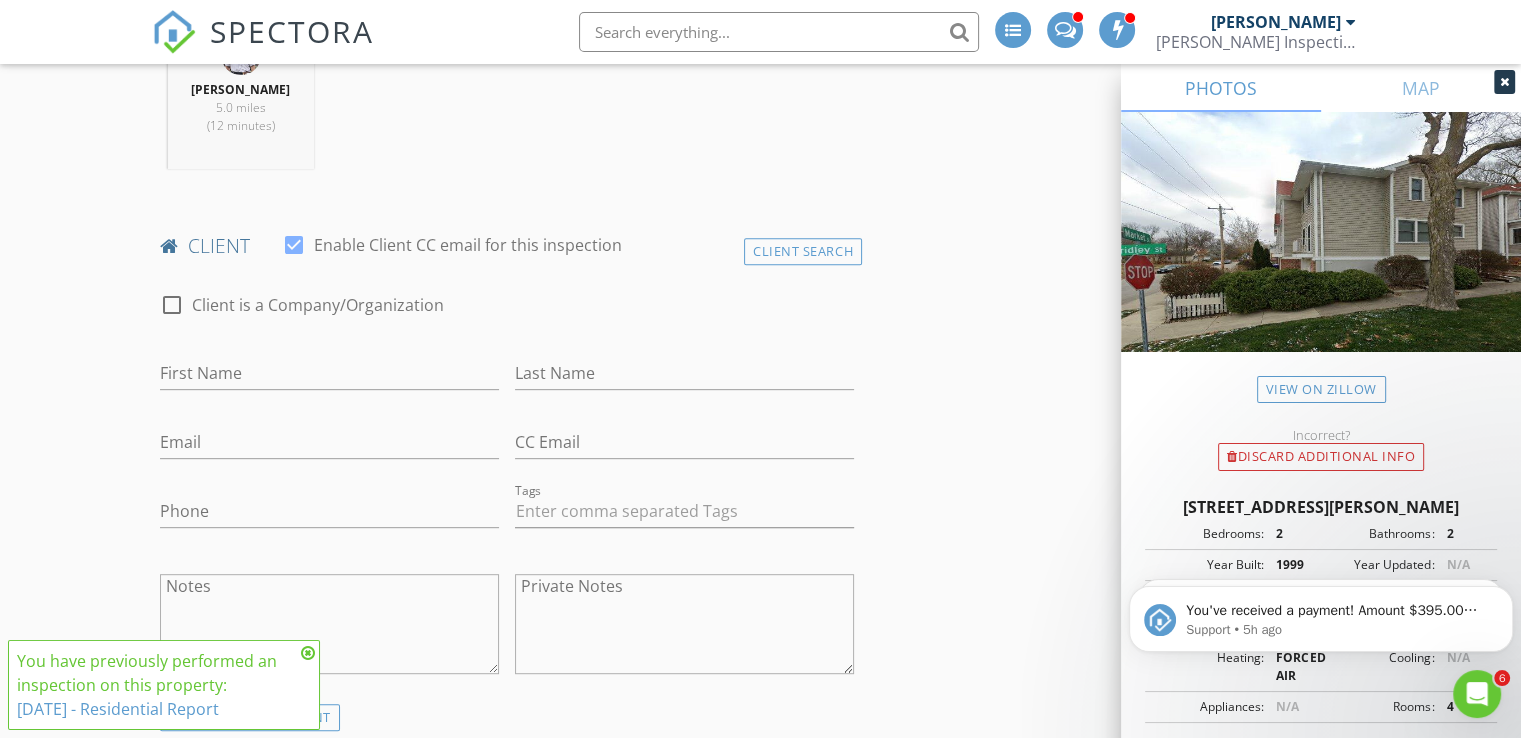 type on "Unit C" 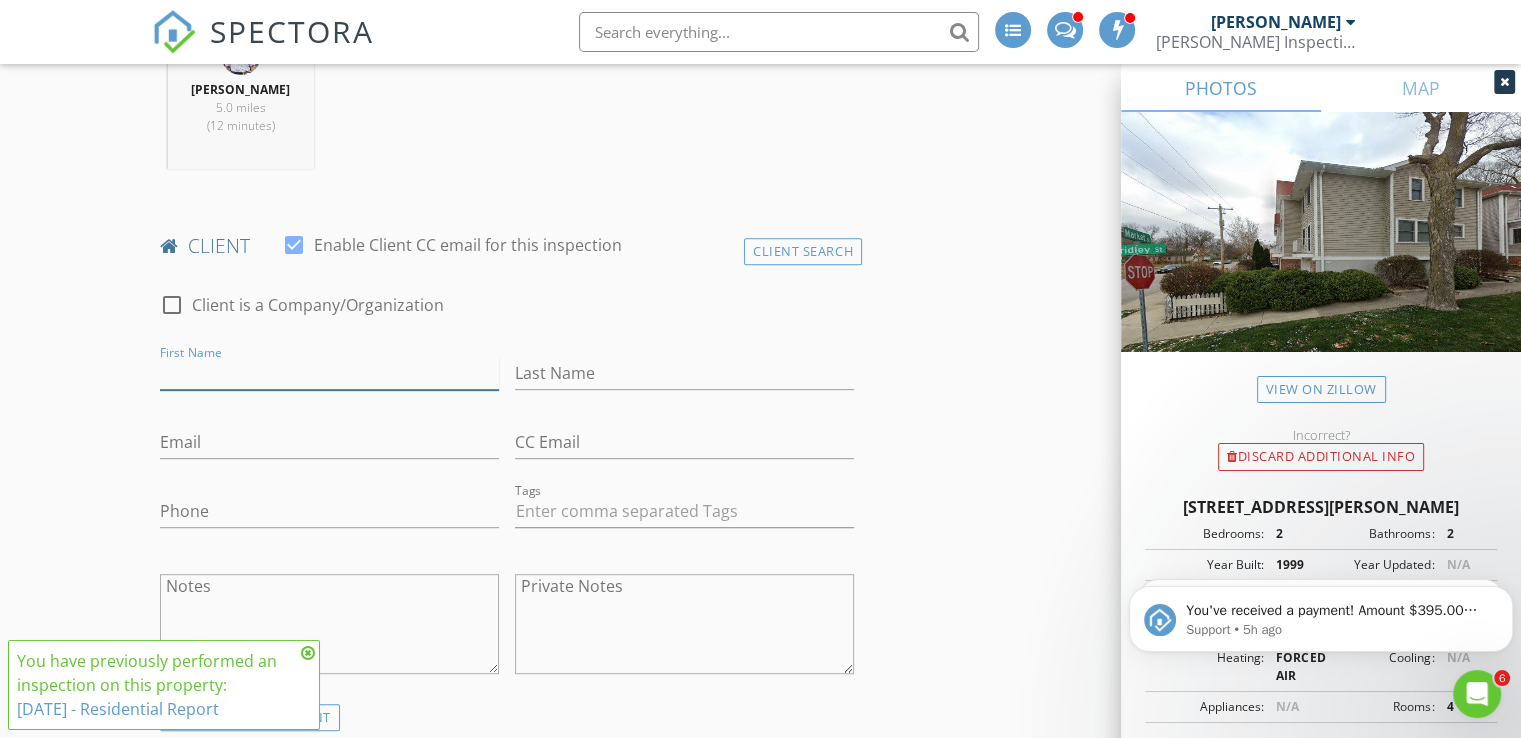 click on "First Name" at bounding box center [329, 373] 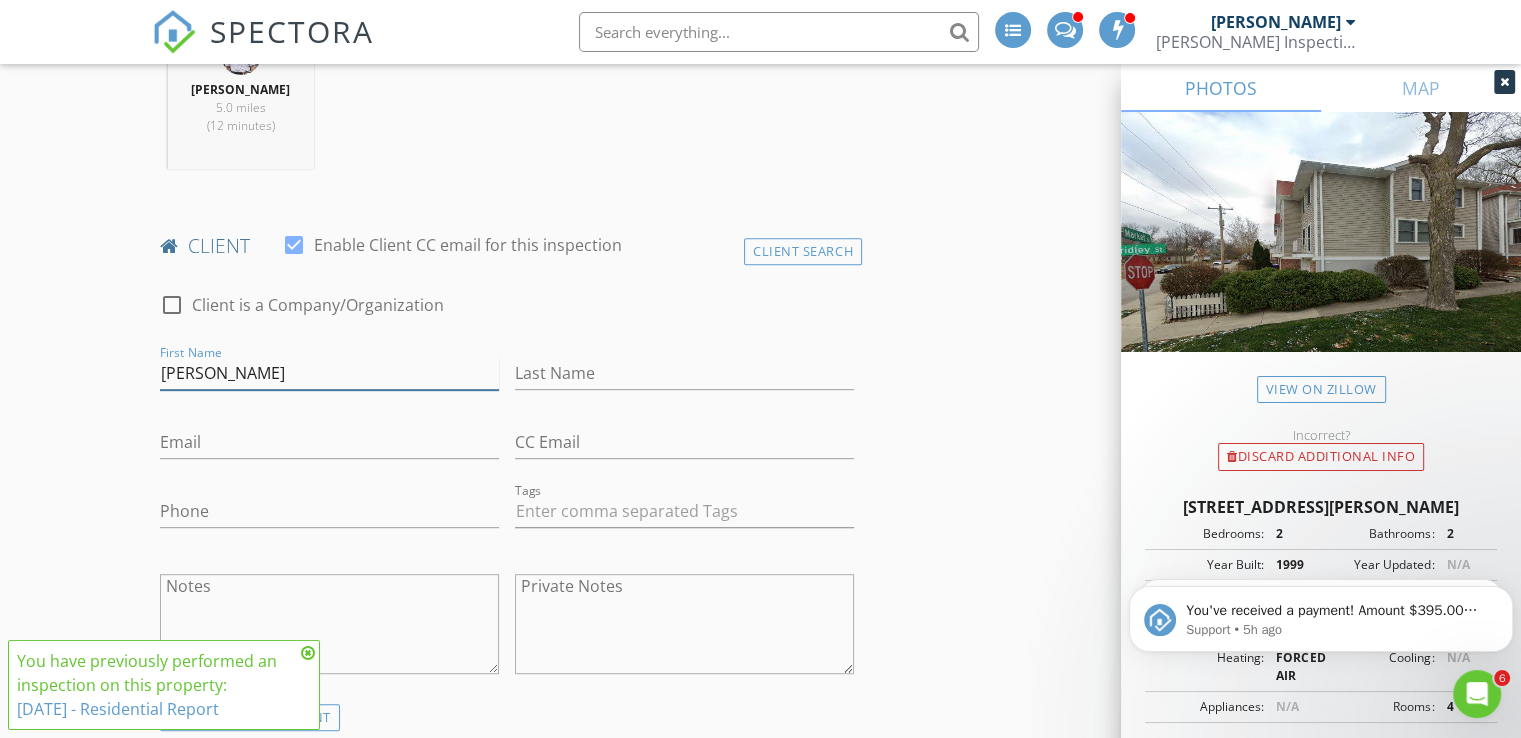 type on "Kimberley" 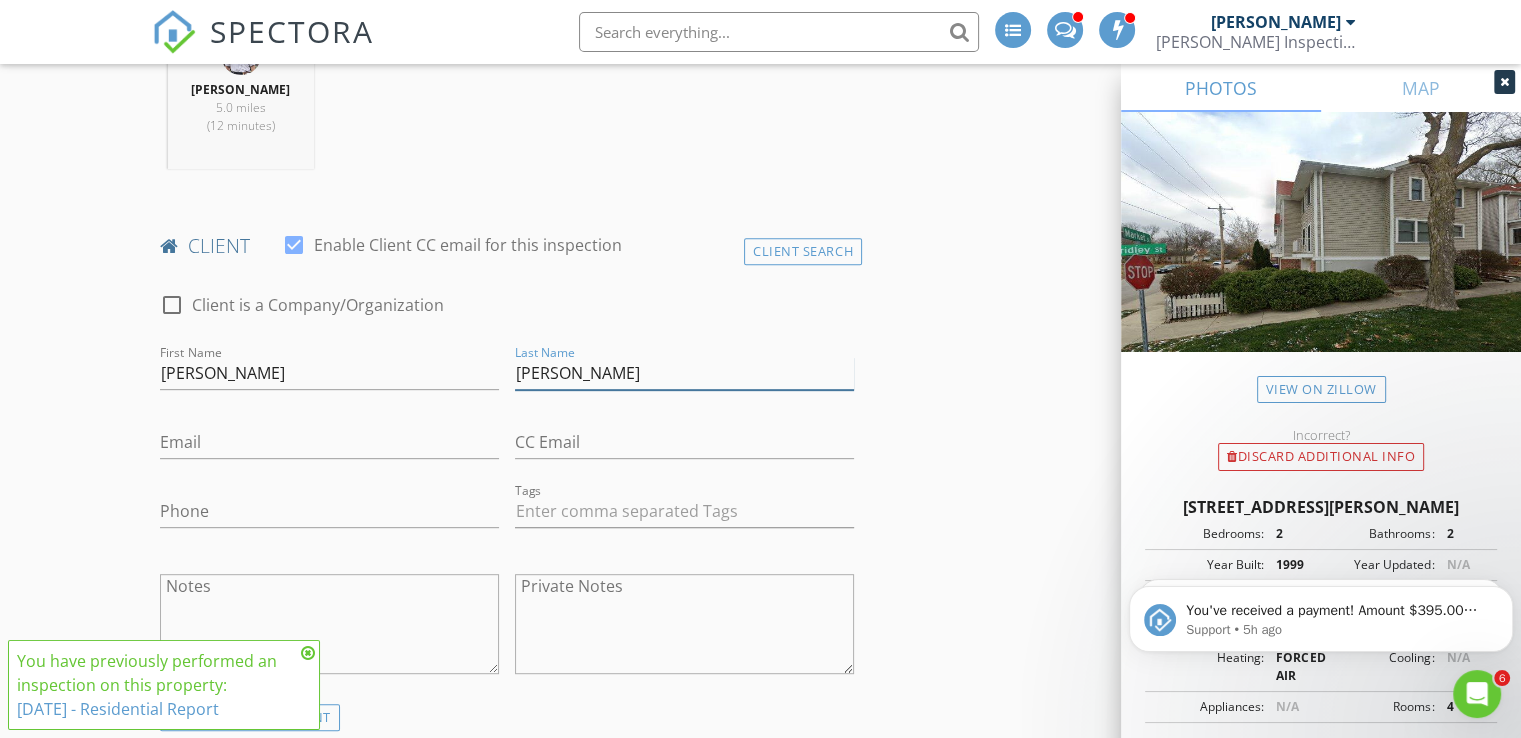 type on "Harvey" 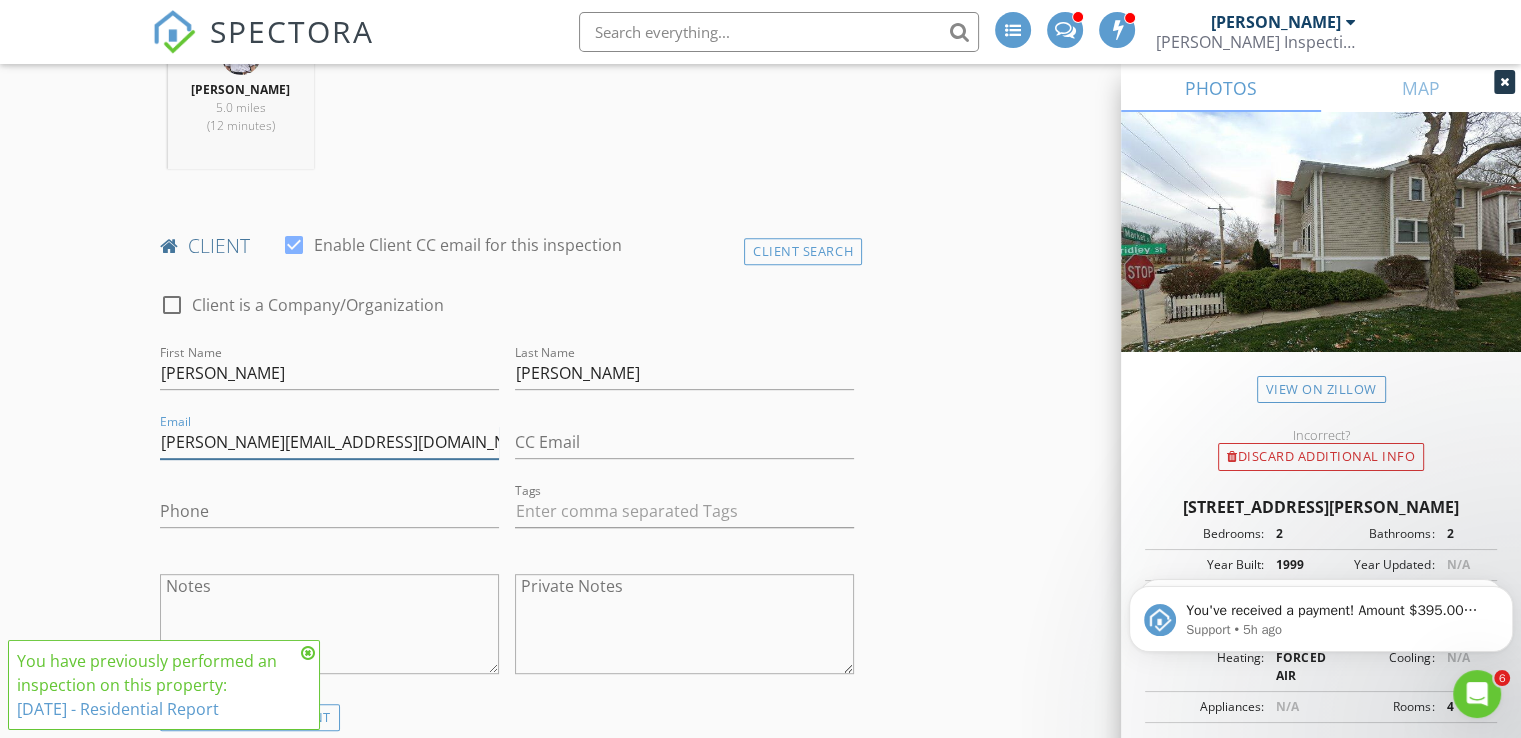 type on "kimberley.harvey4691@gmail.com" 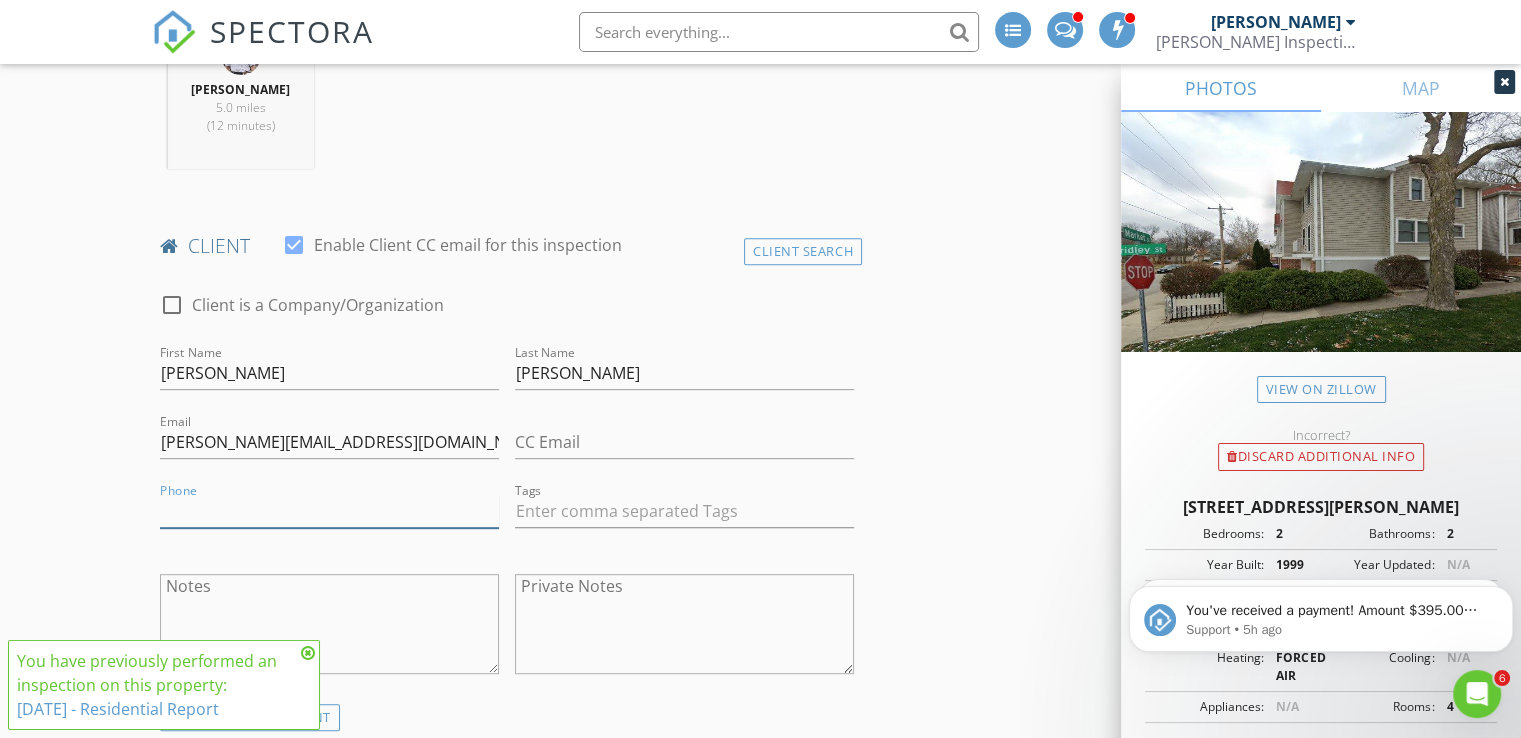 click on "Phone" at bounding box center (329, 511) 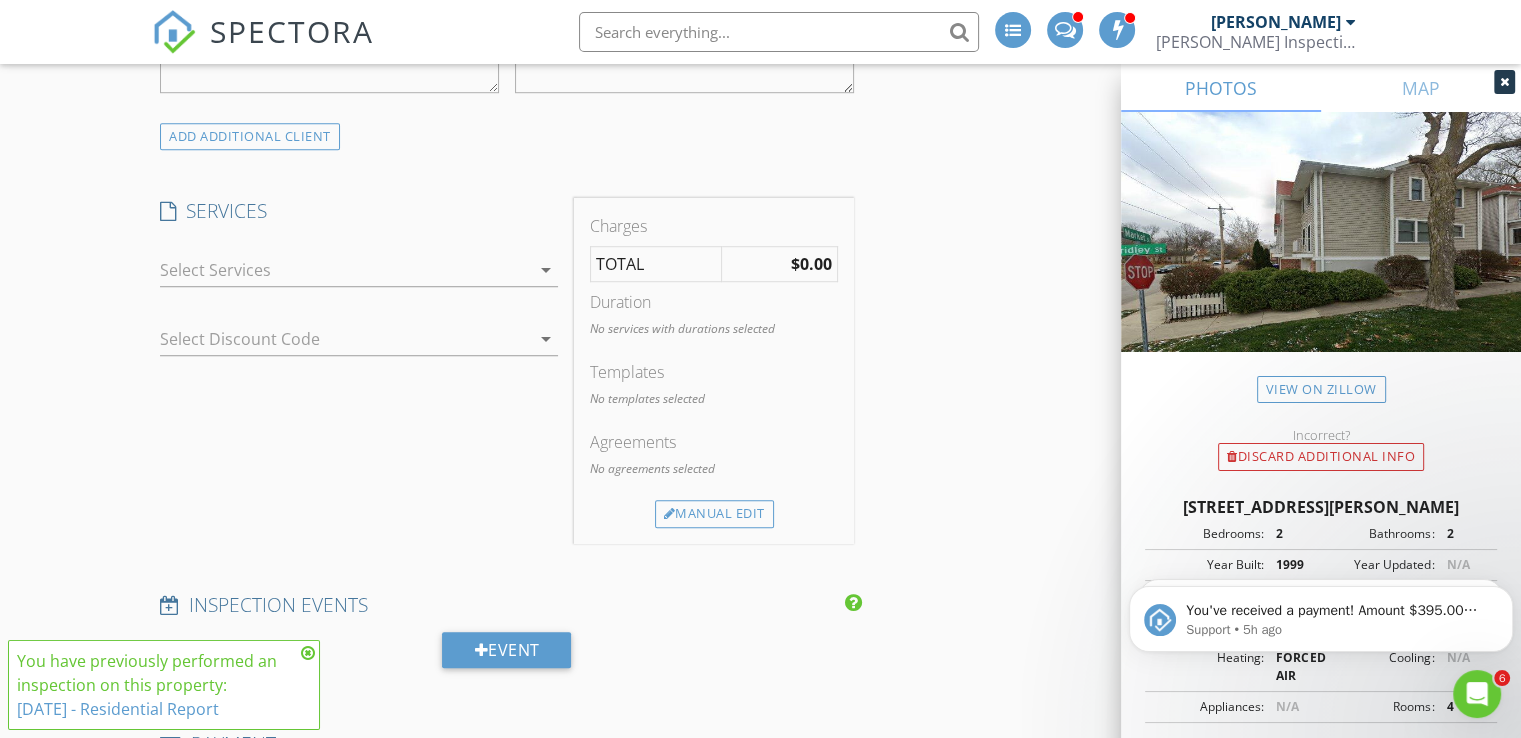 scroll, scrollTop: 1428, scrollLeft: 0, axis: vertical 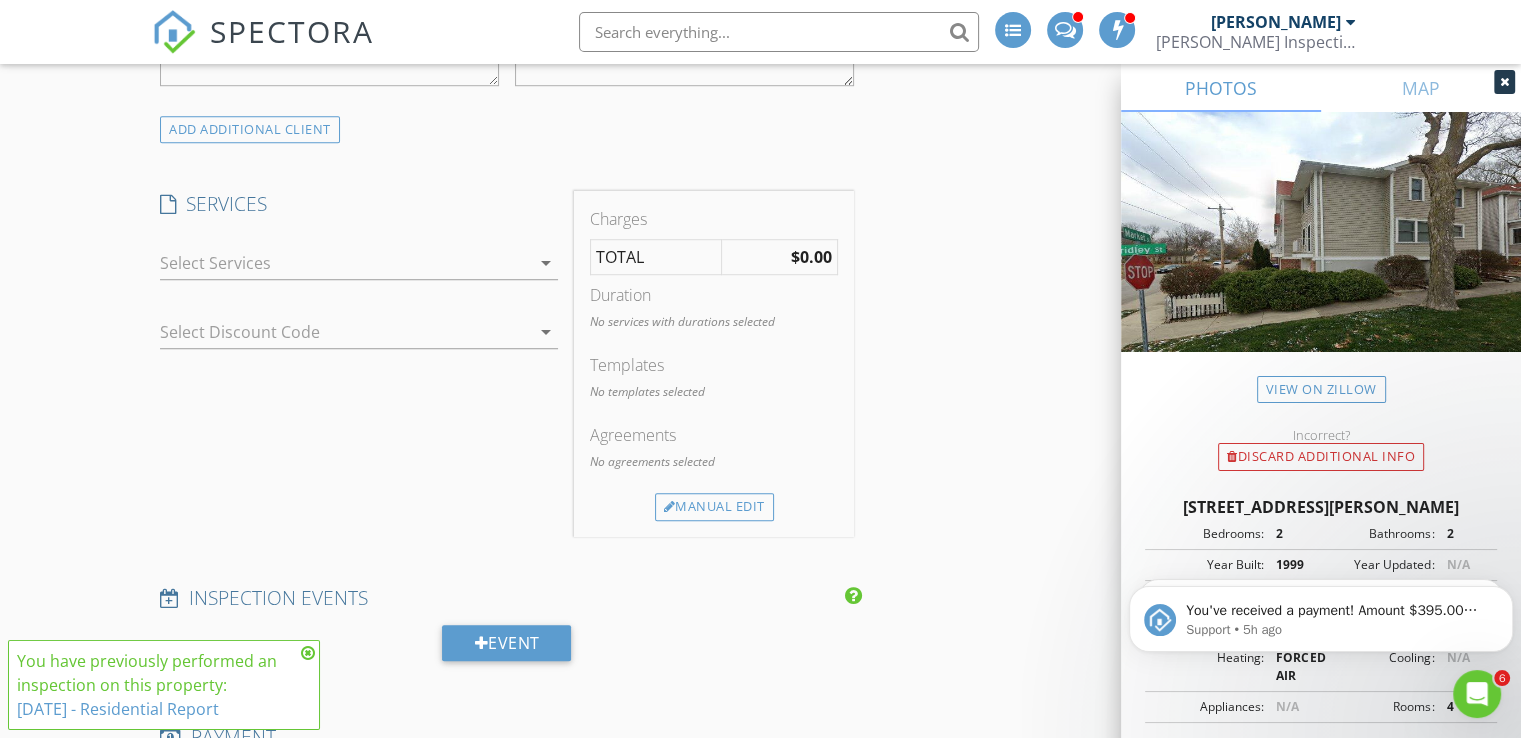 type on "217-972-9541" 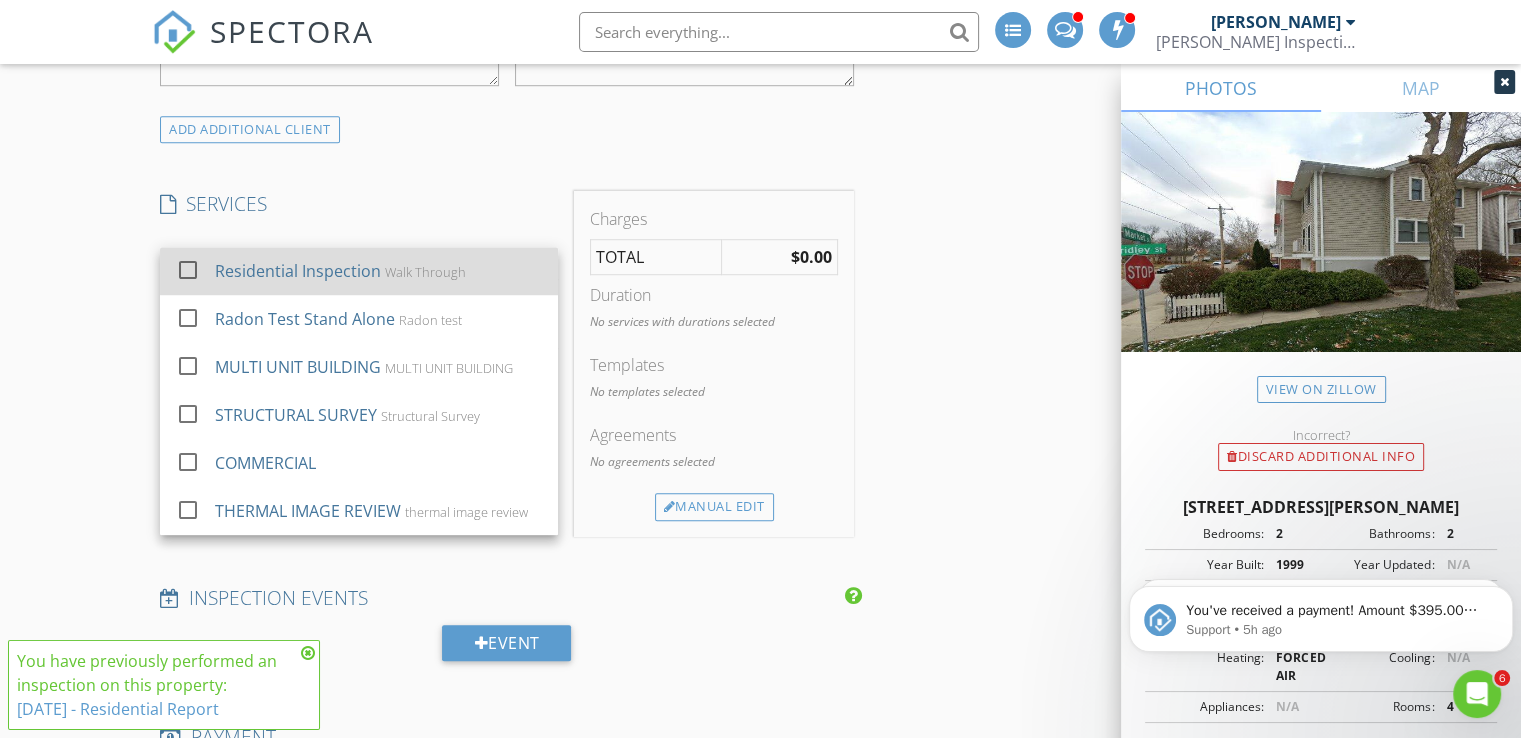 click on "Residential Inspection   Walk Through" at bounding box center [379, 271] 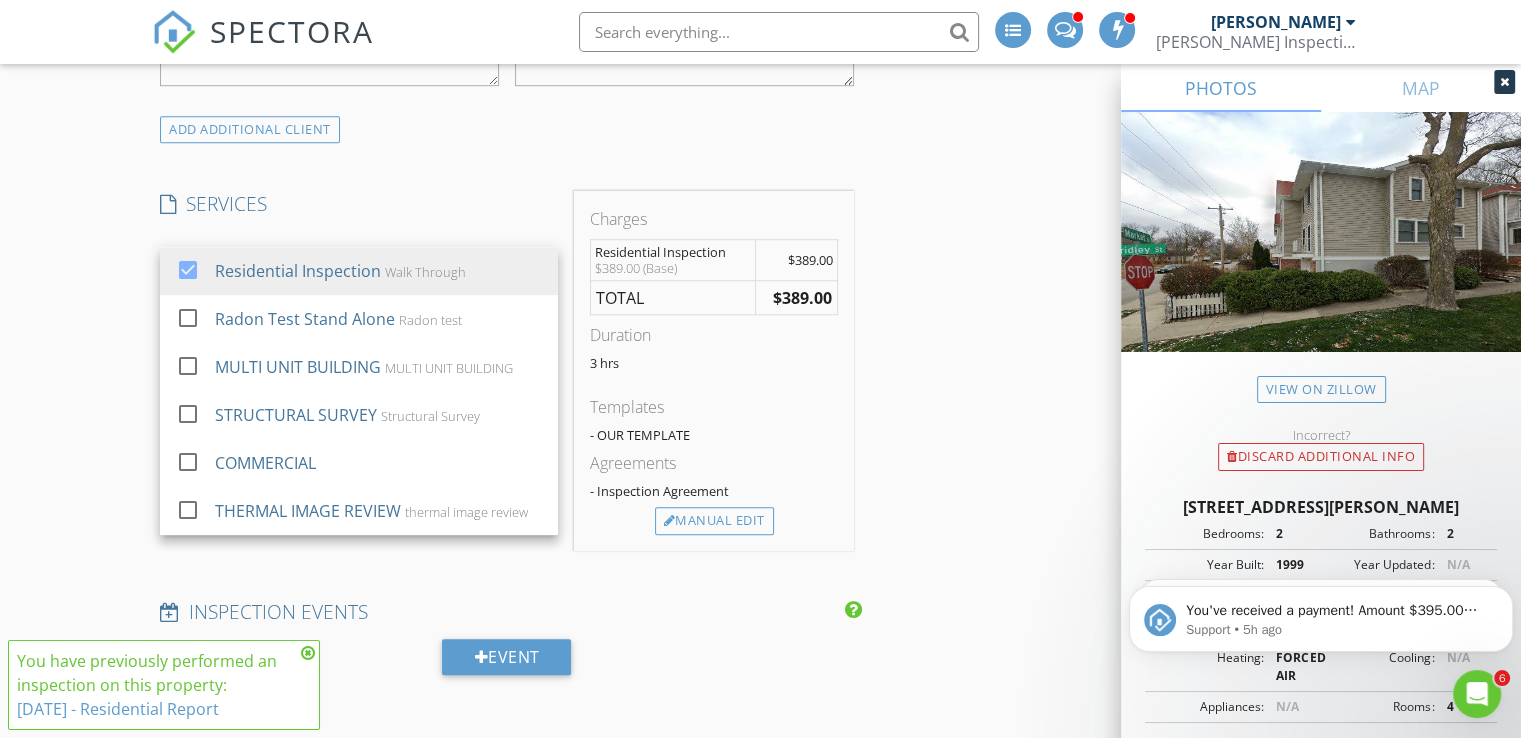 click on "SERVICES" at bounding box center (359, 204) 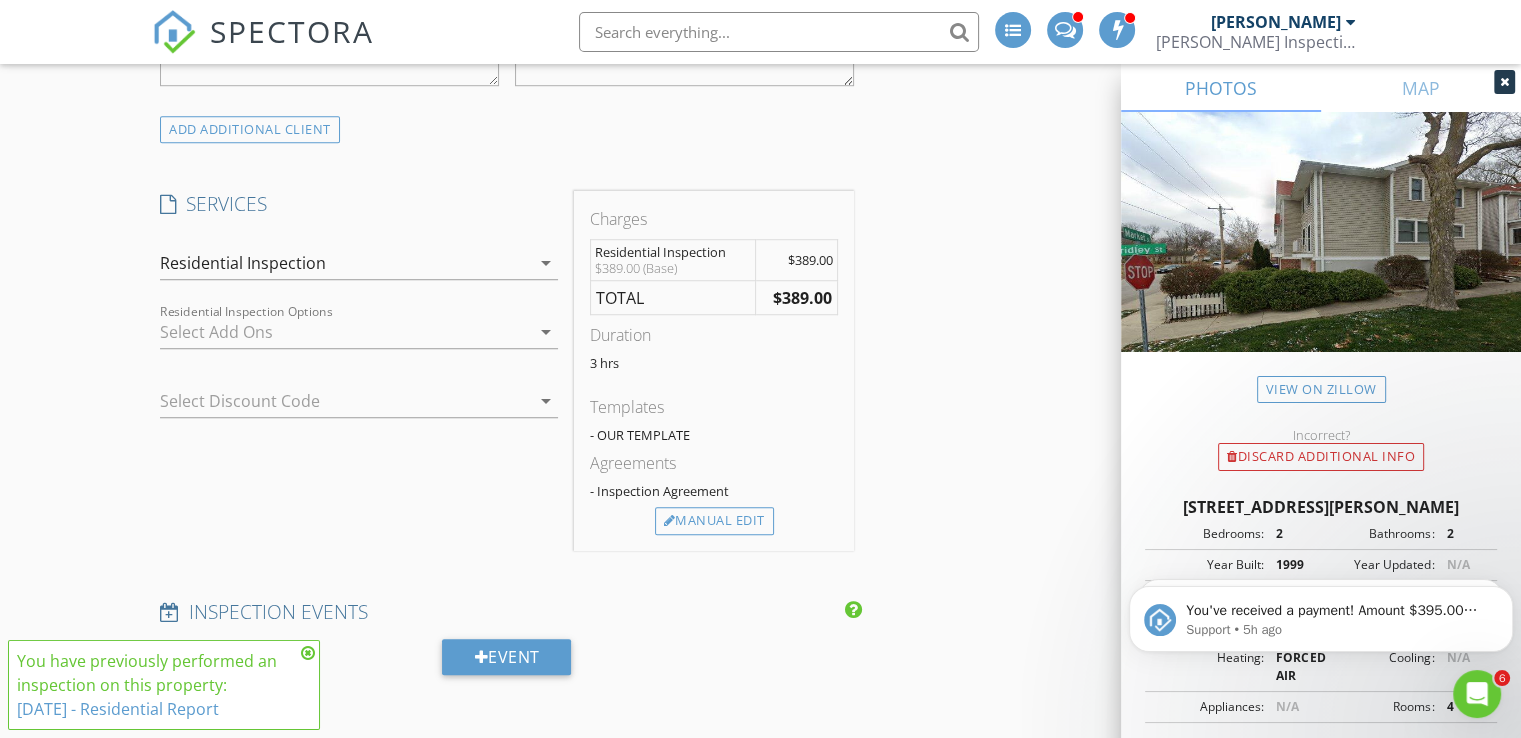 click at bounding box center (345, 332) 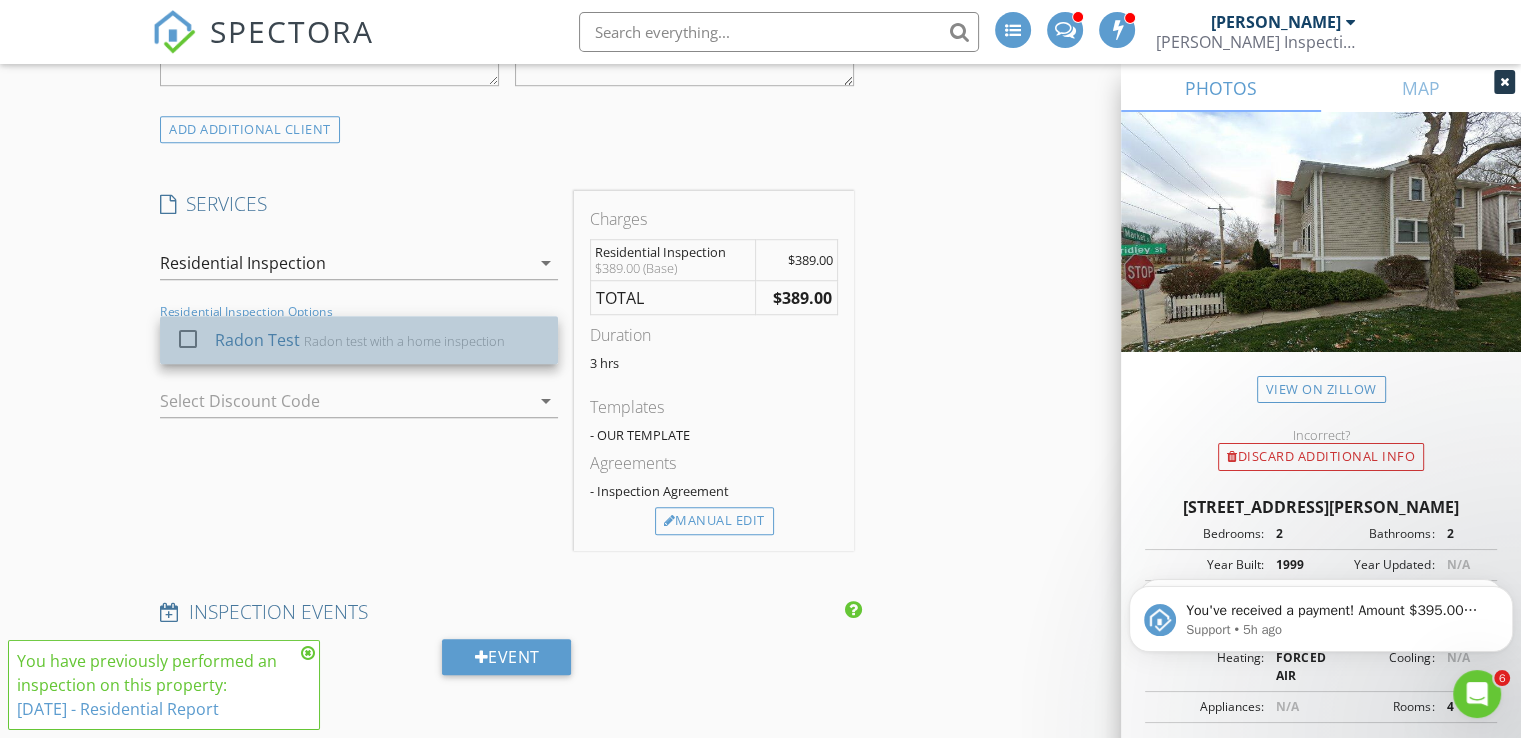 click on "Radon test with a home inspection" at bounding box center [404, 341] 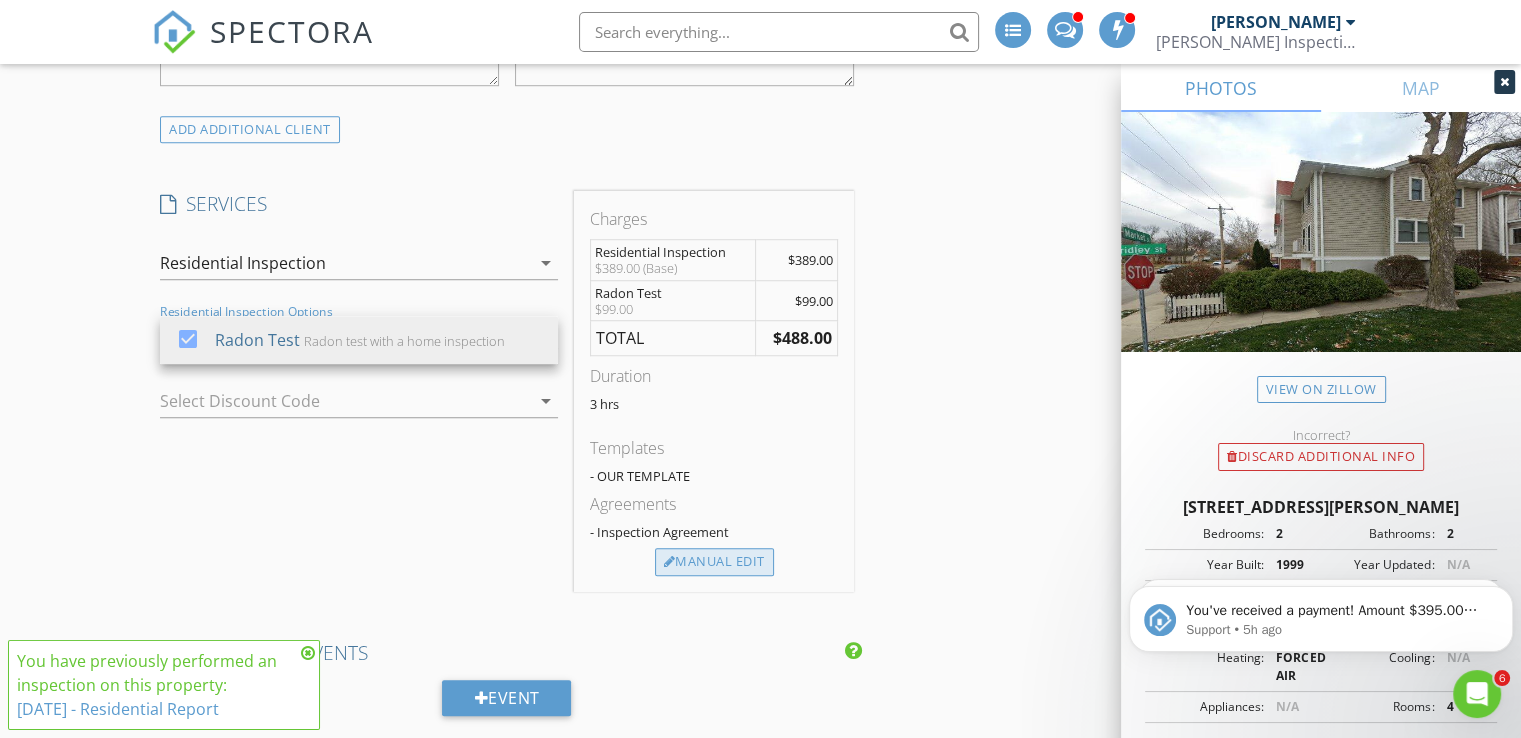 click on "Manual Edit" at bounding box center [714, 562] 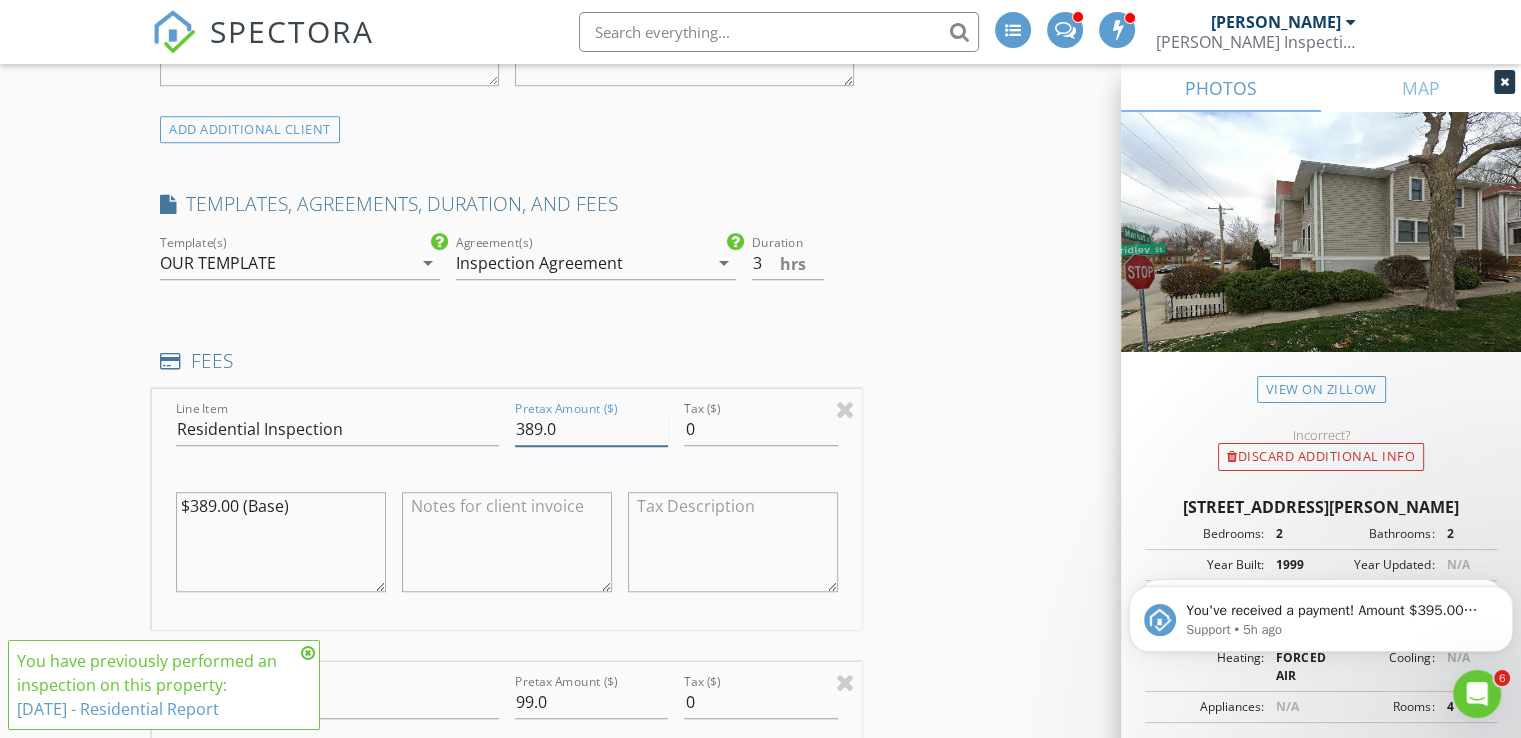 click on "389.0" at bounding box center [591, 429] 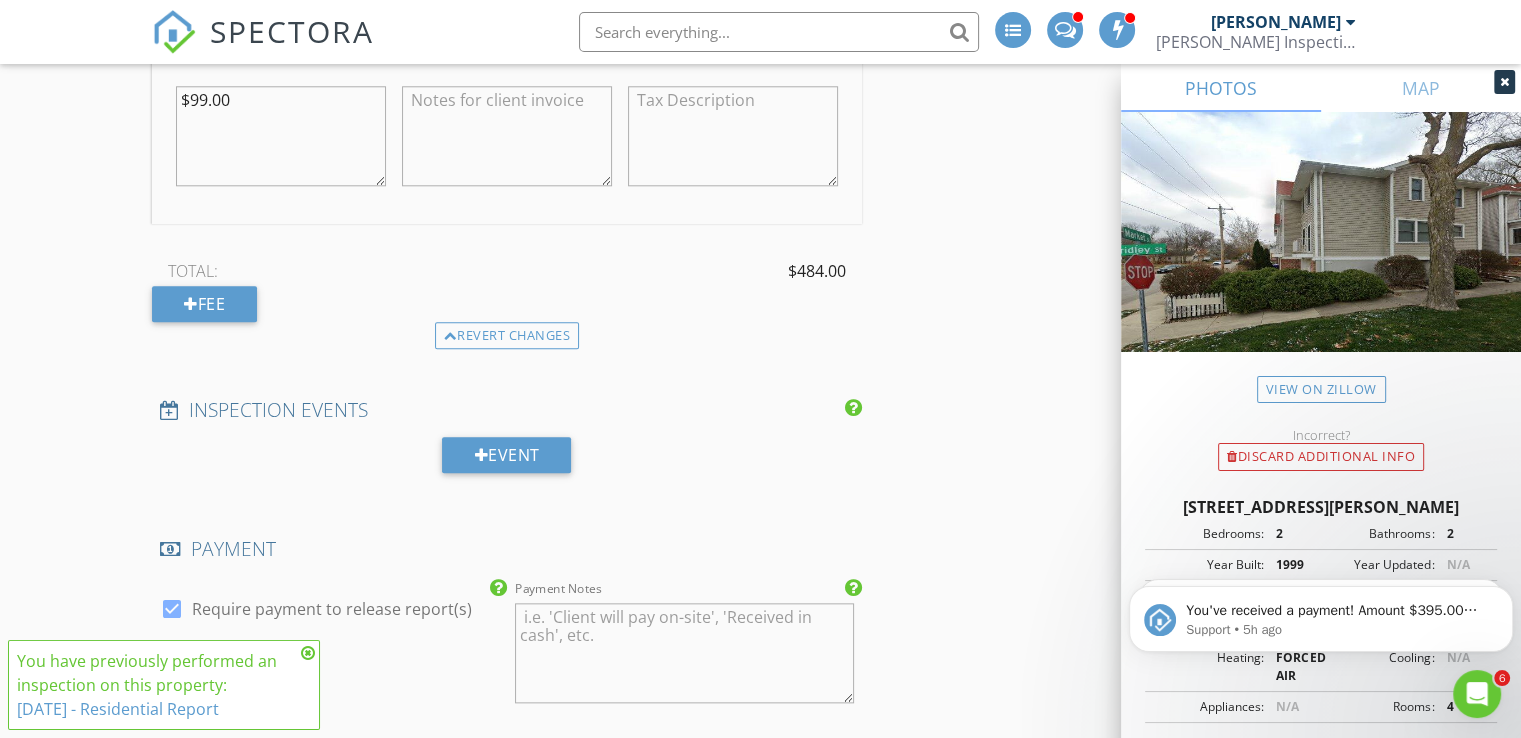 scroll, scrollTop: 2109, scrollLeft: 0, axis: vertical 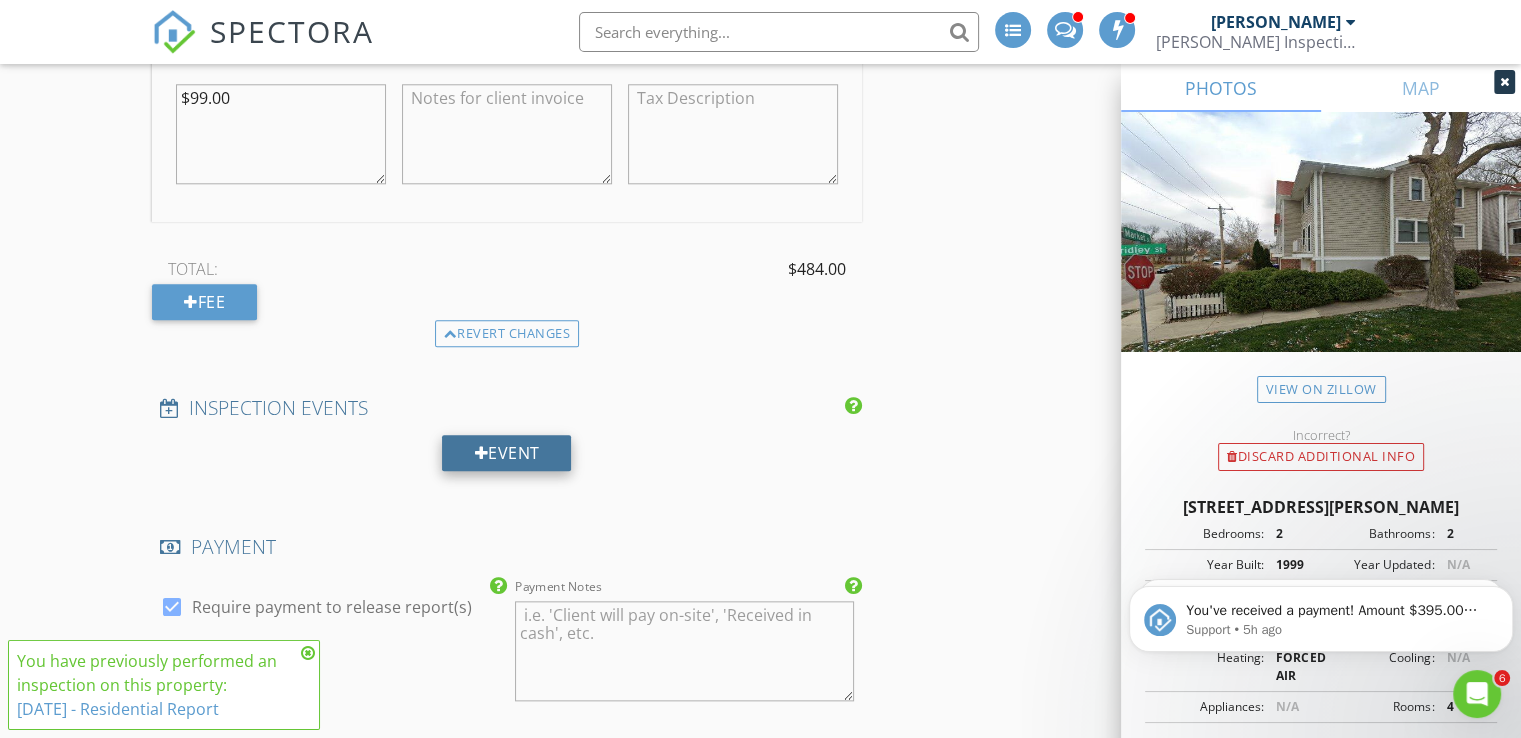 type on "385.0" 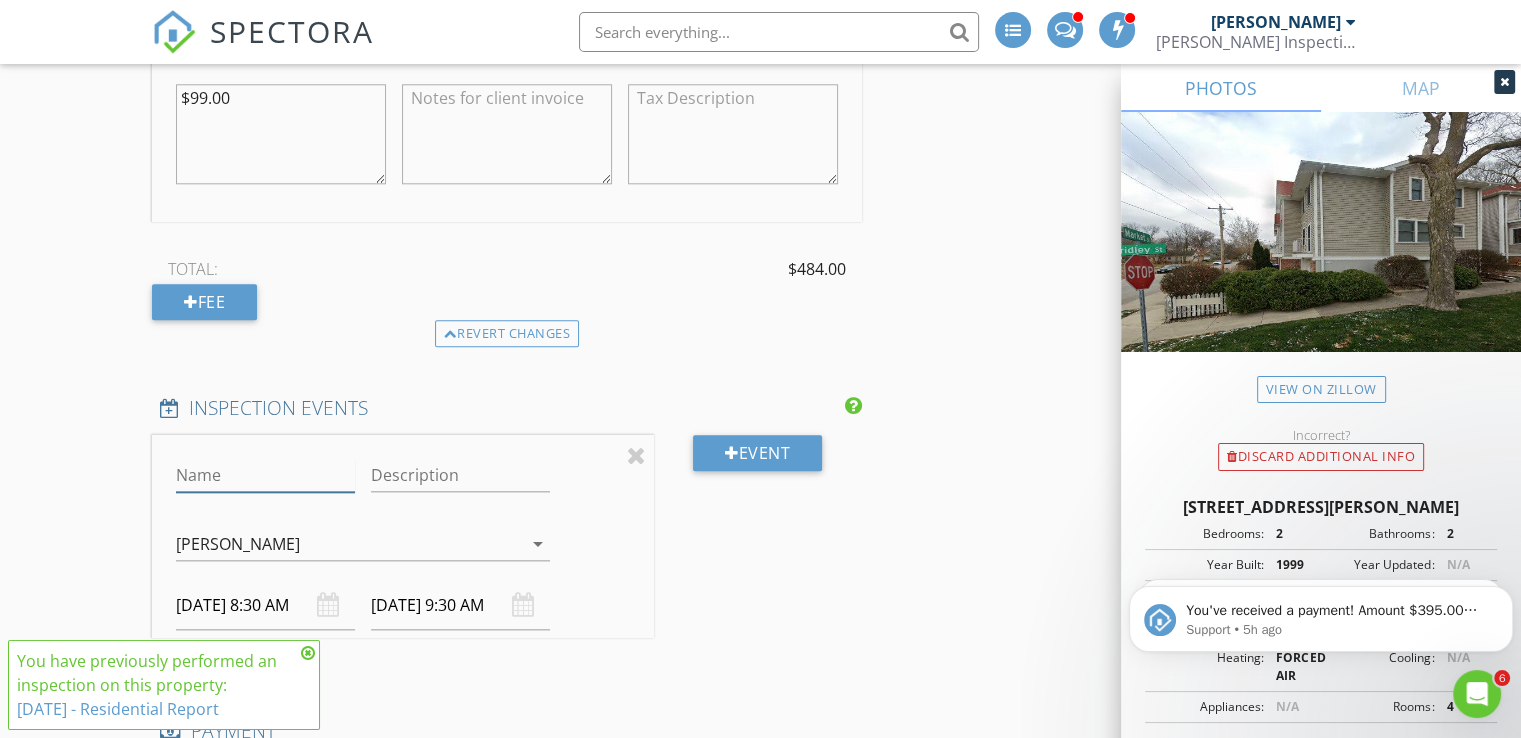 click on "Name" at bounding box center (265, 475) 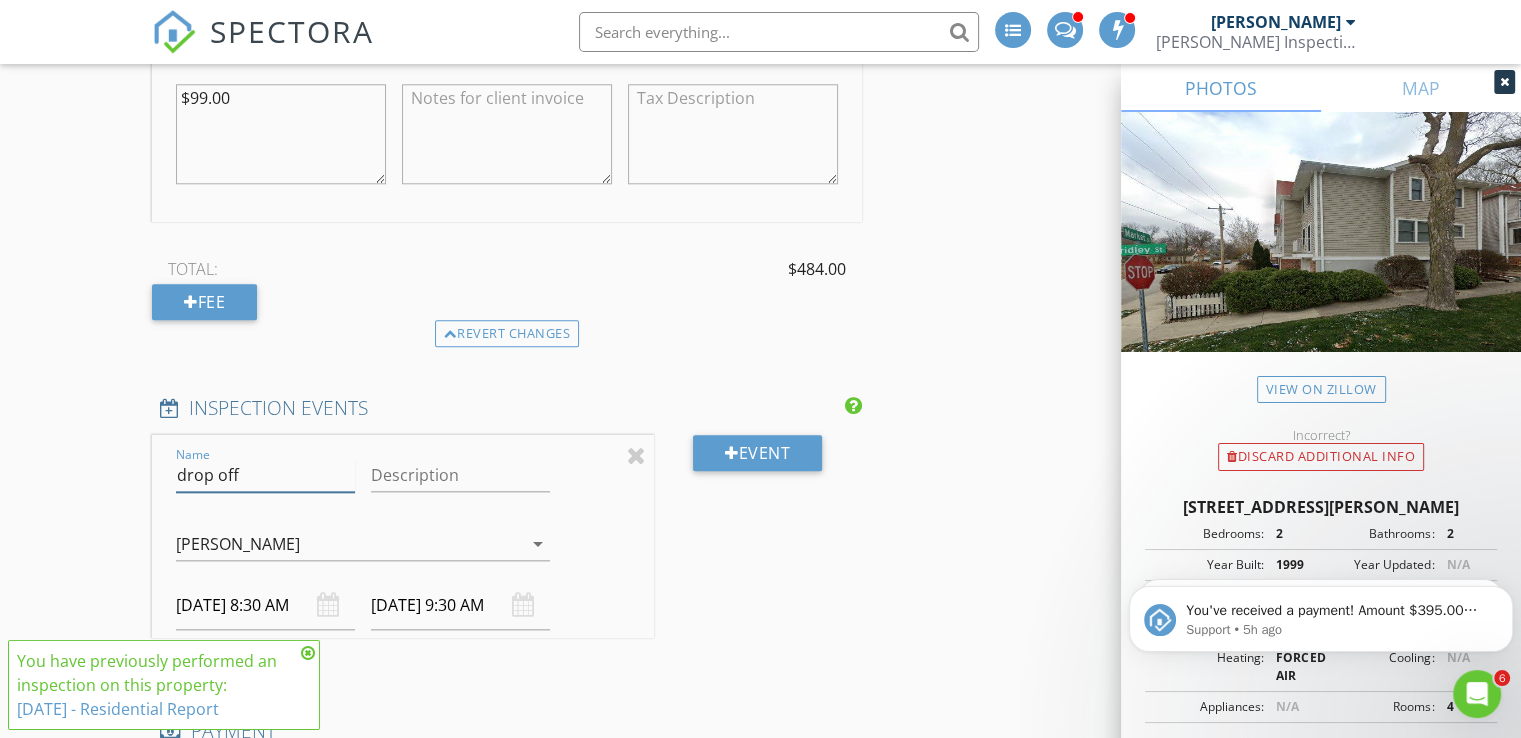 type on "drop off" 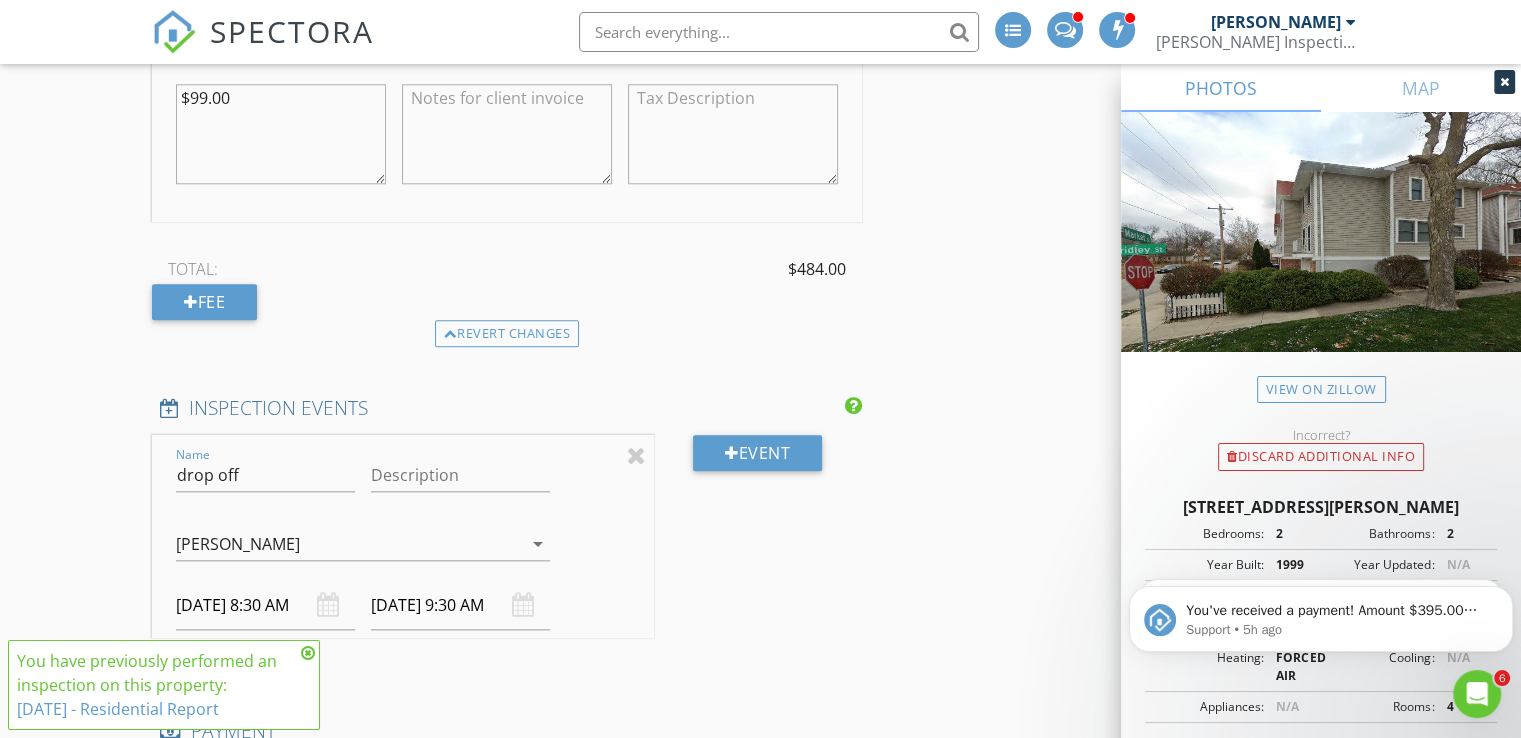 click on "[PERSON_NAME]" at bounding box center (238, 544) 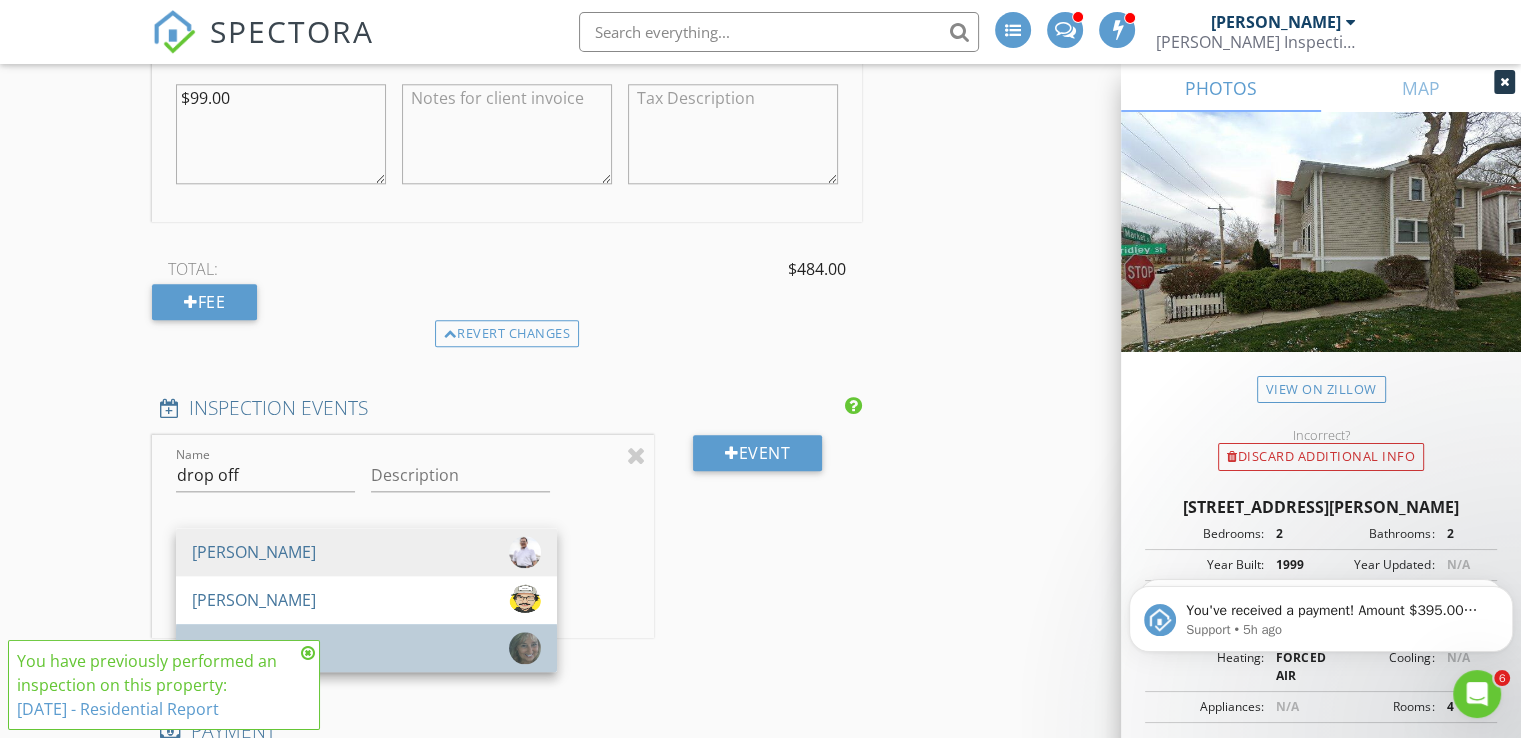 click on "[PERSON_NAME]" at bounding box center [366, 648] 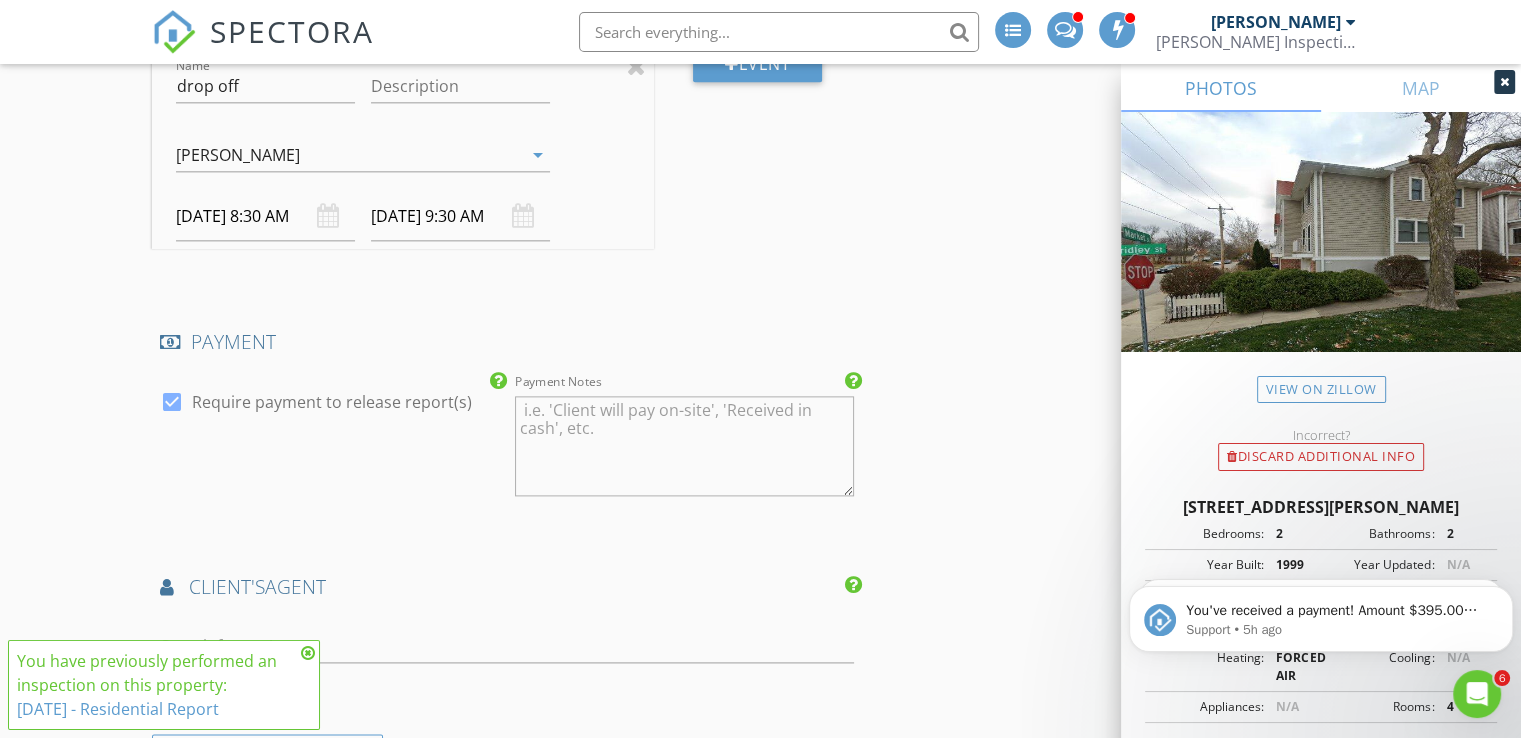 scroll, scrollTop: 2503, scrollLeft: 0, axis: vertical 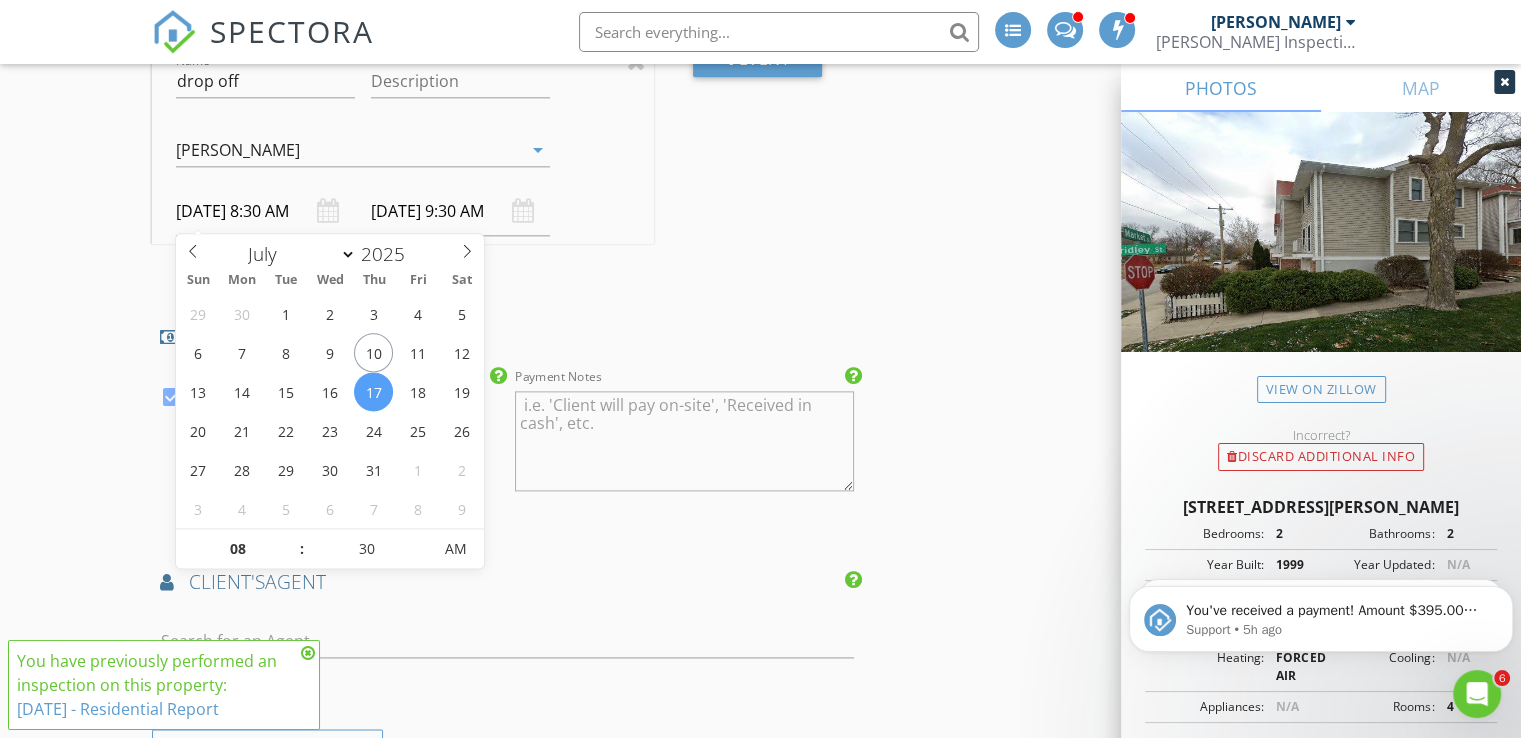 click on "07/17/2025 8:30 AM" at bounding box center (265, 211) 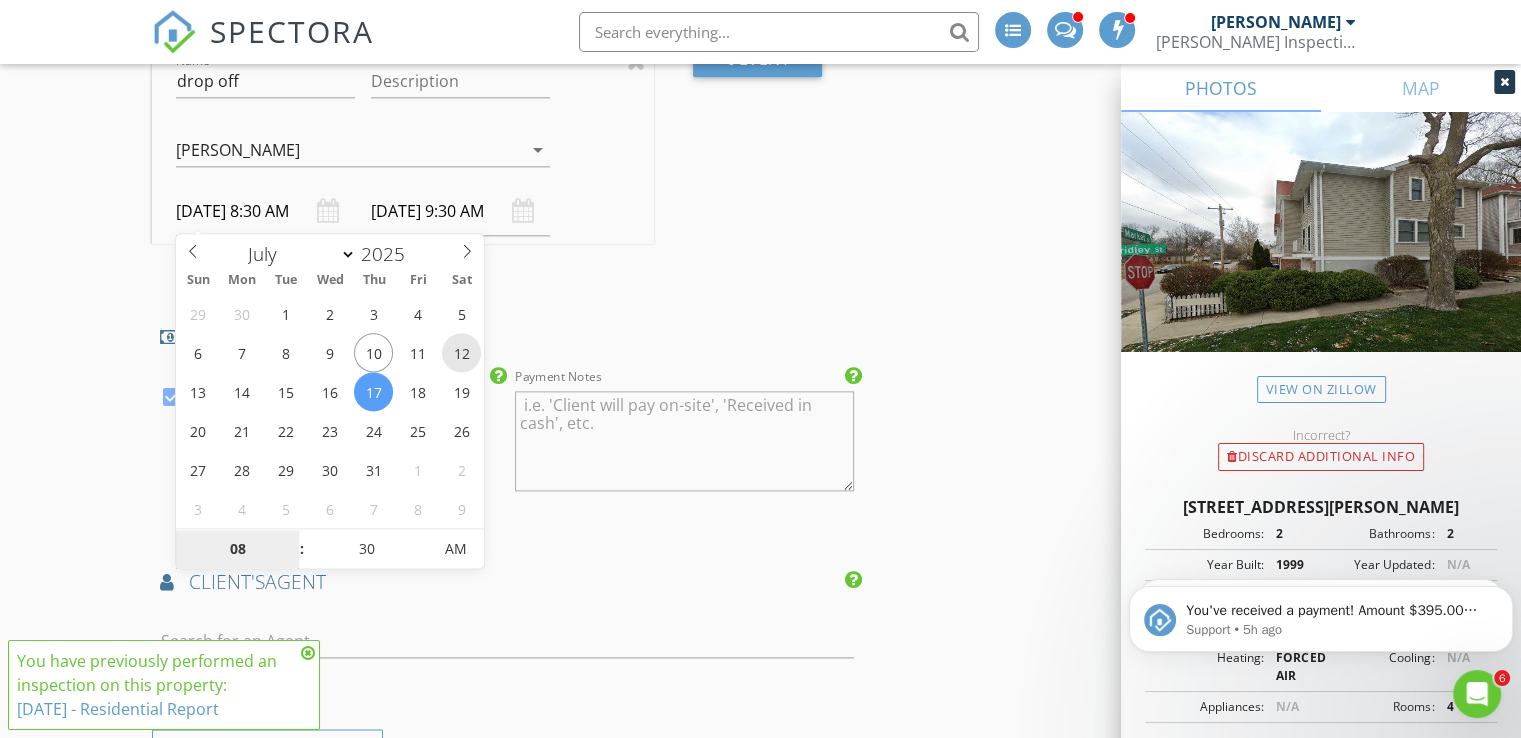 type on "07/12/2025 8:30 AM" 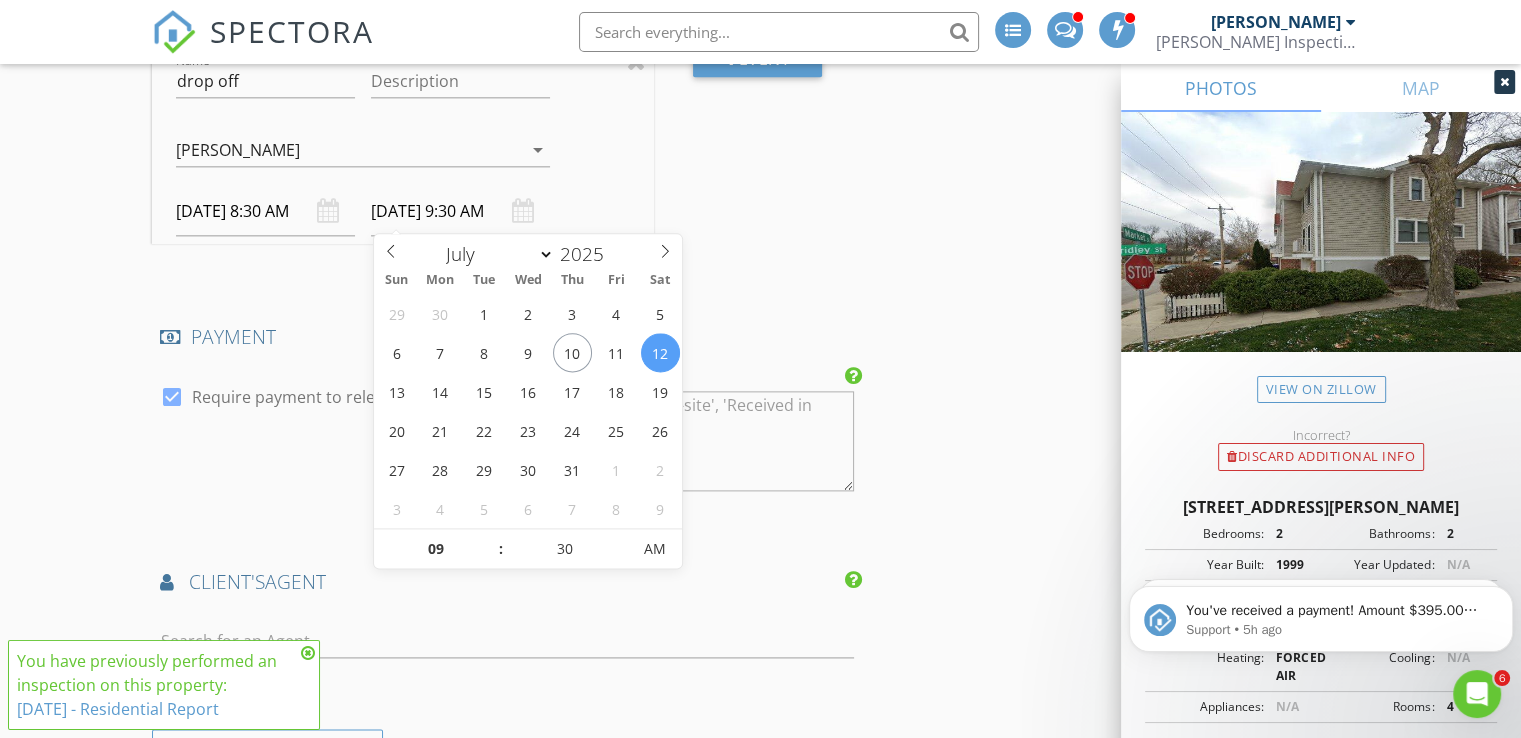click on "07/12/2025 9:30 AM" at bounding box center [460, 211] 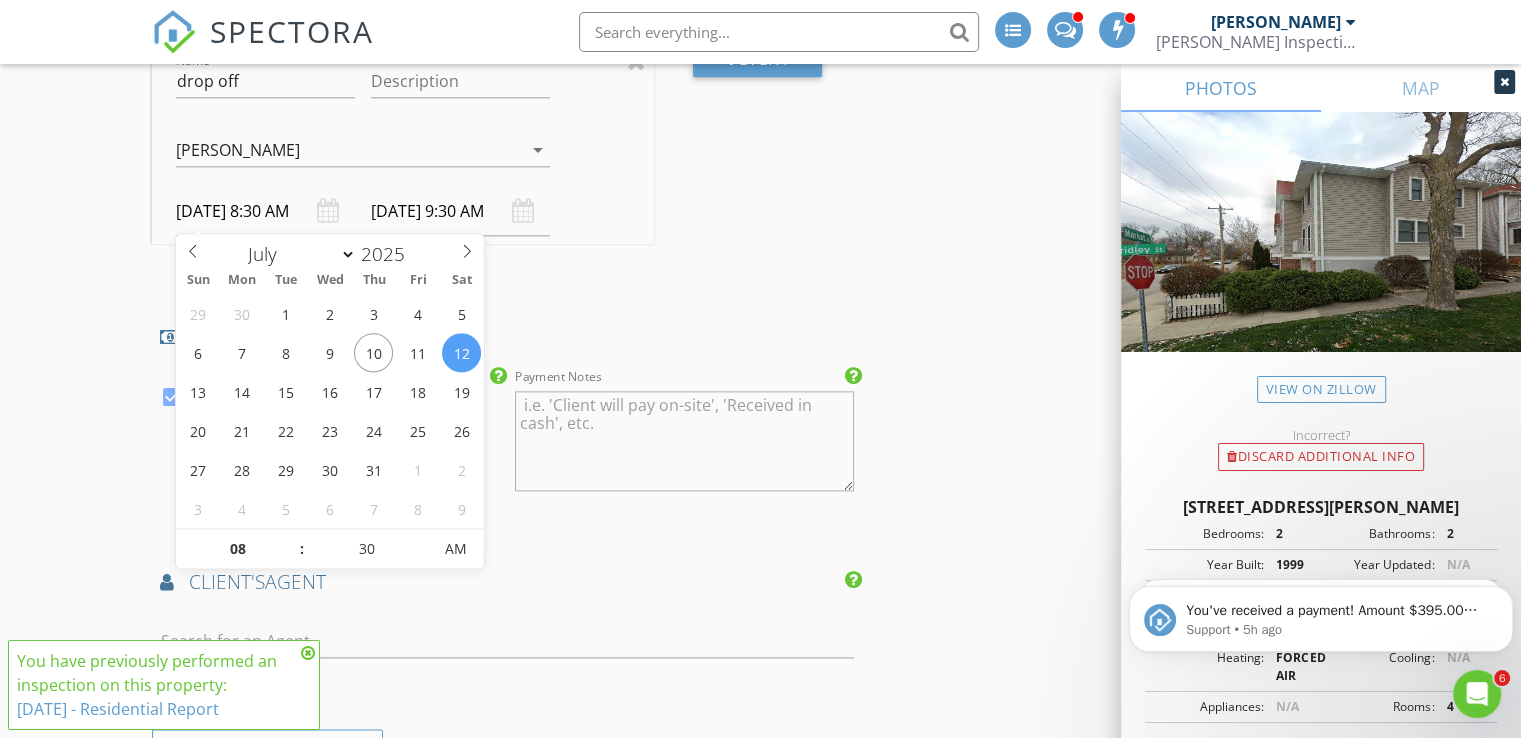 click on "07/12/2025 8:30 AM" at bounding box center [265, 211] 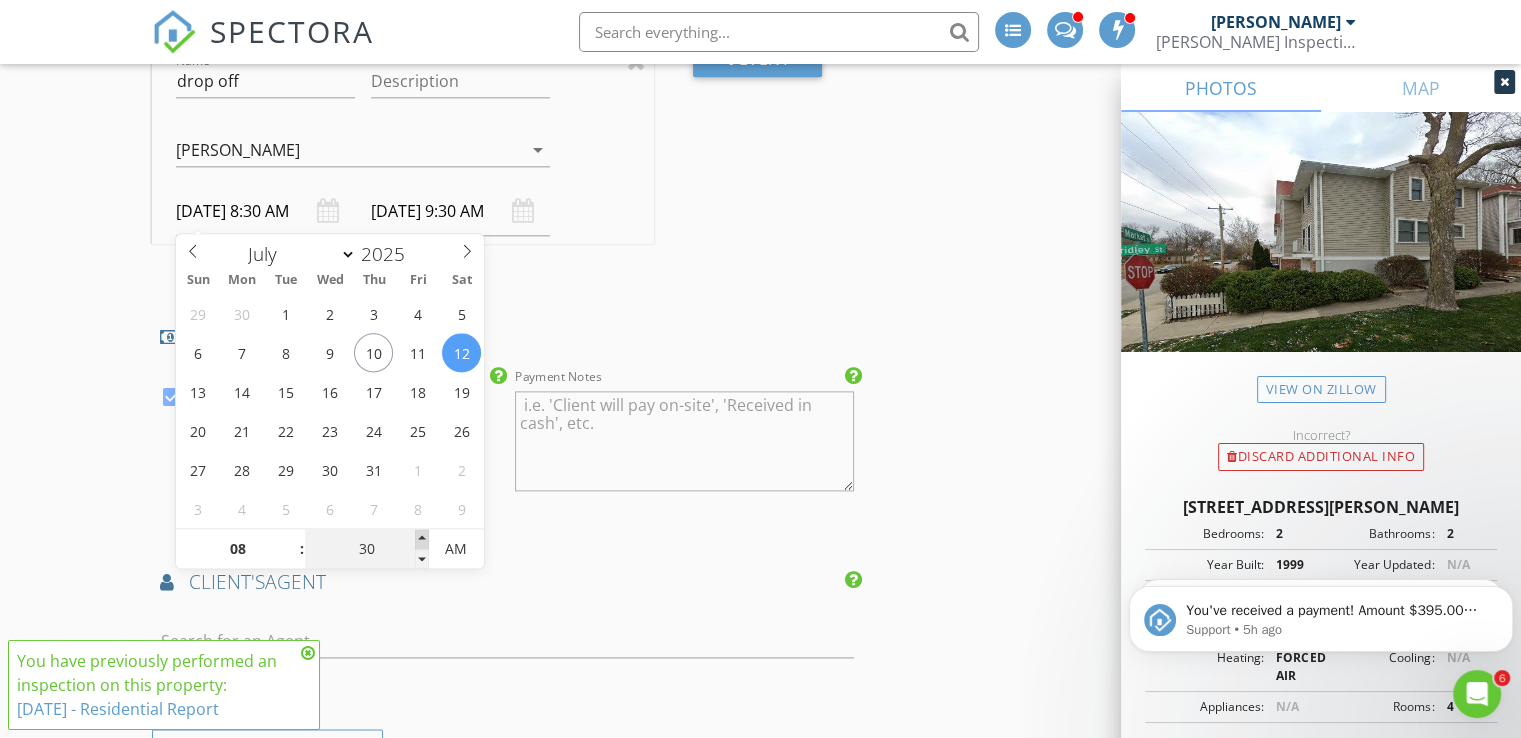 type on "35" 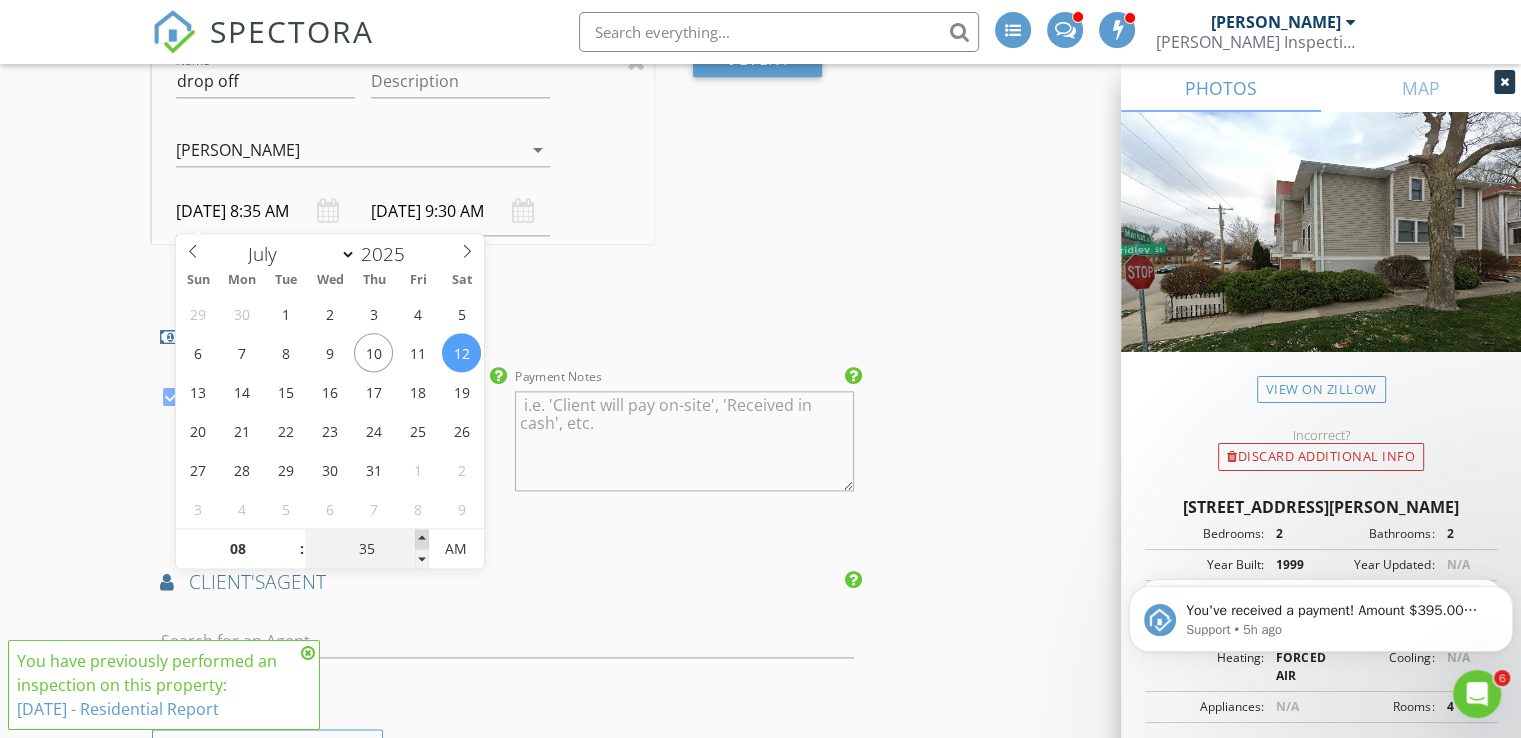 click at bounding box center (422, 539) 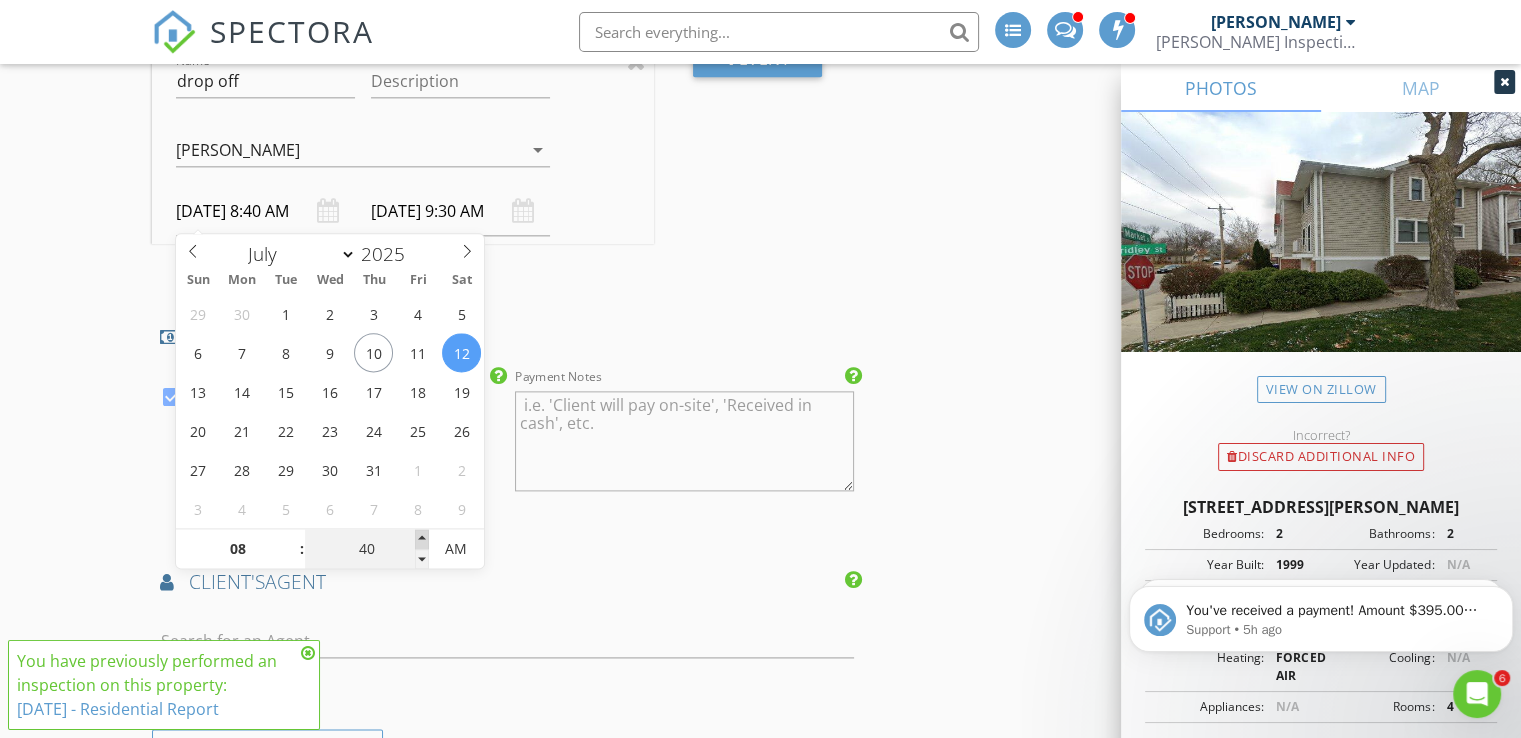 click at bounding box center [422, 539] 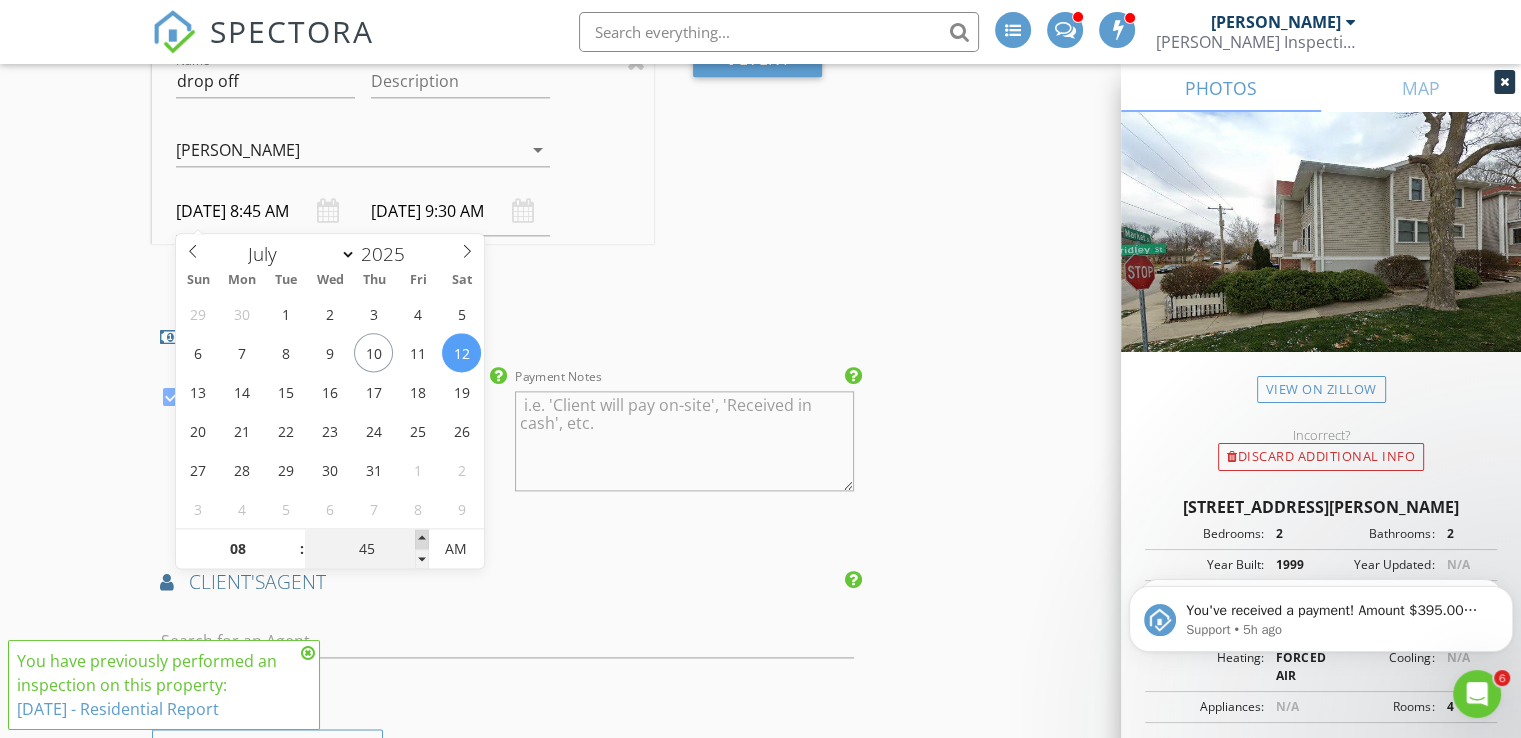 click at bounding box center [422, 539] 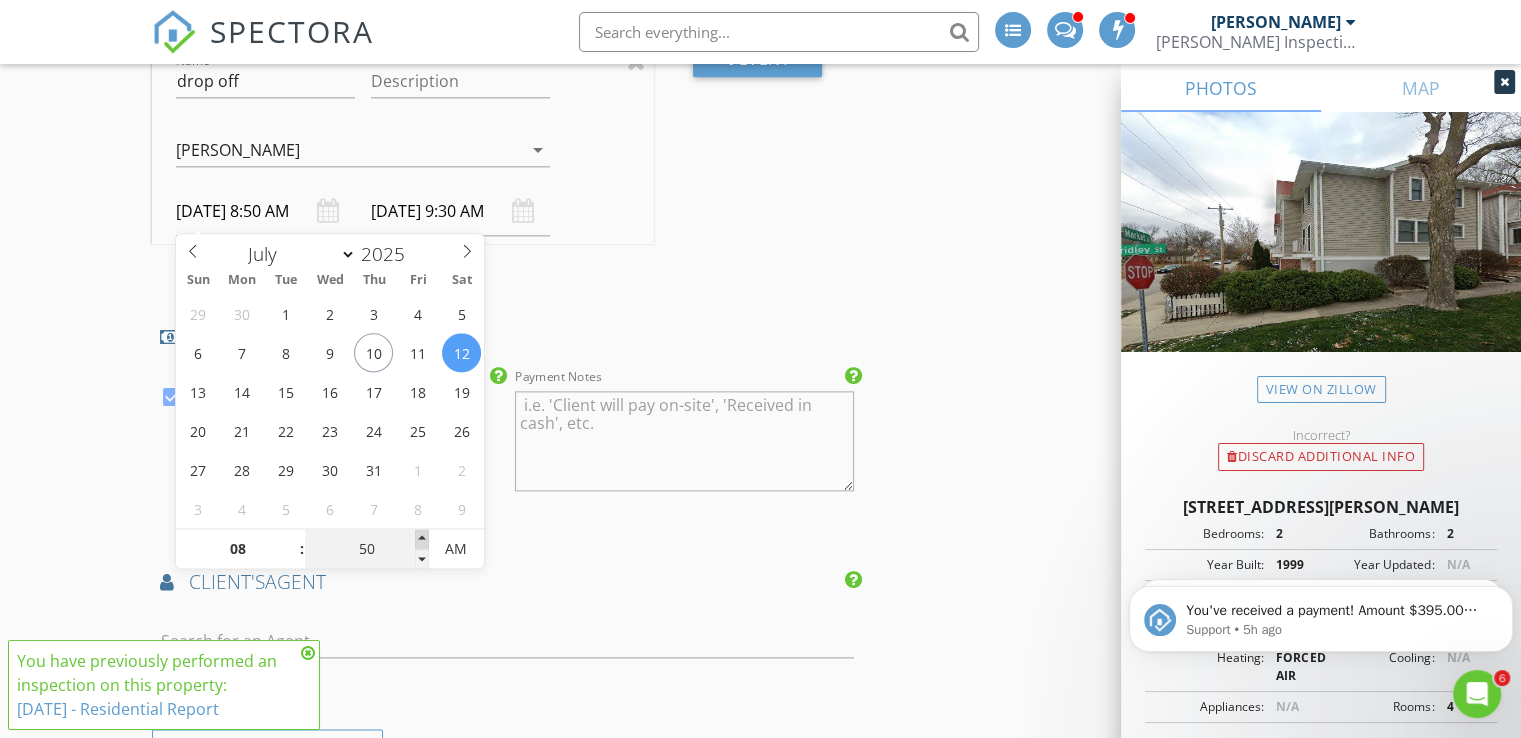 click at bounding box center [422, 539] 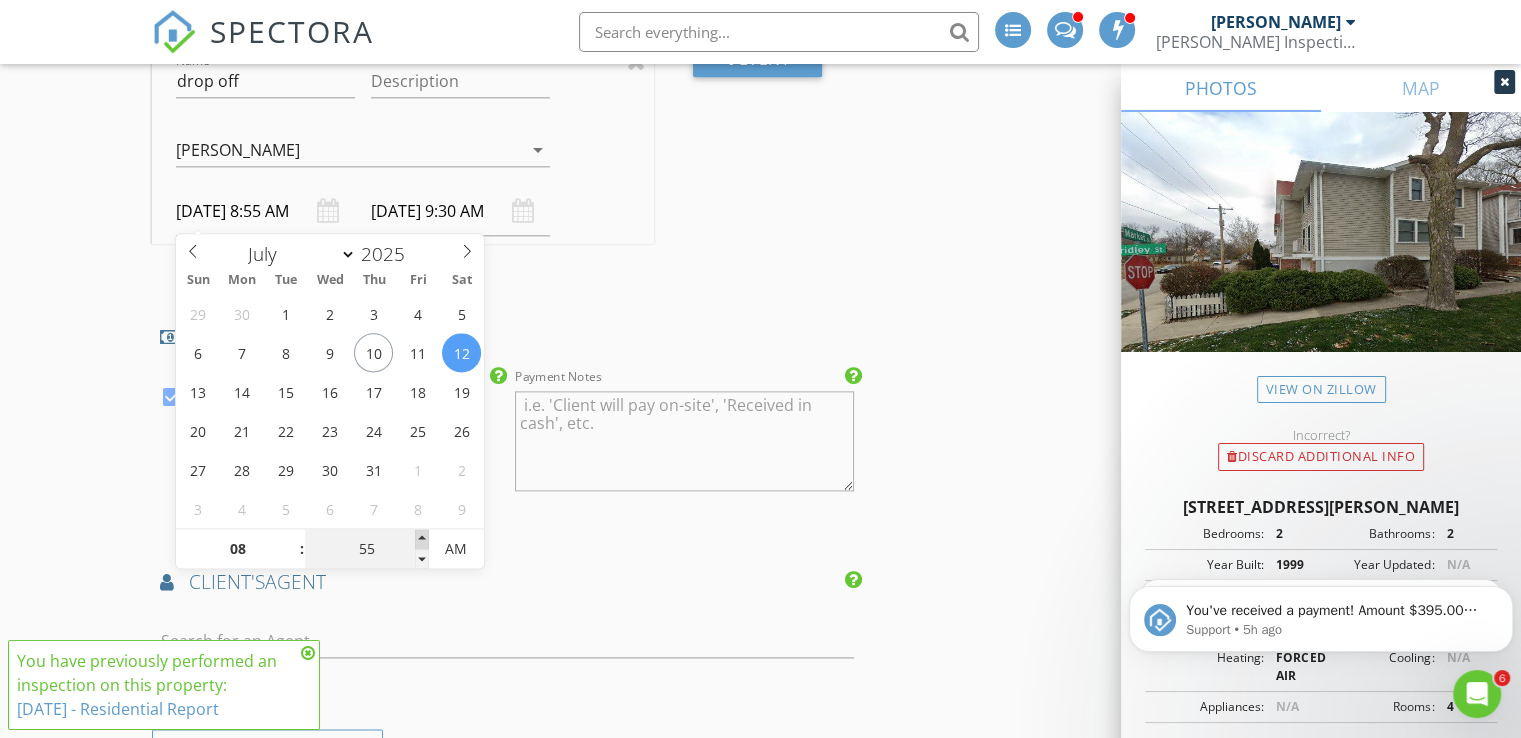 click at bounding box center [422, 539] 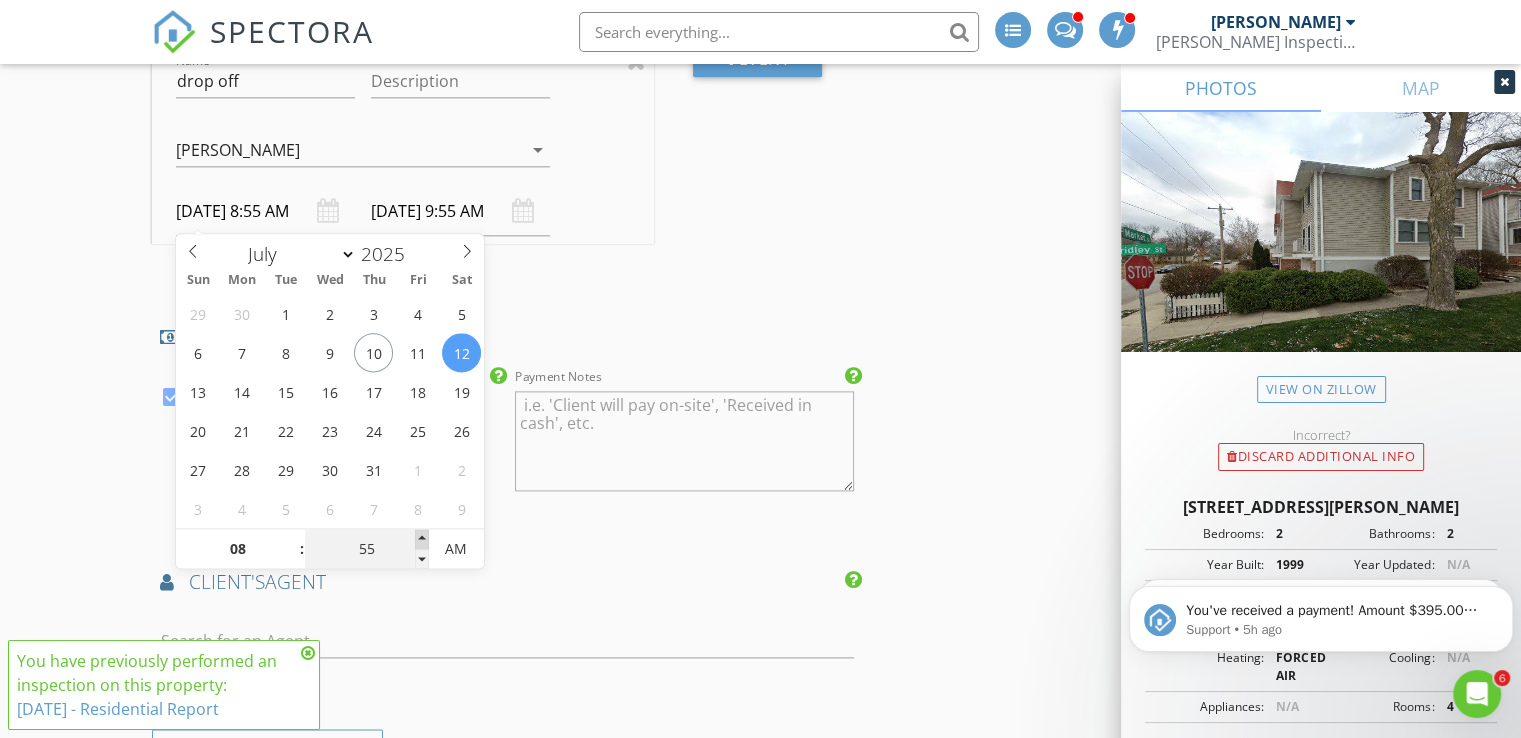 type on "09" 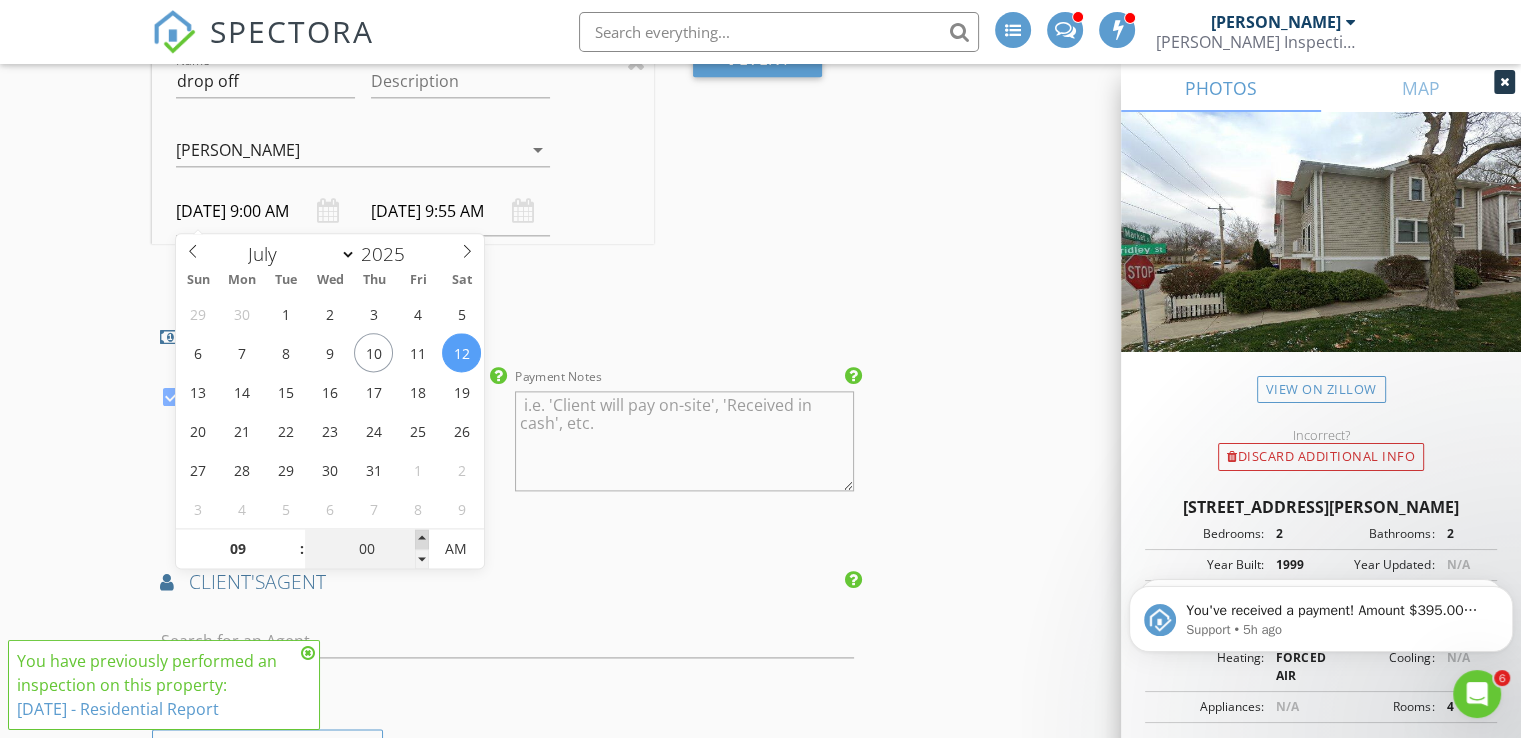 click at bounding box center (422, 539) 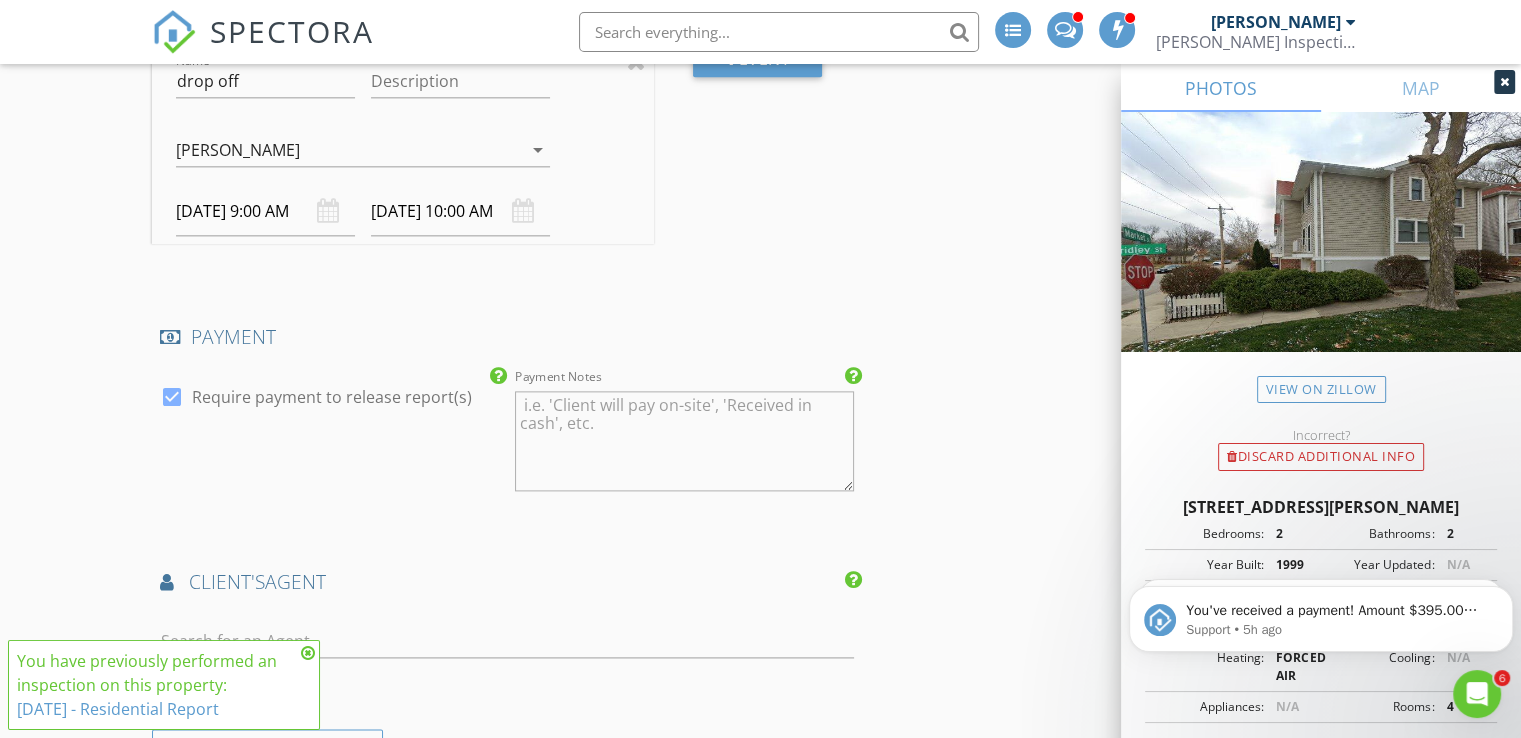 click on "client's  AGENT" at bounding box center [507, 582] 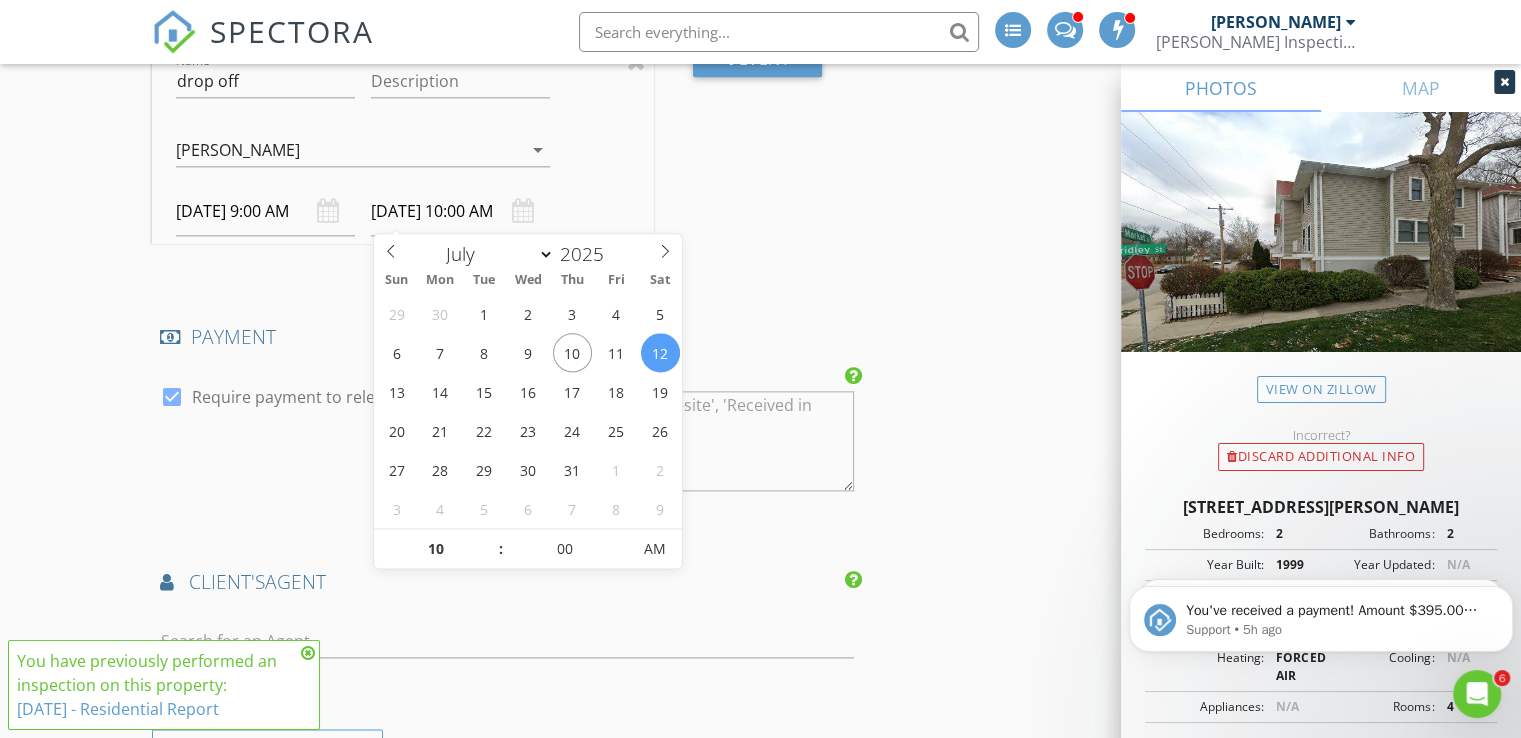click on "07/12/2025 10:00 AM" at bounding box center (460, 211) 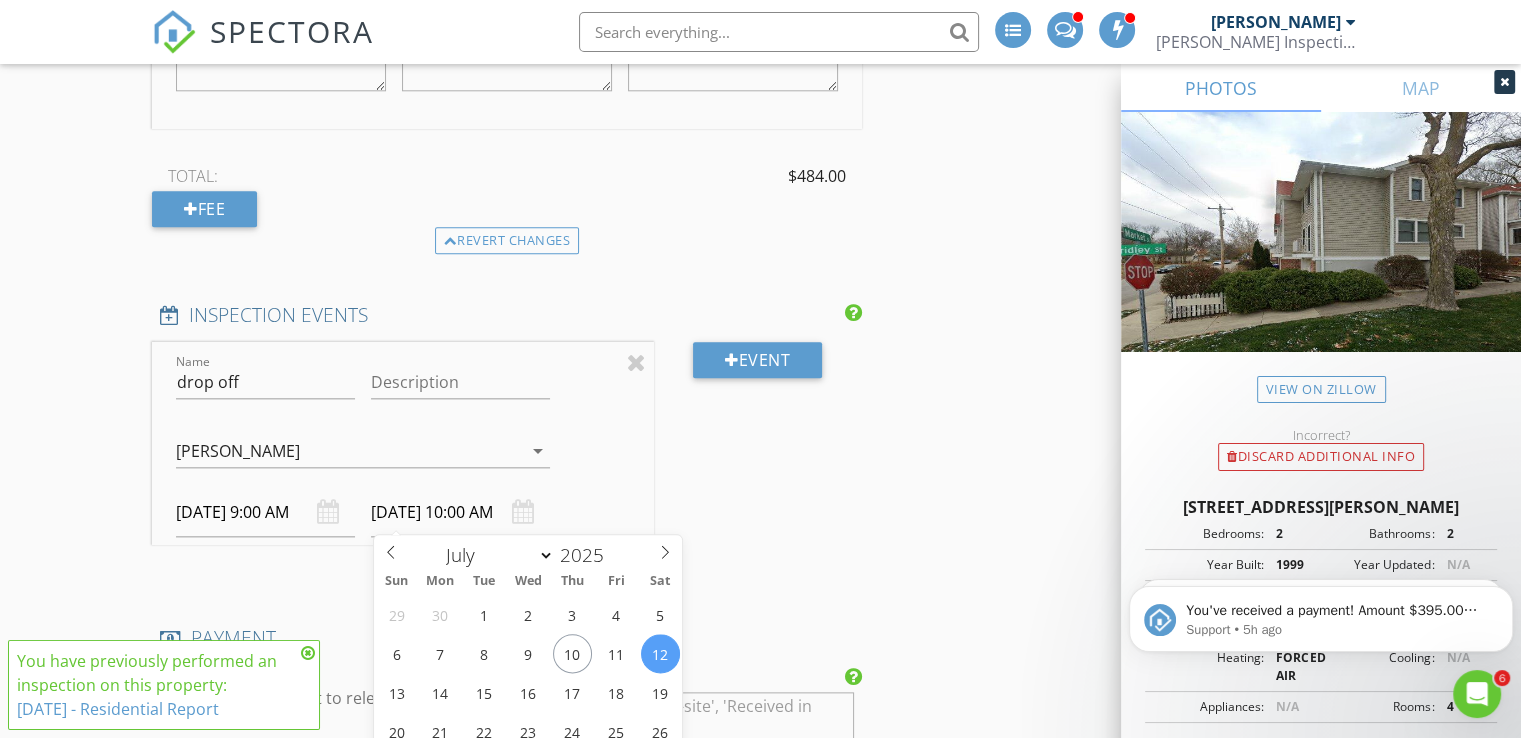 scroll, scrollTop: 2201, scrollLeft: 0, axis: vertical 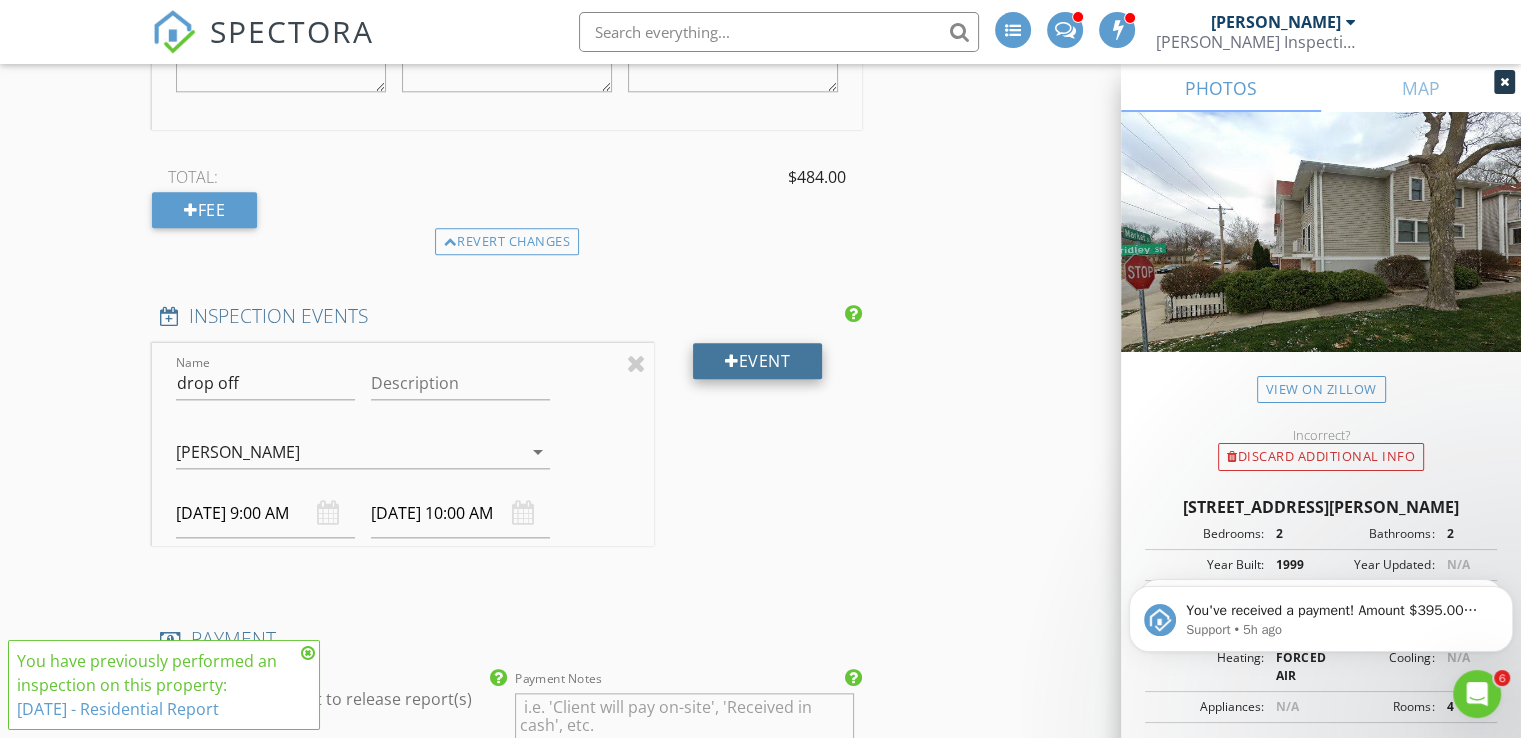click on "Event" at bounding box center [757, 361] 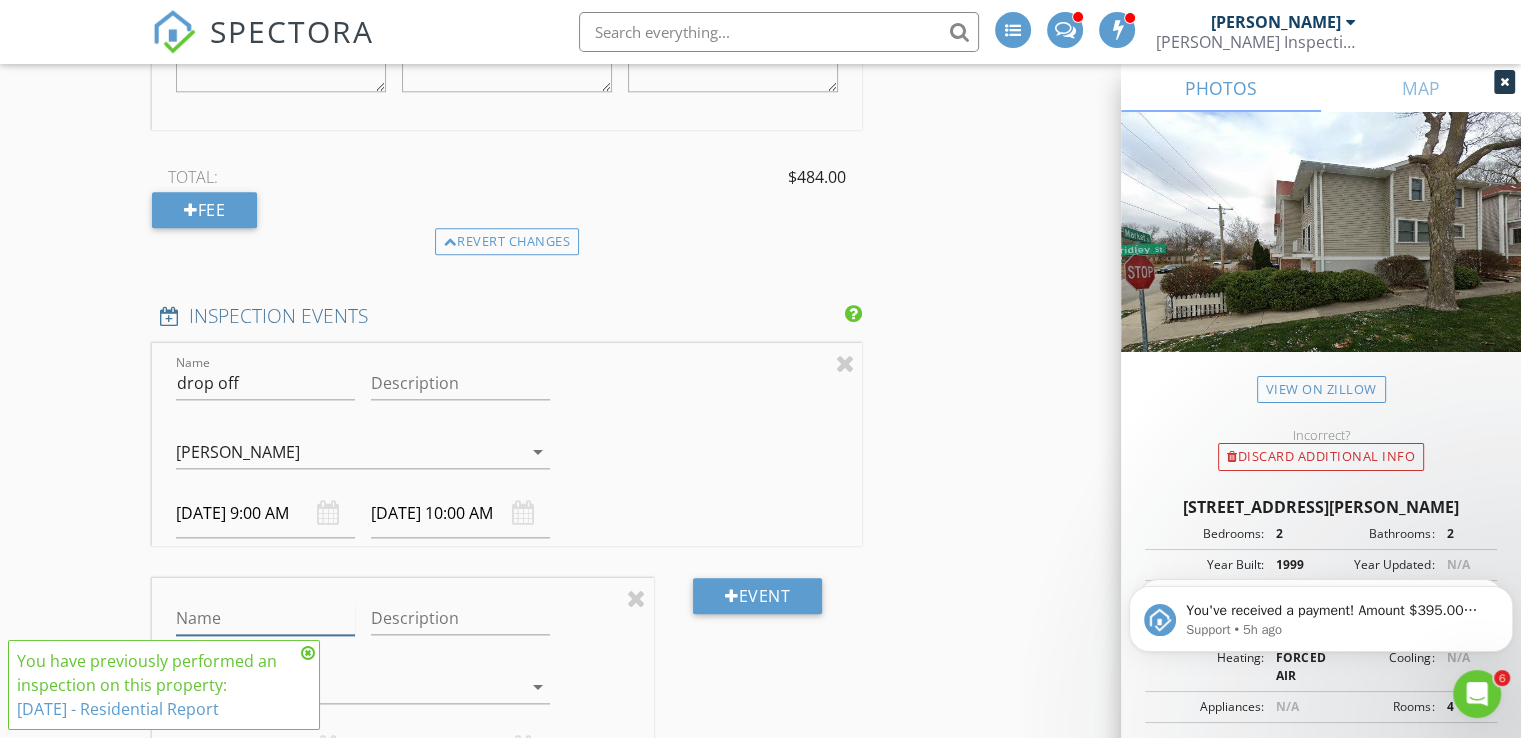 click on "Name" at bounding box center (265, 618) 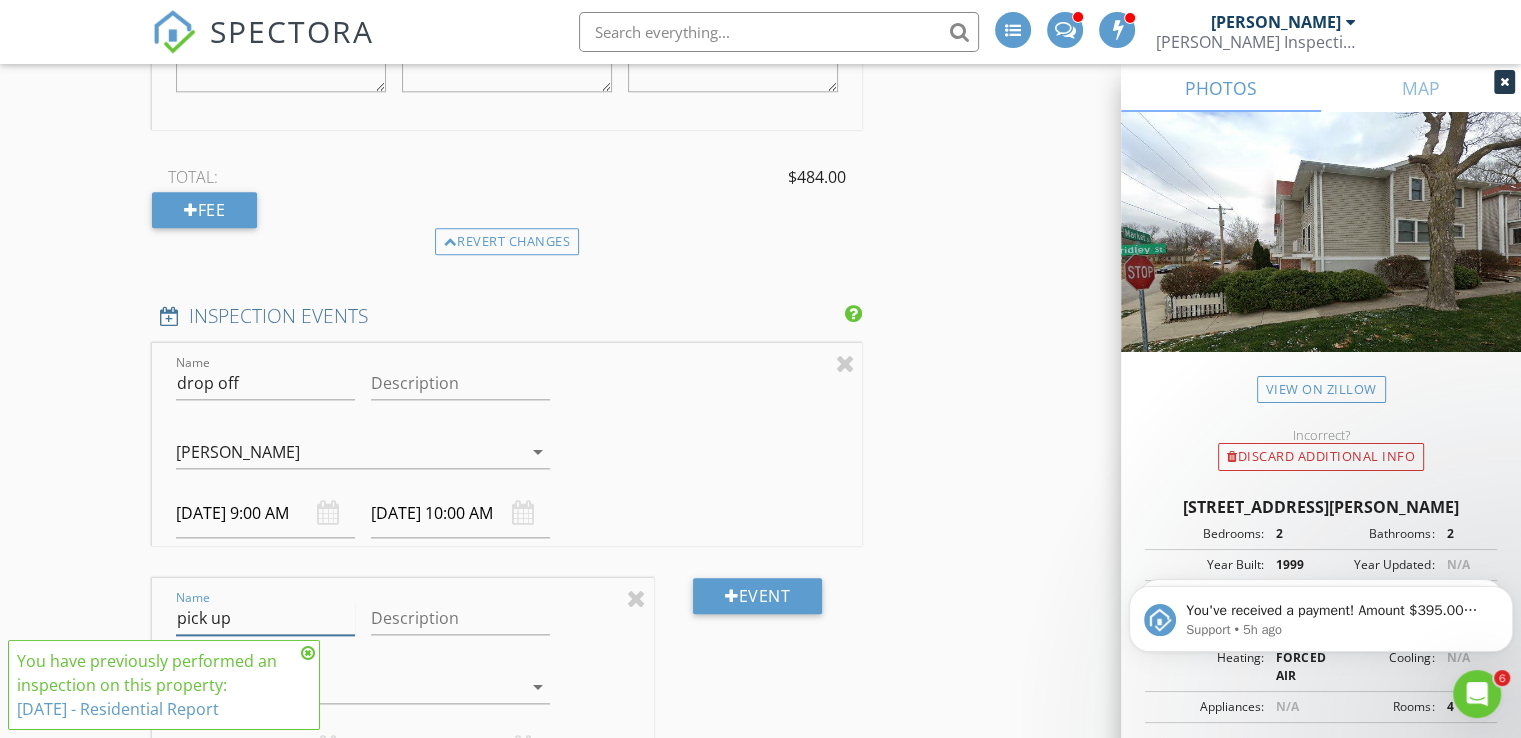 type on "pick up" 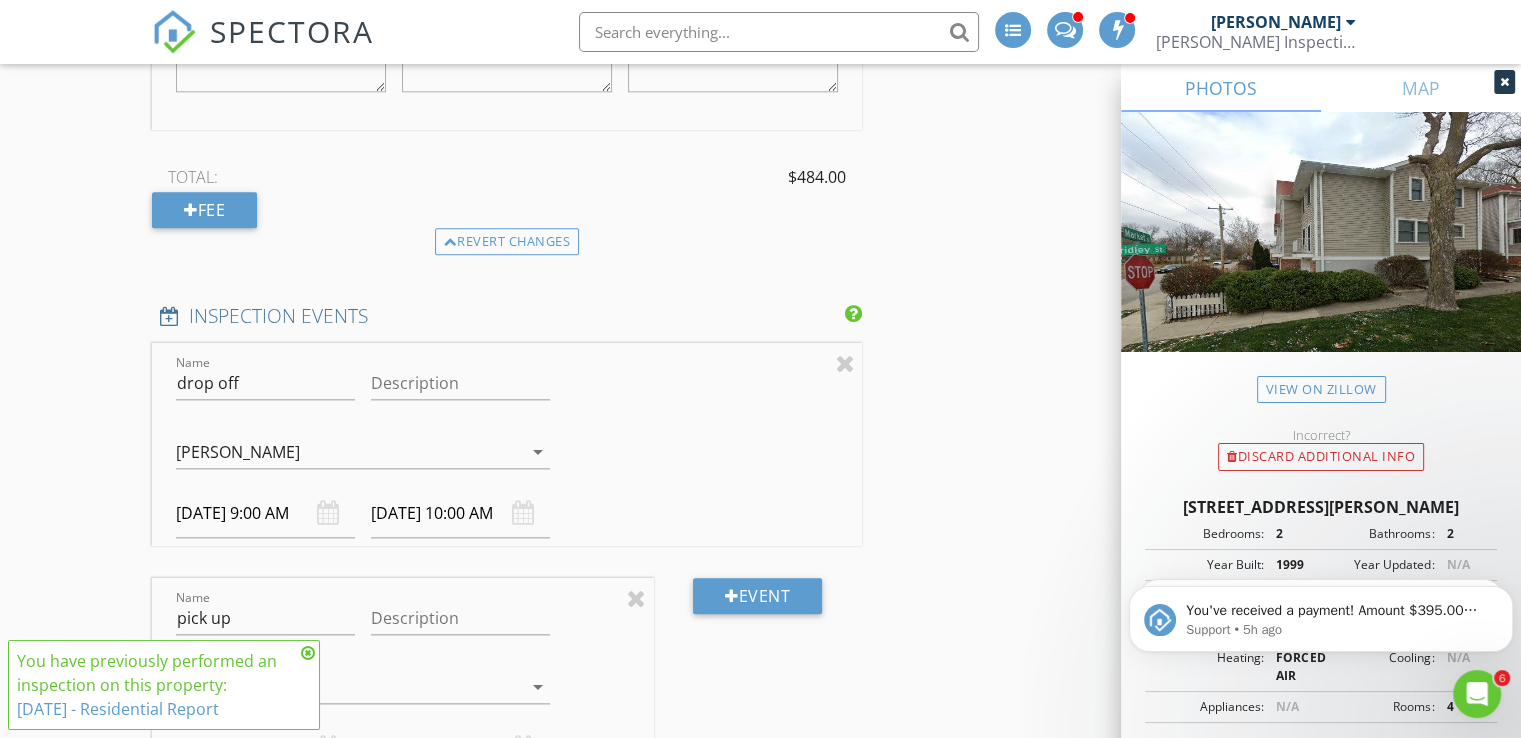 click at bounding box center (308, 653) 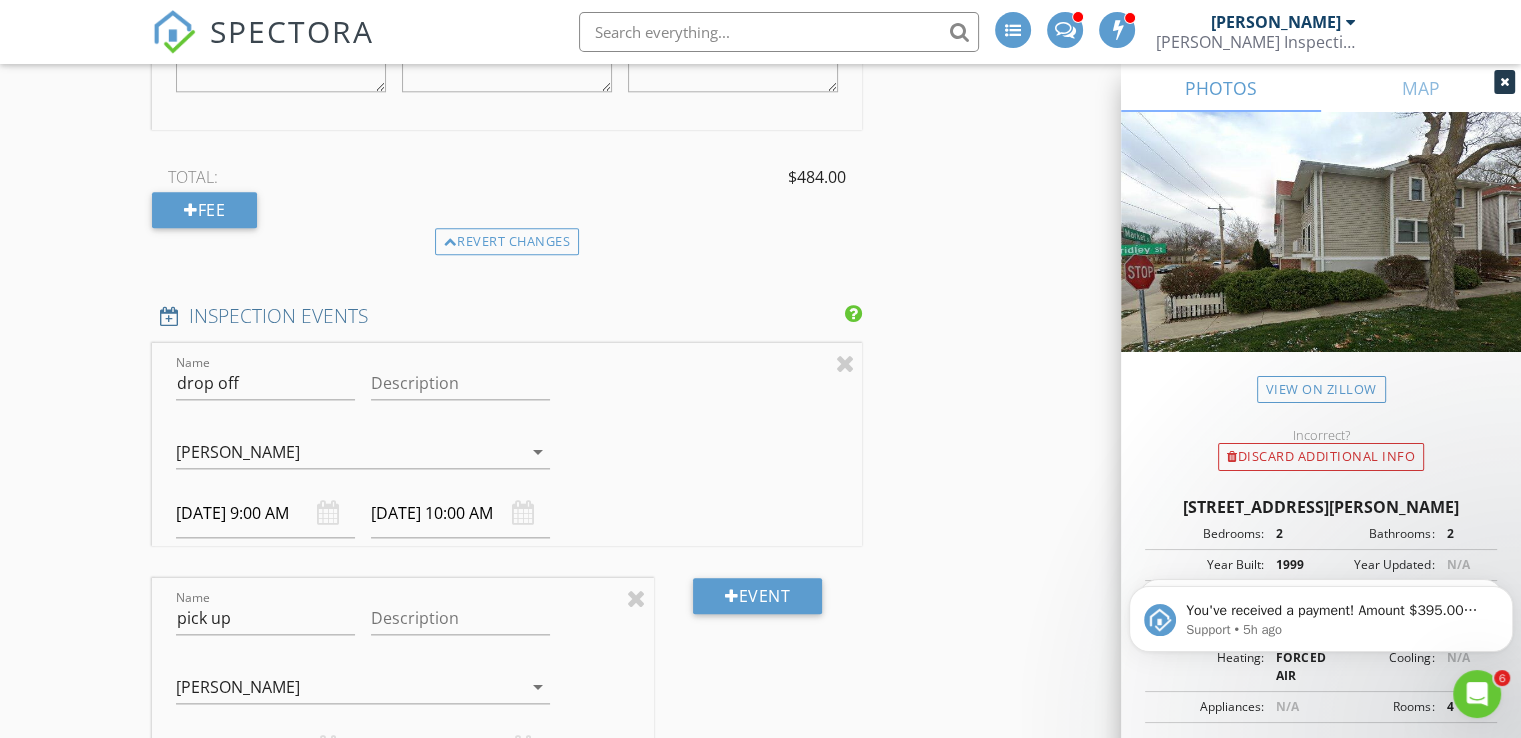 click on "[PERSON_NAME]" at bounding box center [238, 687] 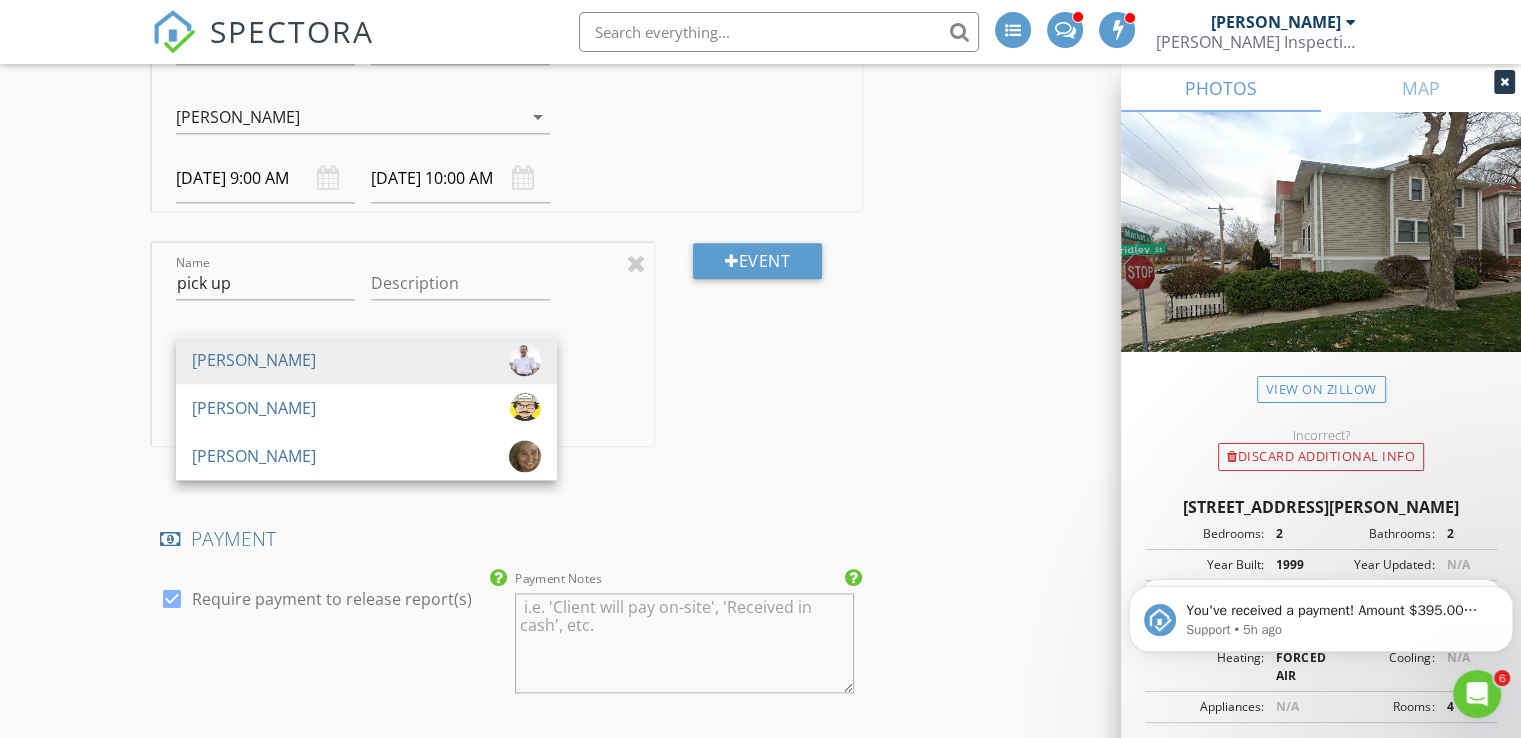 scroll, scrollTop: 2548, scrollLeft: 0, axis: vertical 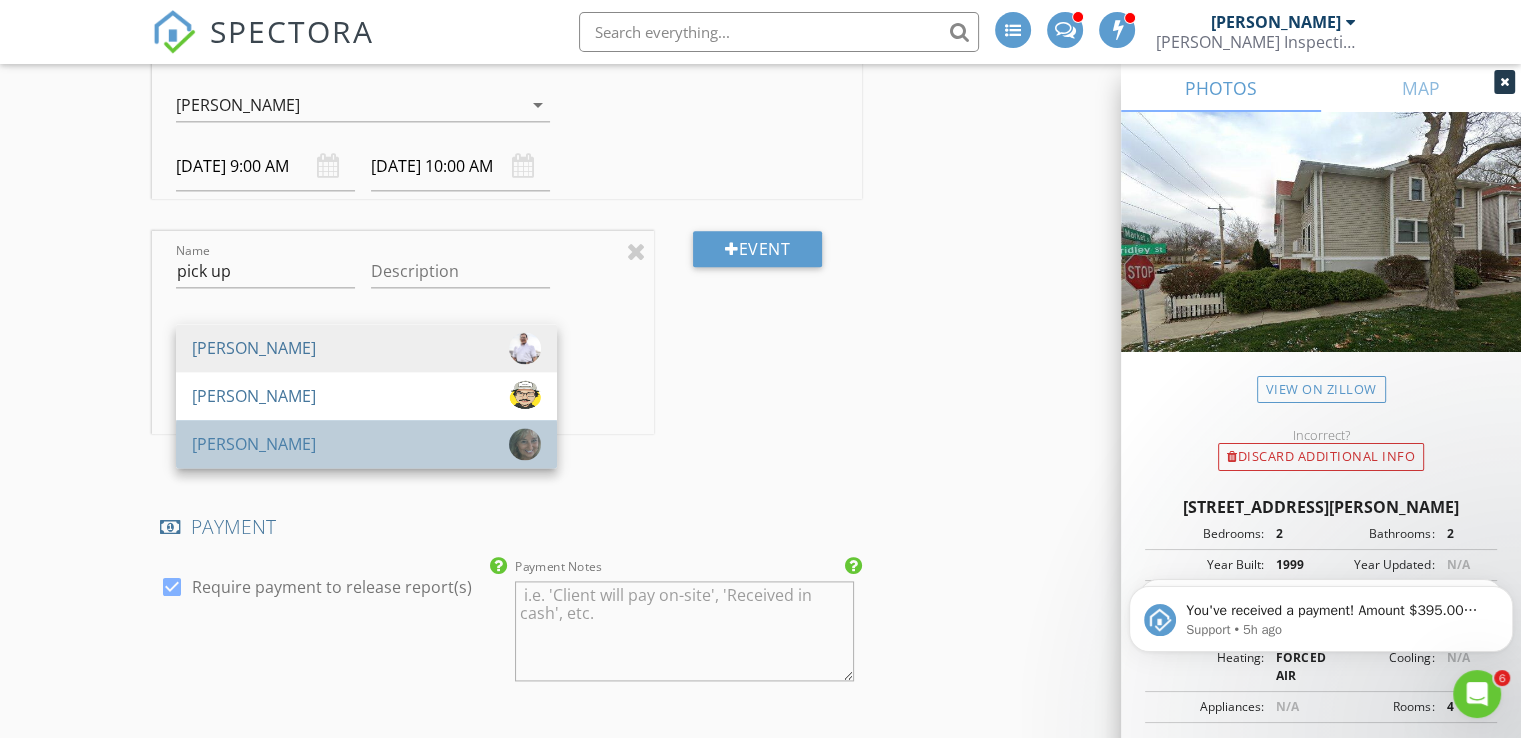 click on "[PERSON_NAME]" at bounding box center (254, 444) 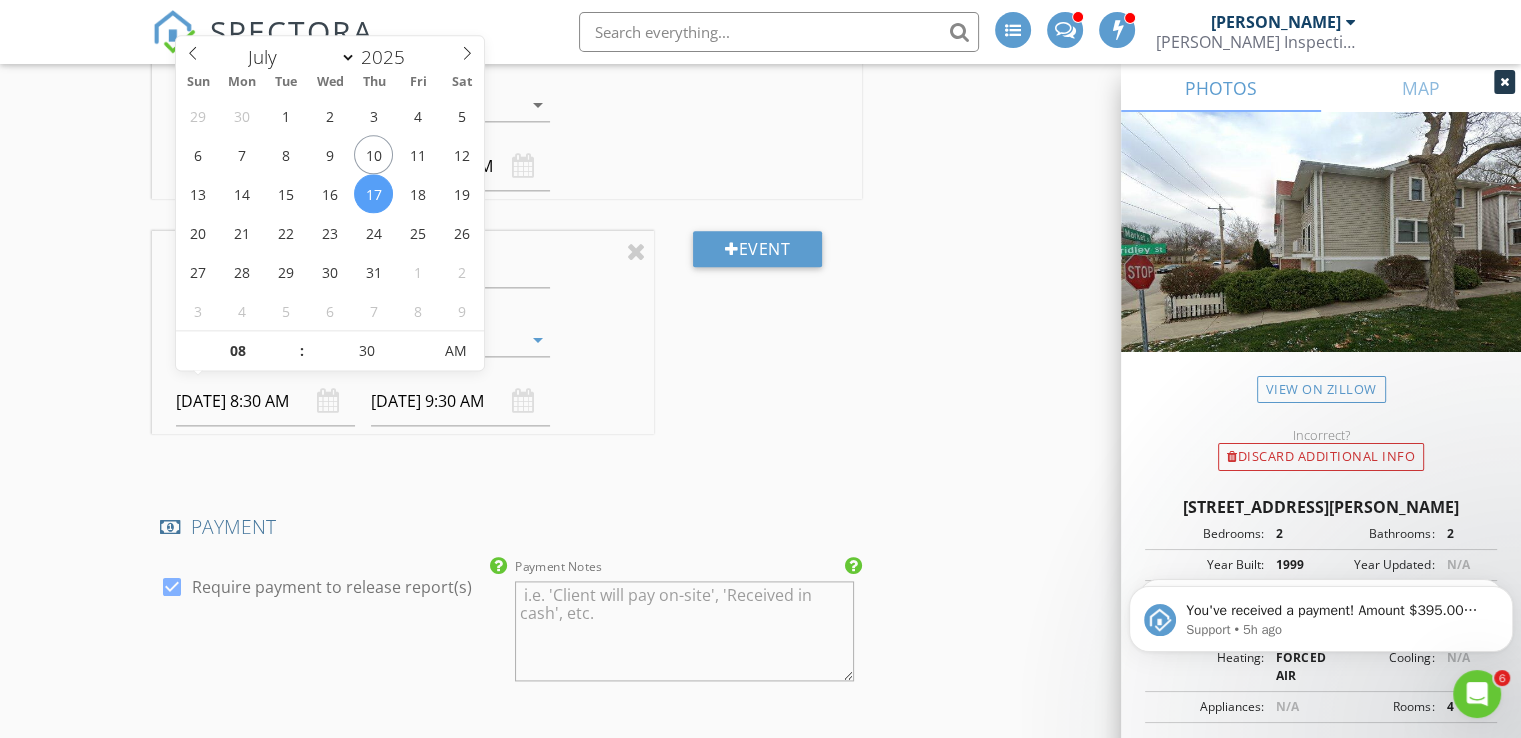 click on "07/17/2025 8:30 AM" at bounding box center (265, 401) 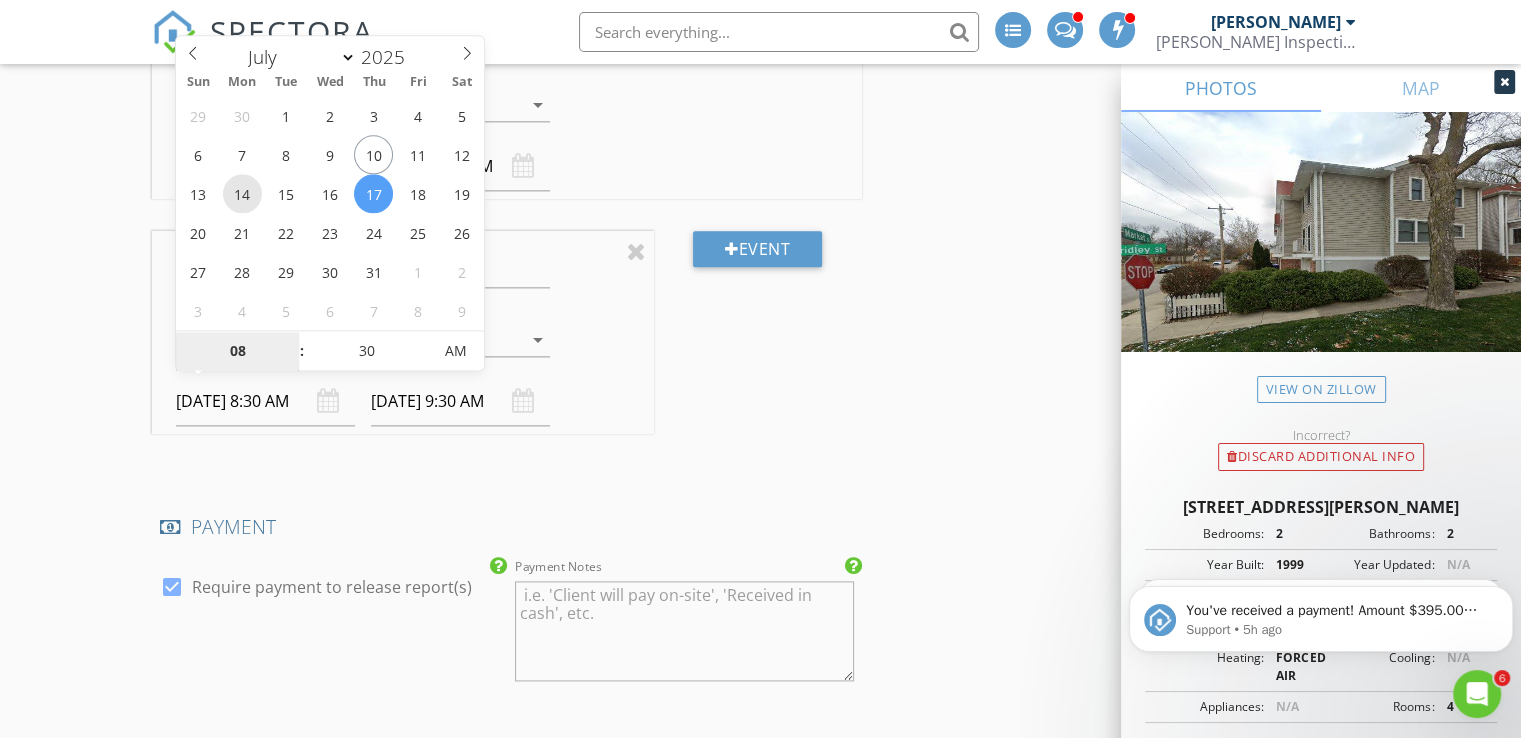 type on "07/14/2025 8:30 AM" 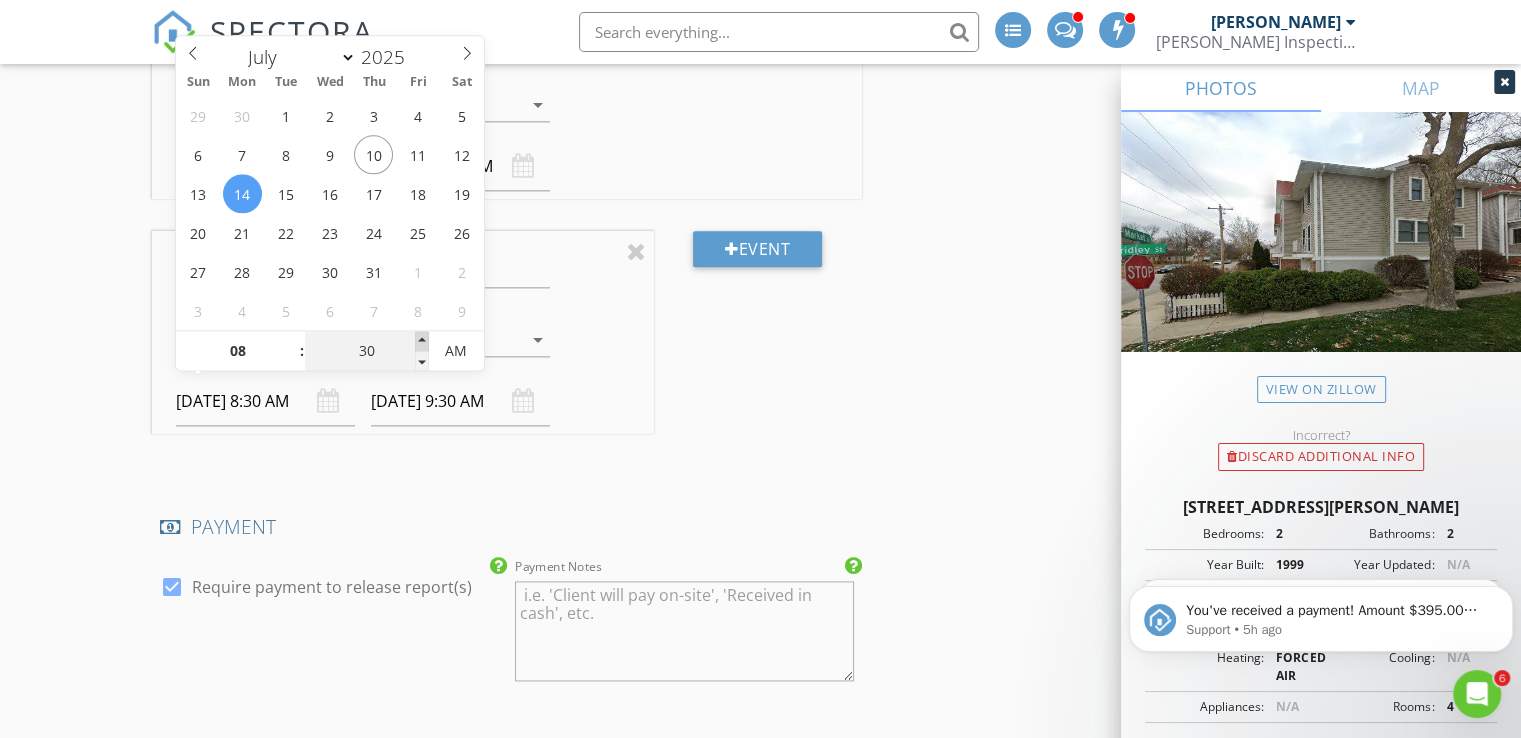 type on "35" 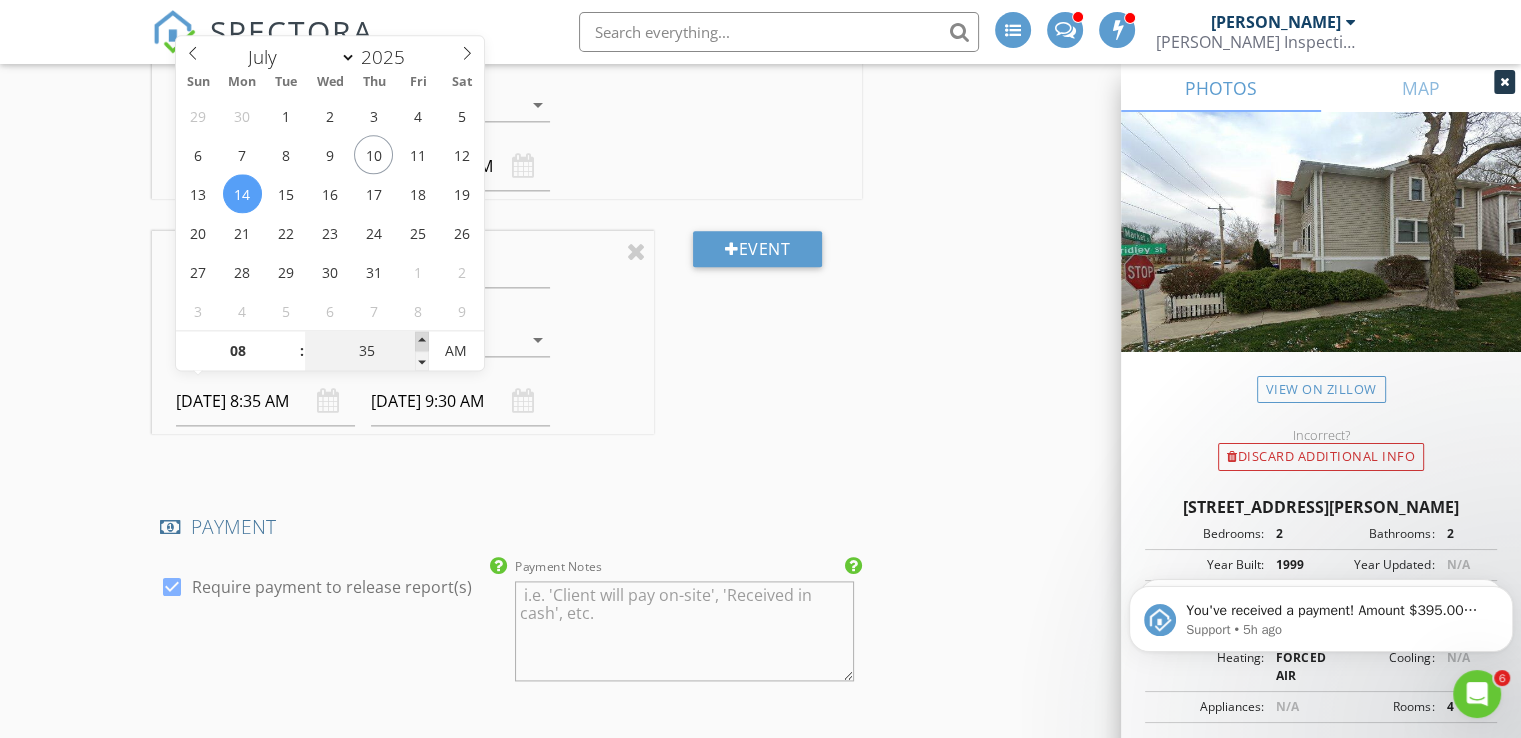 click at bounding box center [422, 341] 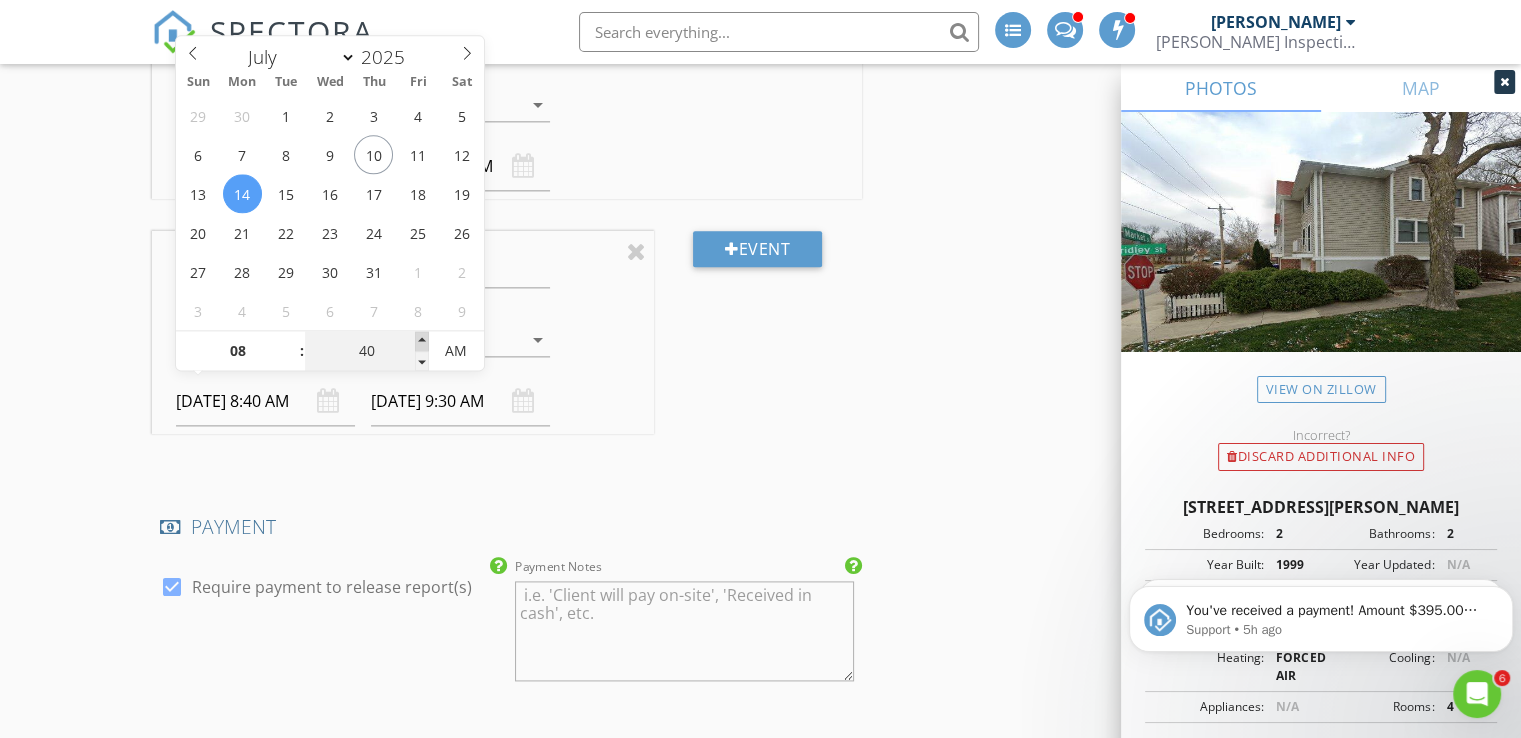 click at bounding box center [422, 341] 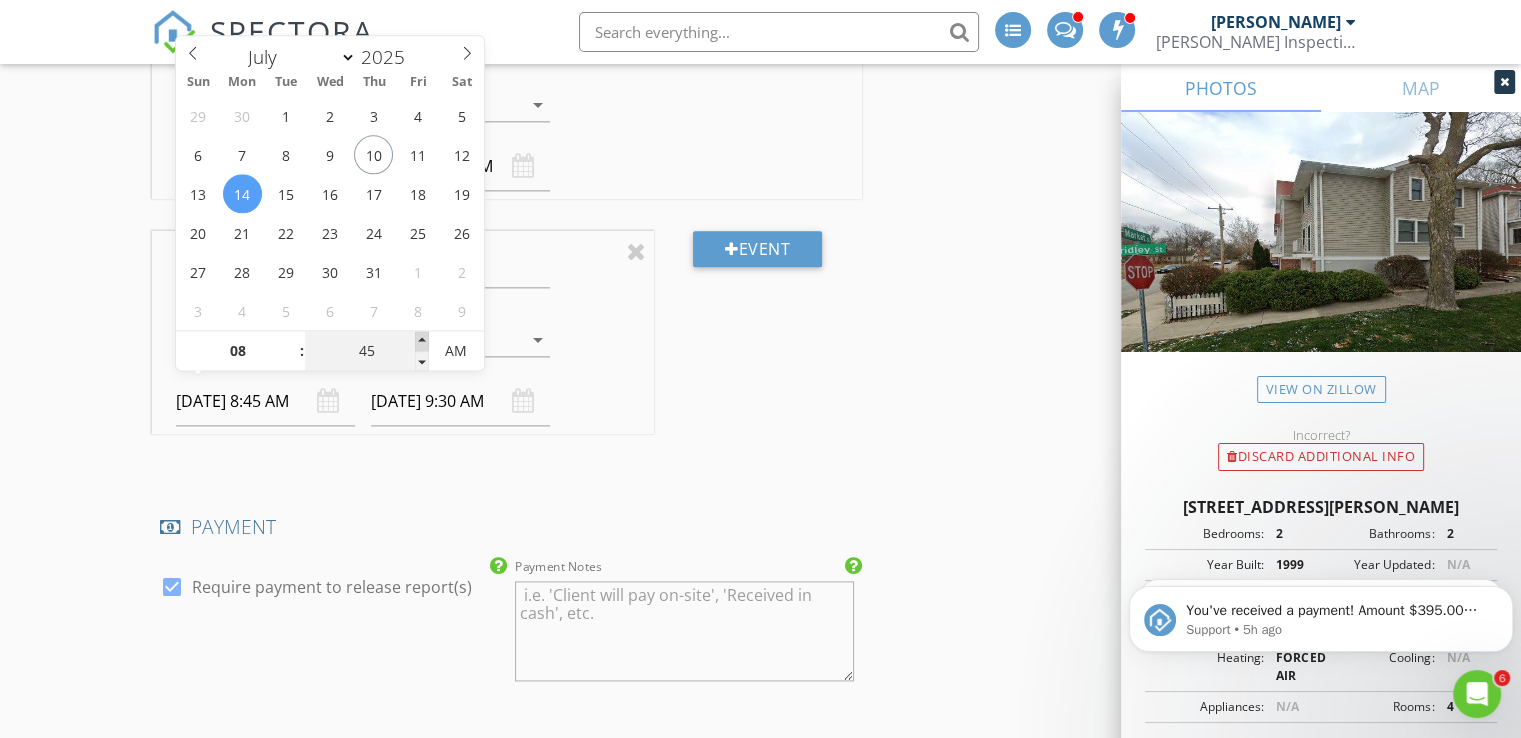 click at bounding box center [422, 341] 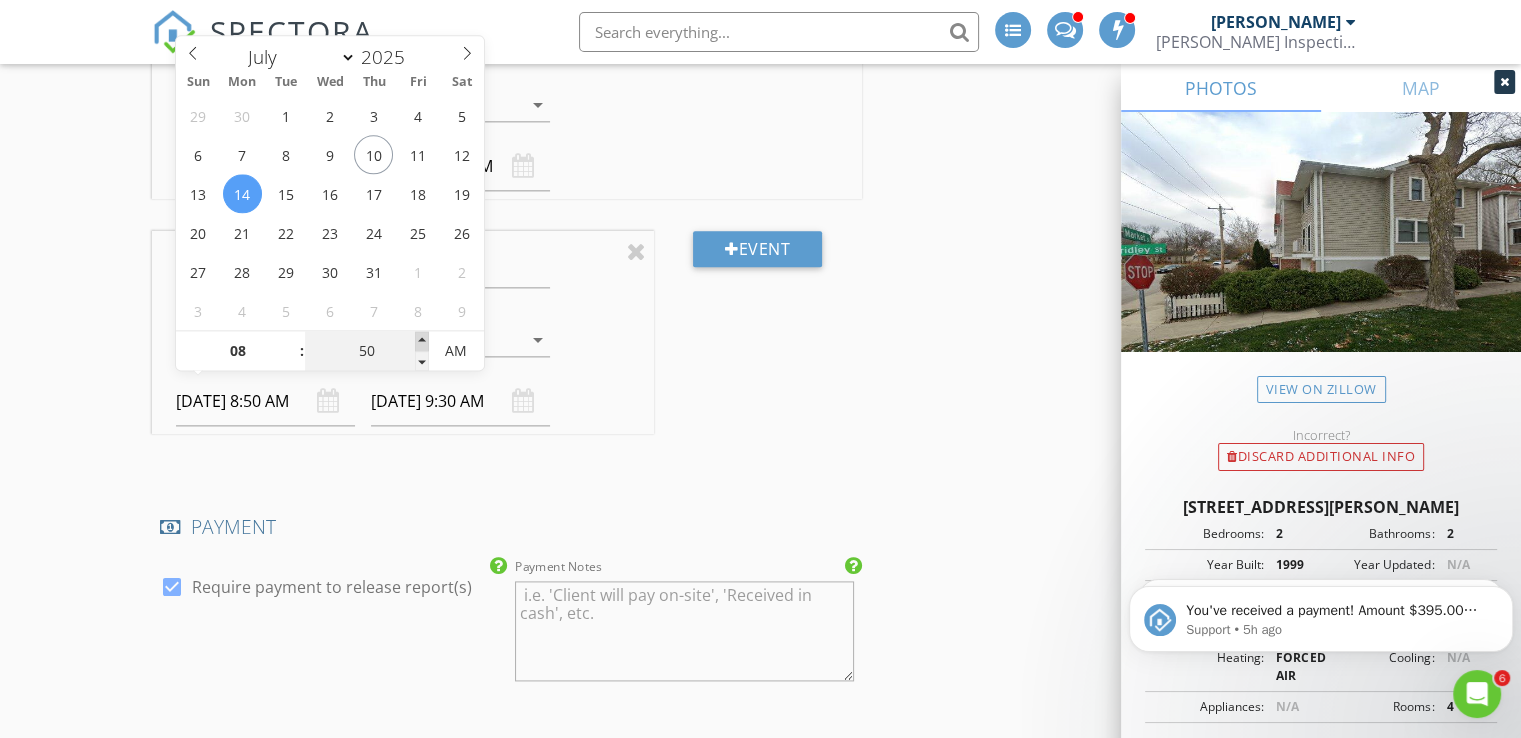 click at bounding box center [422, 341] 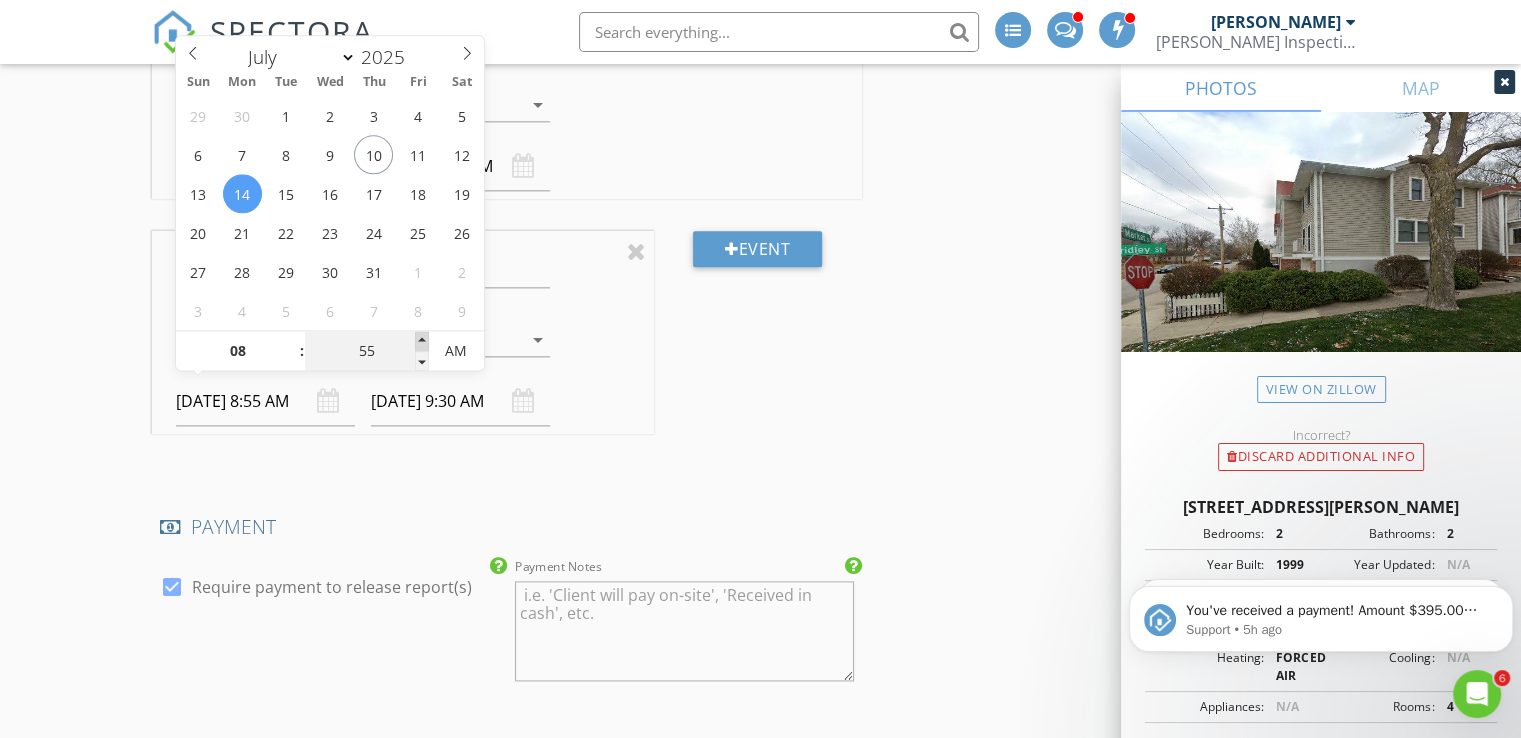 click at bounding box center (422, 341) 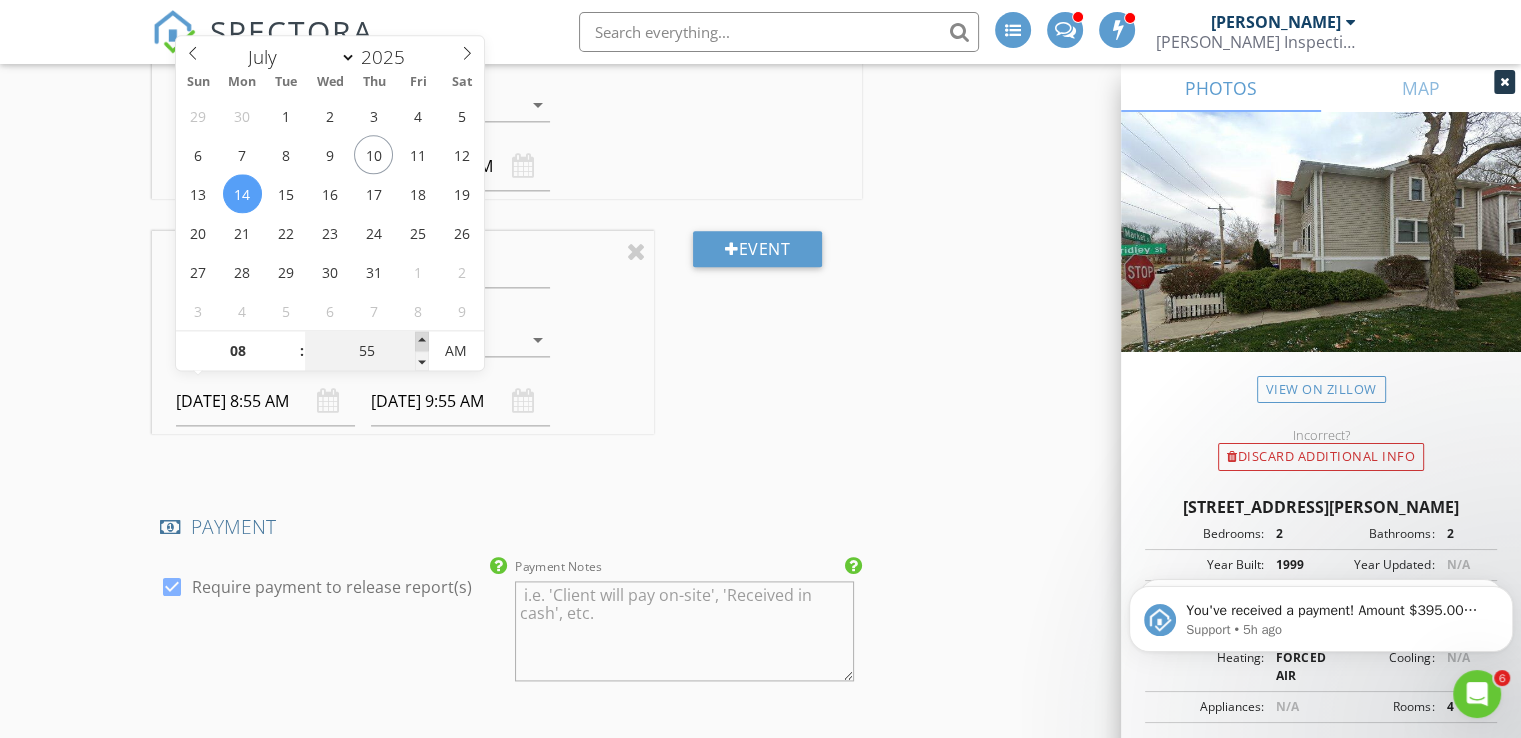 type on "09" 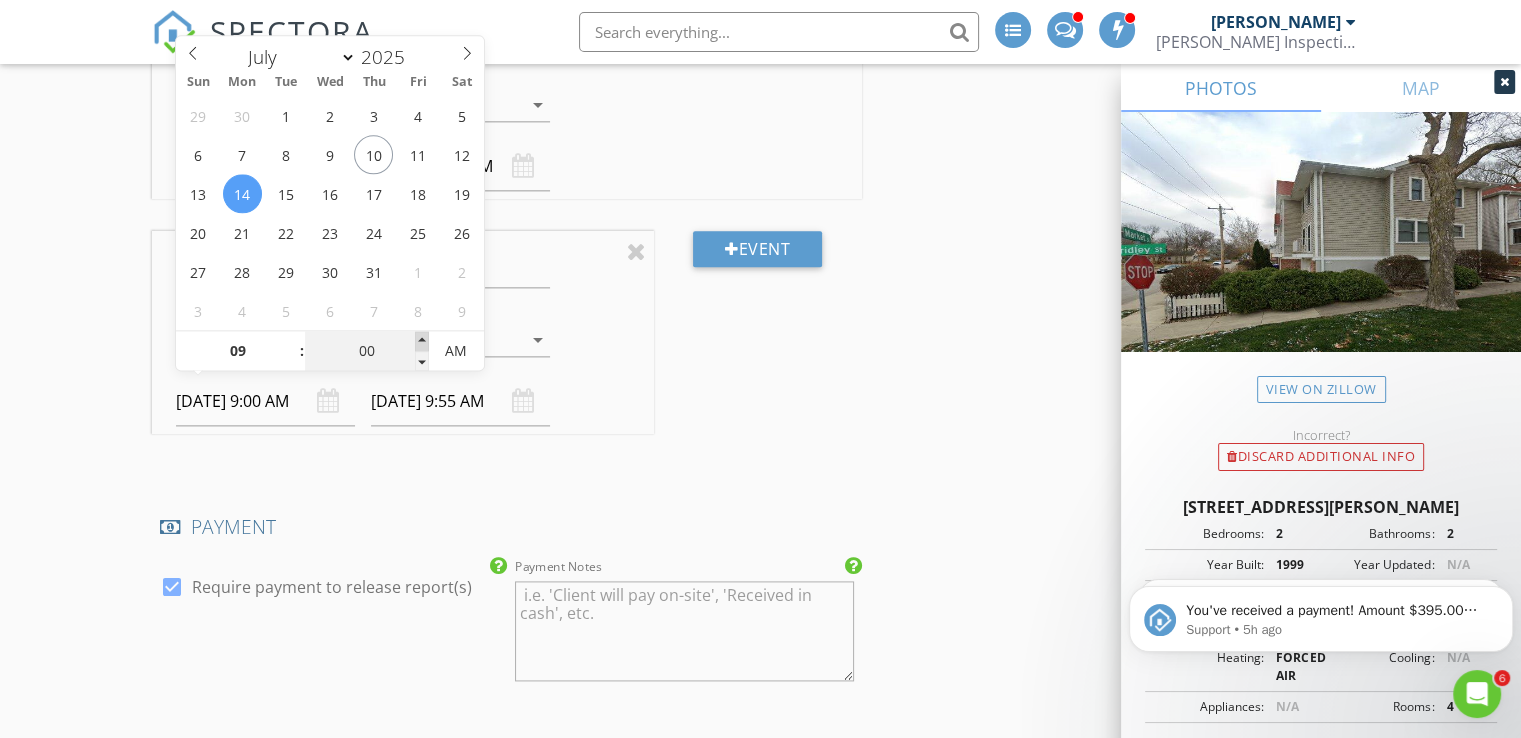 click at bounding box center [422, 341] 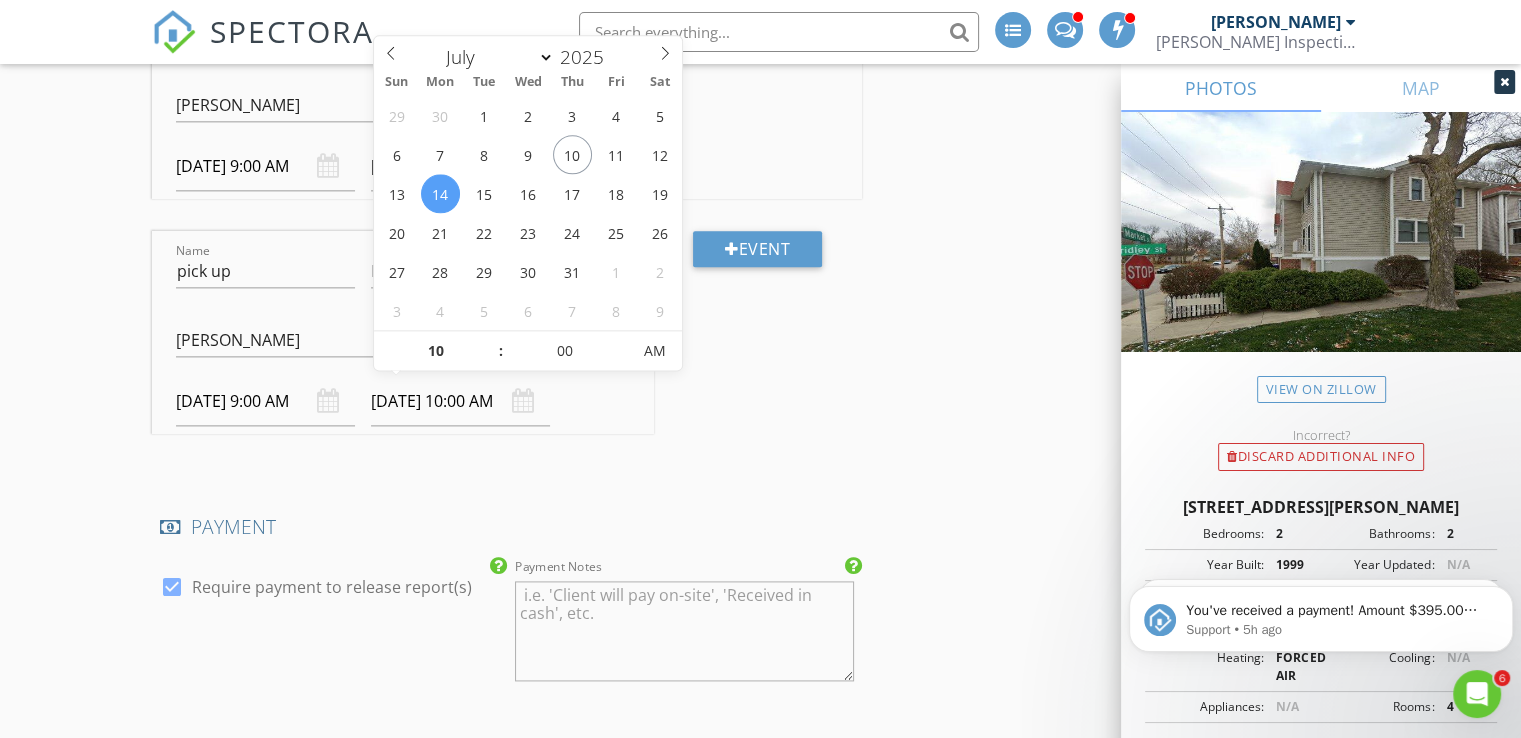 click on "07/14/2025 10:00 AM" at bounding box center [460, 401] 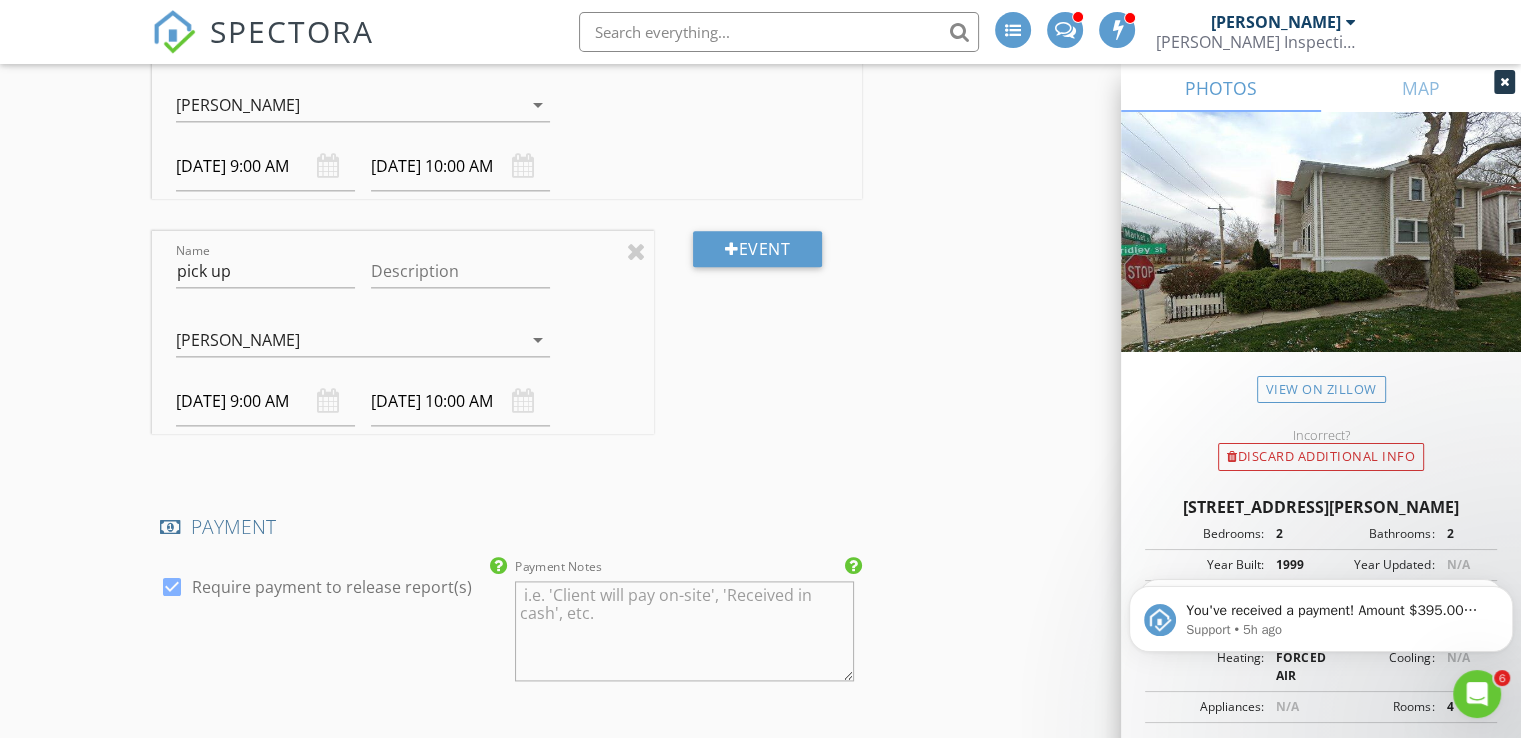 click on "INSPECTOR(S)
check_box   Mark Segobiano   PRIMARY   check_box_outline_blank   Kyle Yap     check_box_outline_blank   Cindy Segobiano     Mark Segobiano arrow_drop_down   check_box Mark Segobiano specifically requested
Date/Time
07/17/2025 8:30 AM
Location
Address Search       Address 409 N Gridley St   Unit Unit C   City Bloomington   State IL   Zip 61701   County McLean     Square Feet 868   Year Built 1999   Foundation arrow_drop_down     Mark Segobiano     5.0 miles     (12 minutes)
client
check_box Enable Client CC email for this inspection   Client Search     check_box_outline_blank Client is a Company/Organization     First Name Kimberley   Last Name Harvey   Email kimberley.harvey4691@gmail.com   CC Email   Phone 217-972-9541         Tags         Notes   Private Notes
ADD ADDITIONAL client
check_box" at bounding box center [507, -142] 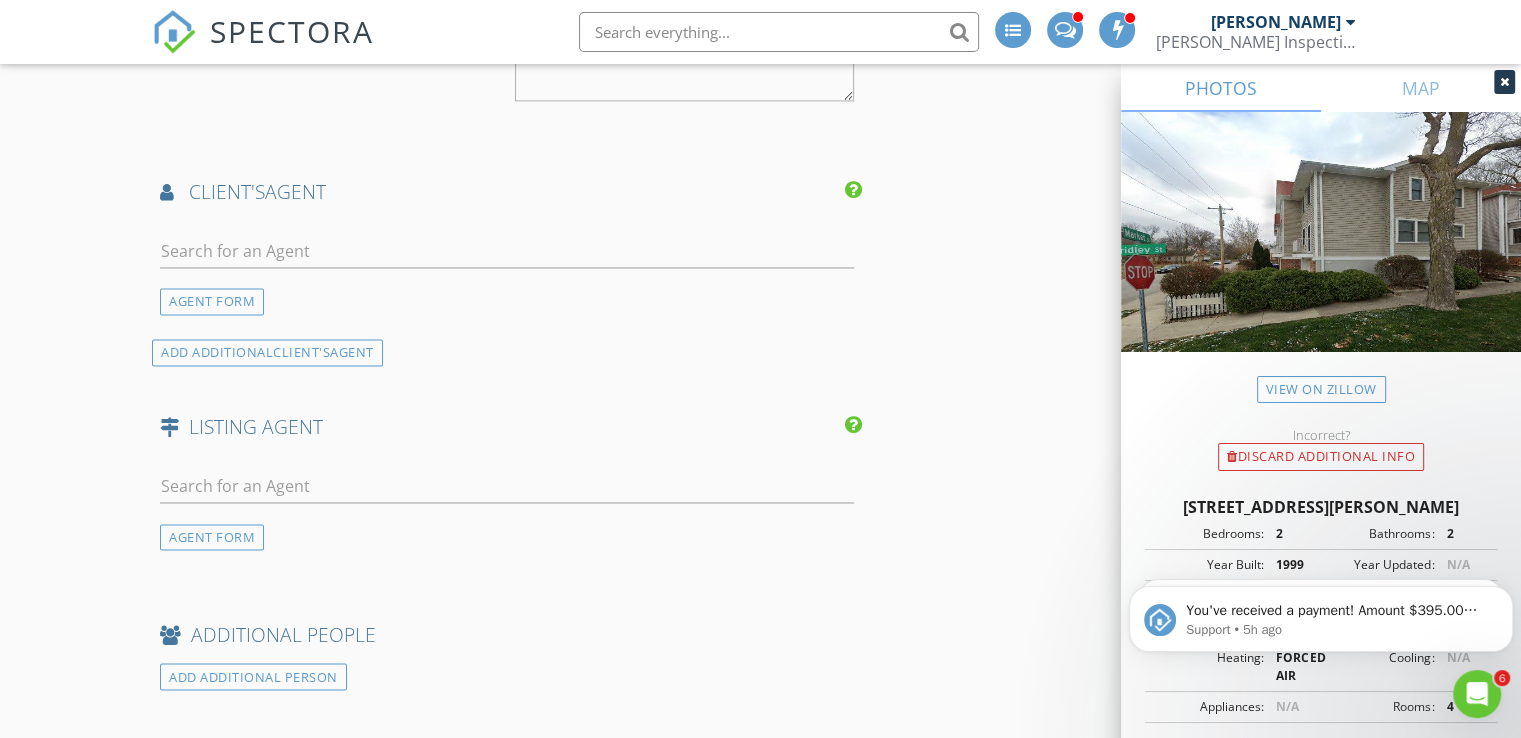 scroll, scrollTop: 3128, scrollLeft: 0, axis: vertical 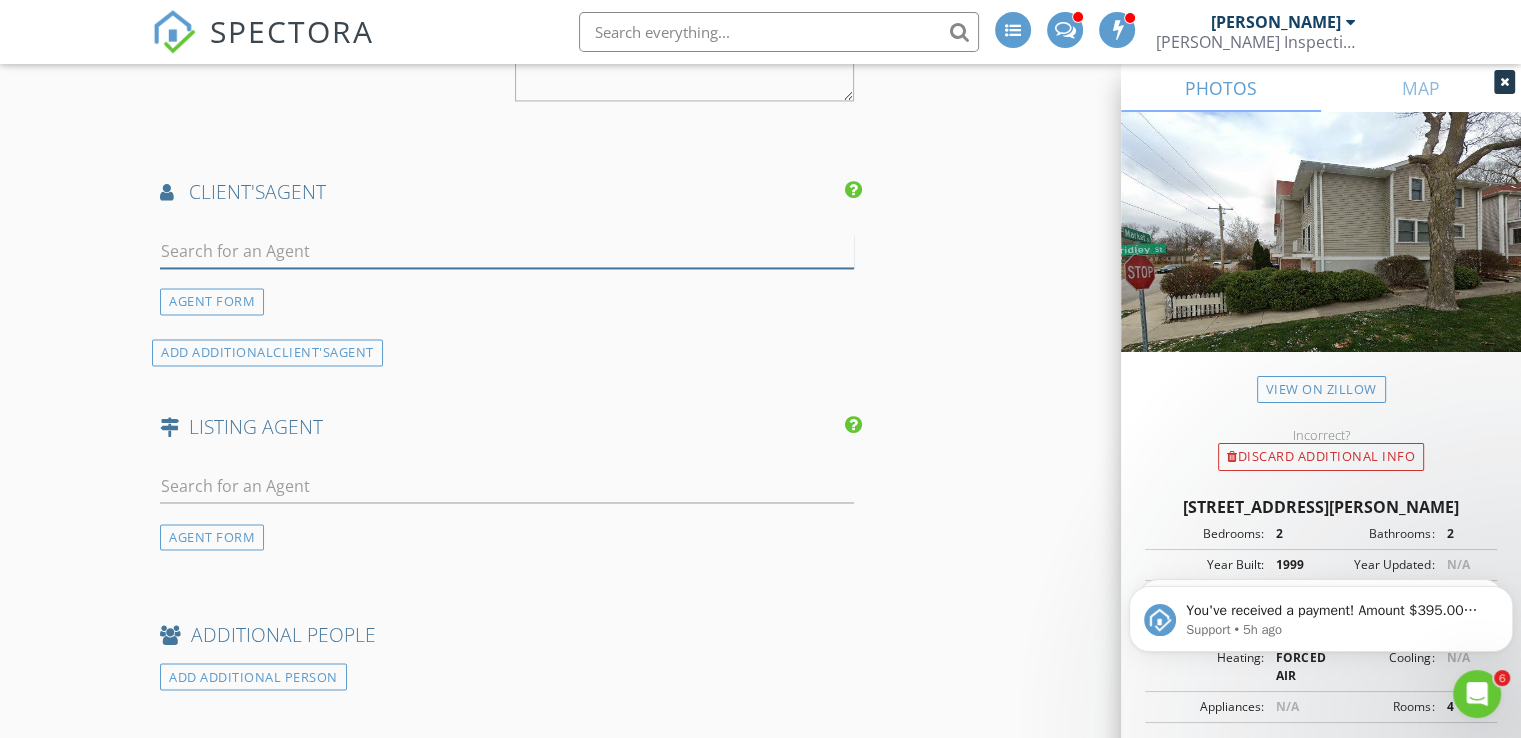 click at bounding box center [507, 251] 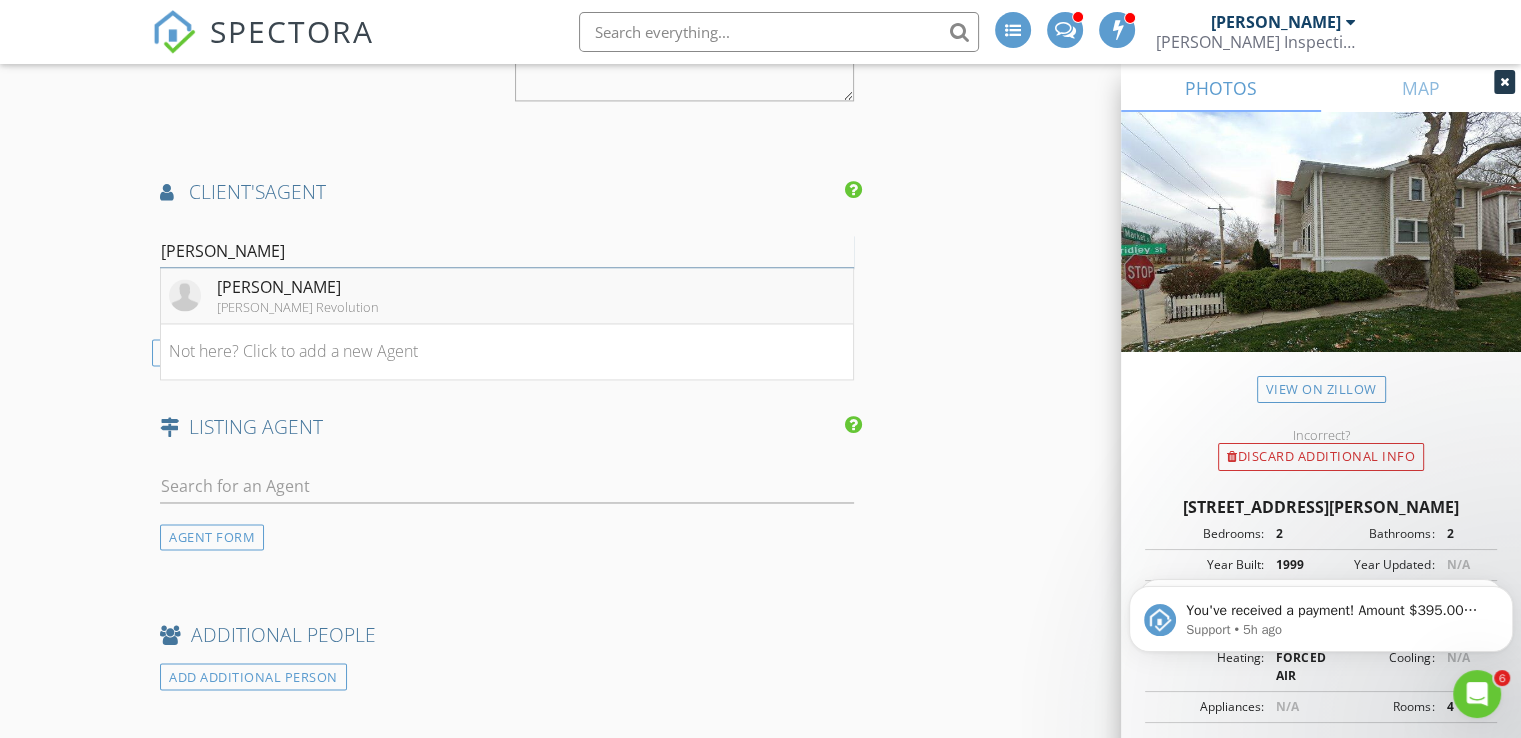 type on "Louis v" 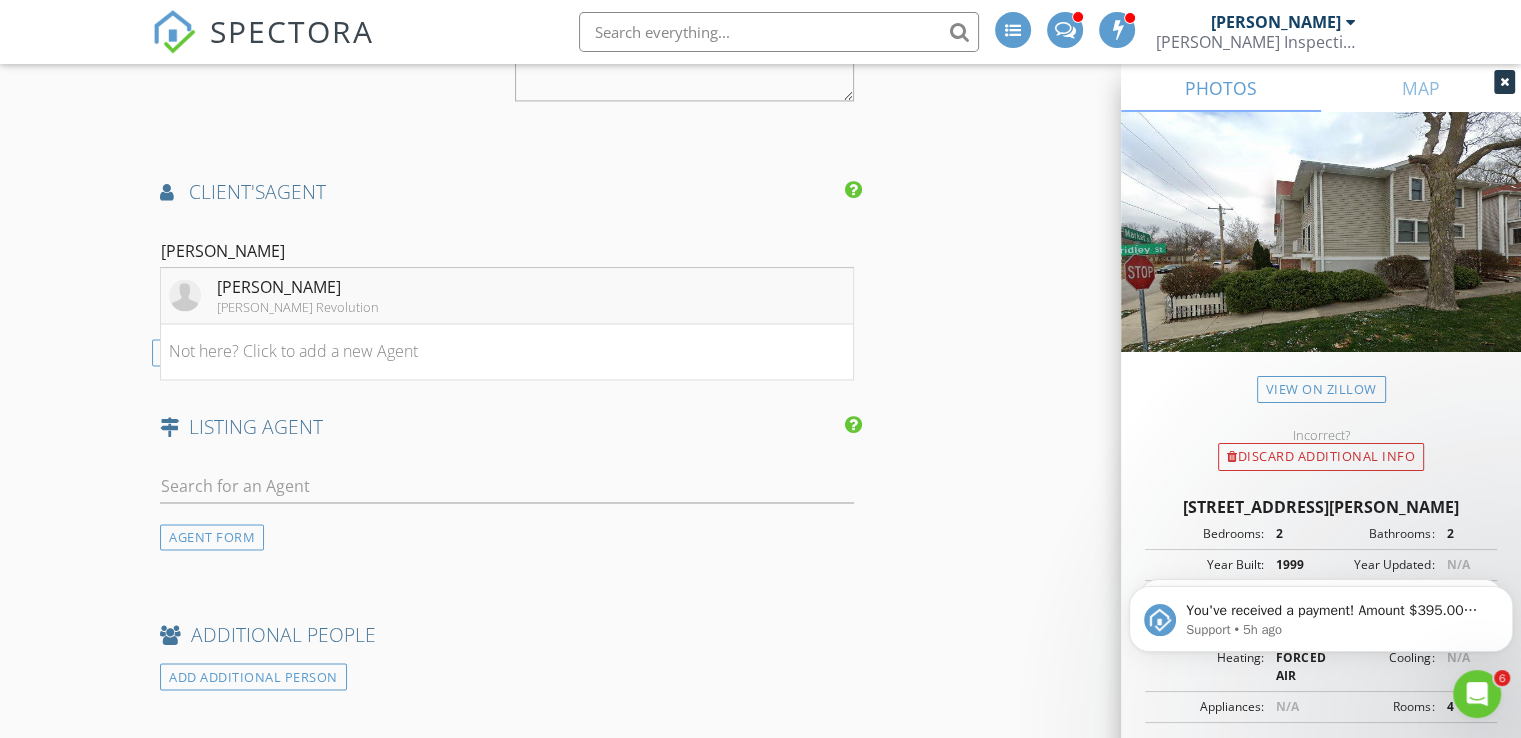click on "Louis Villafuerte" at bounding box center (298, 287) 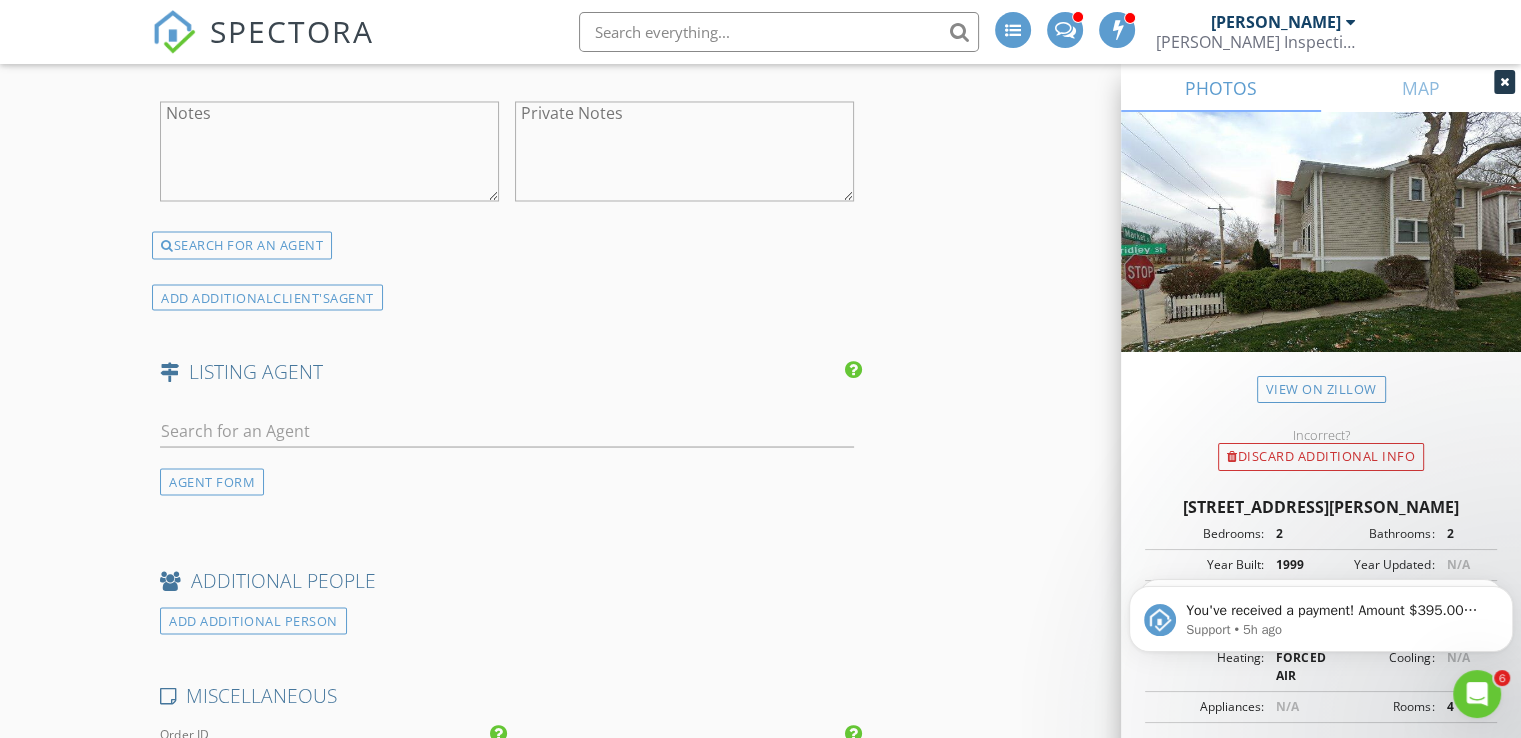 scroll, scrollTop: 3566, scrollLeft: 0, axis: vertical 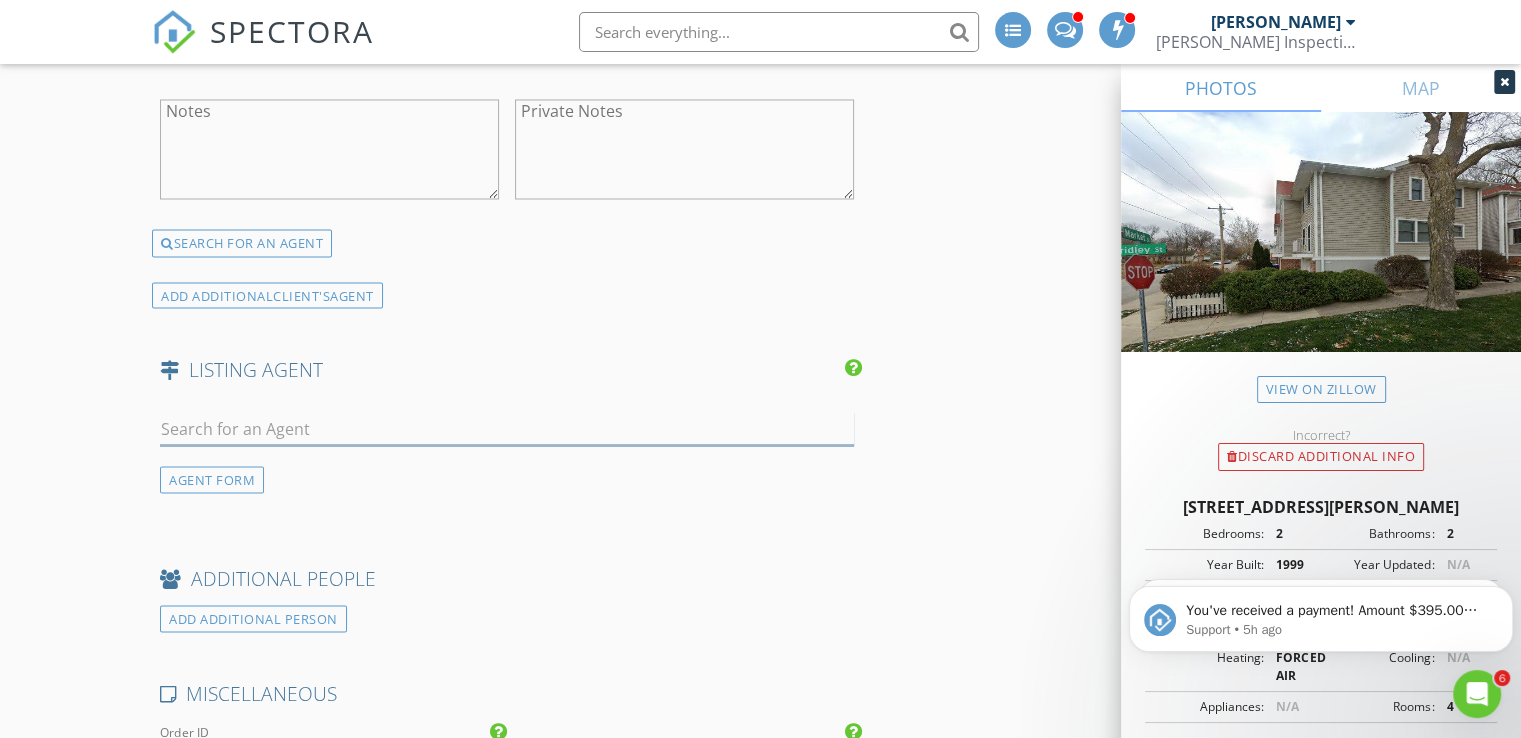 click at bounding box center (507, 428) 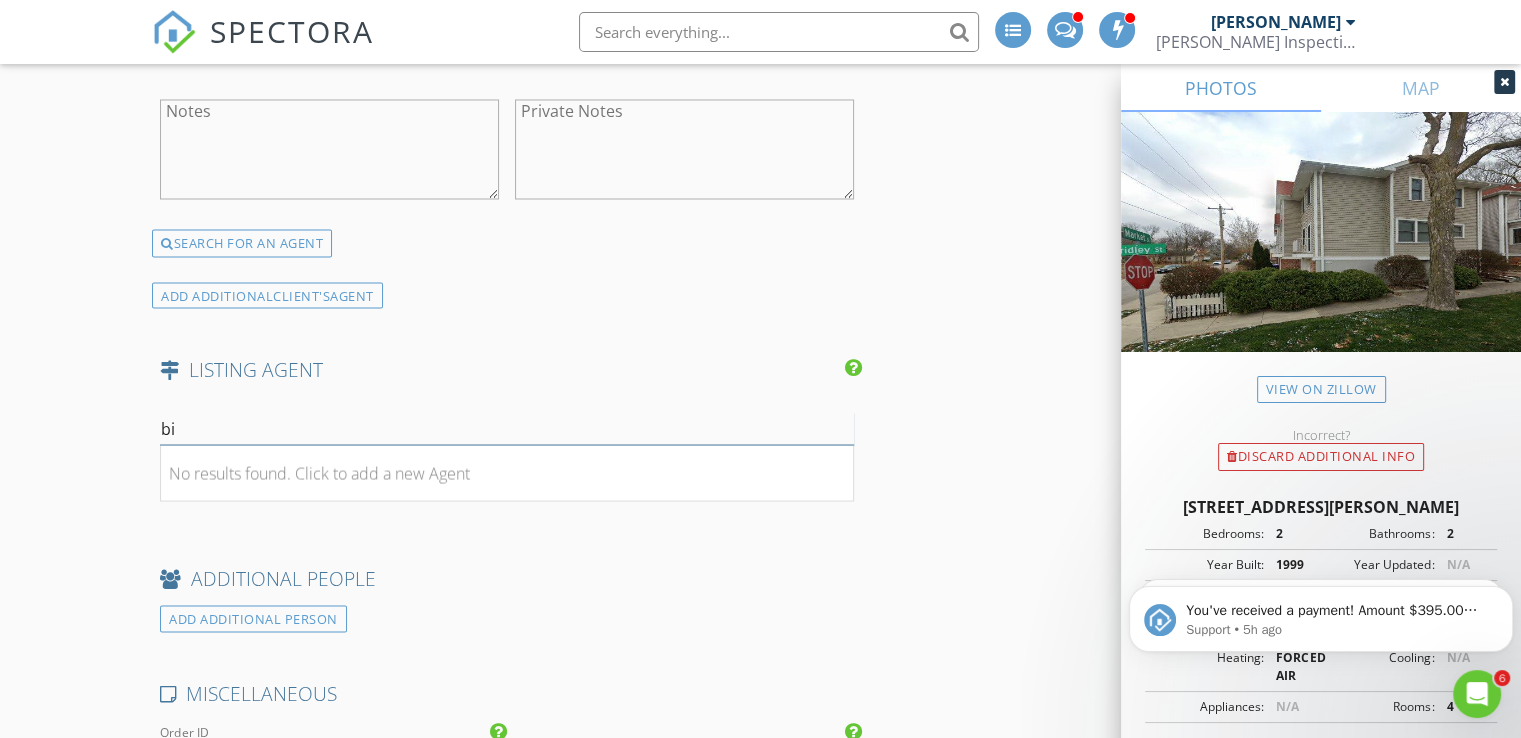 type on "b" 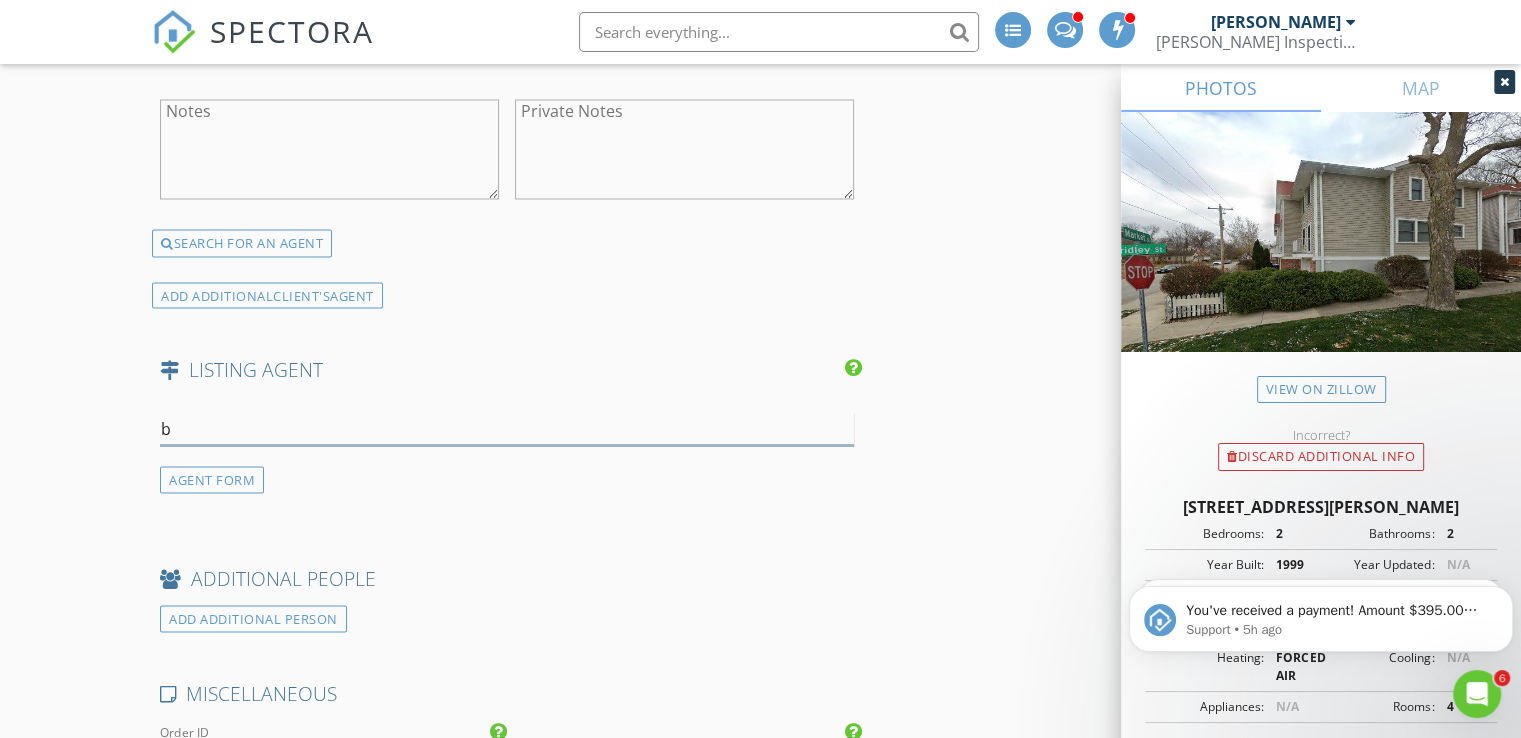 type 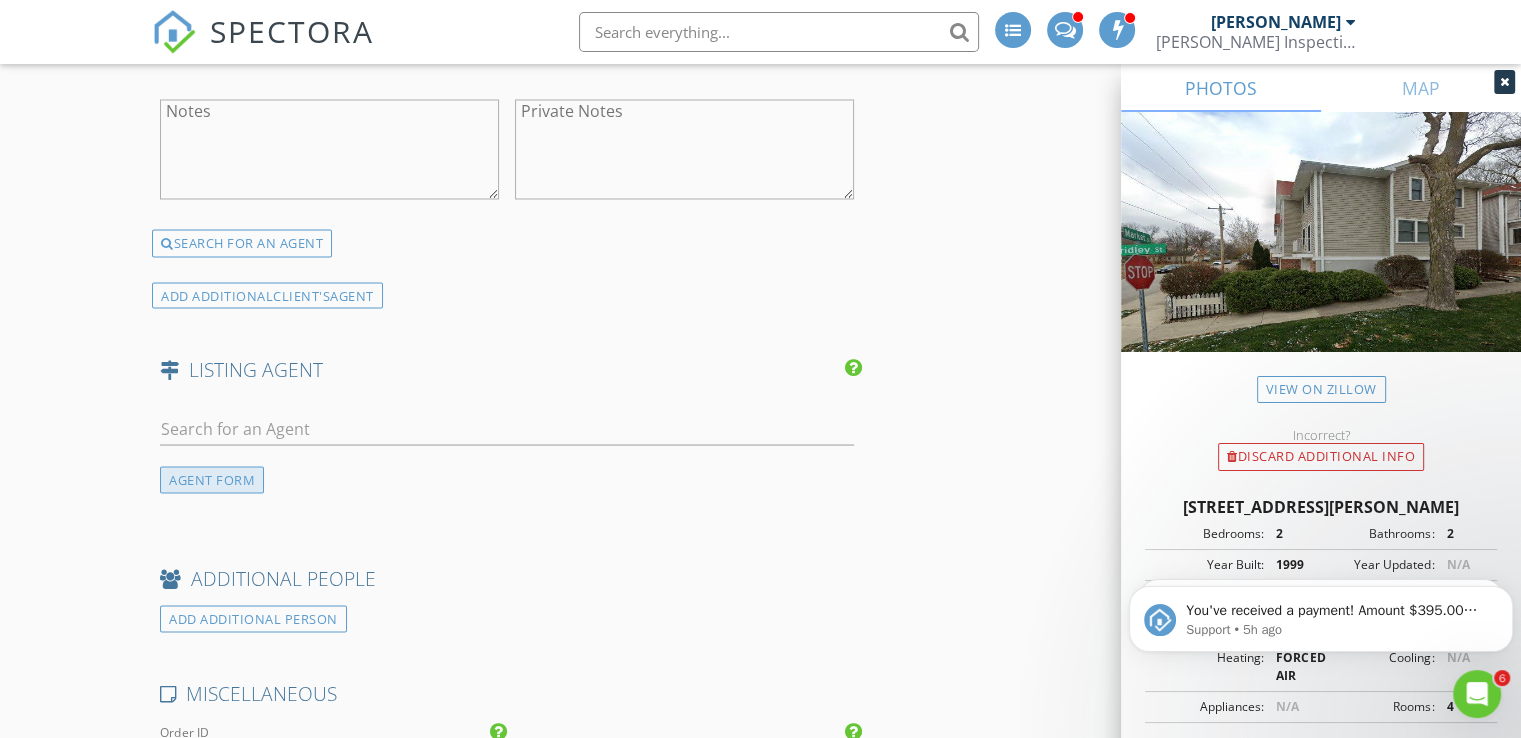 click on "AGENT FORM" at bounding box center [212, 479] 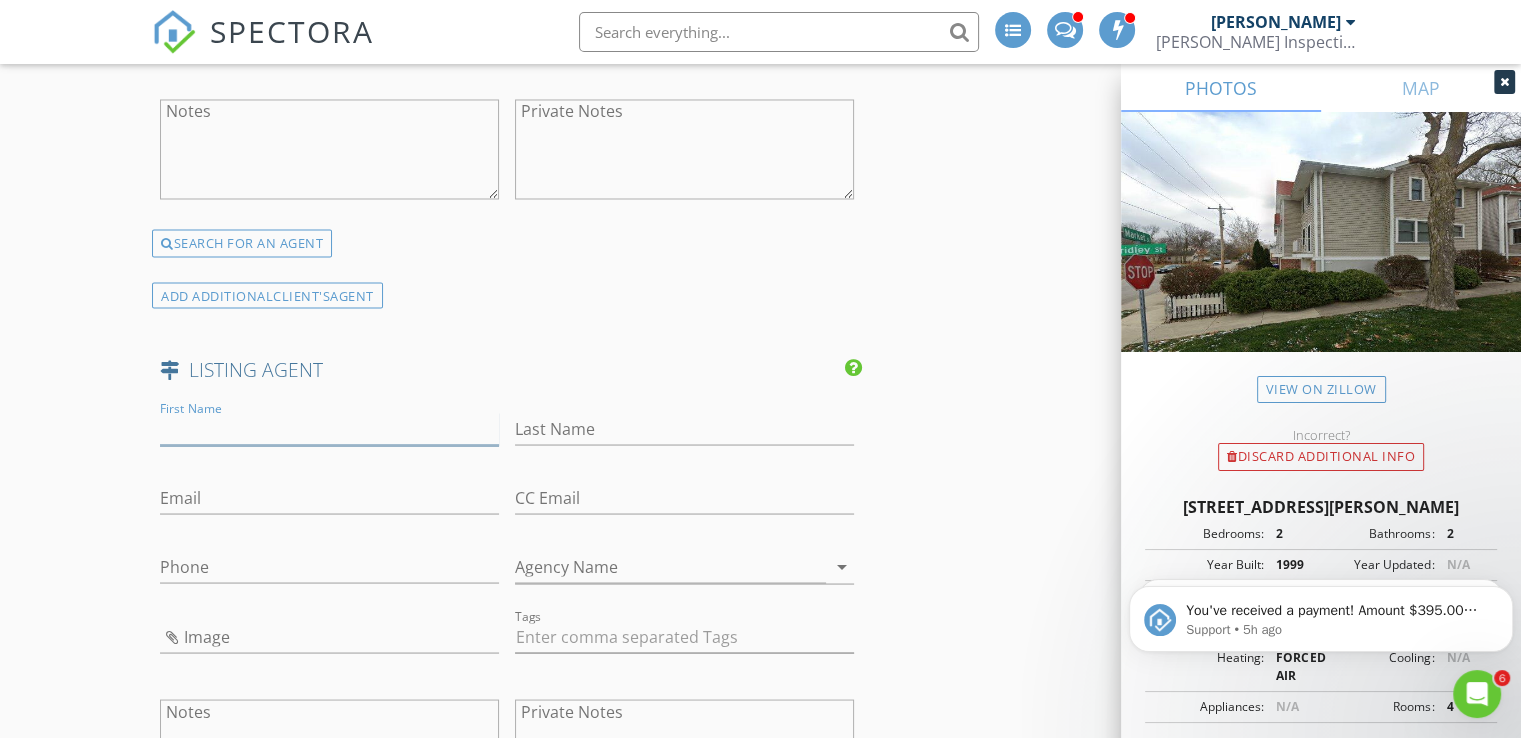 click on "First Name" at bounding box center [329, 428] 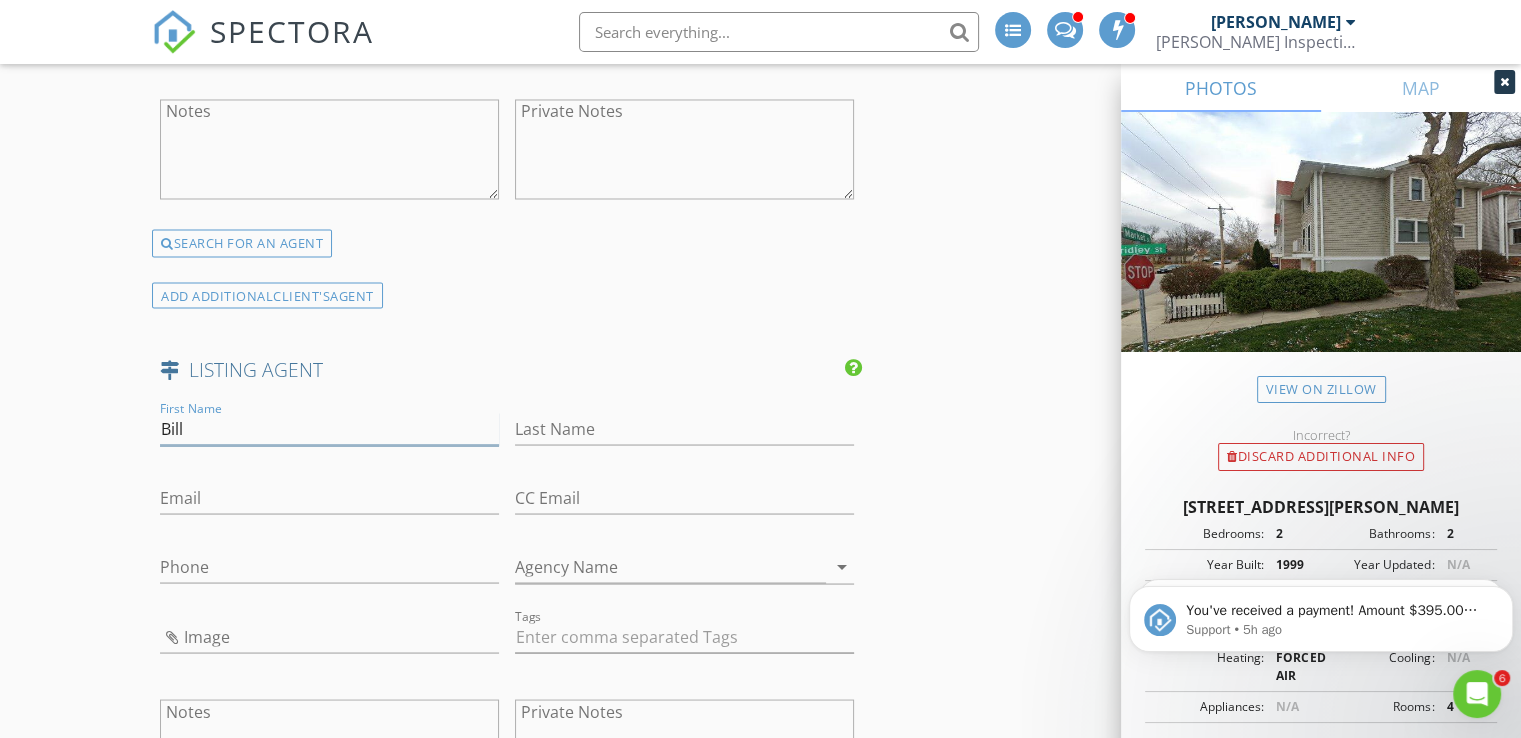 type on "Bill" 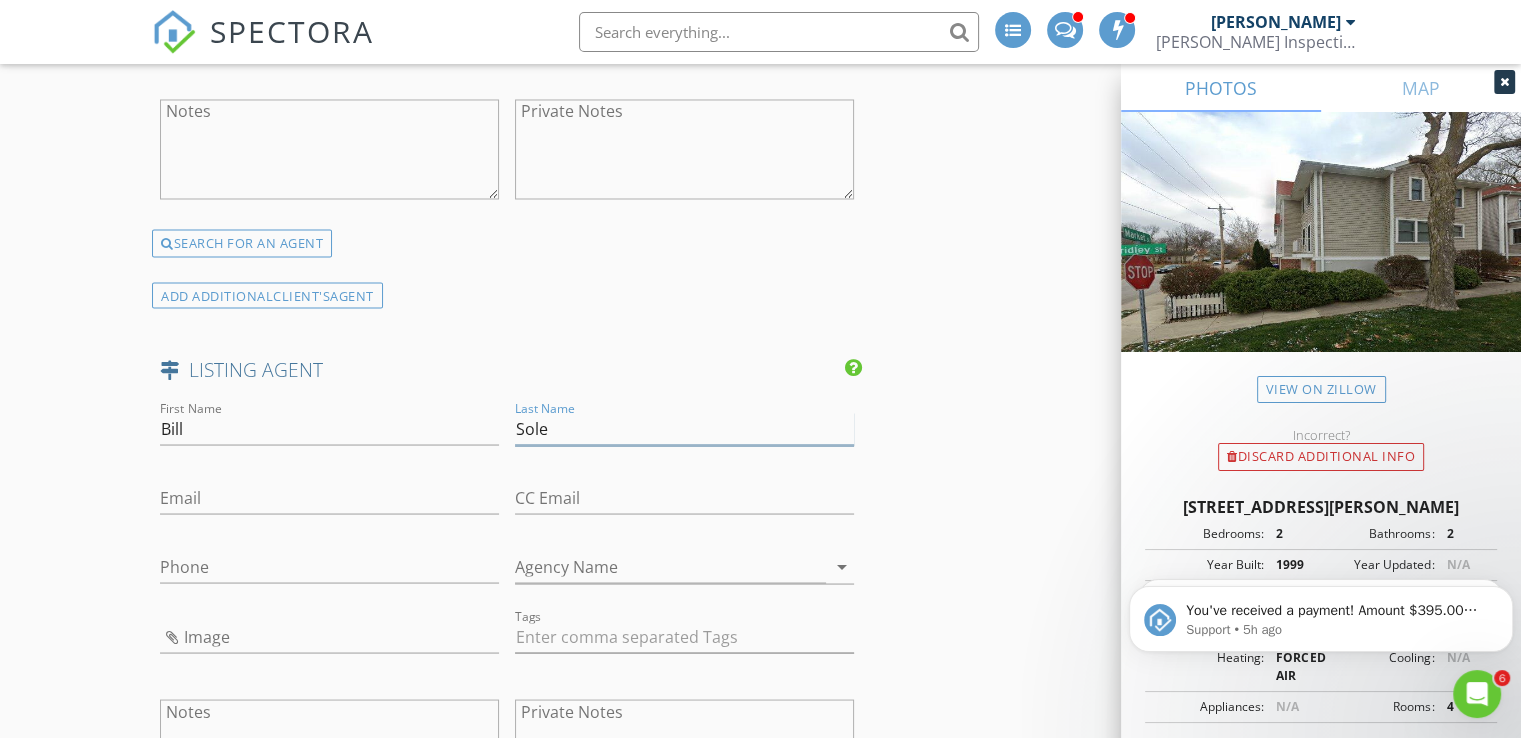 type on "Sole" 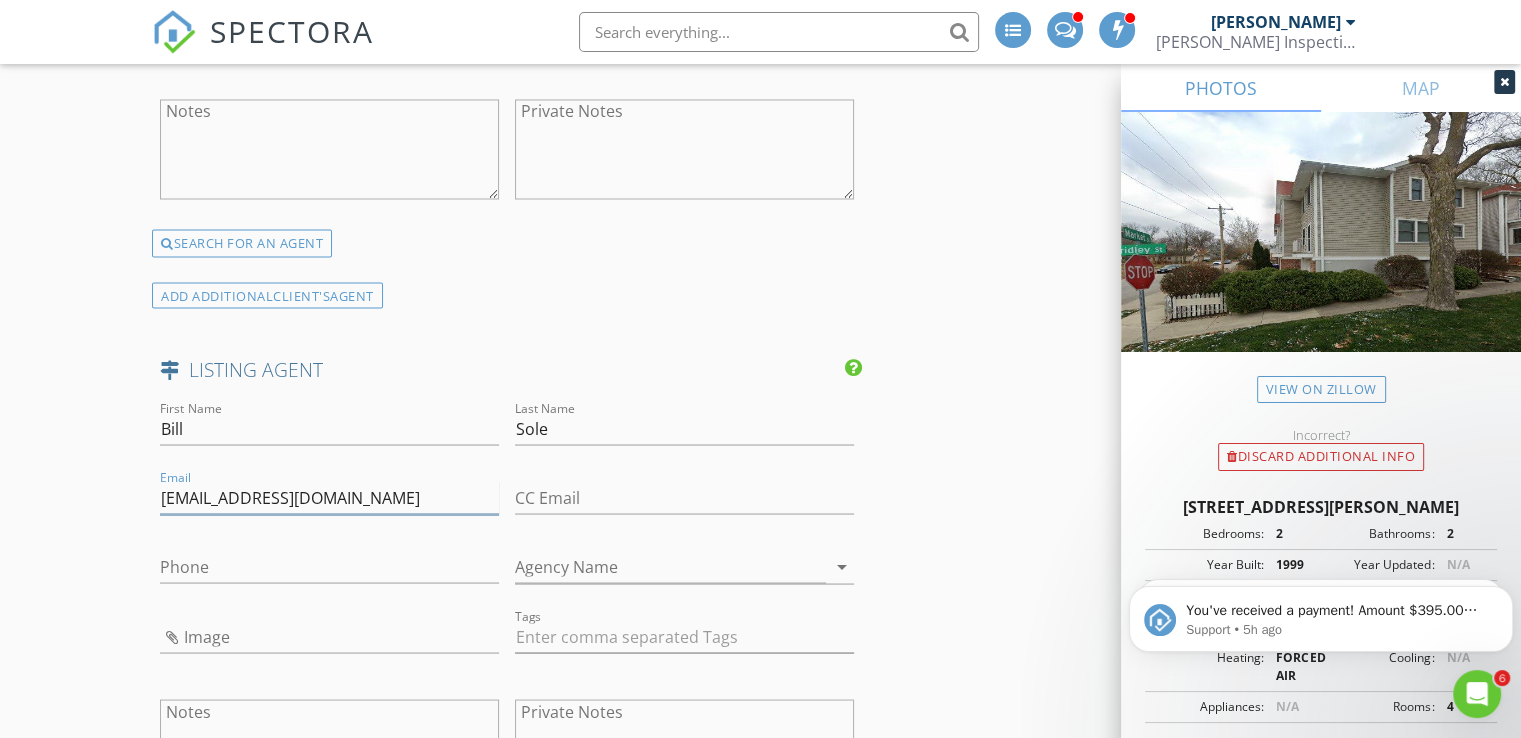 type on "billsole@sanckensolerealty.com" 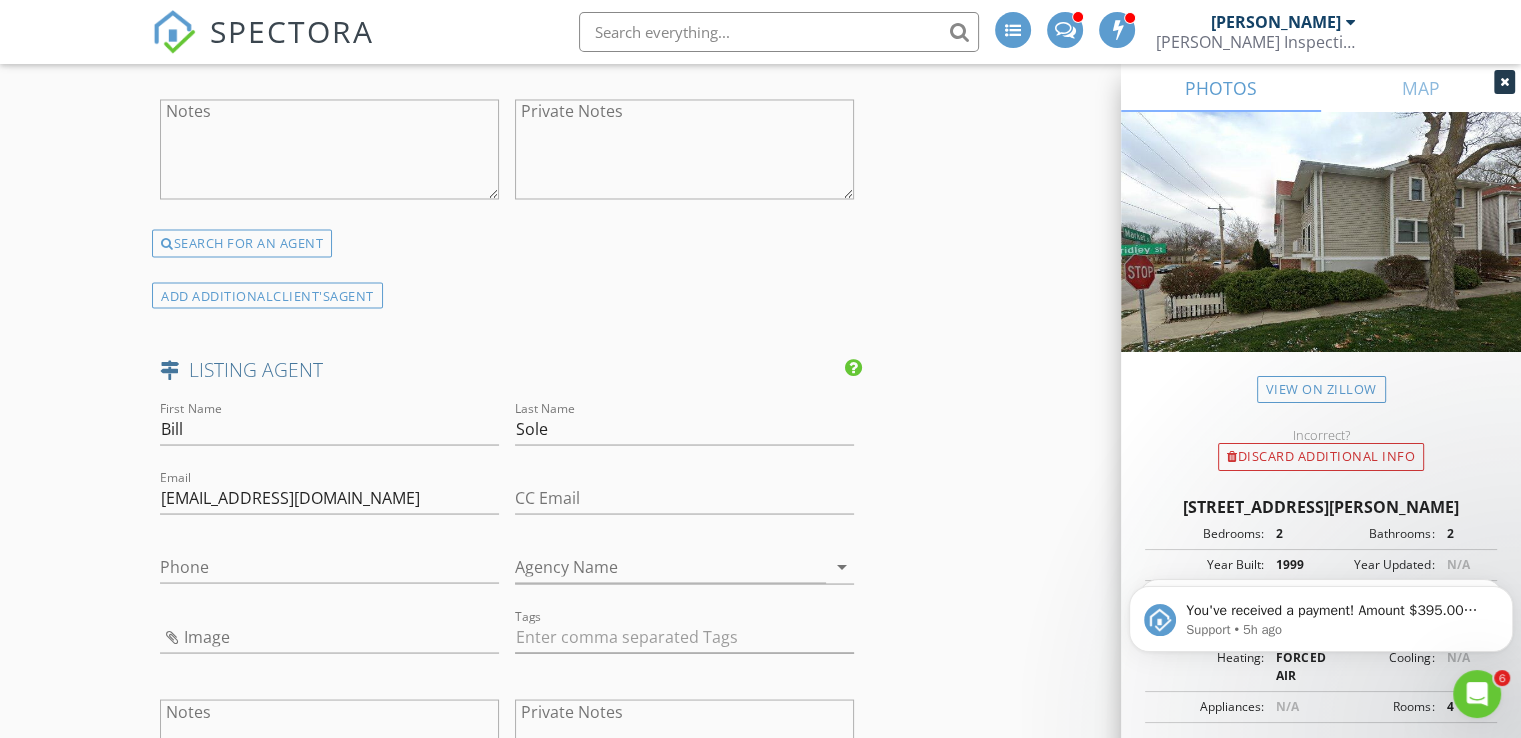 click on "Phone" at bounding box center (329, 570) 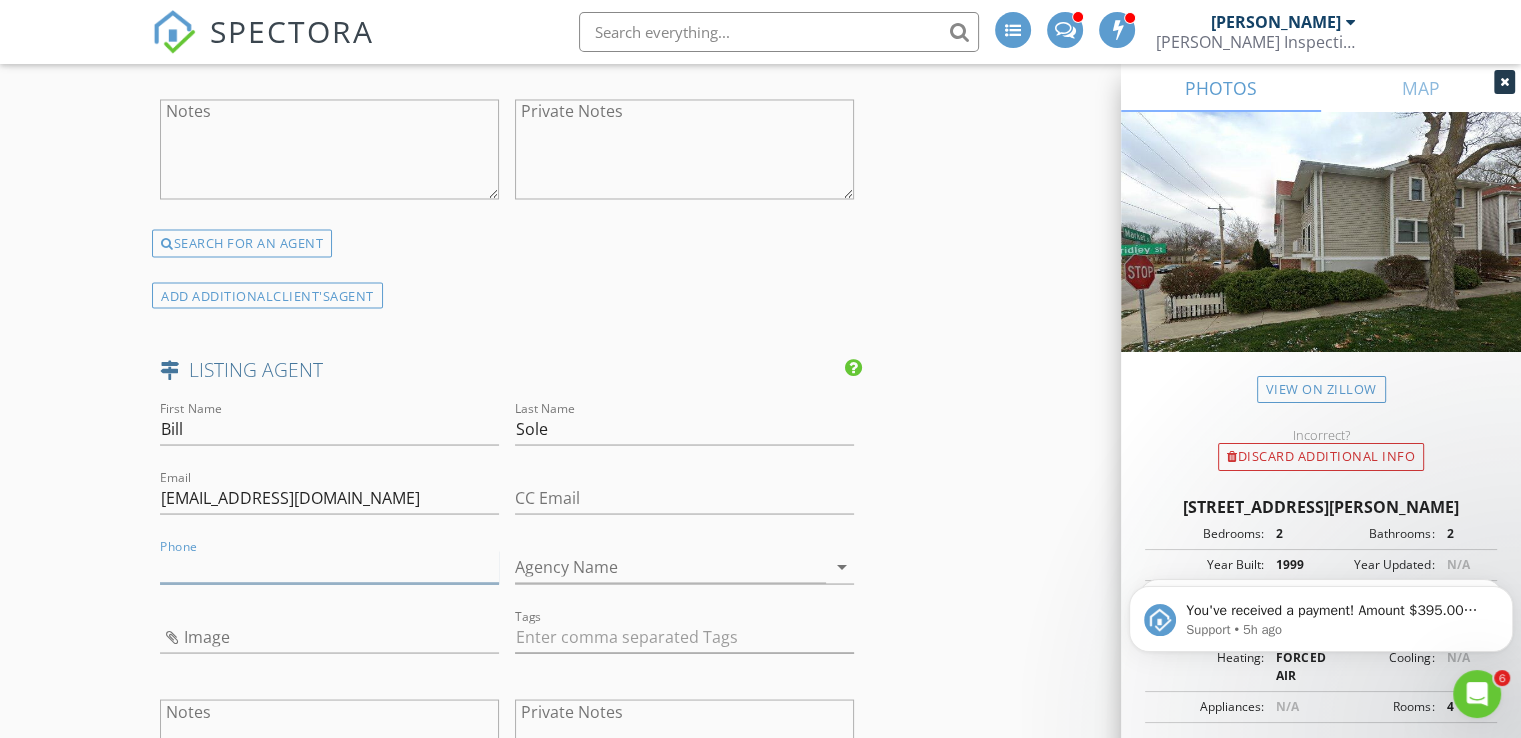 click on "Phone" at bounding box center (329, 566) 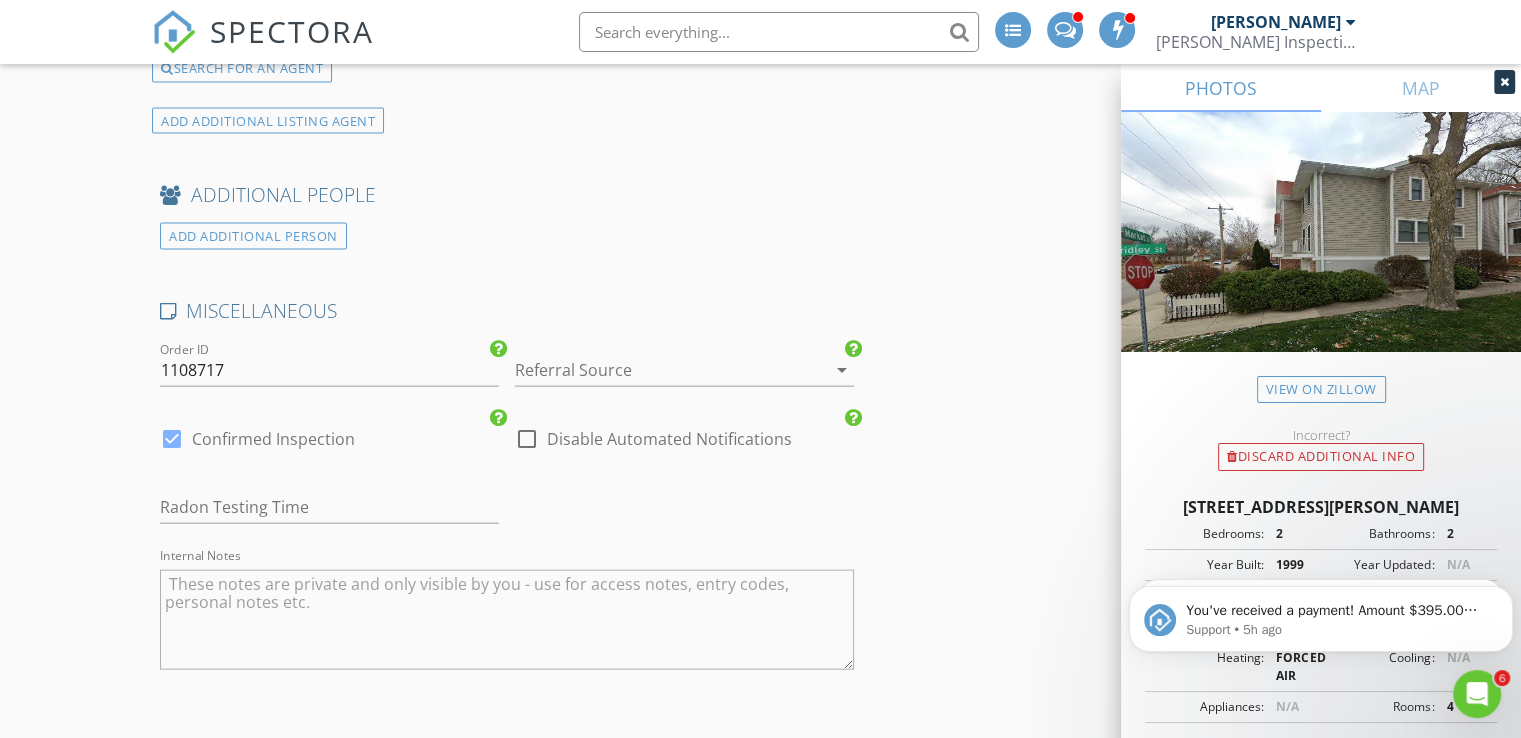 scroll, scrollTop: 4336, scrollLeft: 0, axis: vertical 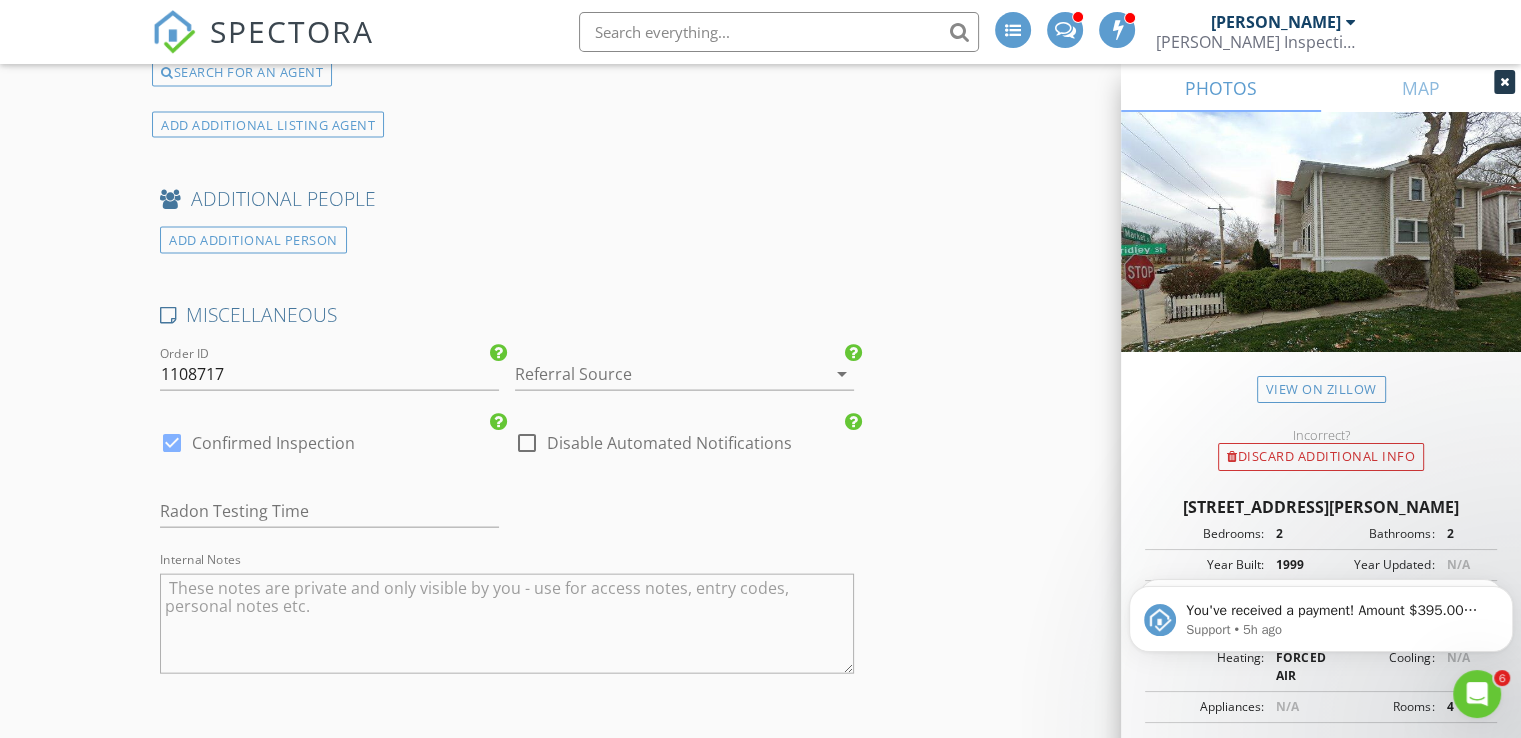 type on "815-252-8456" 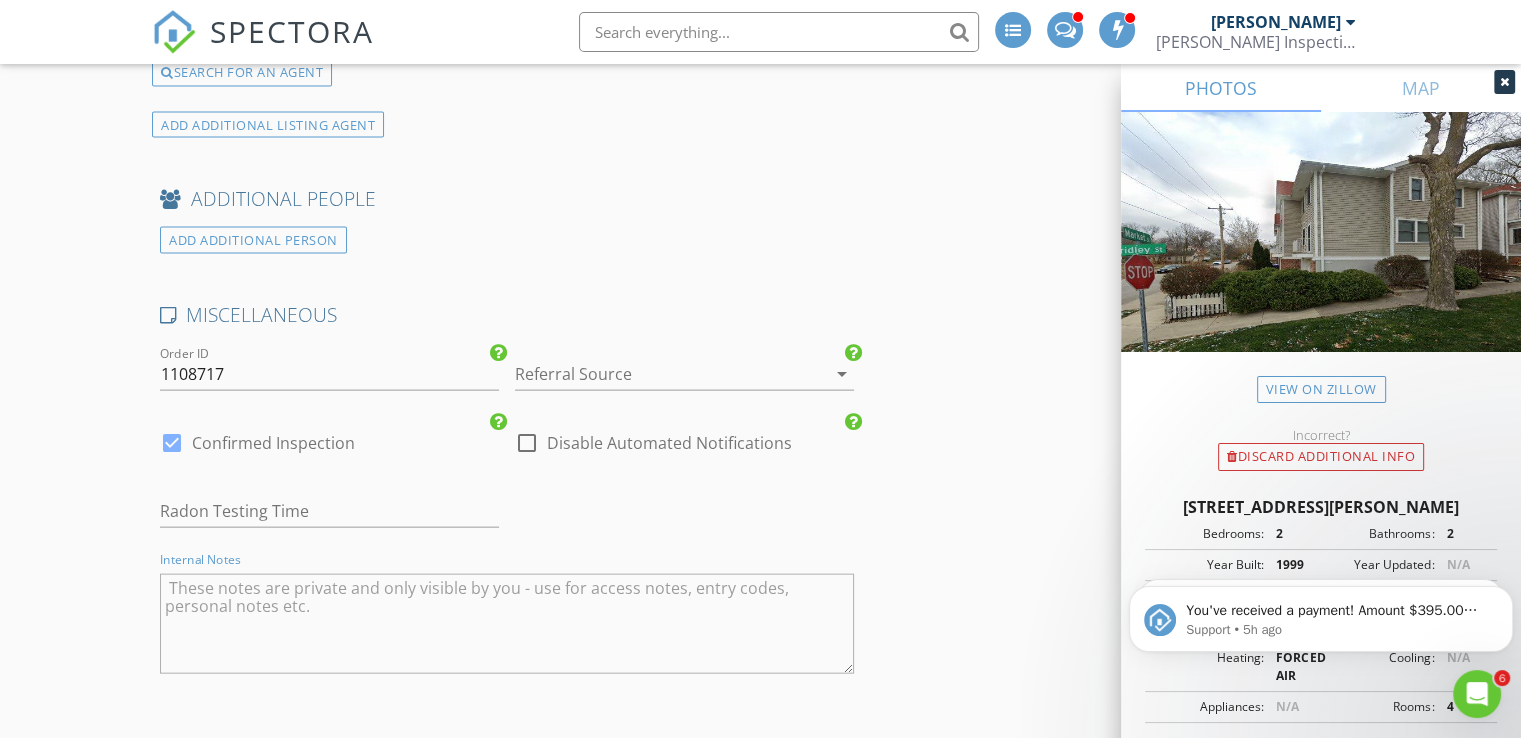 click at bounding box center [507, 624] 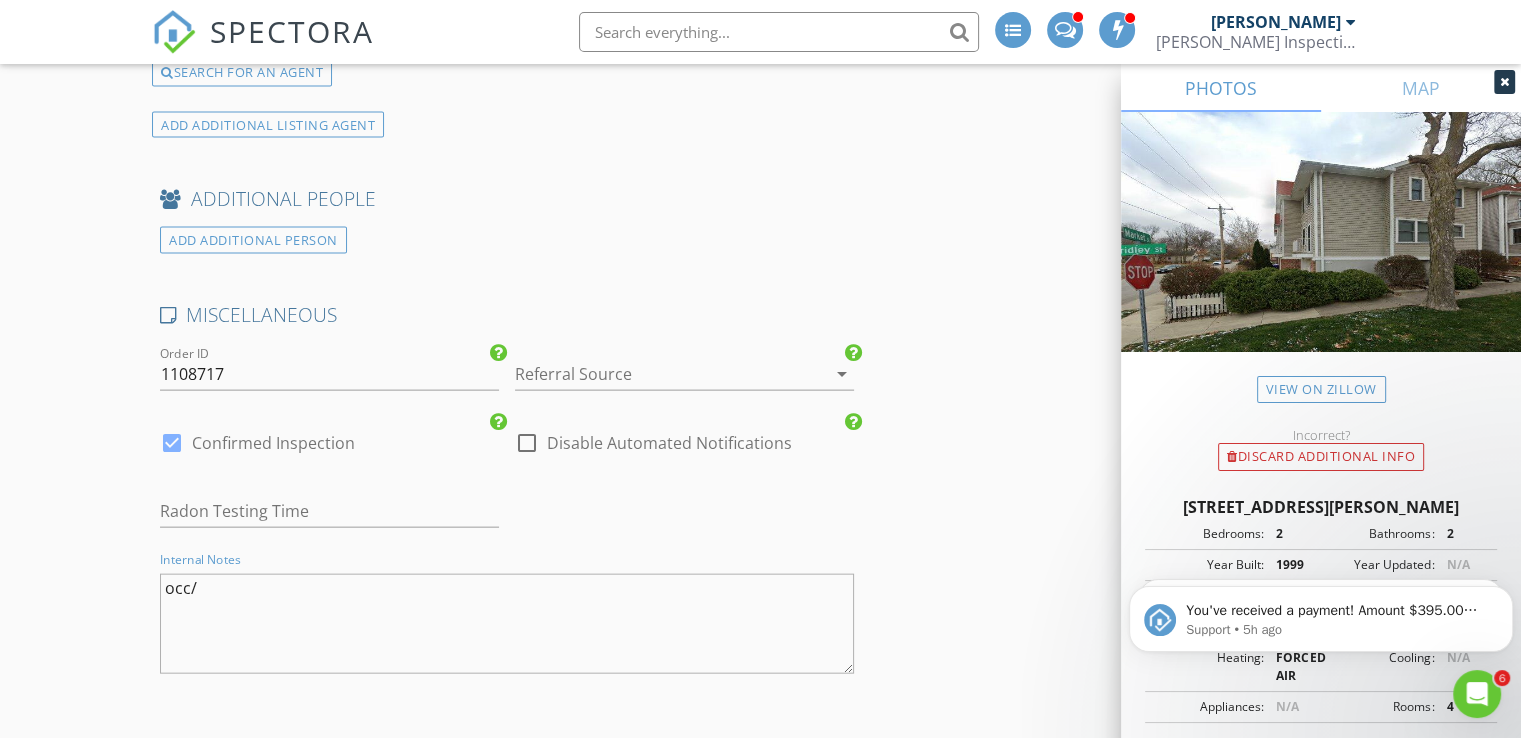 click on "occ/" at bounding box center [507, 624] 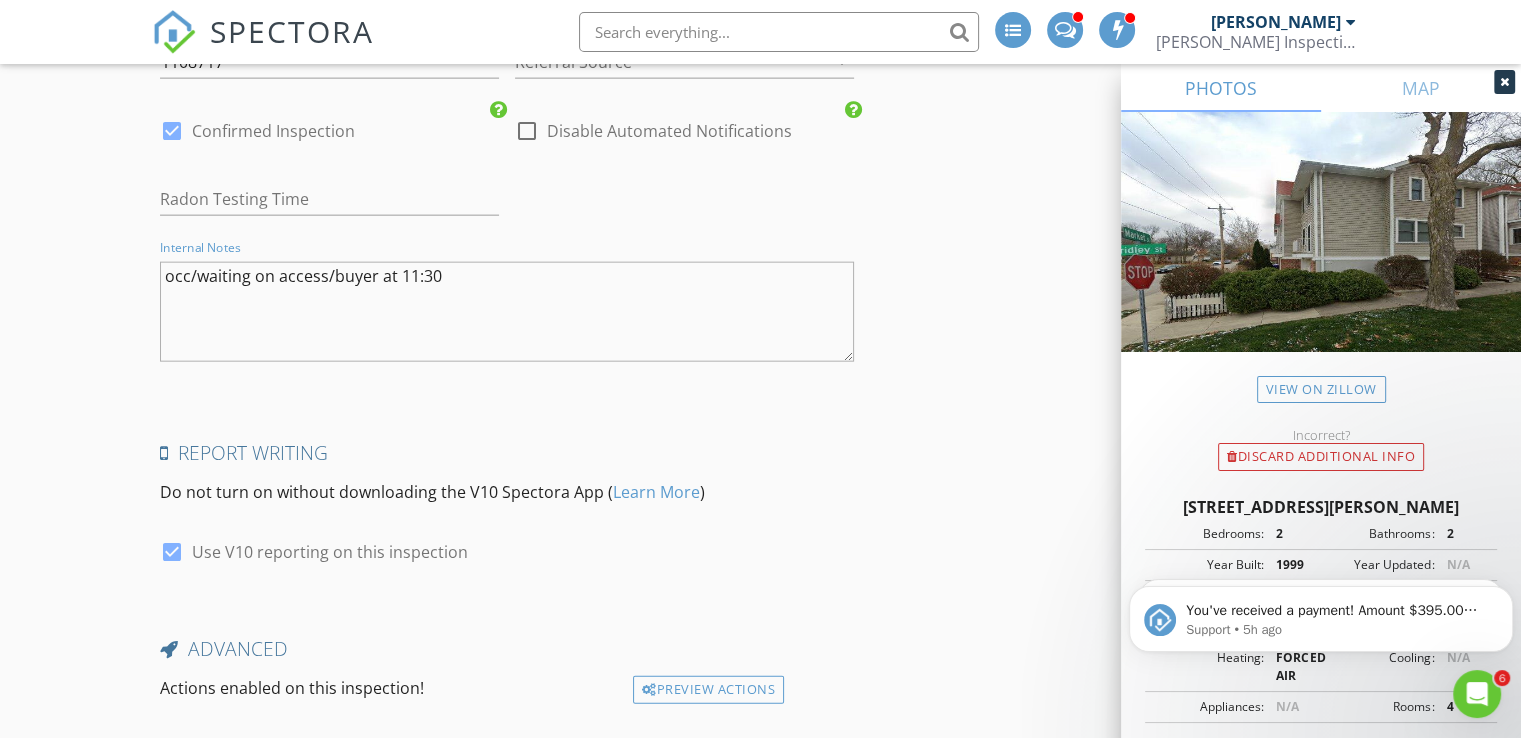 scroll, scrollTop: 4765, scrollLeft: 0, axis: vertical 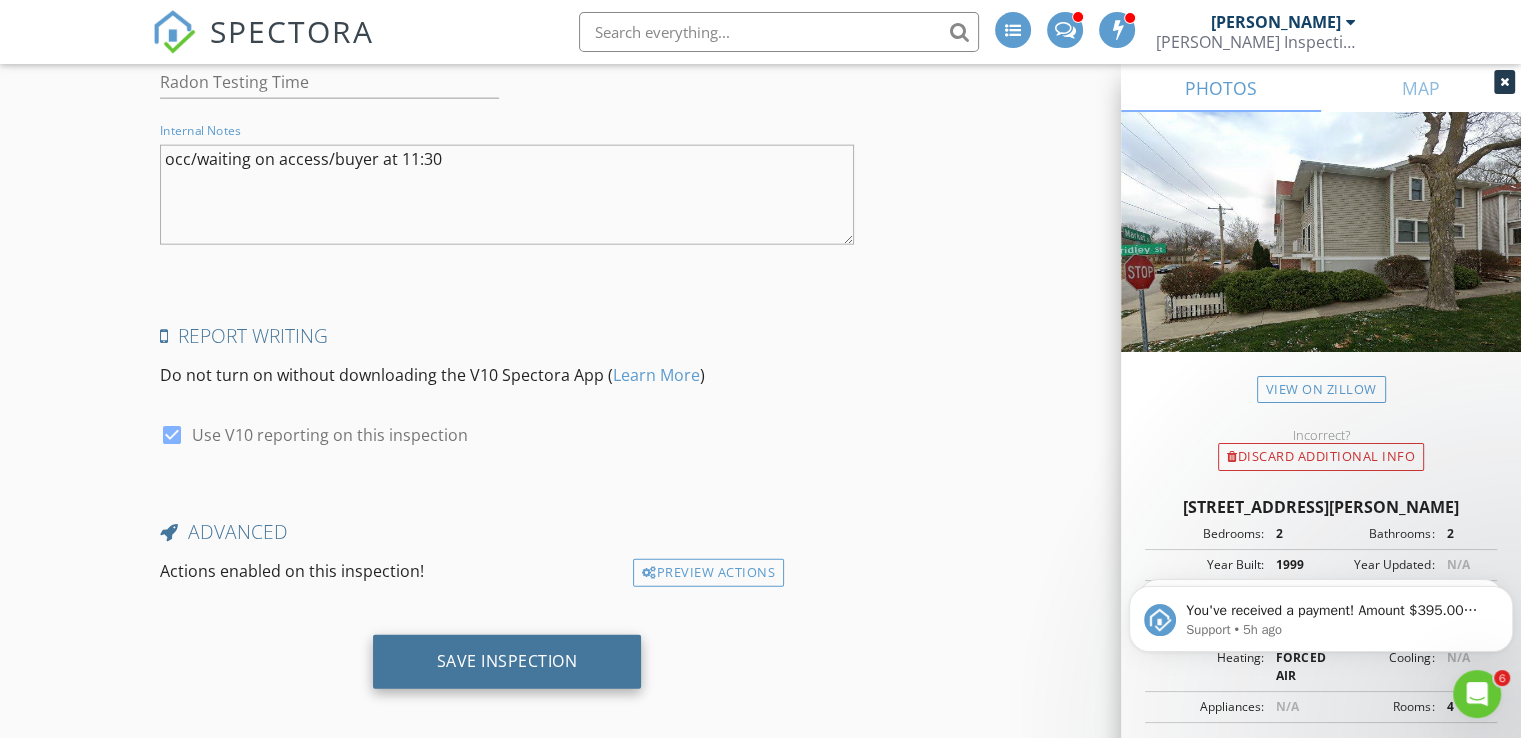 type on "occ/waiting on access/buyer at 11:30" 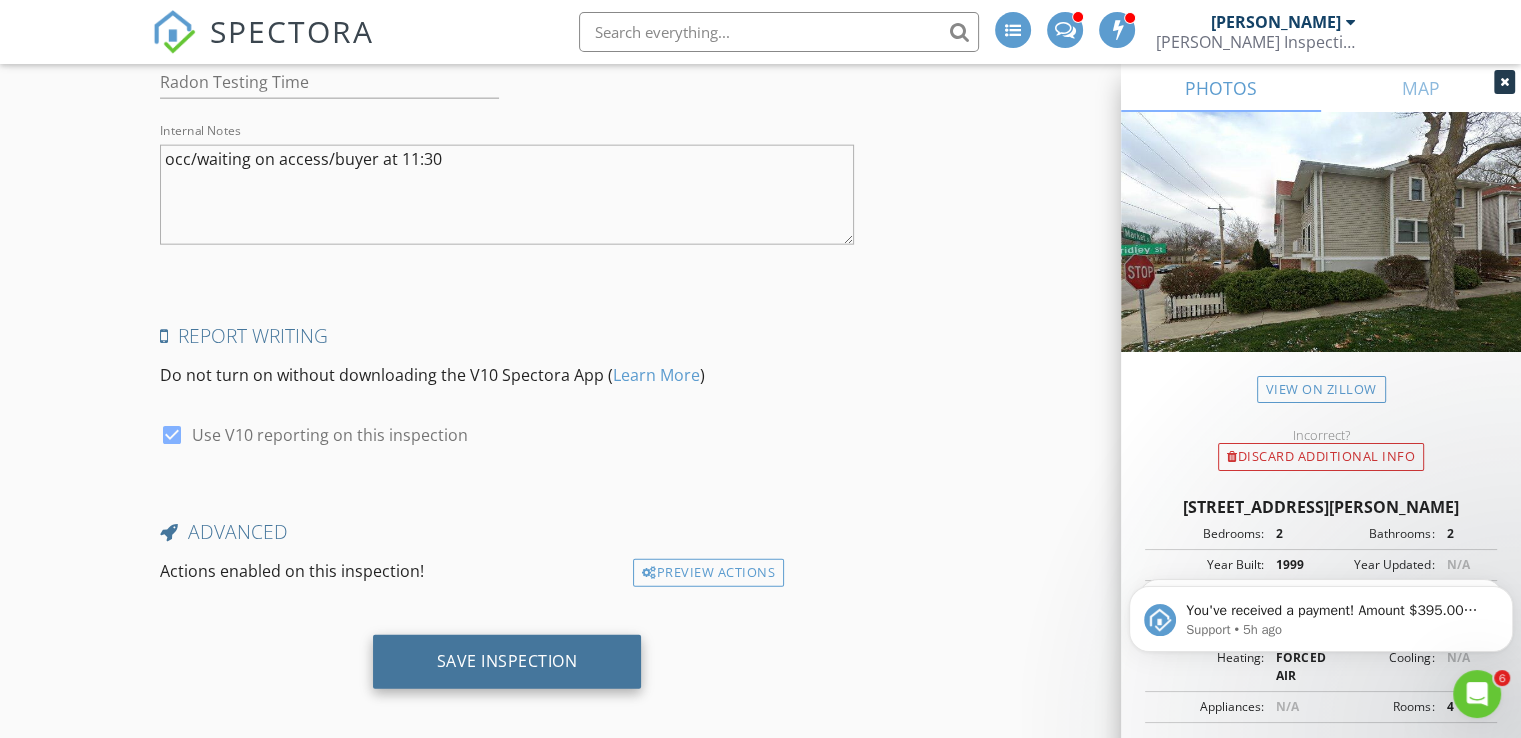 click on "Save Inspection" at bounding box center (507, 661) 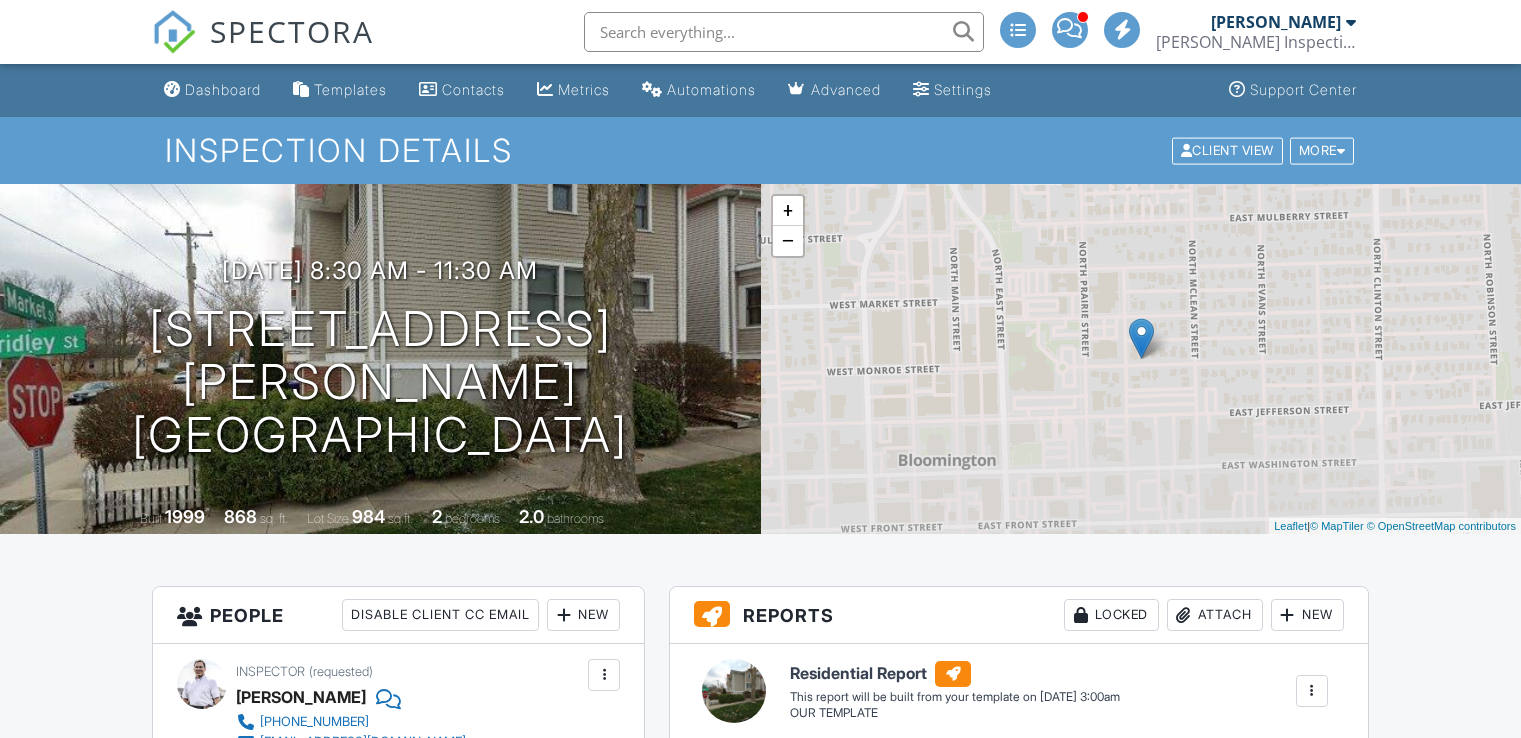 scroll, scrollTop: 0, scrollLeft: 0, axis: both 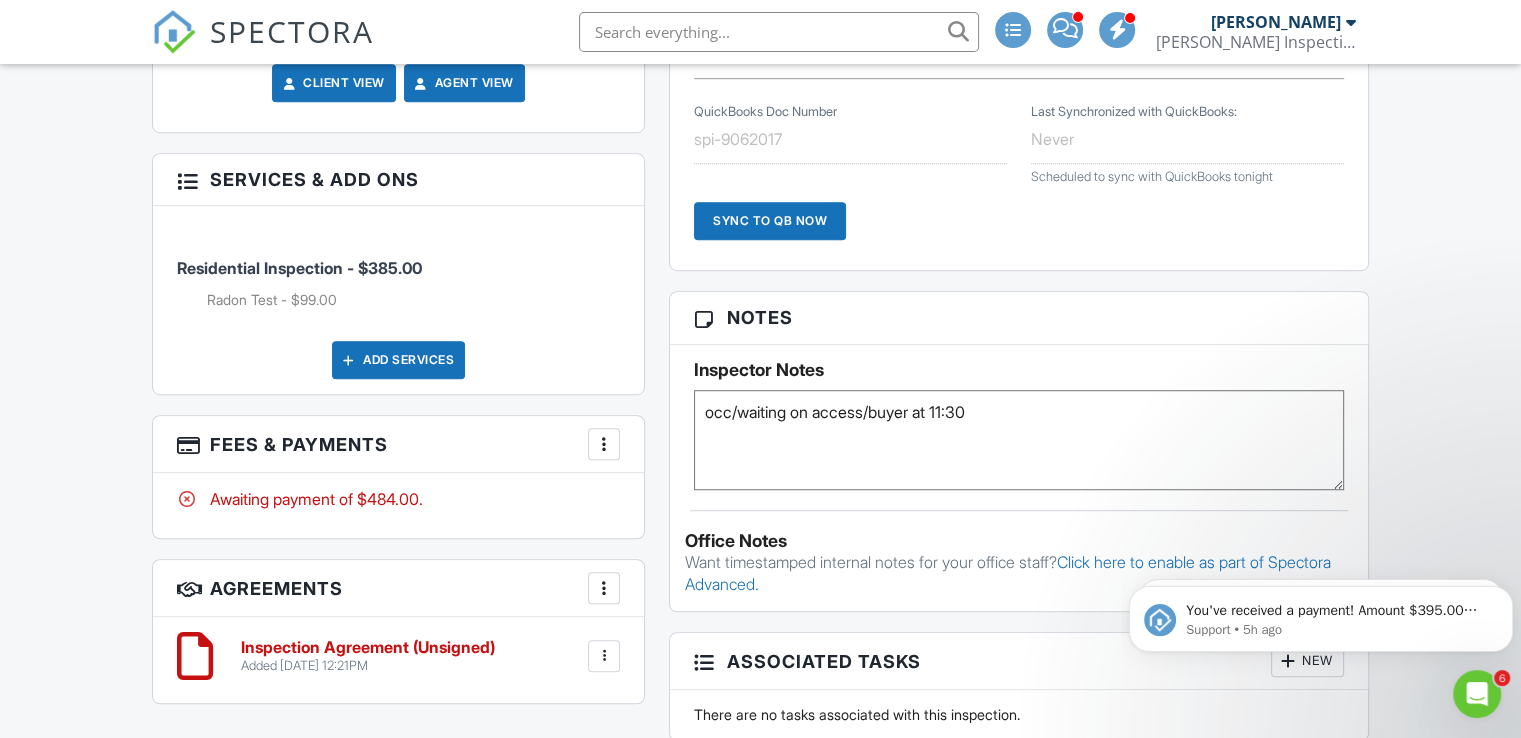 click on "occ/waiting on access/buyer at 11:30" at bounding box center [1019, 440] 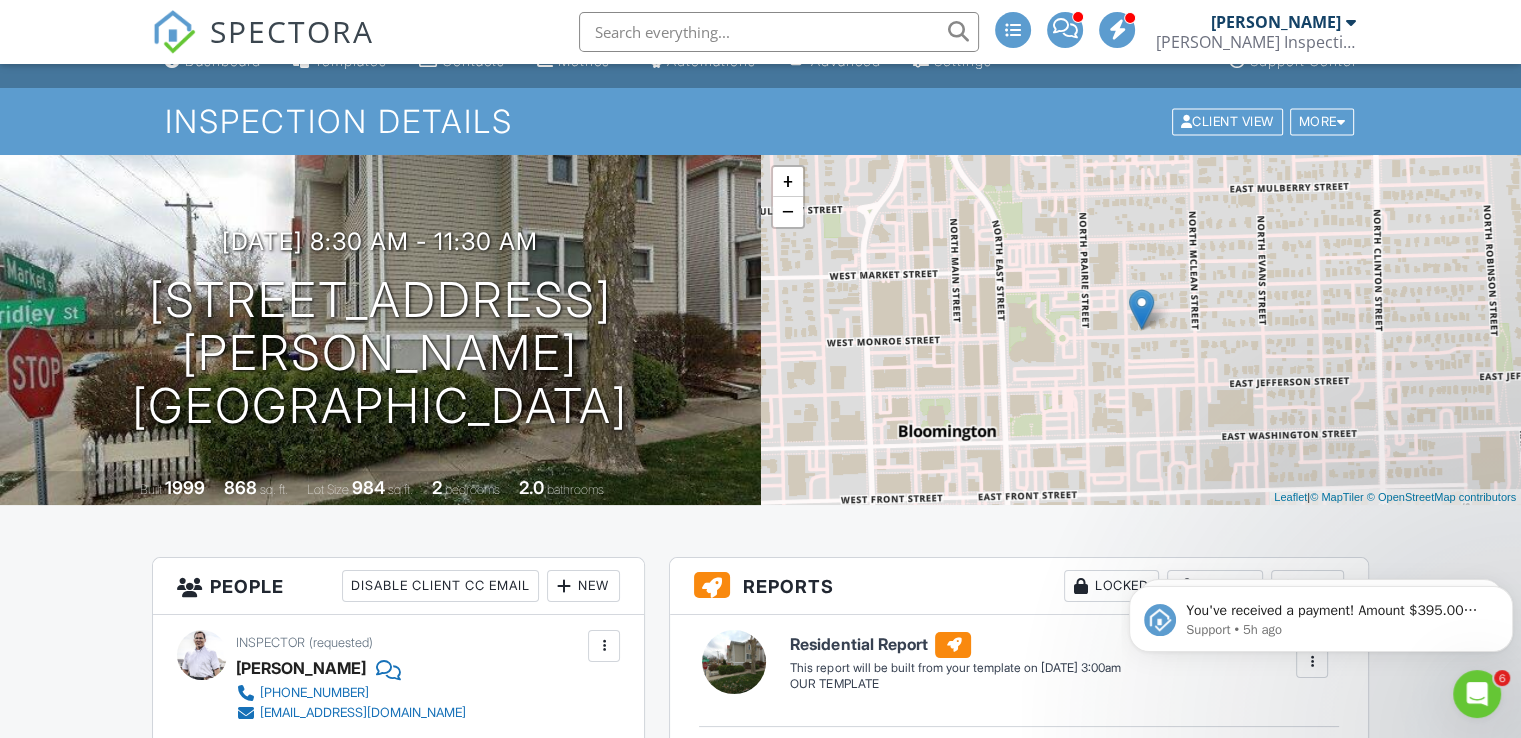 scroll, scrollTop: 0, scrollLeft: 0, axis: both 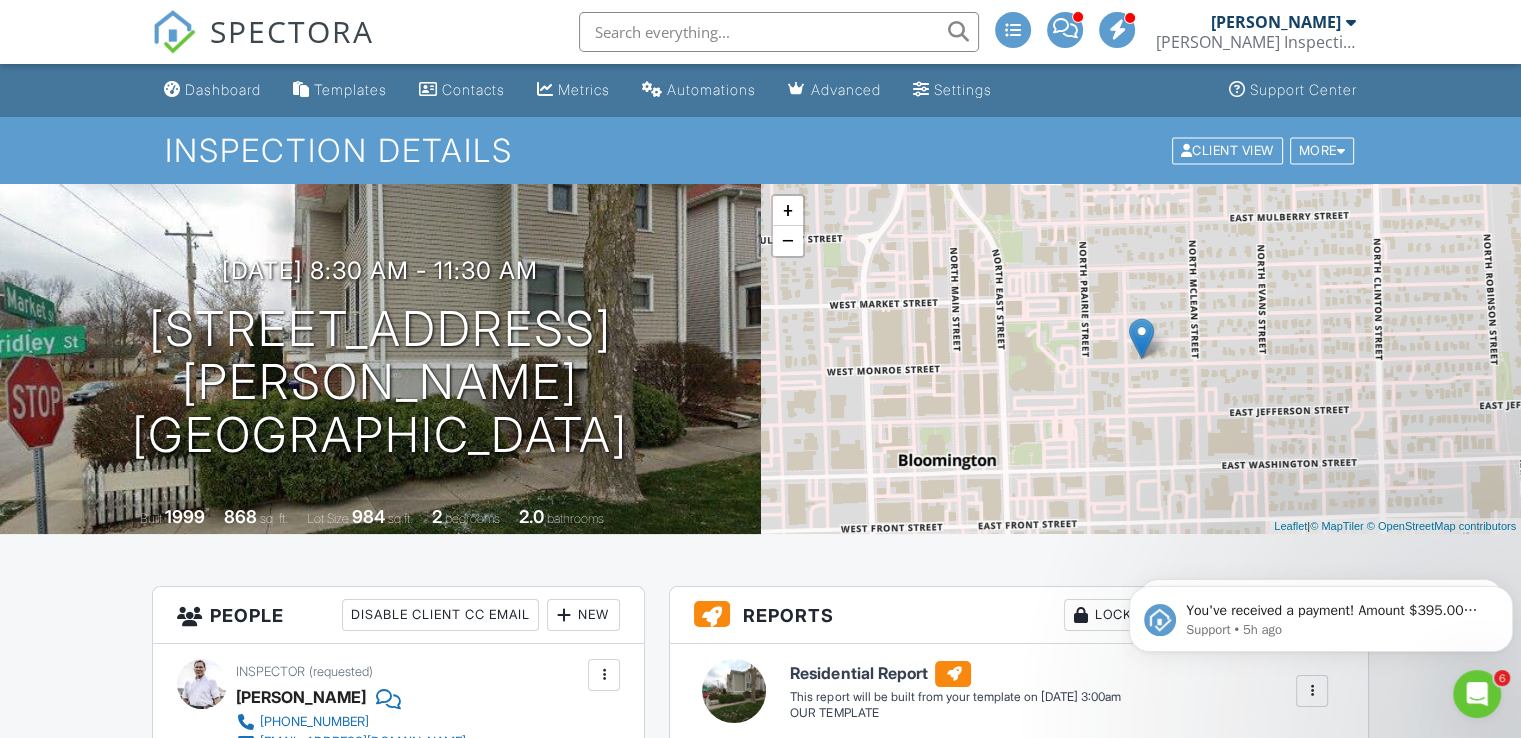 type on "occ/0315 code box/buyer at 11:30" 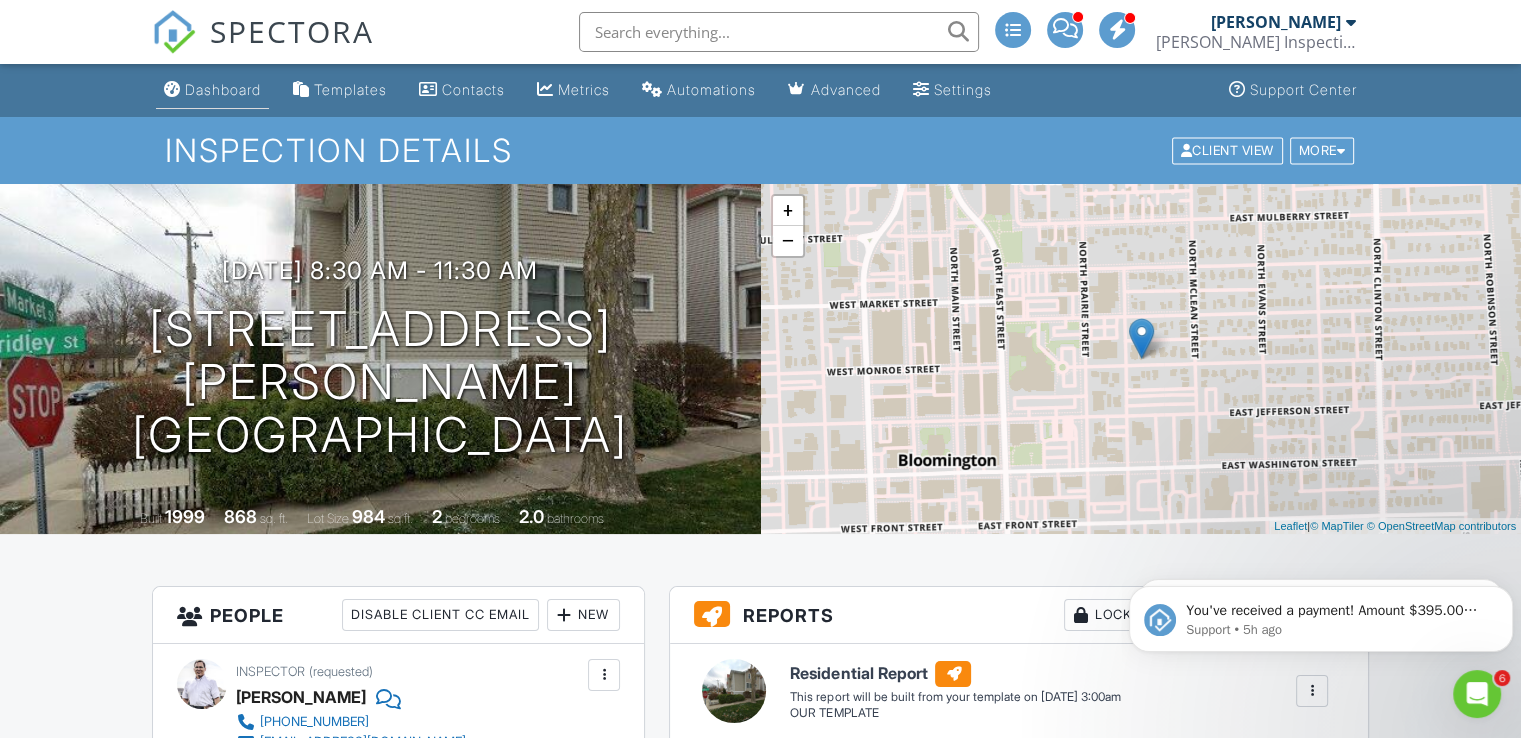 click on "Dashboard" at bounding box center (223, 89) 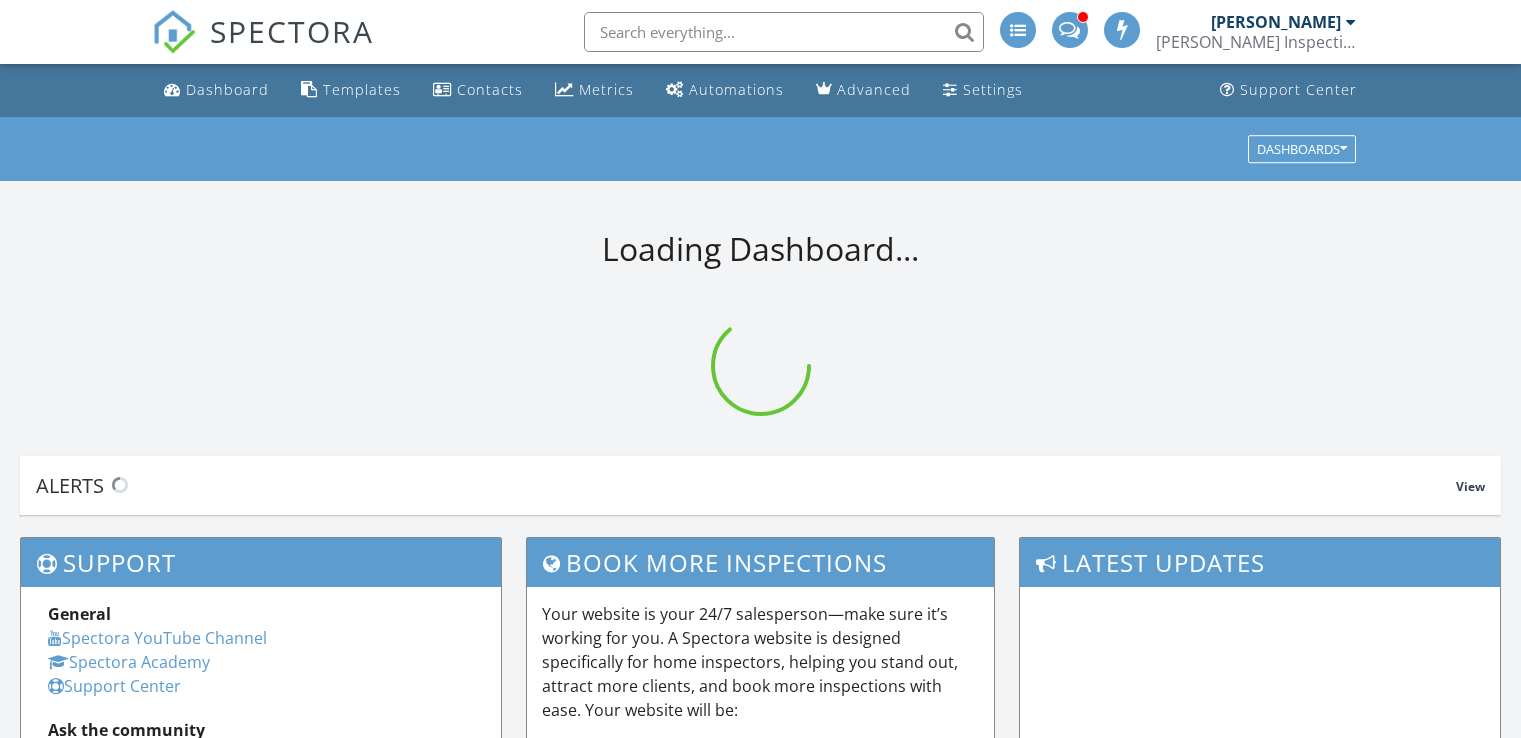 scroll, scrollTop: 0, scrollLeft: 0, axis: both 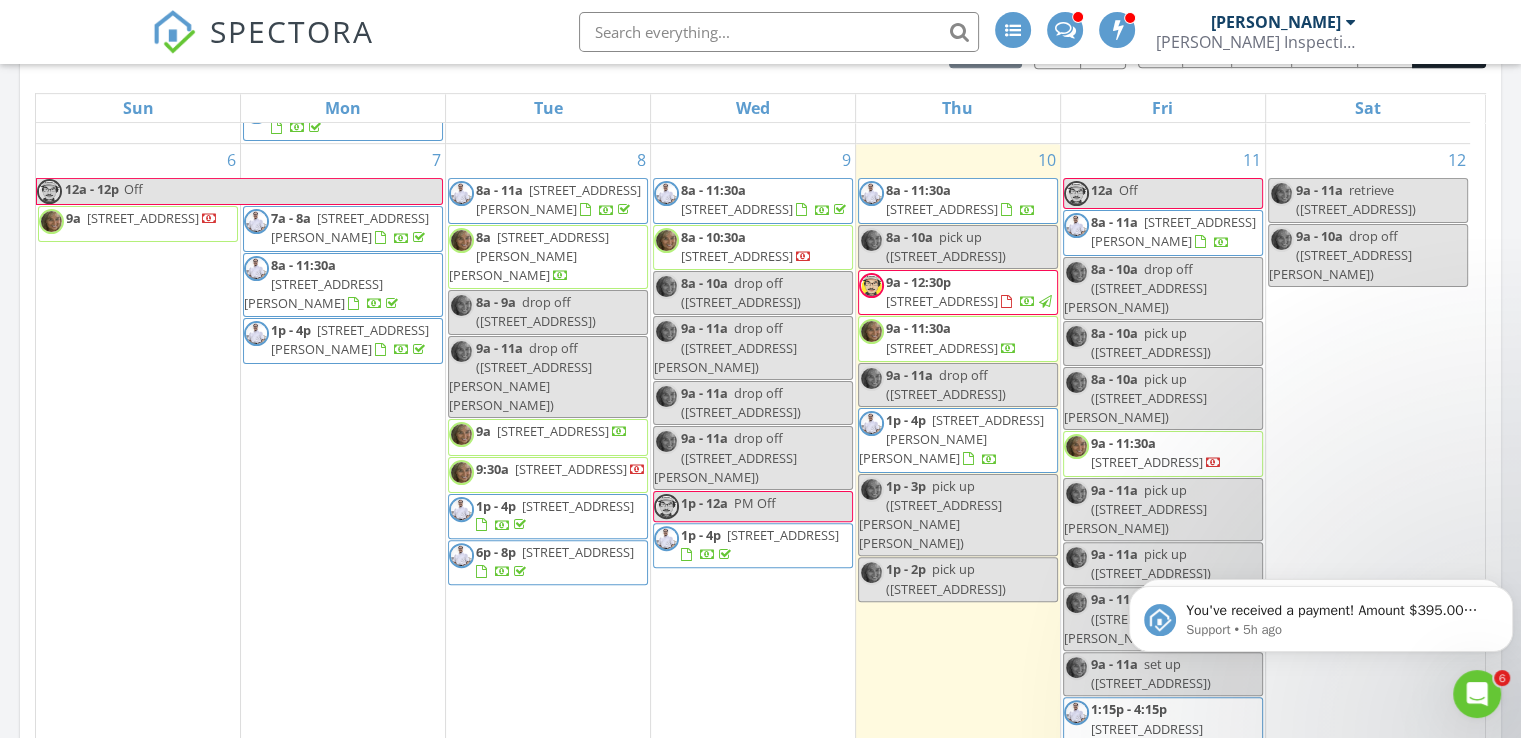 click on "9a - 12:30p" at bounding box center (918, 282) 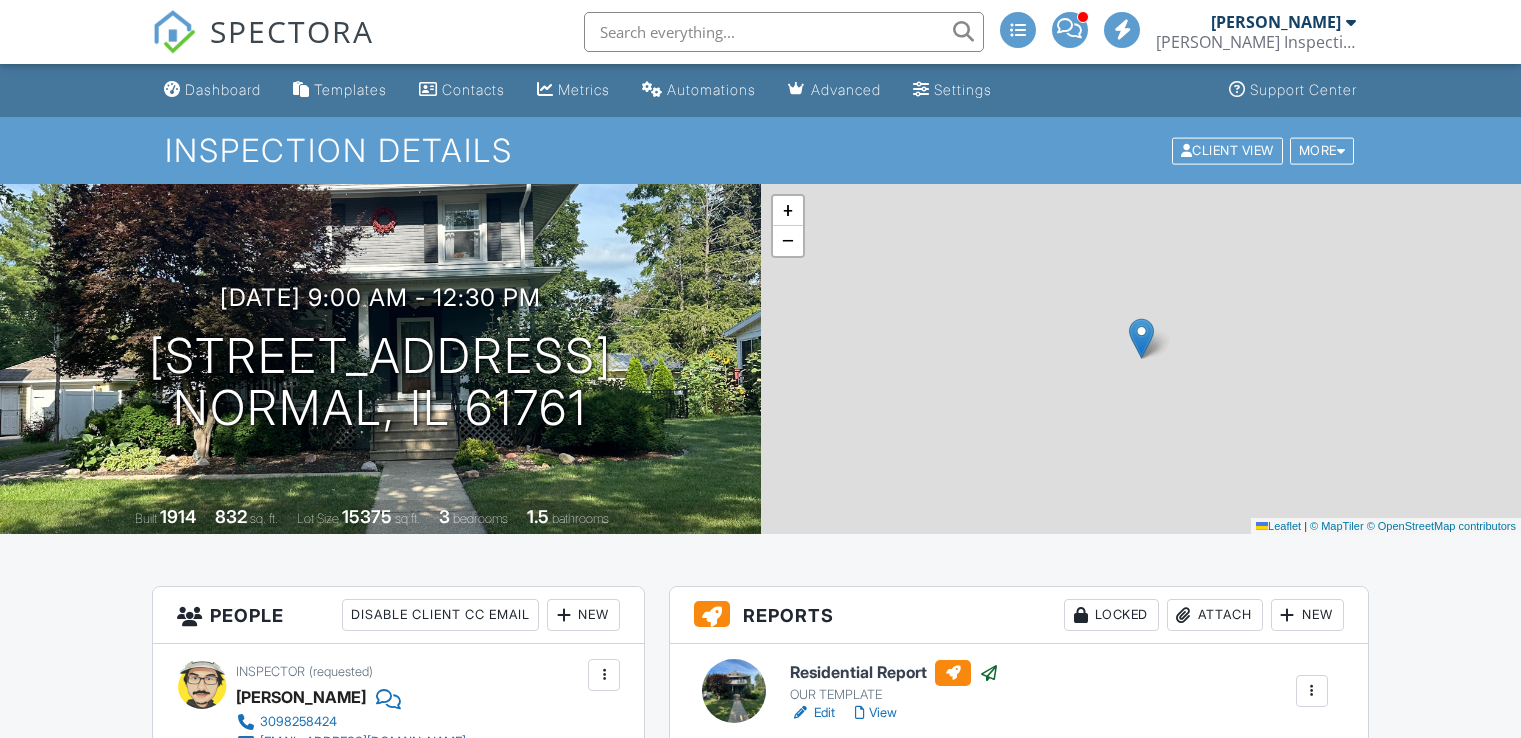 scroll, scrollTop: 0, scrollLeft: 0, axis: both 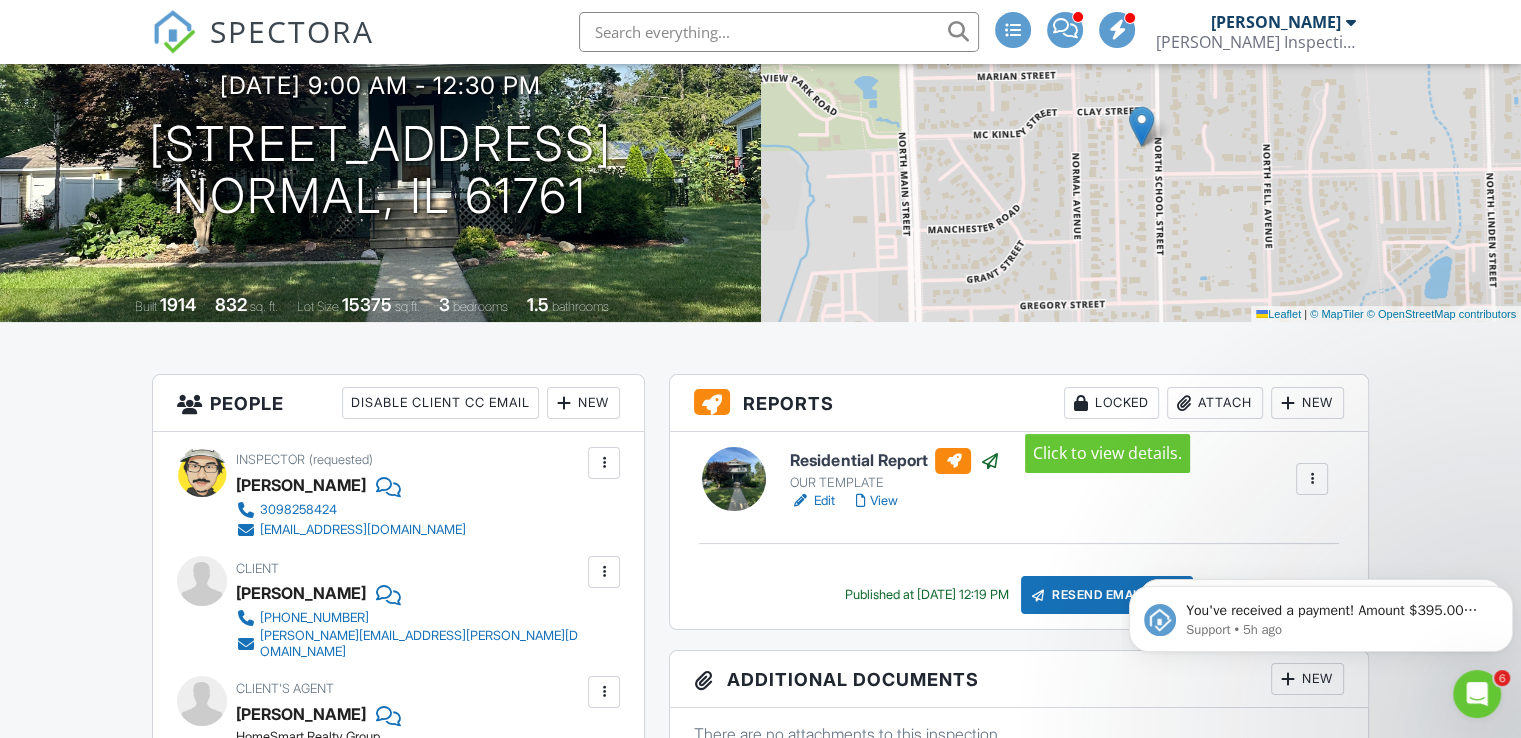 click on "Locked" at bounding box center [1111, 403] 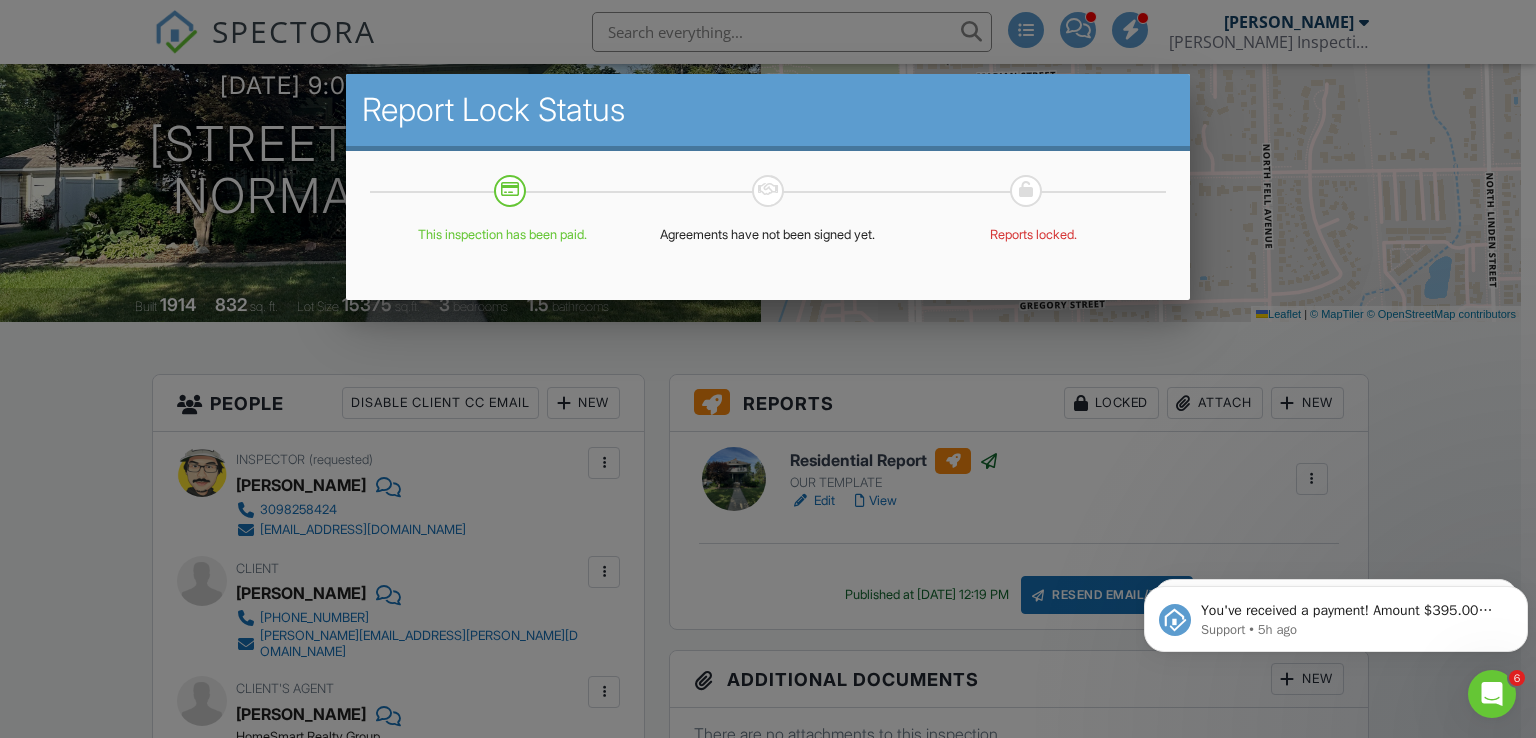 click at bounding box center (768, 361) 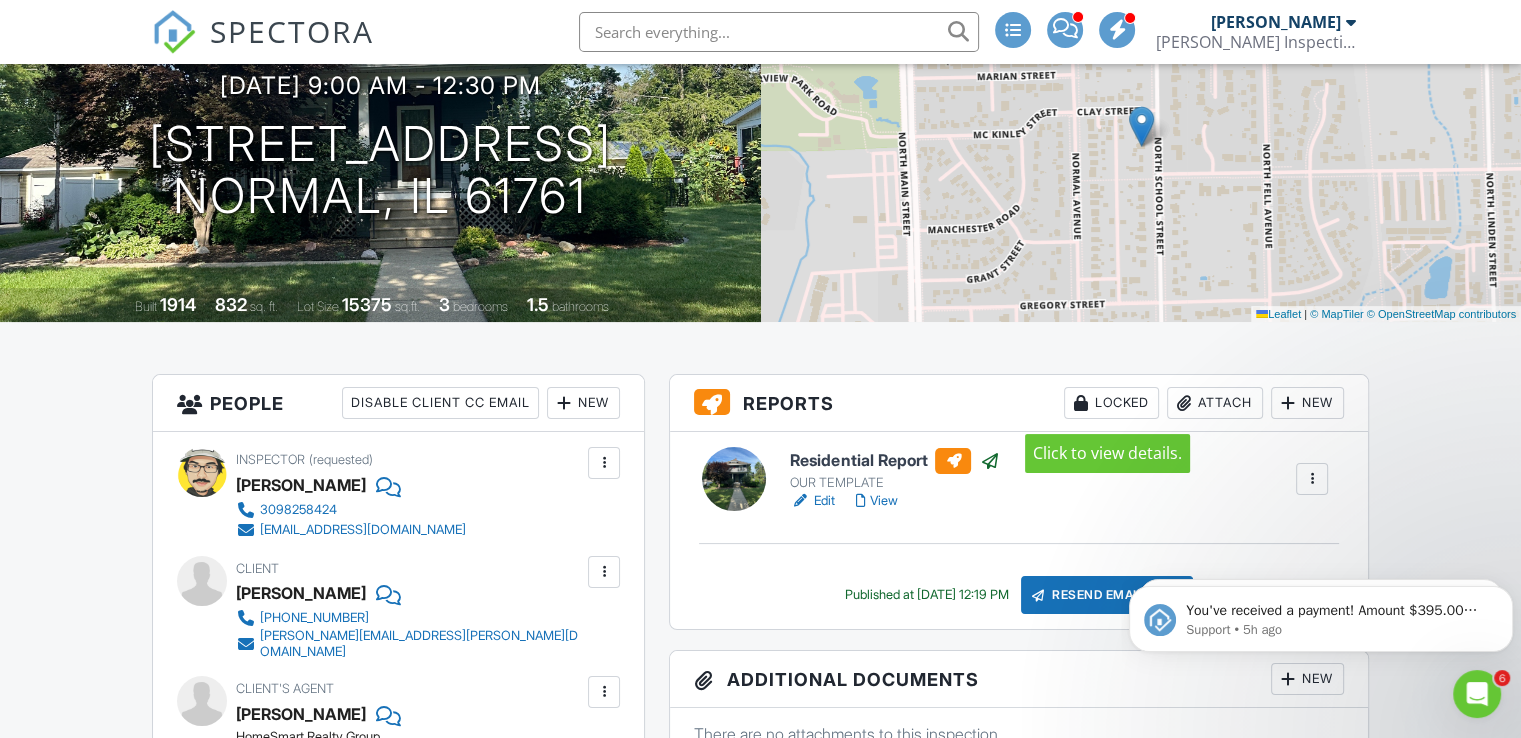 click on "Locked" at bounding box center (1111, 403) 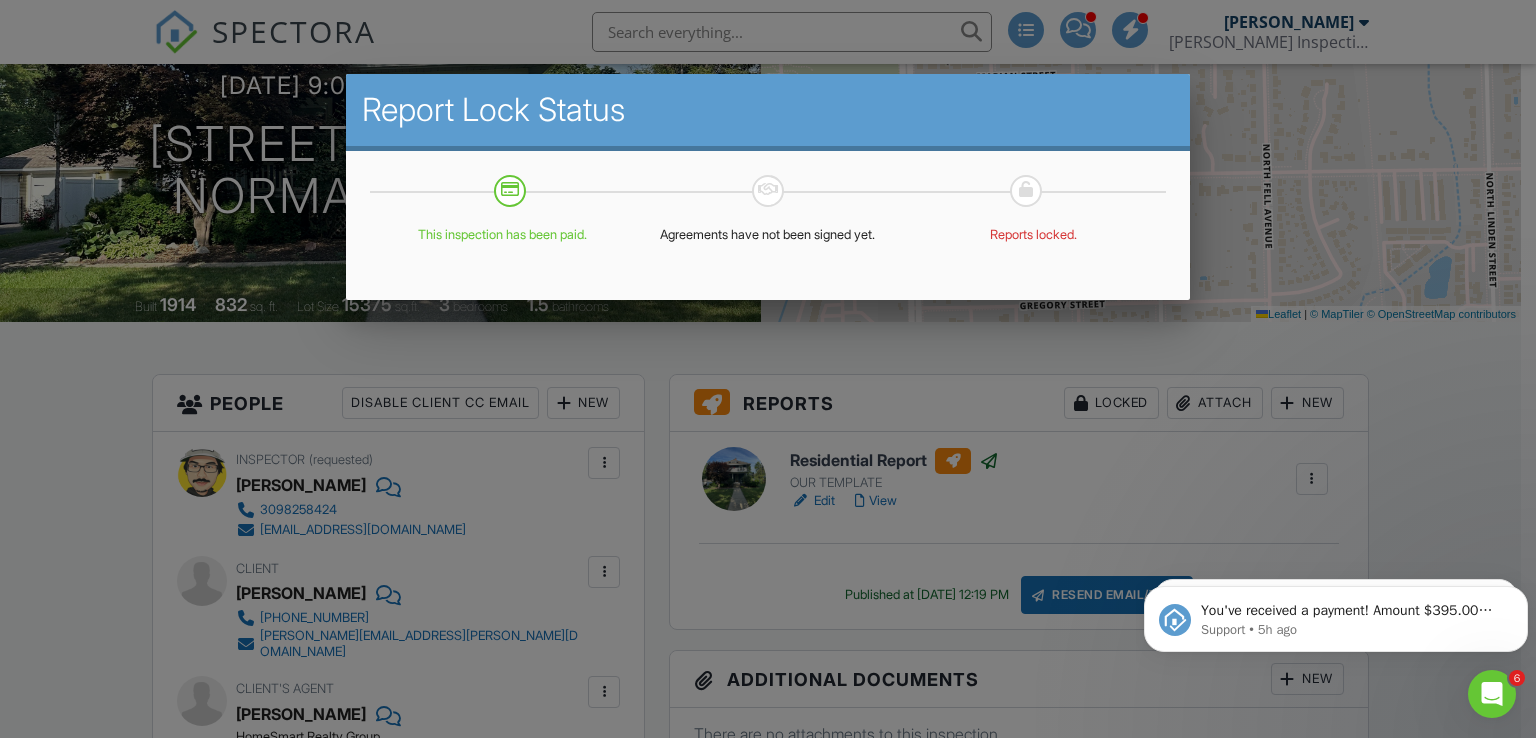 click at bounding box center (768, 361) 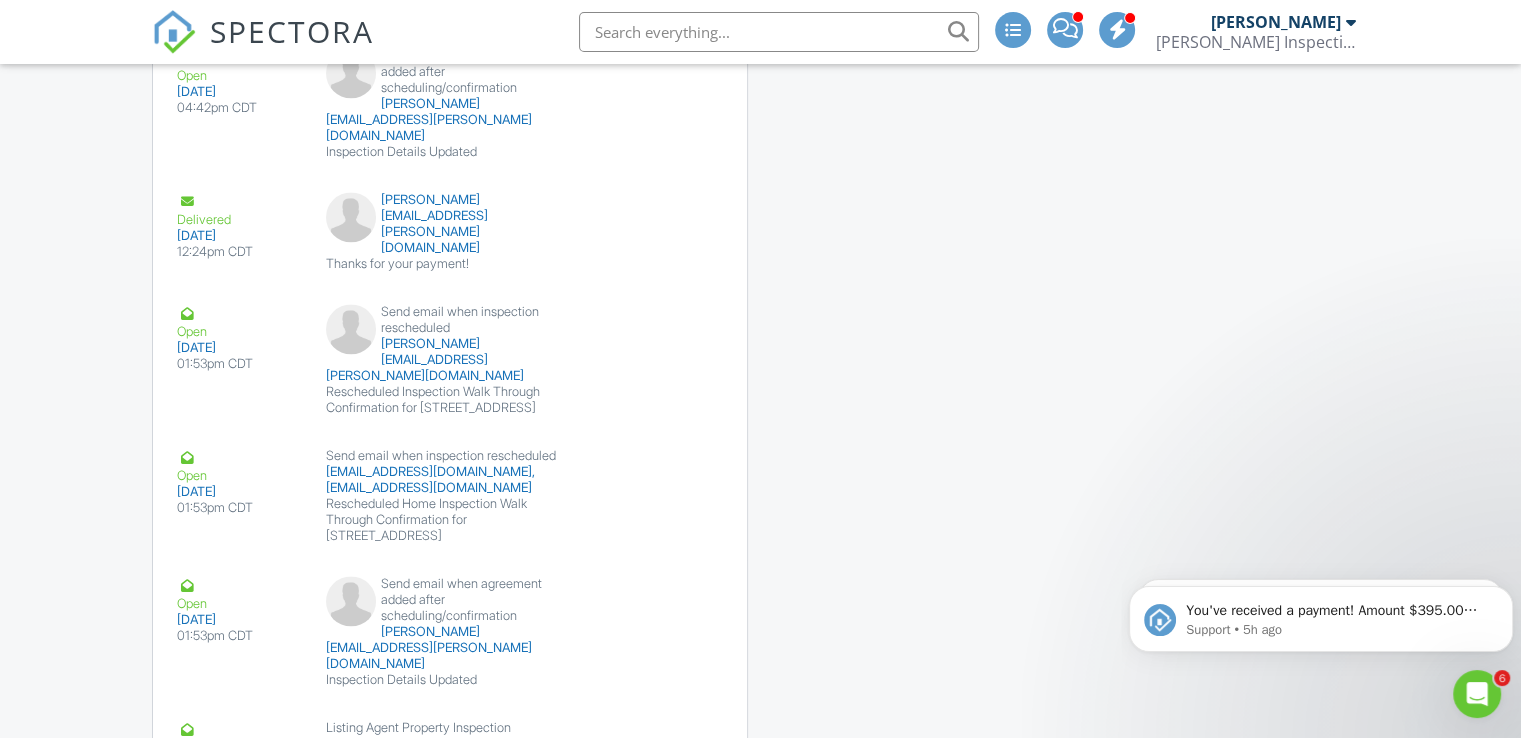 scroll, scrollTop: 2864, scrollLeft: 0, axis: vertical 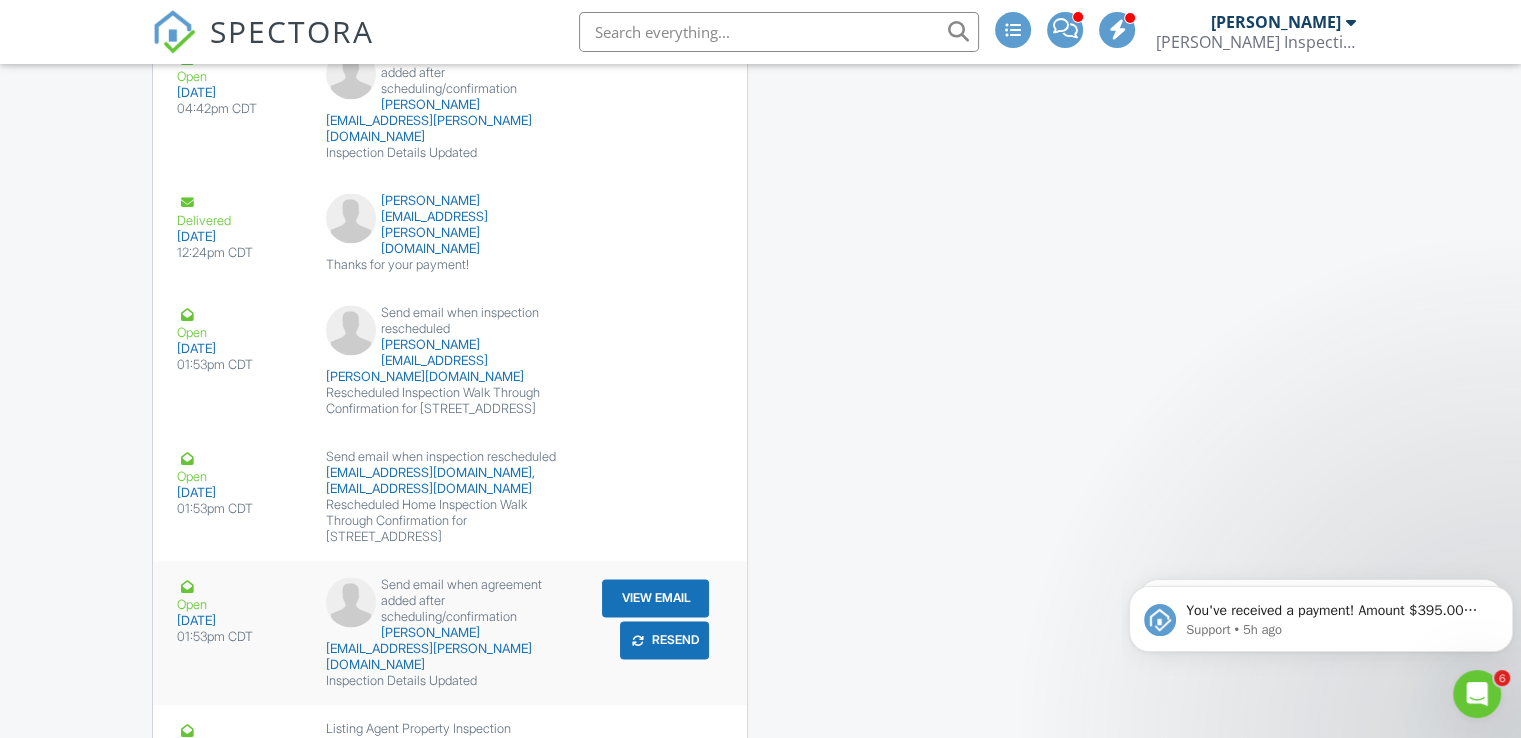 click on "Resend" at bounding box center [664, 640] 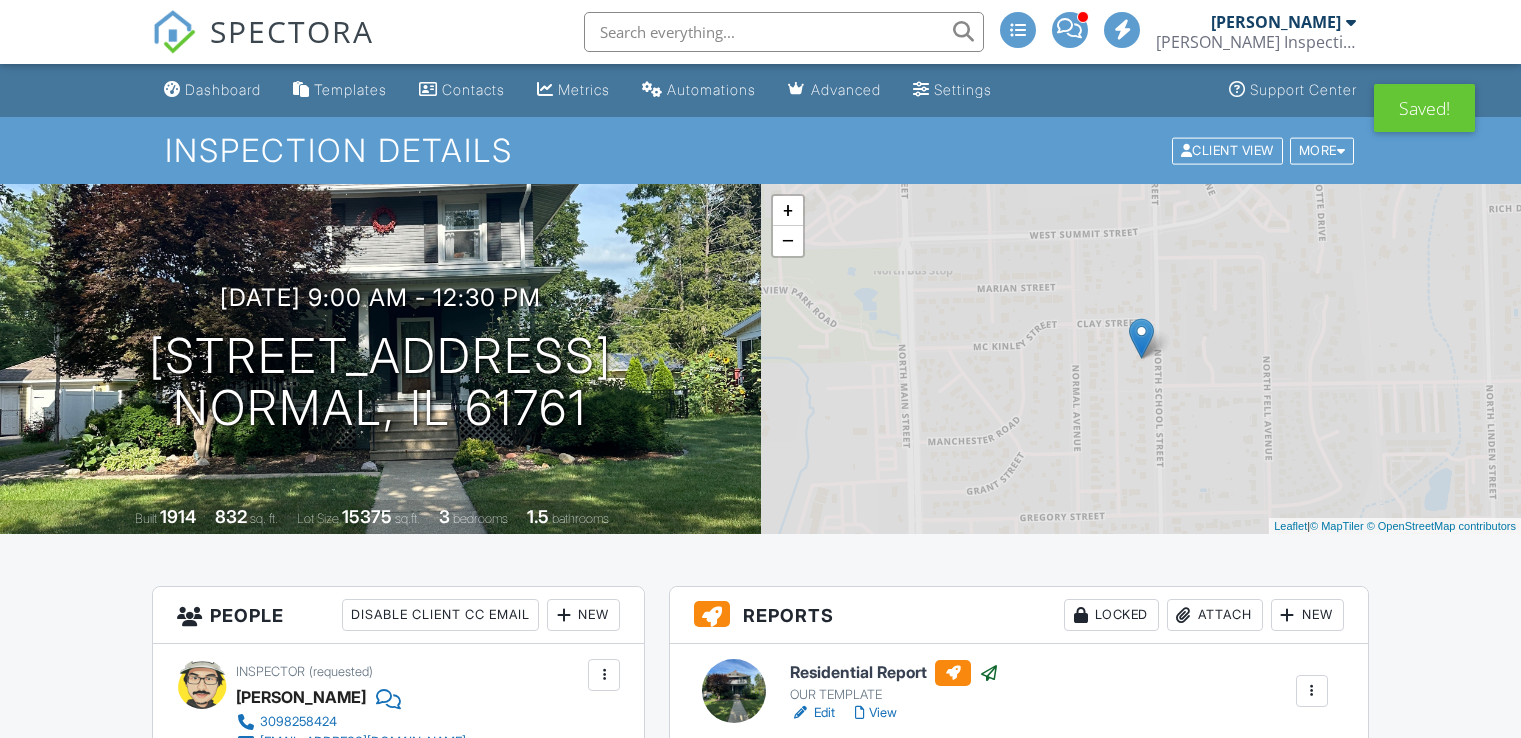 scroll, scrollTop: 0, scrollLeft: 0, axis: both 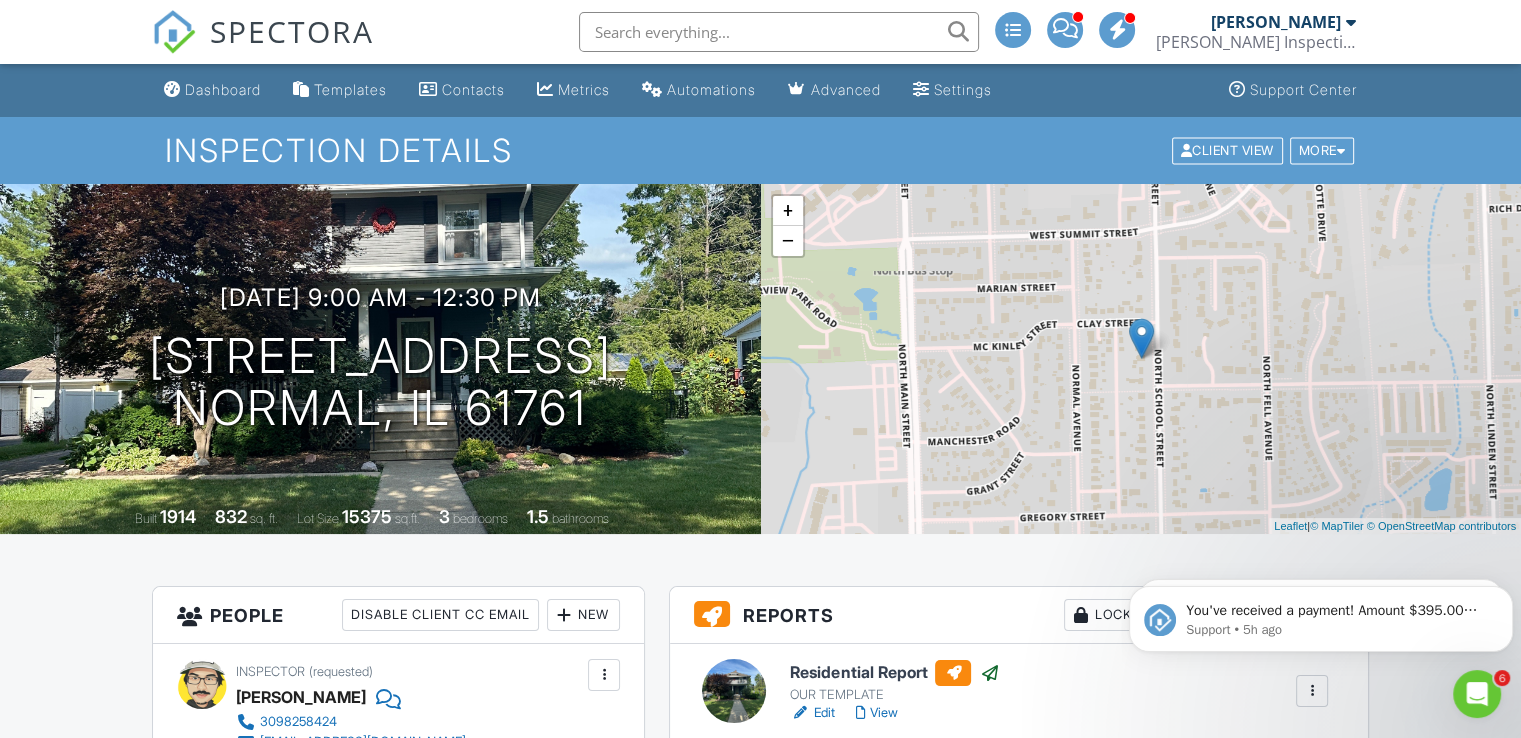 click 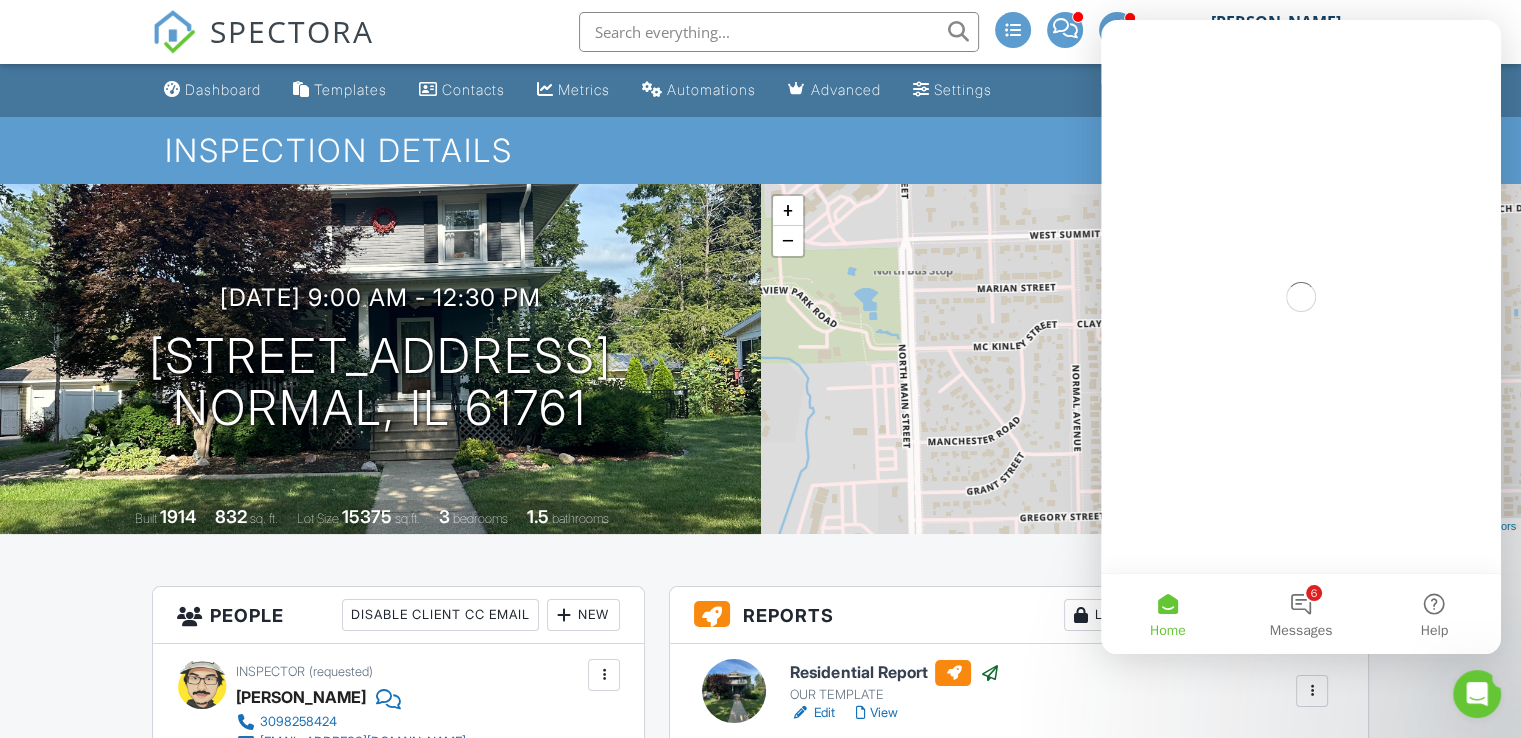 scroll, scrollTop: 0, scrollLeft: 0, axis: both 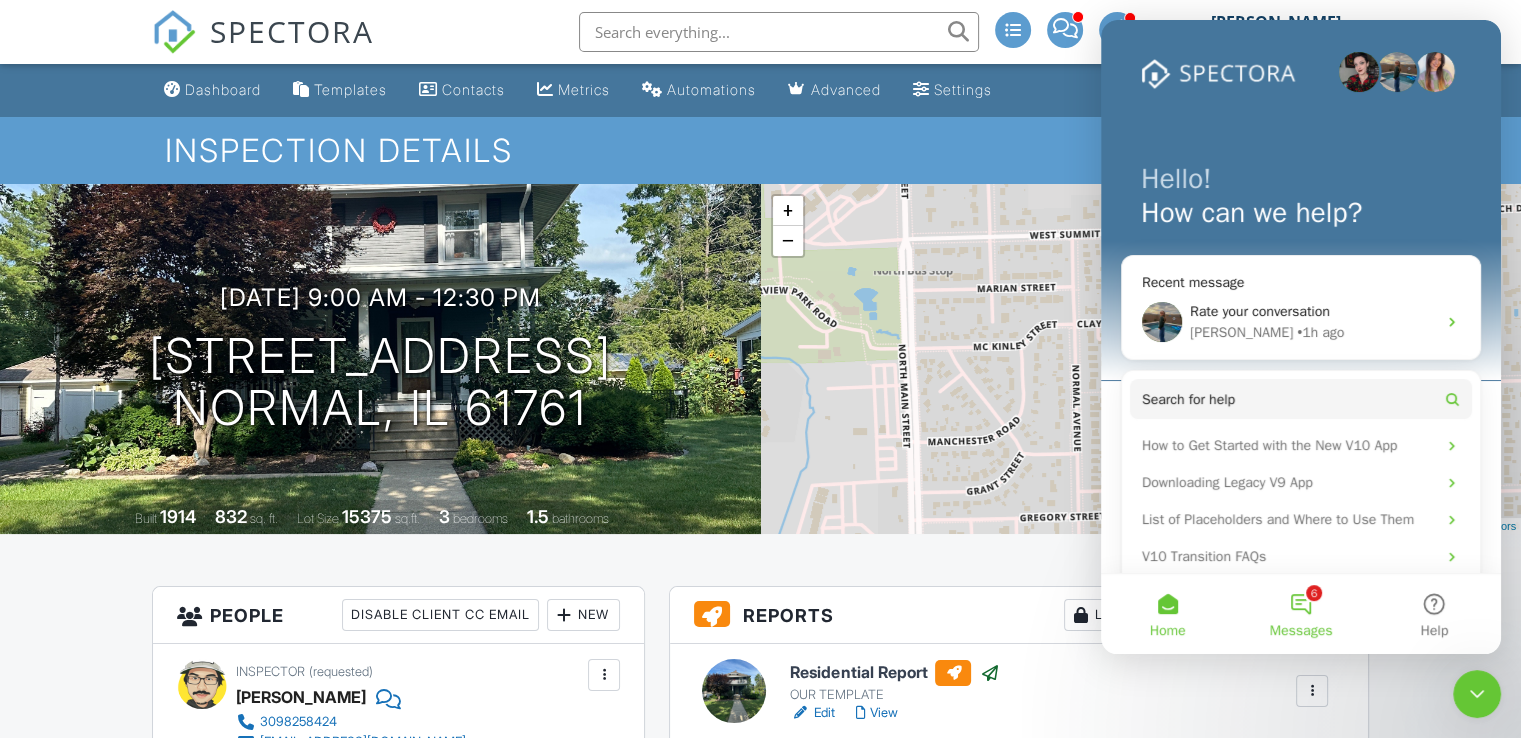 click on "6 Messages" at bounding box center [1300, 614] 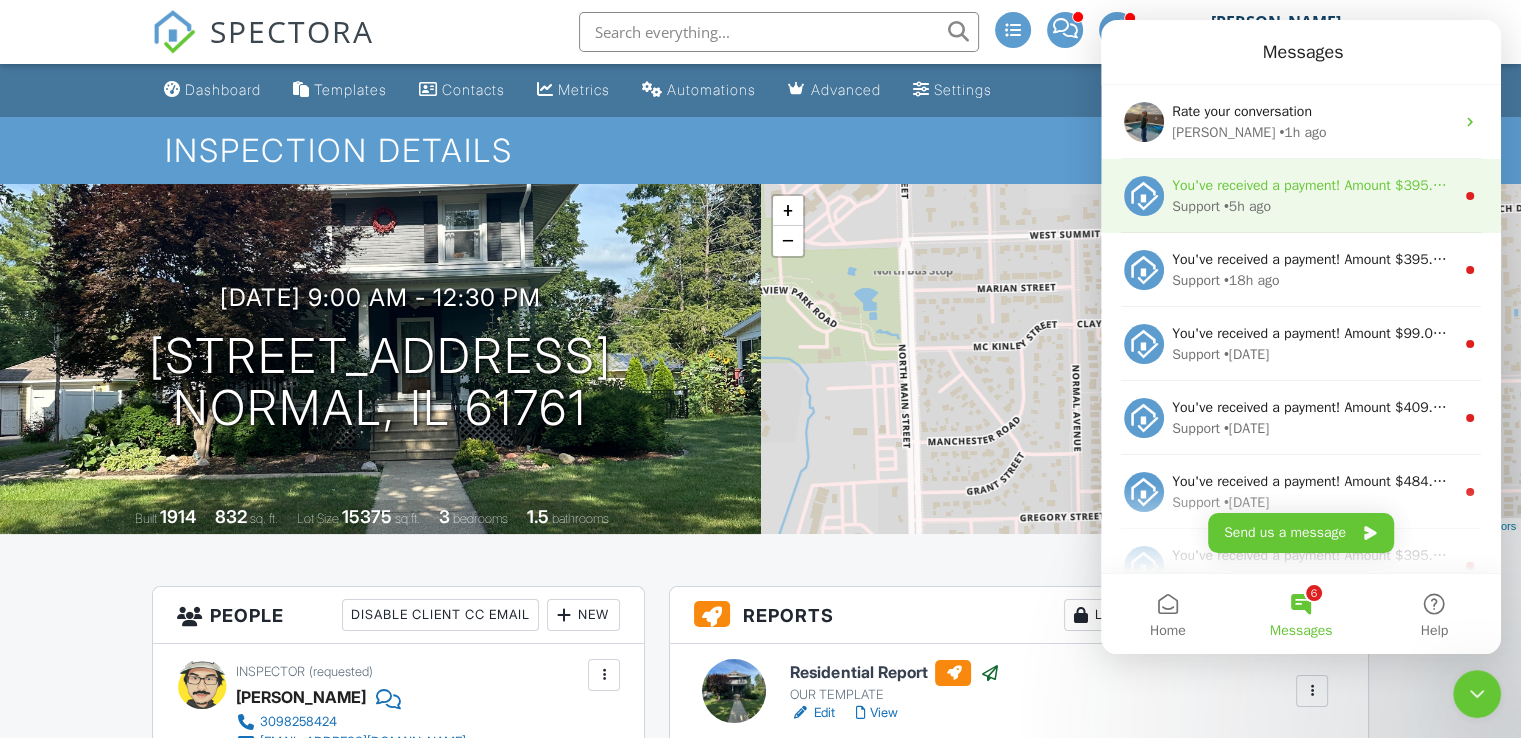 click on "You've received a payment!  Amount  $395.00  Fee  $11.16  Net  $383.84  Transaction #  pi_3RjJKaK7snlDGpRF0xx93uvh  Inspection  101 Ashton Ln, Downs, IL 61736 Payouts to your bank or debit card occur on a daily basis. Each payment usually takes two business days to process. You can view your pending payout amount here. If you have any questions reach out on our chat bubble at app.spectora.com." at bounding box center [2373, 185] 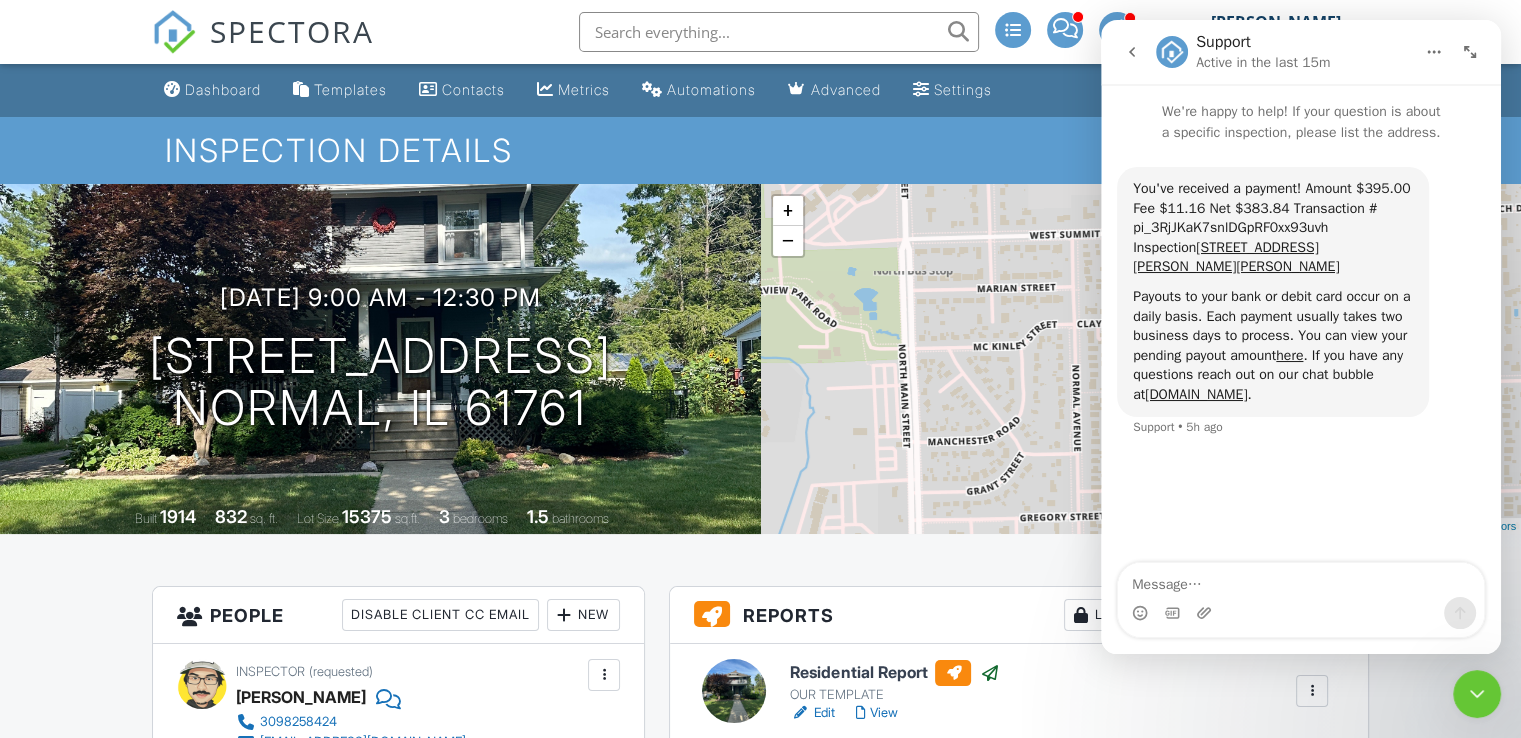 click 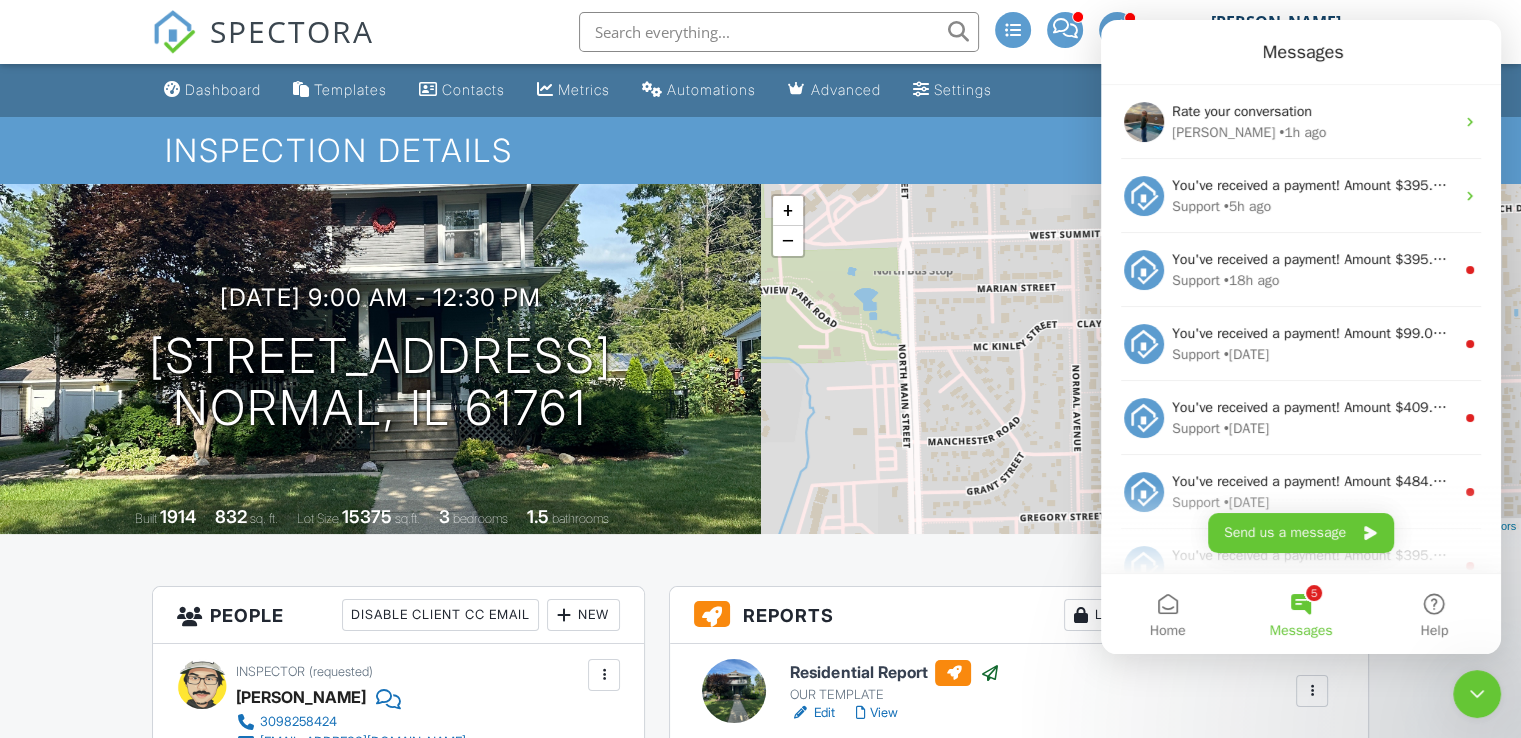 scroll, scrollTop: 0, scrollLeft: 0, axis: both 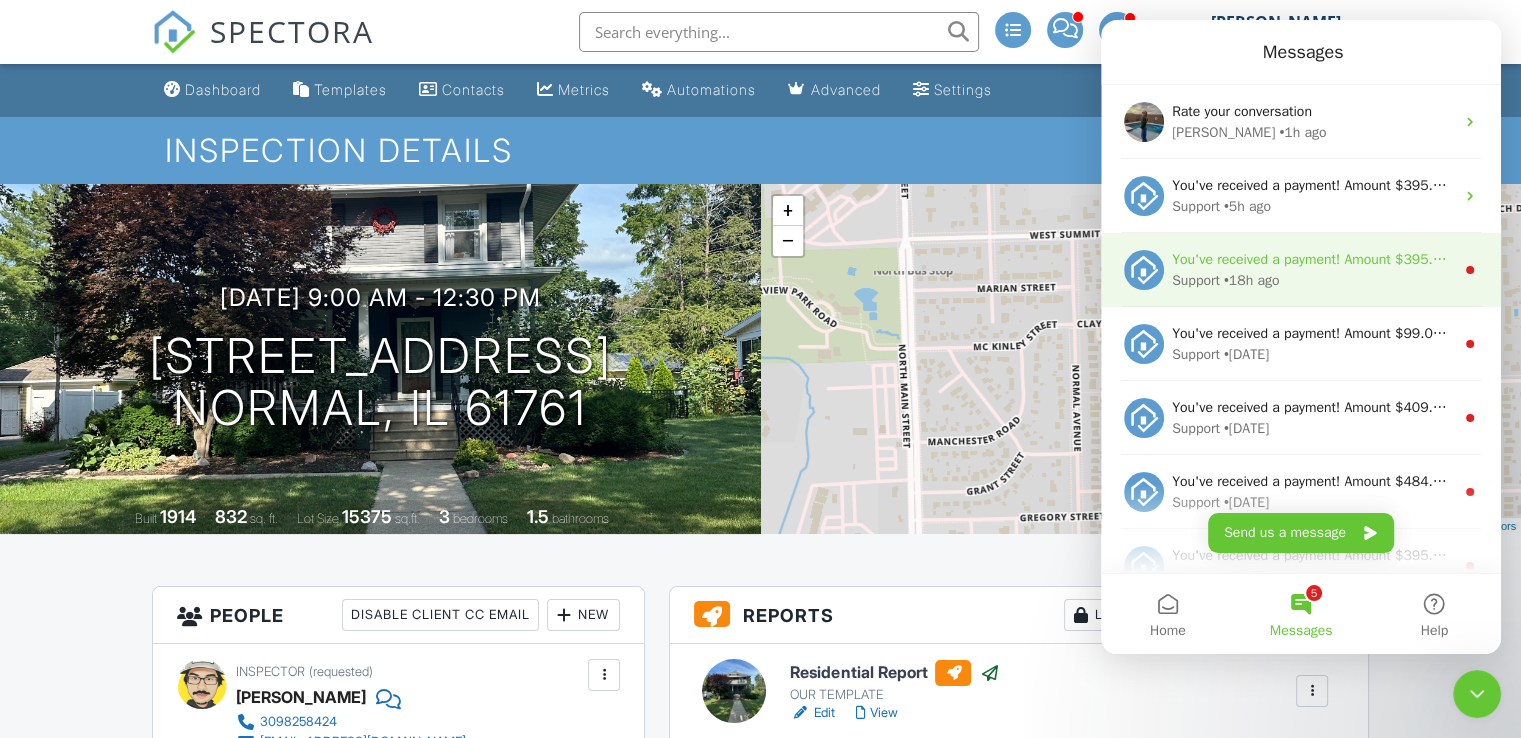 click on "You've received a payment!  Amount  $395.00  Fee  $11.16  Net  $383.84  Transaction #  pi_3Rj7U7K7snlDGpRF0f9NDt5p  Inspection  2900 Bear Claw St, Normal, IL 61761 Payouts to your bank or debit card occur on a daily basis. Each payment usually takes two business days to process. You can view your pending payout amount here. If you have any questions reach out on our chat bubble at app.spectora.com." at bounding box center [2376, 259] 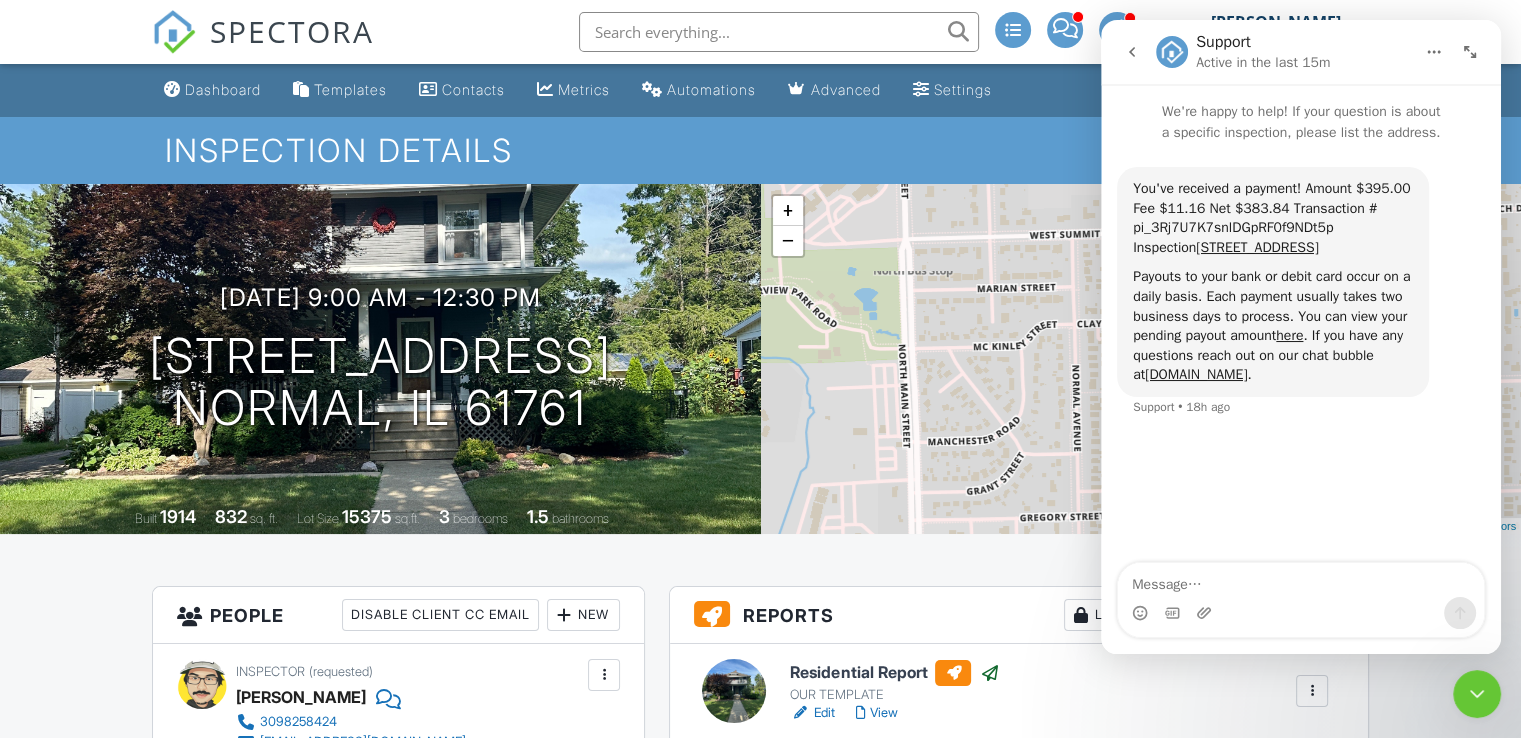 click 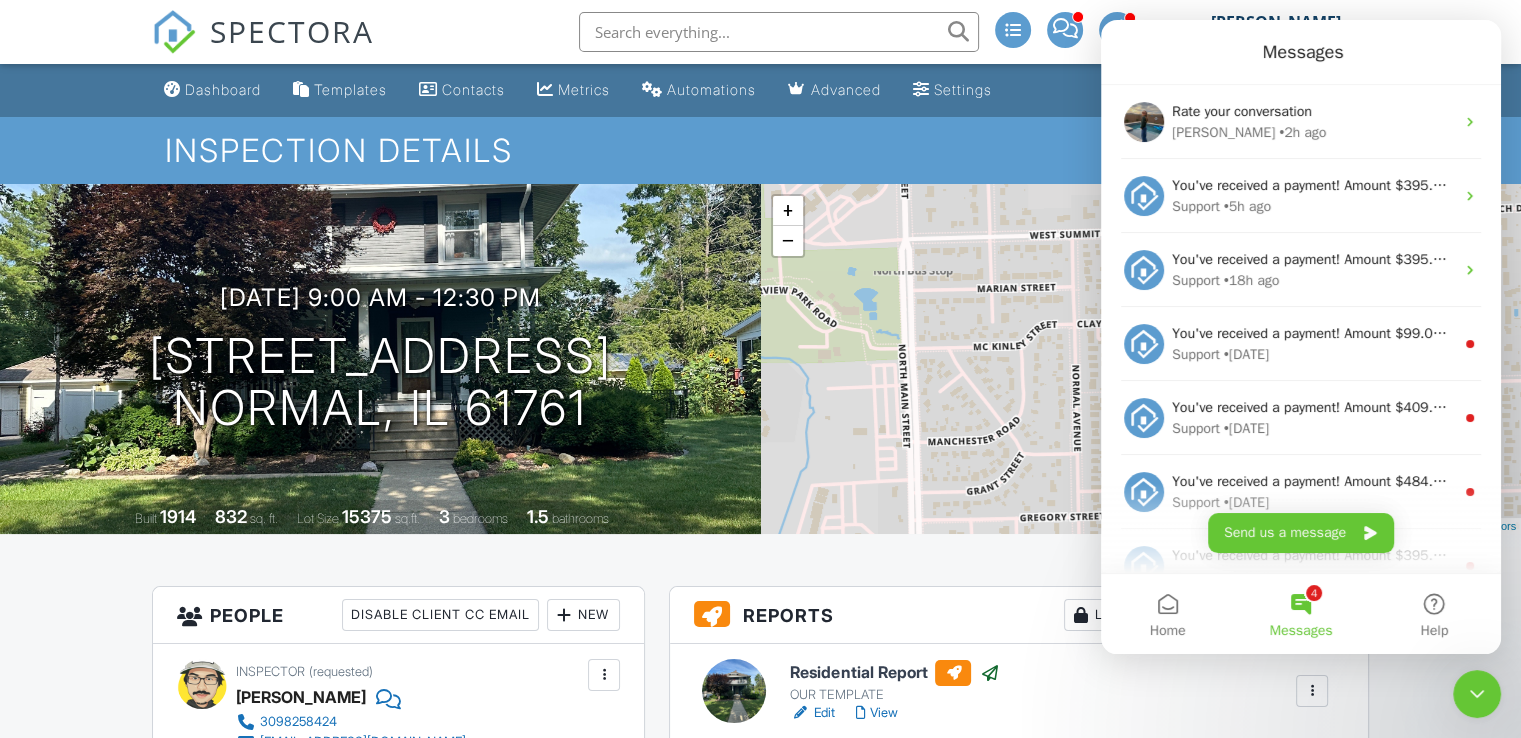 scroll, scrollTop: 0, scrollLeft: 0, axis: both 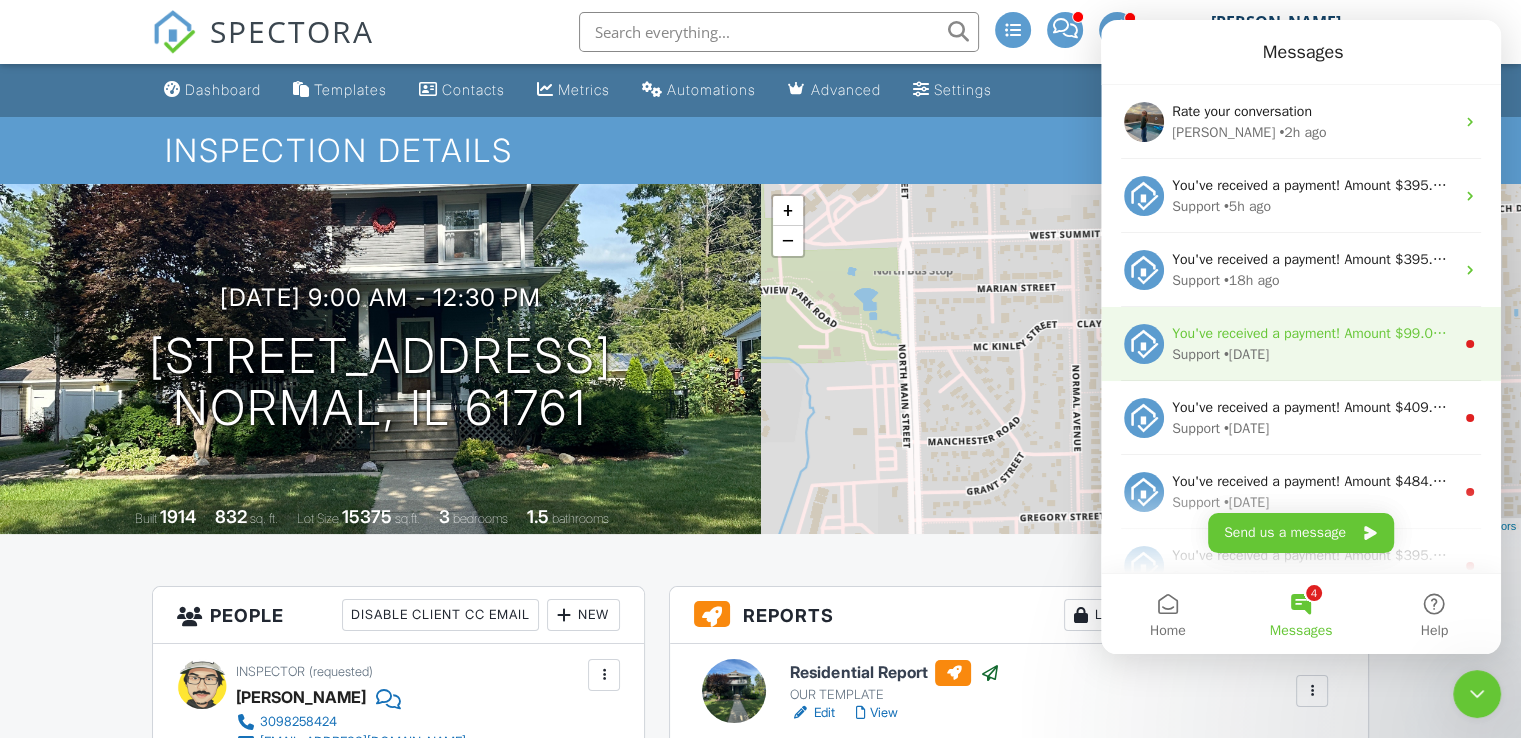 click on "You've received a payment!  Amount  $99.00  Fee  $3.02  Net  $95.98  Transaction #  pi_3RihtHK7snlDGpRF1SeucTOJ  Inspection  1210 N Western Ave, Bloomington, IL 61701 Payouts to your bank or debit card occur on a daily basis. Each payment usually takes two business days to process. You can view your pending payout amount here. If you have any questions reach out on our chat bubble at app.spectora.com. Support •  1d ago" at bounding box center (1301, 344) 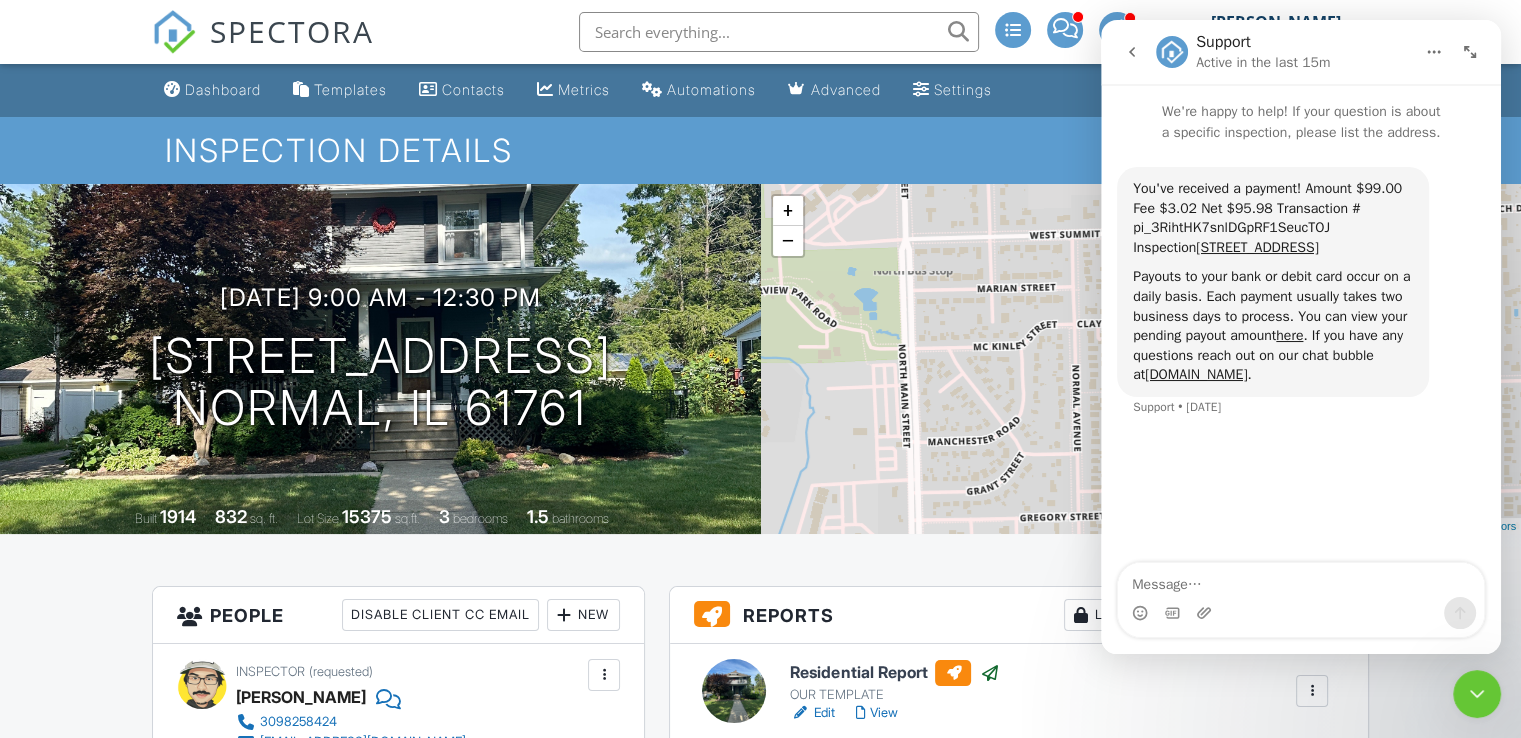 click at bounding box center (1132, 52) 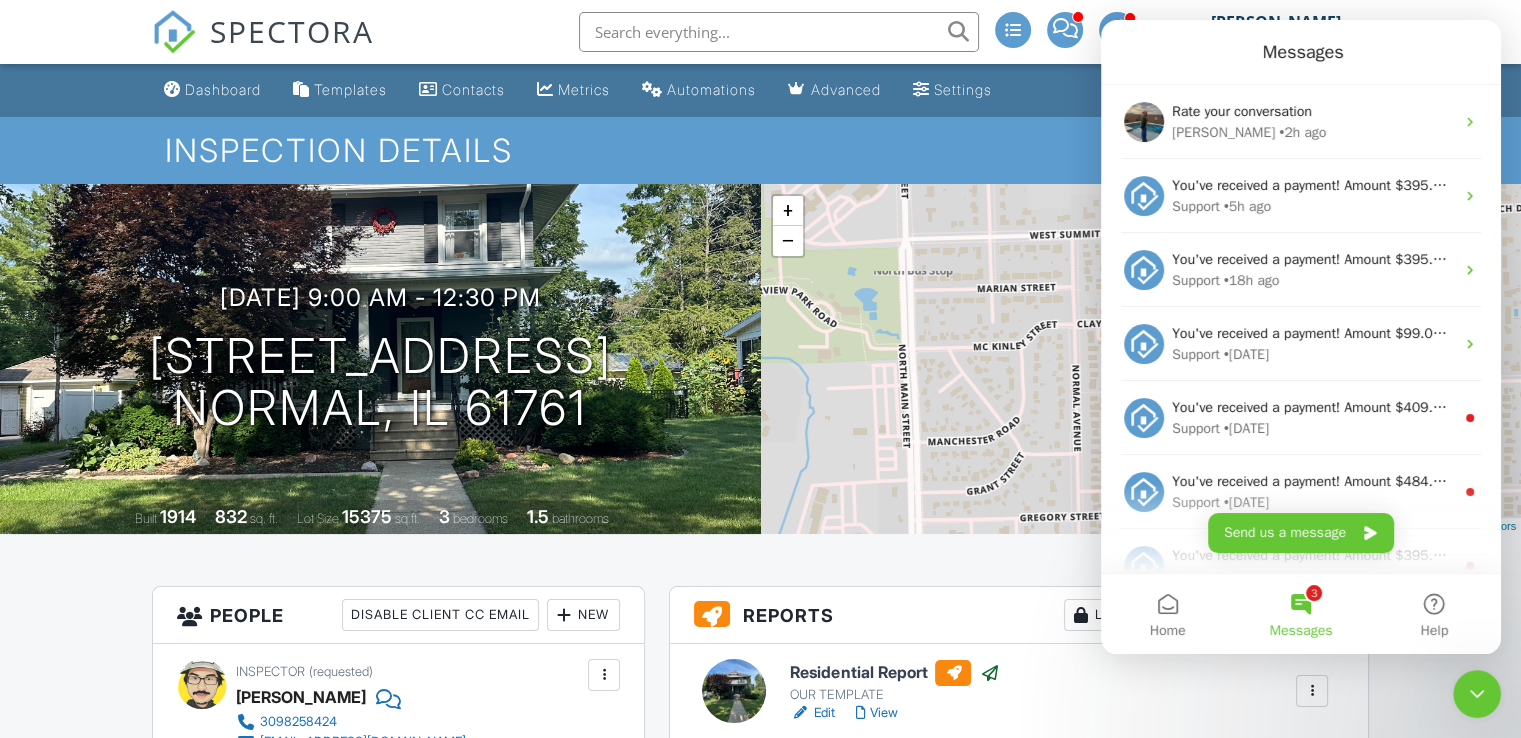 scroll, scrollTop: 0, scrollLeft: 0, axis: both 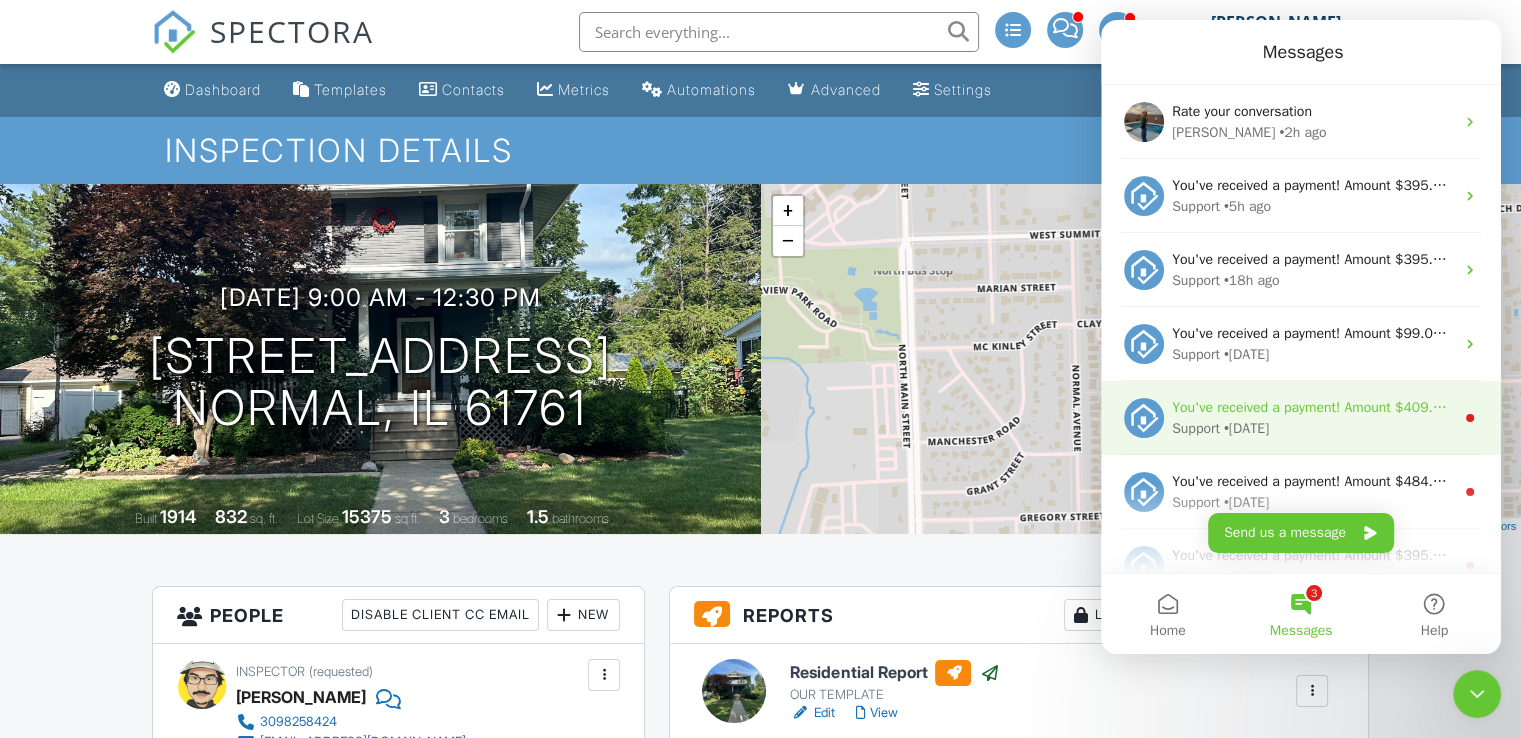 click on "You've received a payment!  Amount  $409.00  Fee  $11.55  Net  $397.45  Transaction #  pi_3RifF6K7snlDGpRF1bz52IVx  Inspection  805 N School St, Normal, IL 61761 Payouts to your bank or debit card occur on a daily basis. Each payment usually takes two business days to process. You can view your pending payout amount here. If you have any questions reach out on our chat bubble at app.spectora.com." at bounding box center (2371, 407) 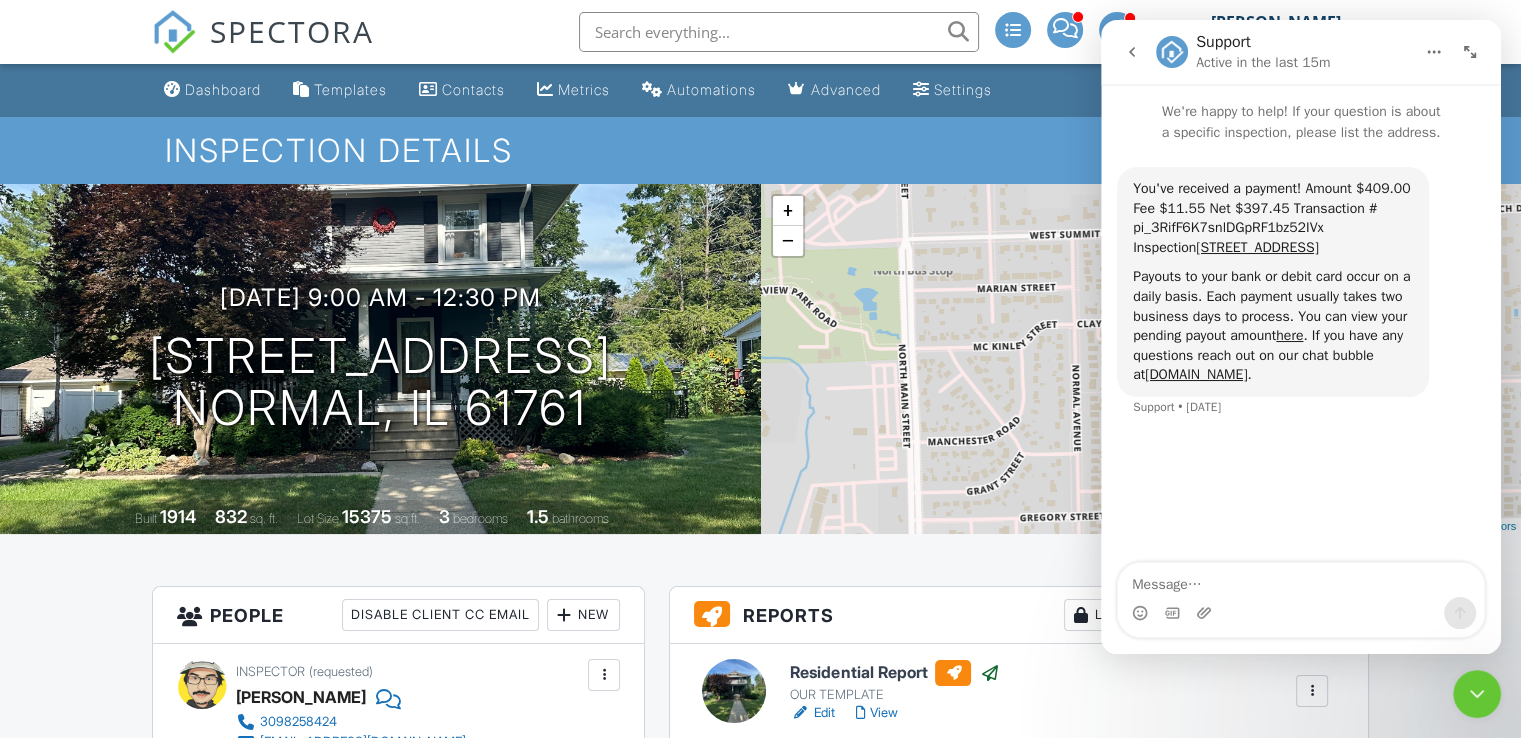 click 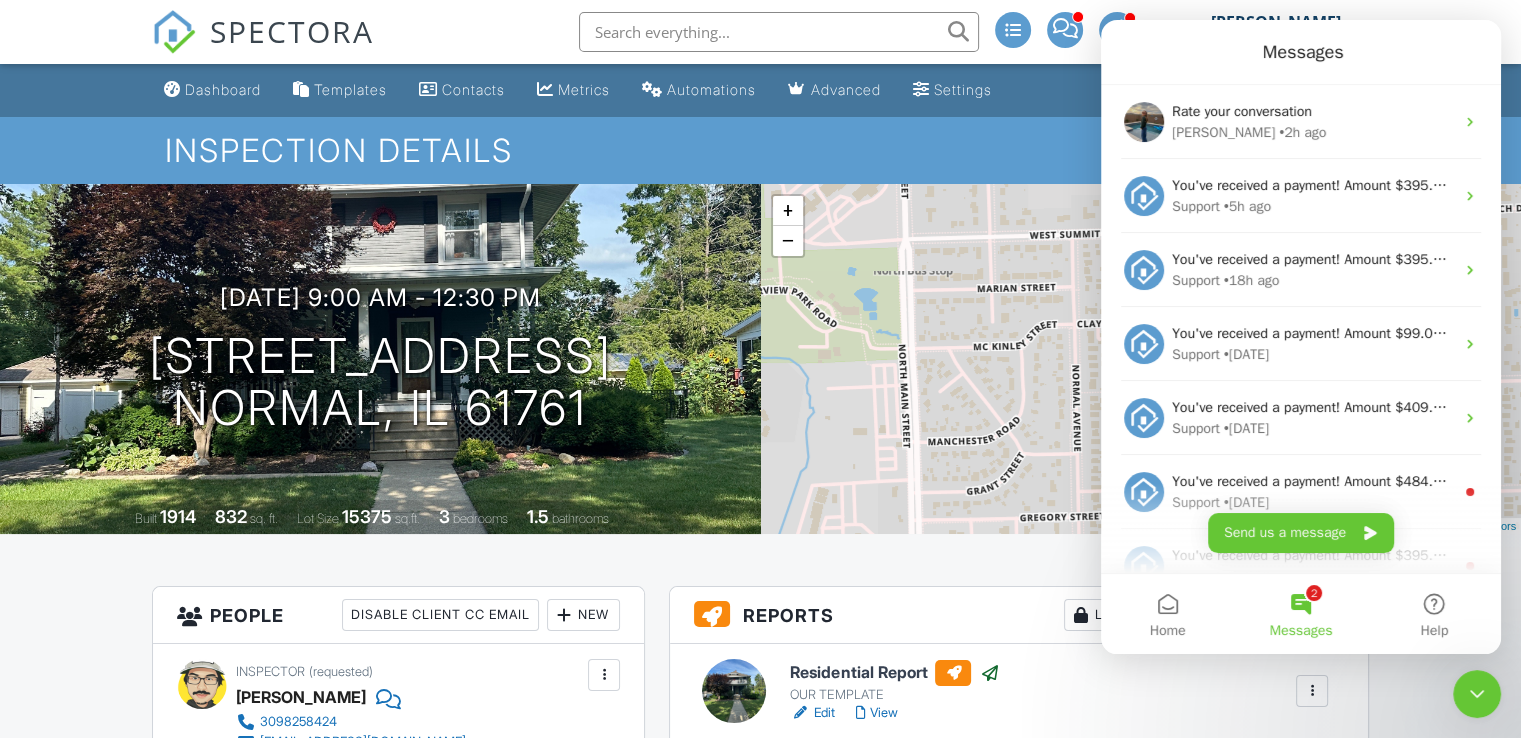 scroll, scrollTop: 59, scrollLeft: 0, axis: vertical 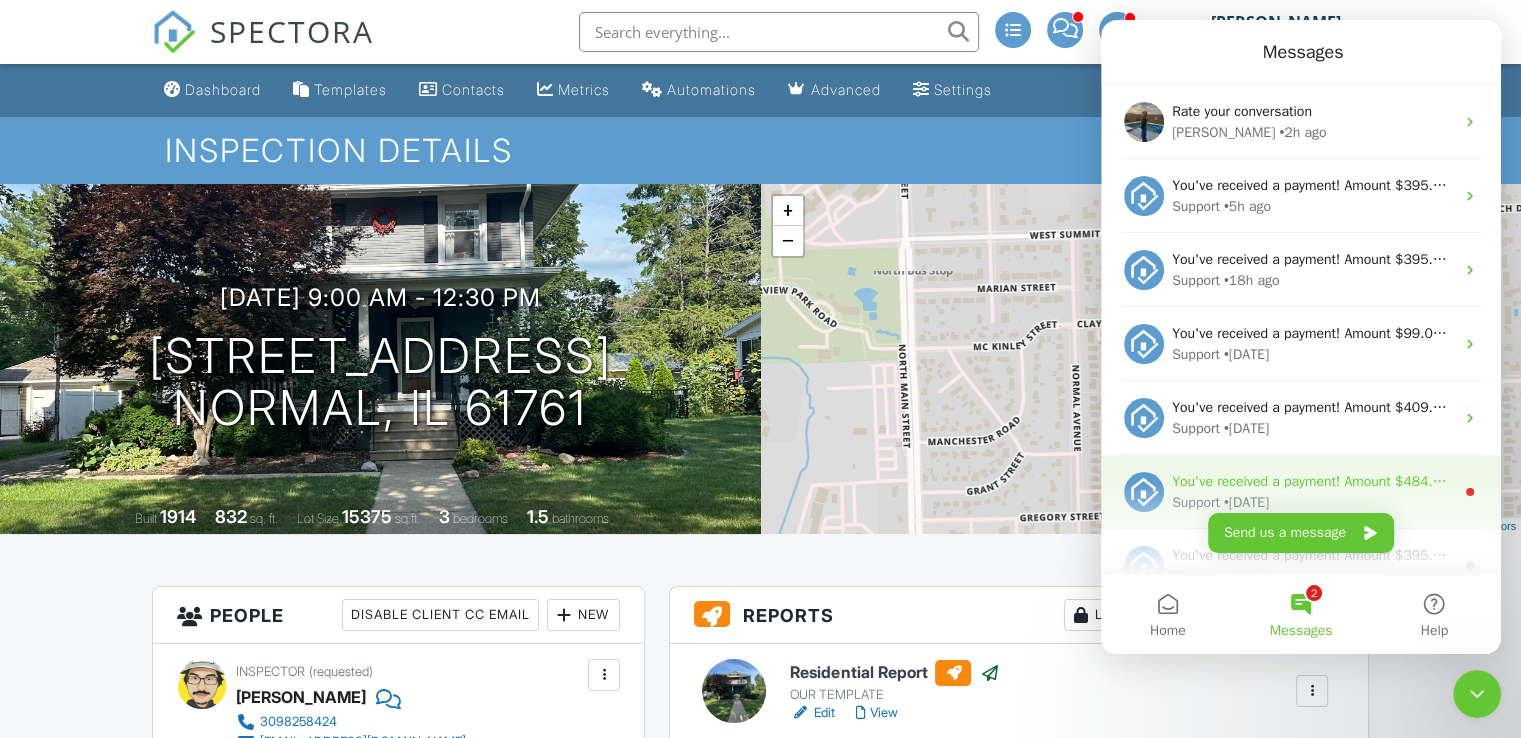 click on "You've received a payment!  Amount  $484.00  Fee  $13.61  Net  $470.39  Transaction #  pi_3RiRkFK7snlDGpRF1CTgAj5v  Inspection  16 Rutherford Ct, Bloomington, IL 61705 Payouts to your bank or debit card occur on a daily basis. Each payment usually takes two business days to process. You can view your pending payout amount here. If you have any questions reach out on our chat bubble at app.spectora.com." at bounding box center (2424, 481) 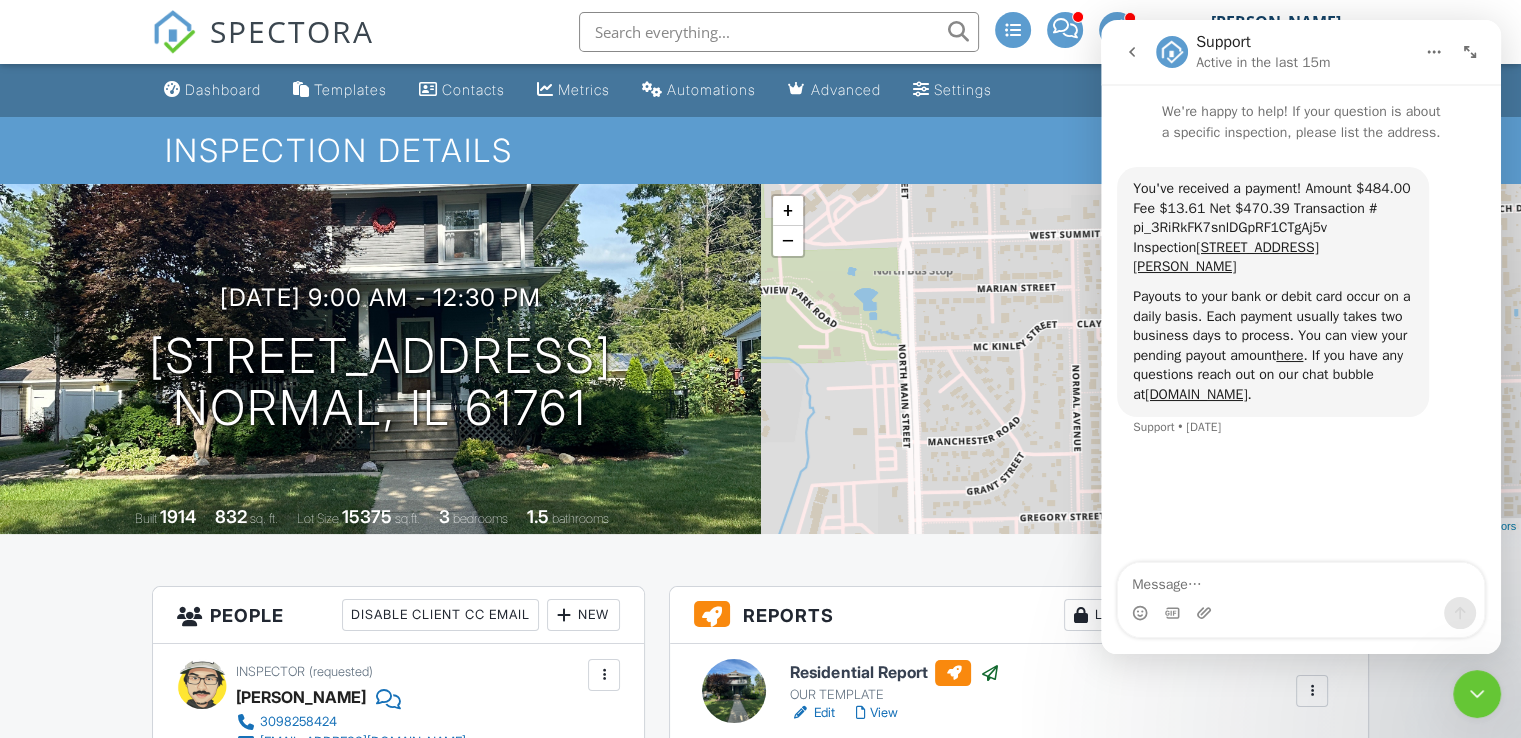 click 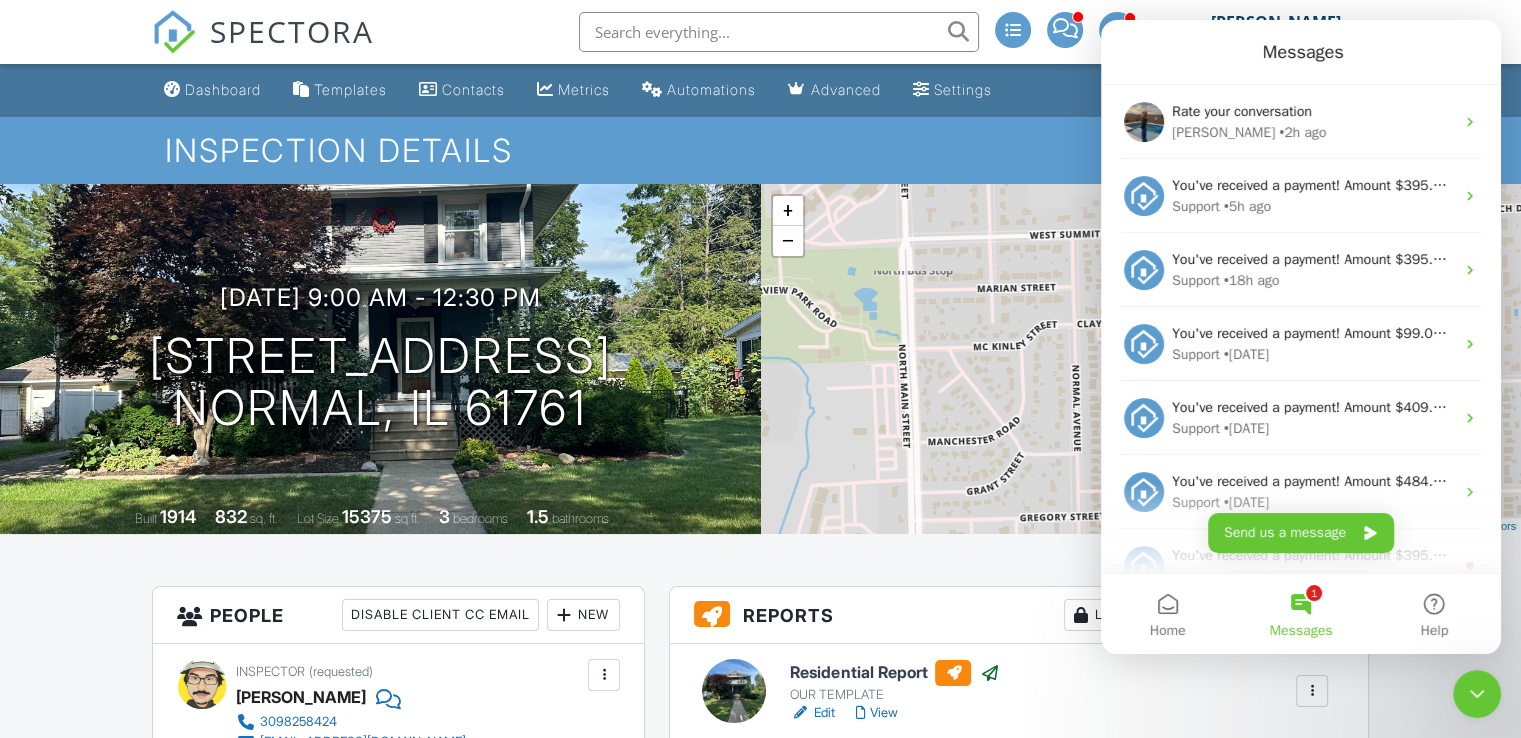 scroll, scrollTop: 59, scrollLeft: 0, axis: vertical 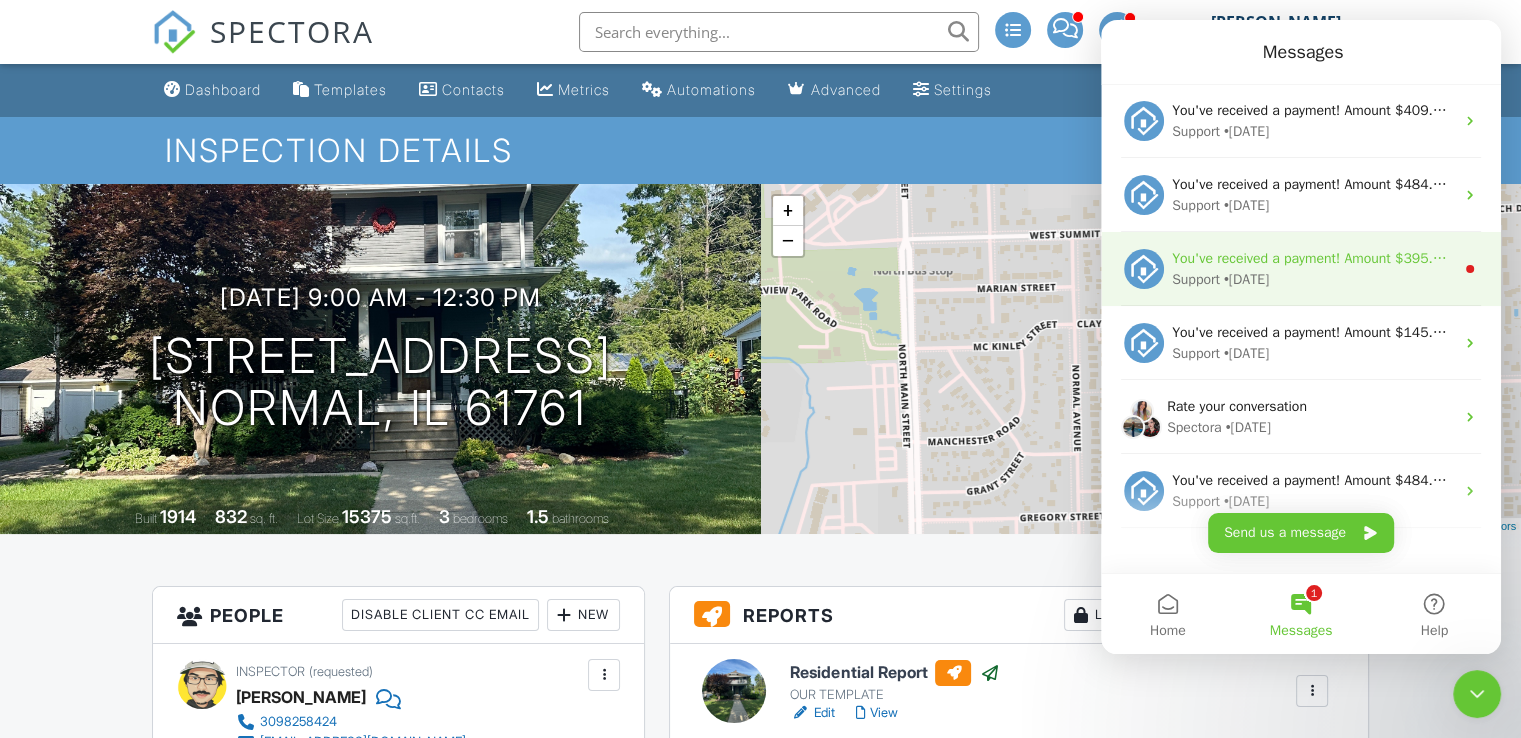 click on "You've received a payment!  Amount  $395.00  Fee  $11.16  Net  $383.84  Transaction #  pi_3RiKYaK7snlDGpRF15rzht6r  Inspection  9 Astoria Way, Bloomington, IL 61704 Payouts to your bank or debit card occur on a daily basis. Each payment usually takes two business days to process. You can view your pending payout amount here. If you have any questions reach out on our chat bubble at app.spectora.com." at bounding box center [1313, 258] 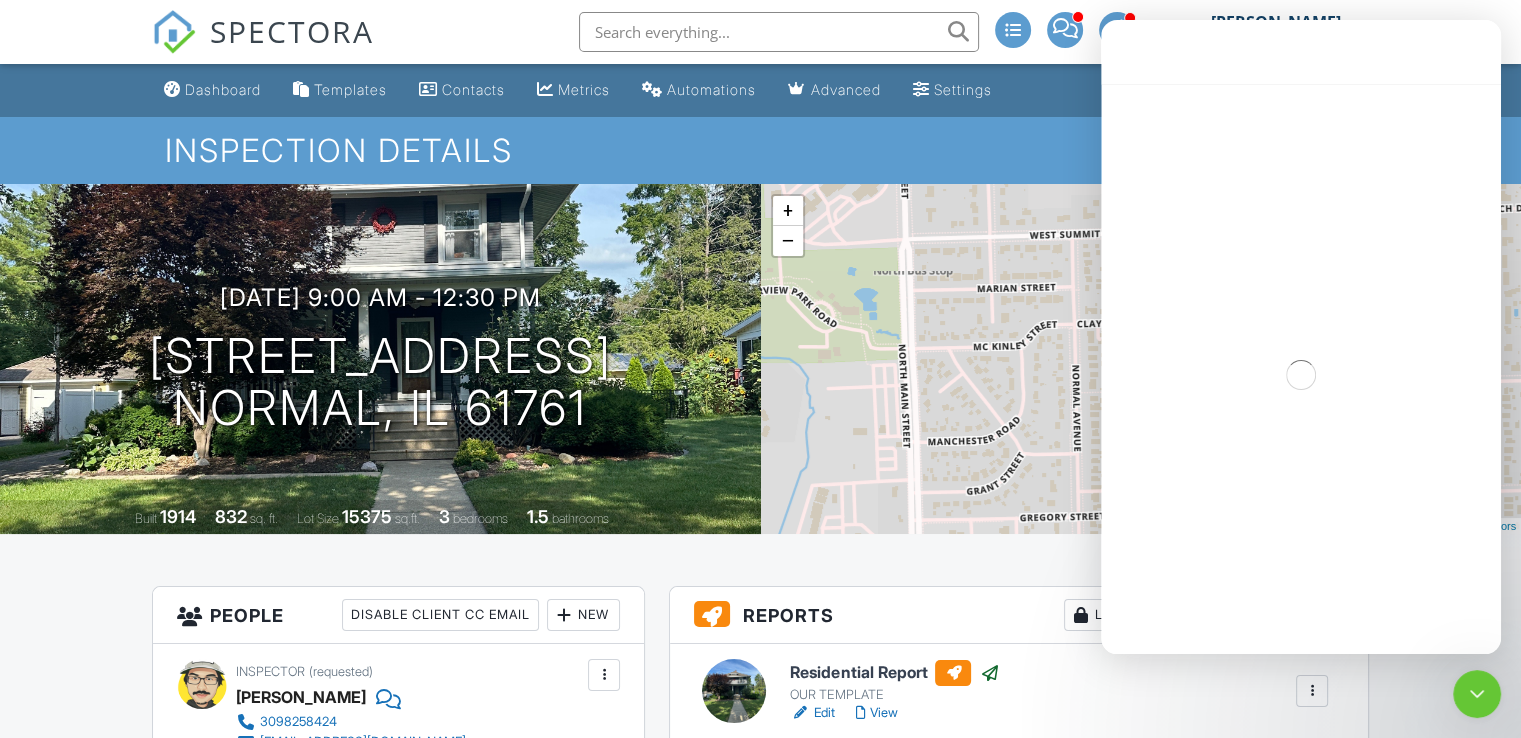 scroll, scrollTop: 251, scrollLeft: 0, axis: vertical 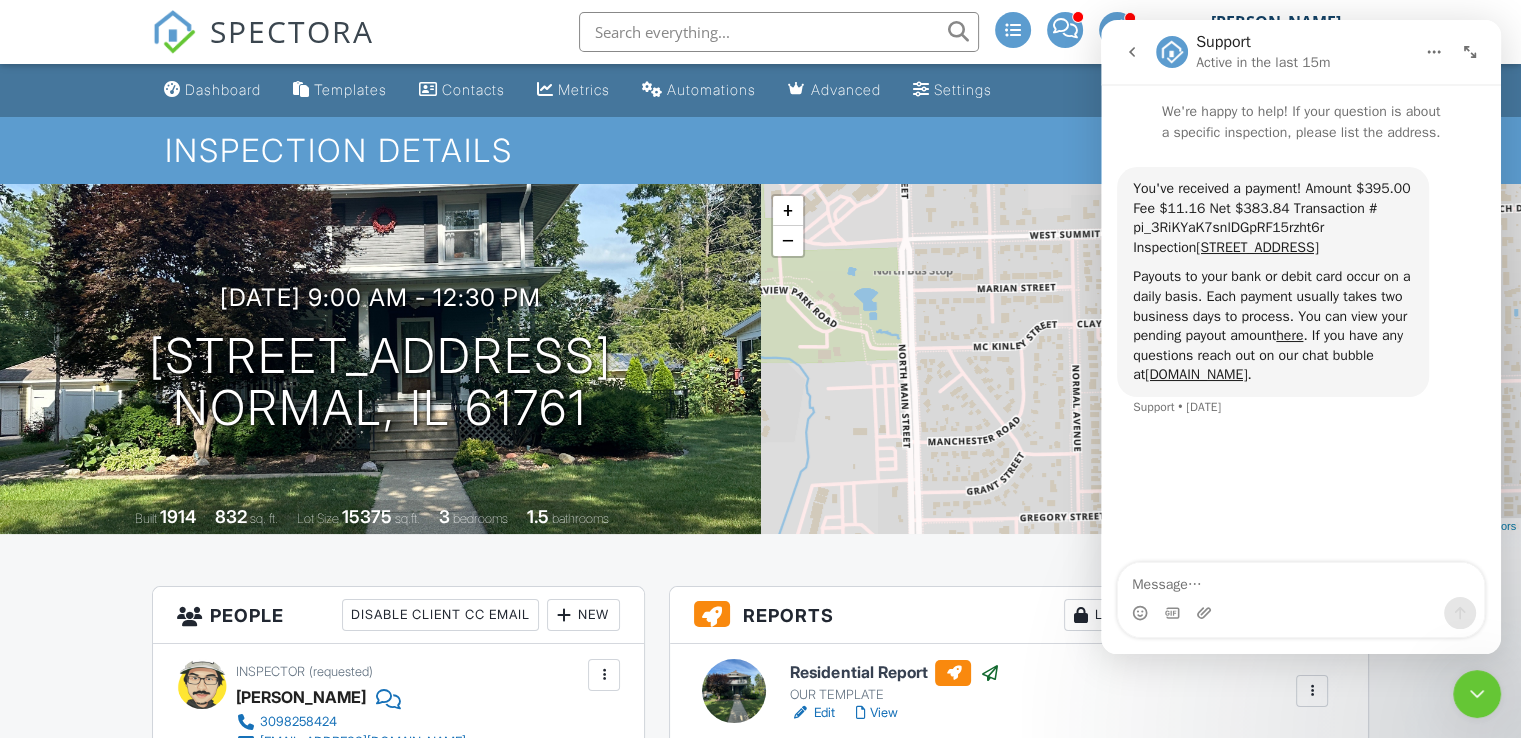 click at bounding box center [1132, 52] 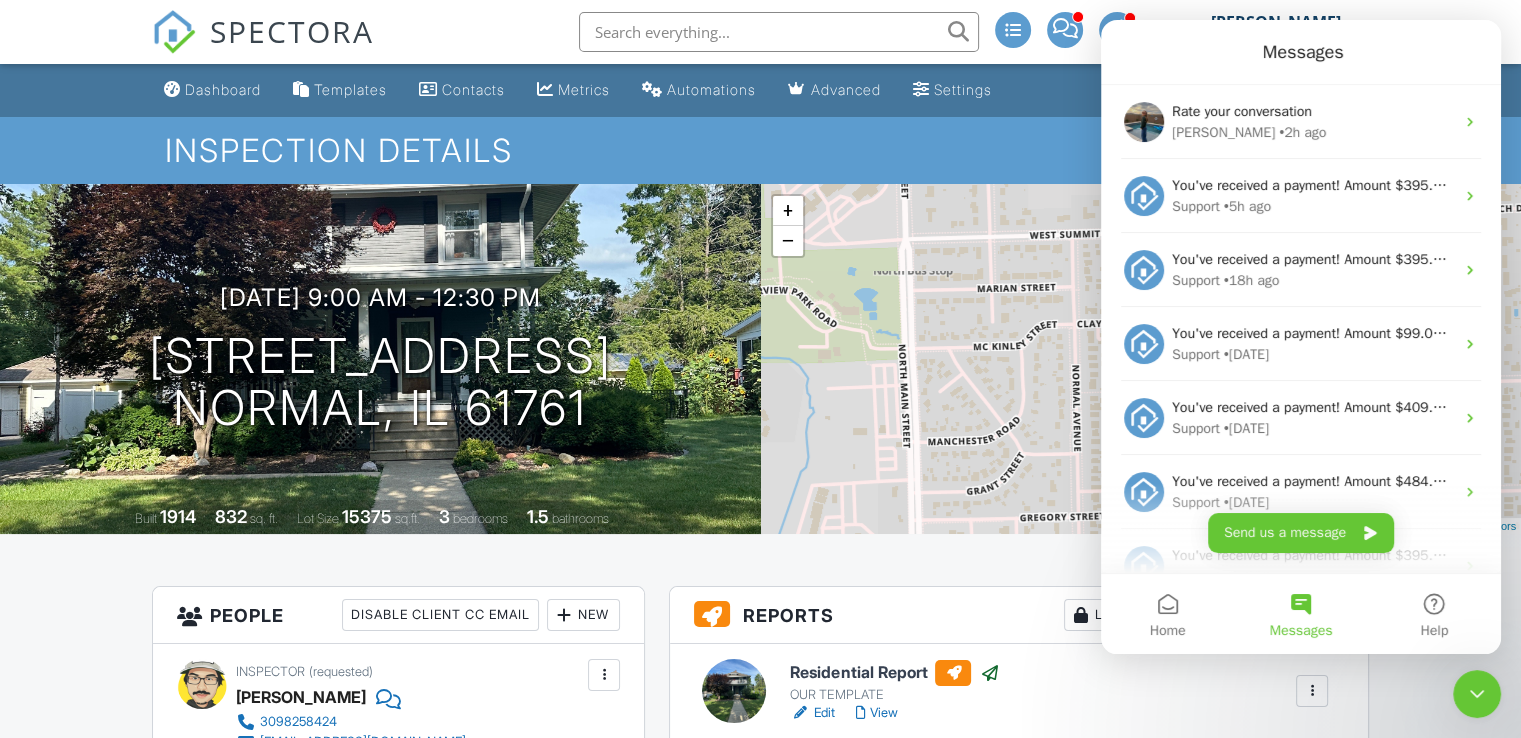 scroll, scrollTop: 0, scrollLeft: 0, axis: both 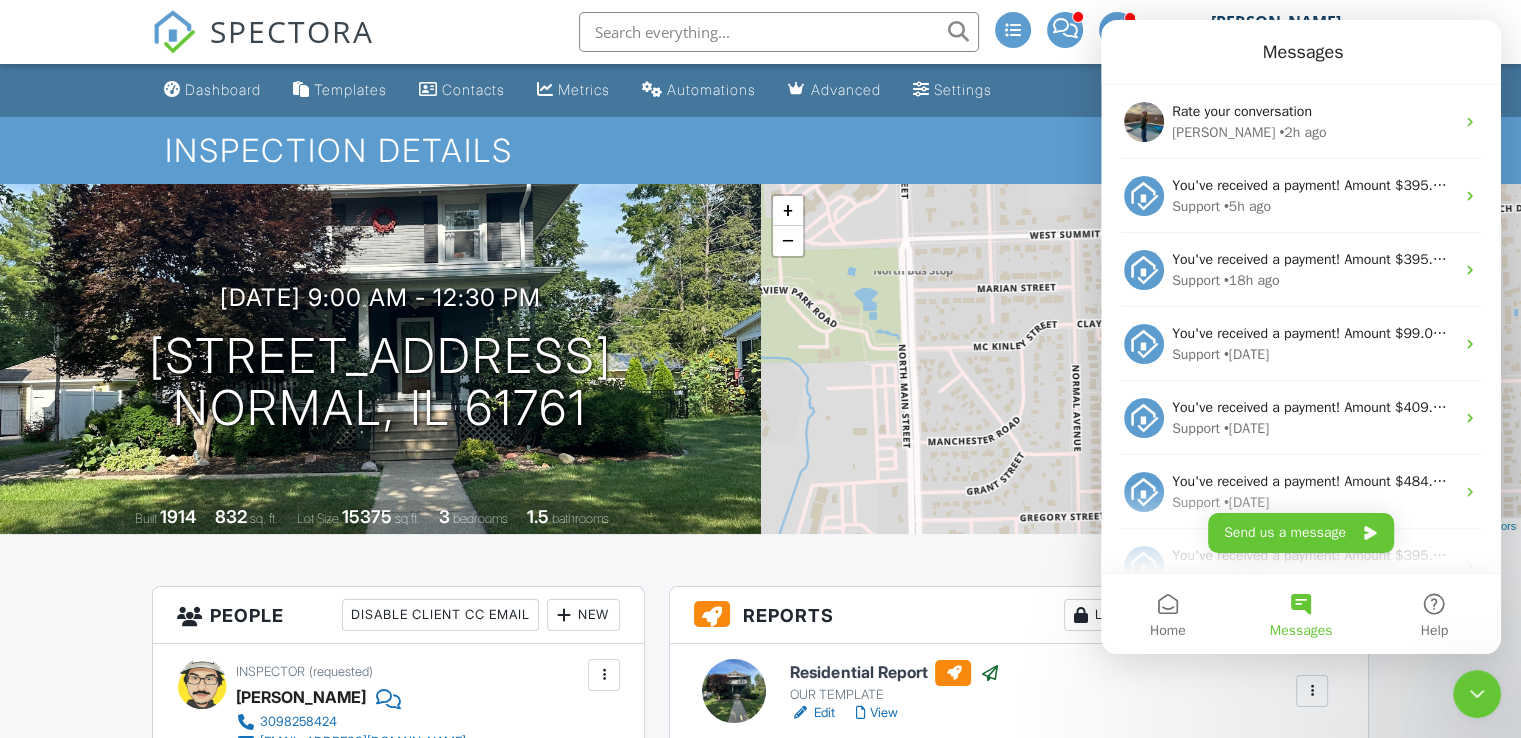 click 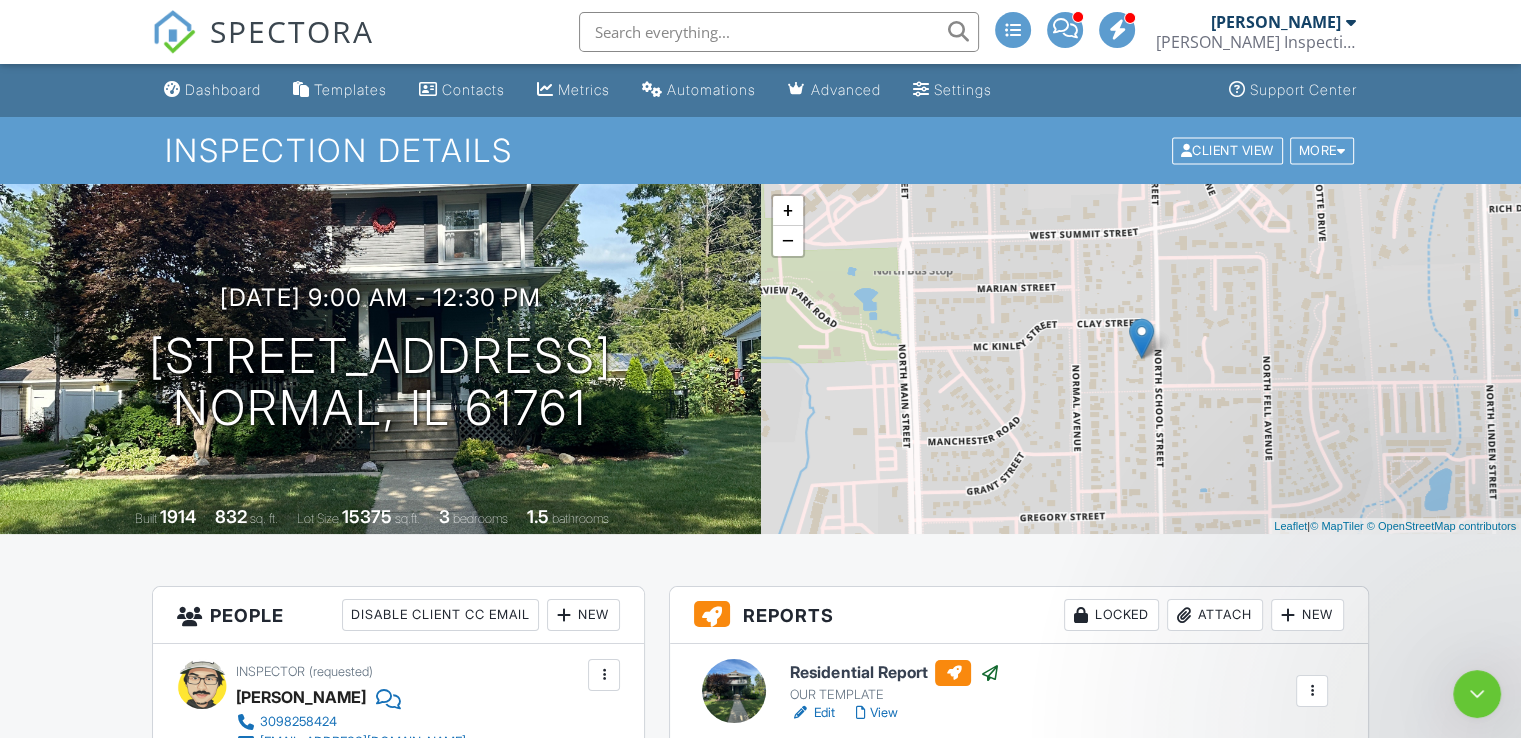 scroll, scrollTop: 0, scrollLeft: 0, axis: both 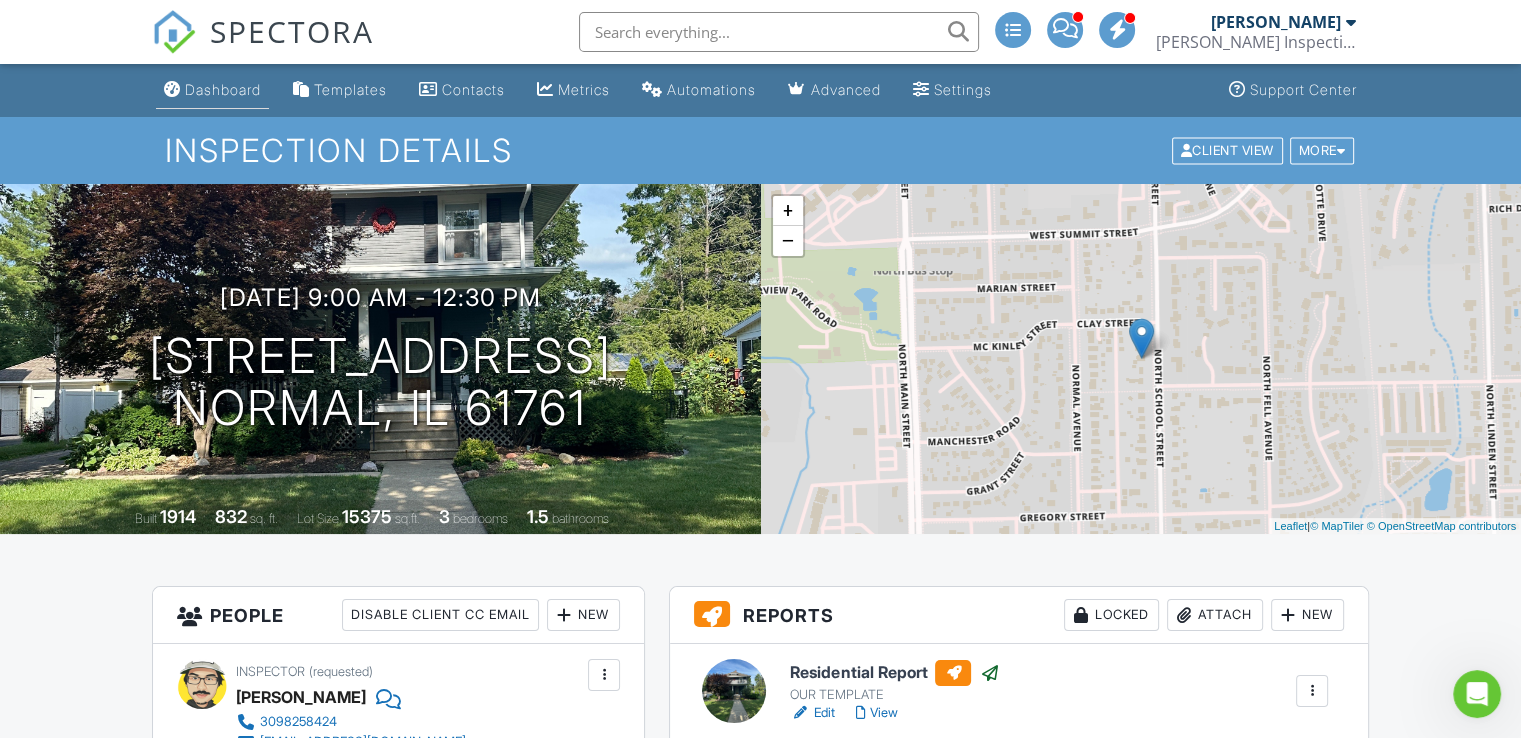 click on "Dashboard" at bounding box center [223, 89] 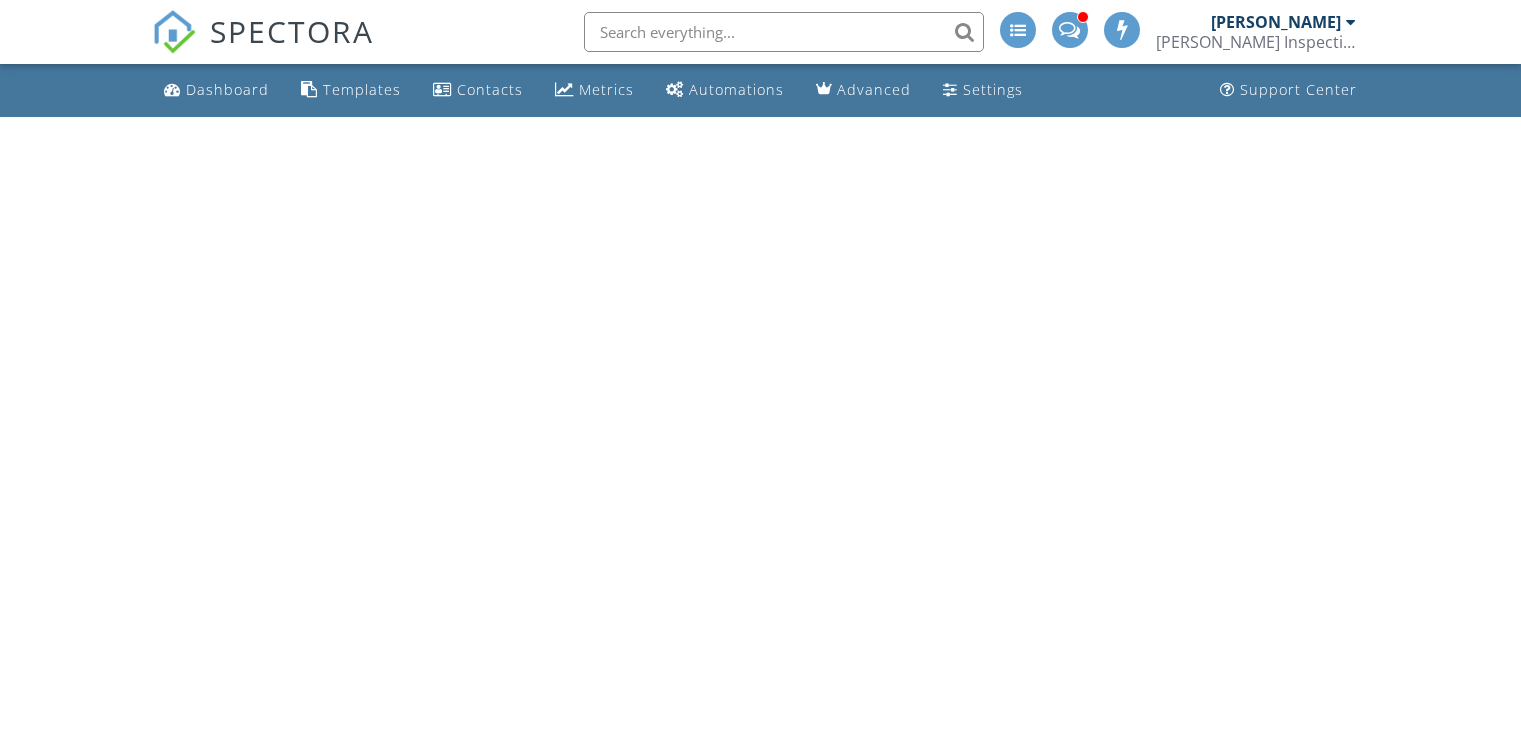 scroll, scrollTop: 0, scrollLeft: 0, axis: both 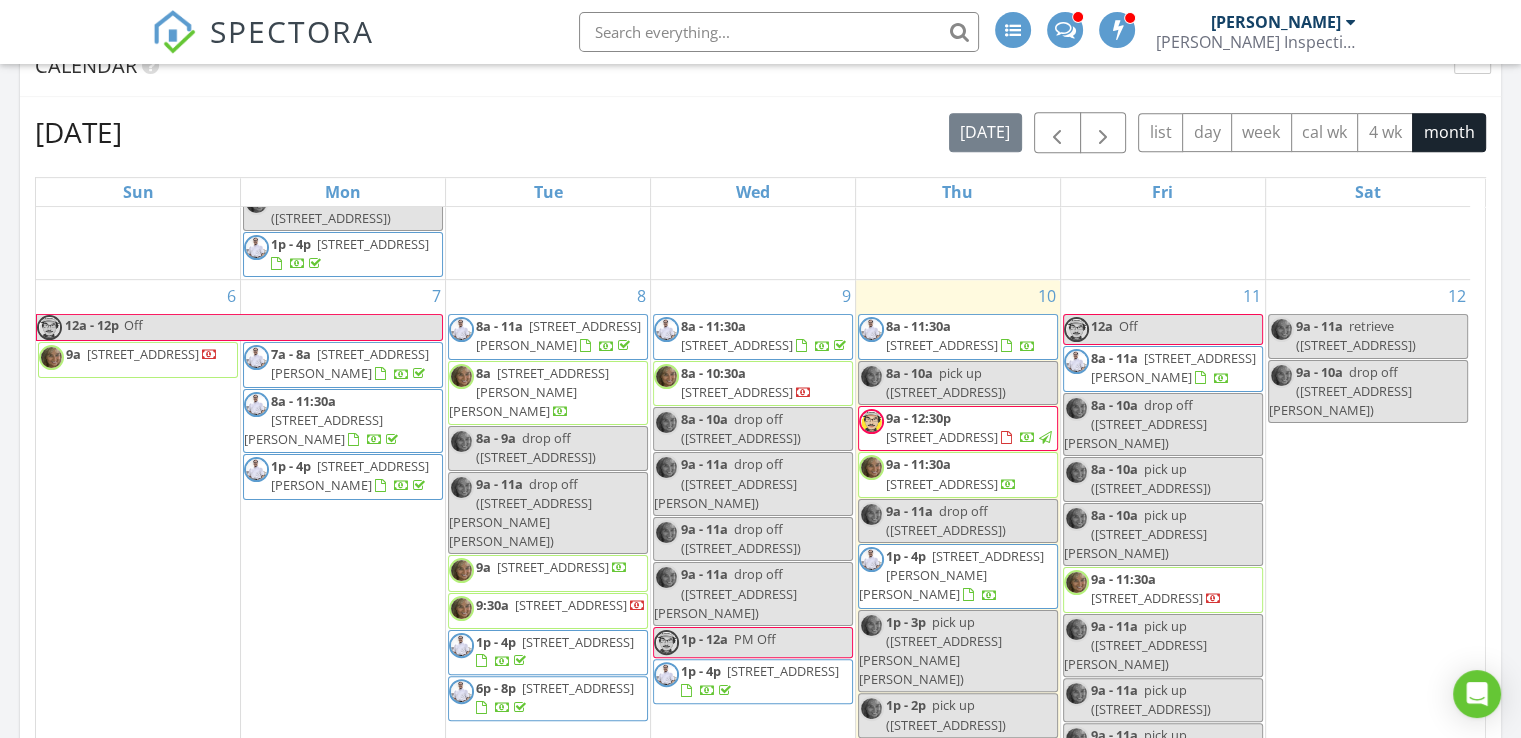 click at bounding box center [779, 32] 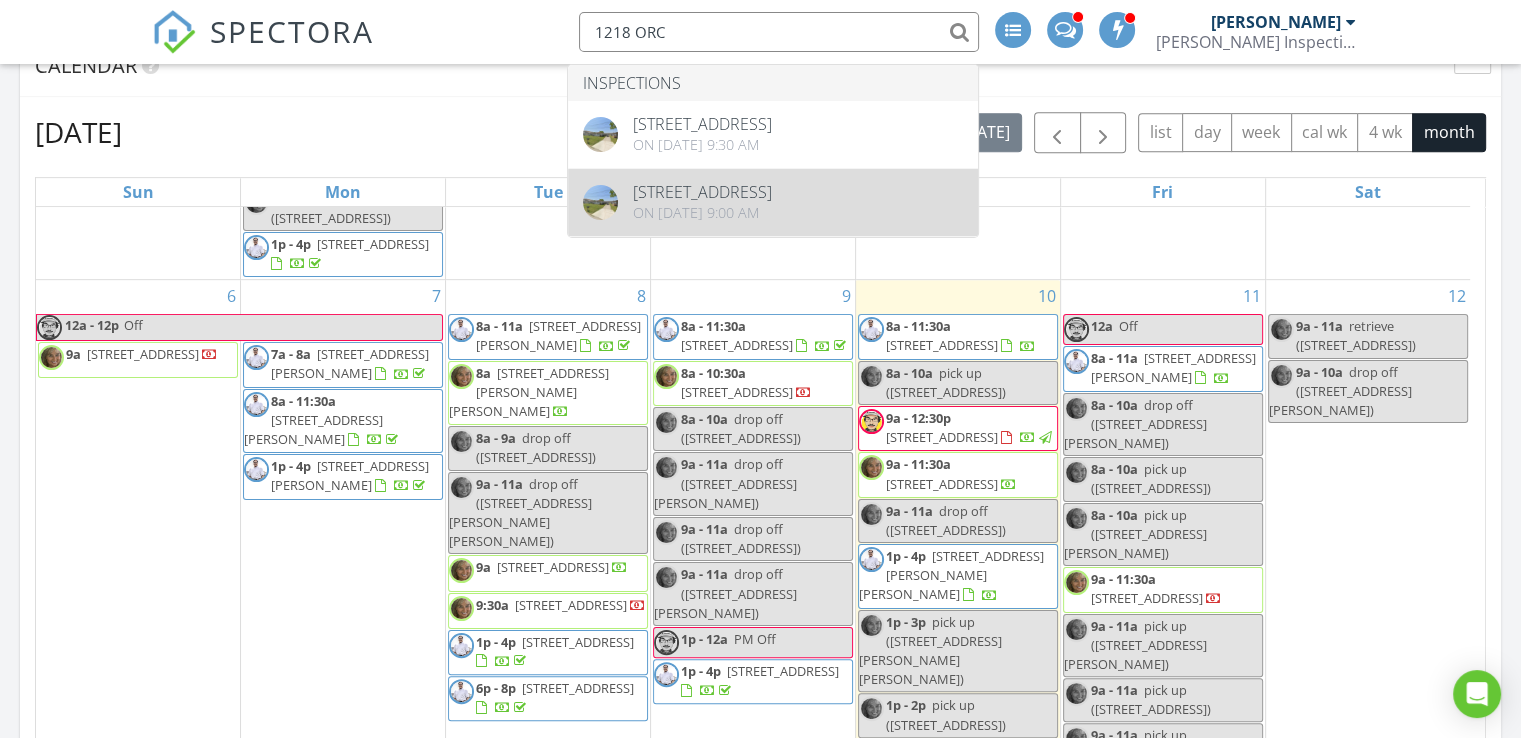 type on "1218 ORC" 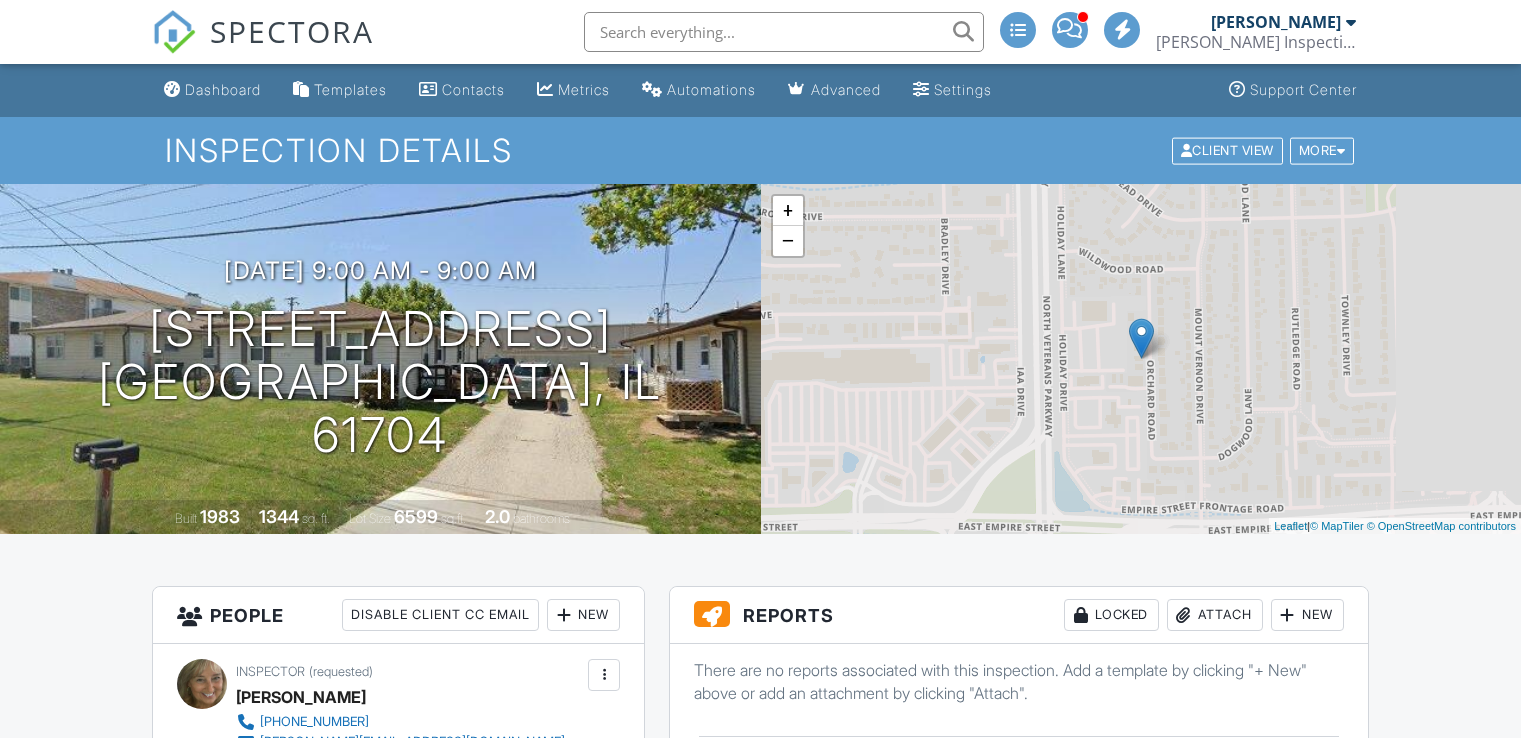 scroll, scrollTop: 0, scrollLeft: 0, axis: both 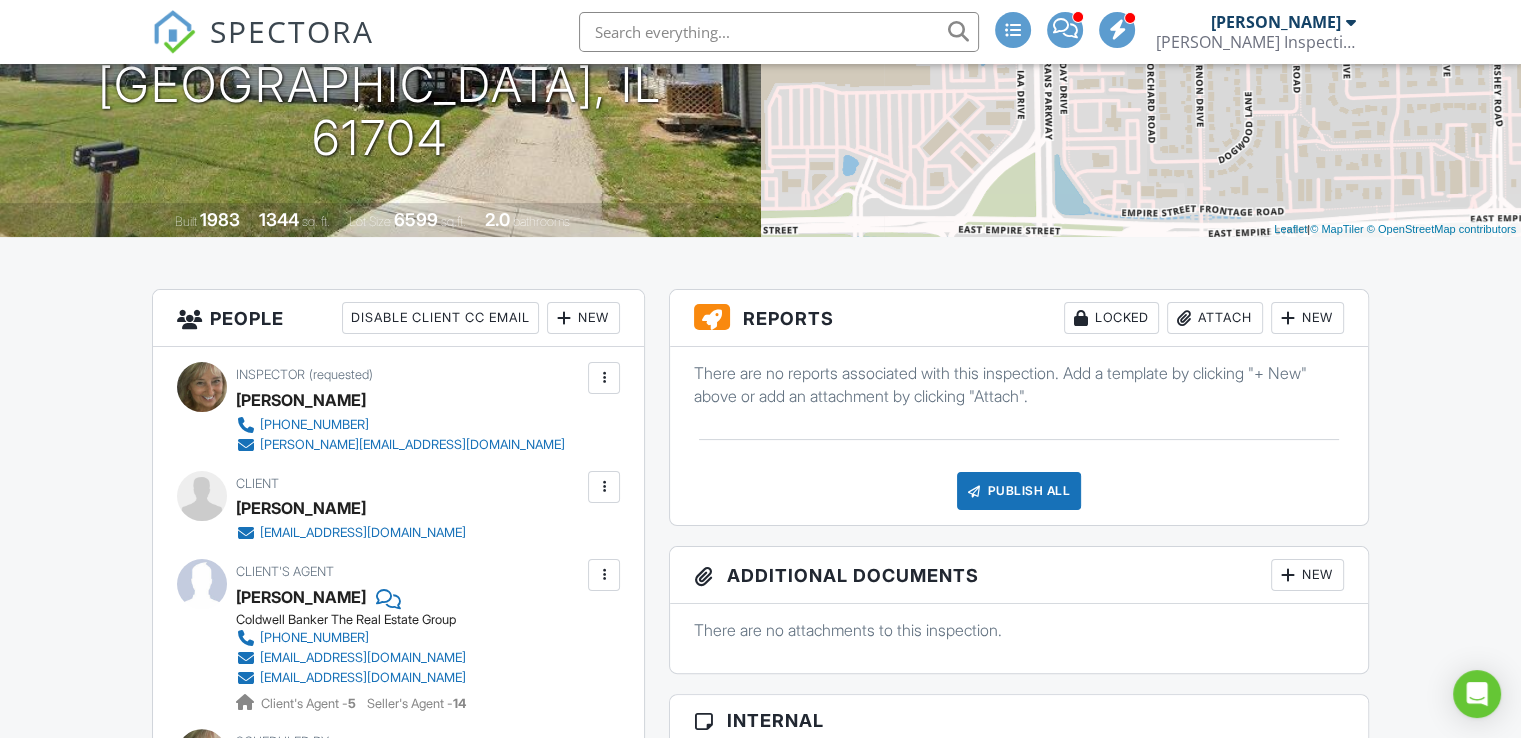 click on "Attach" at bounding box center (1215, 318) 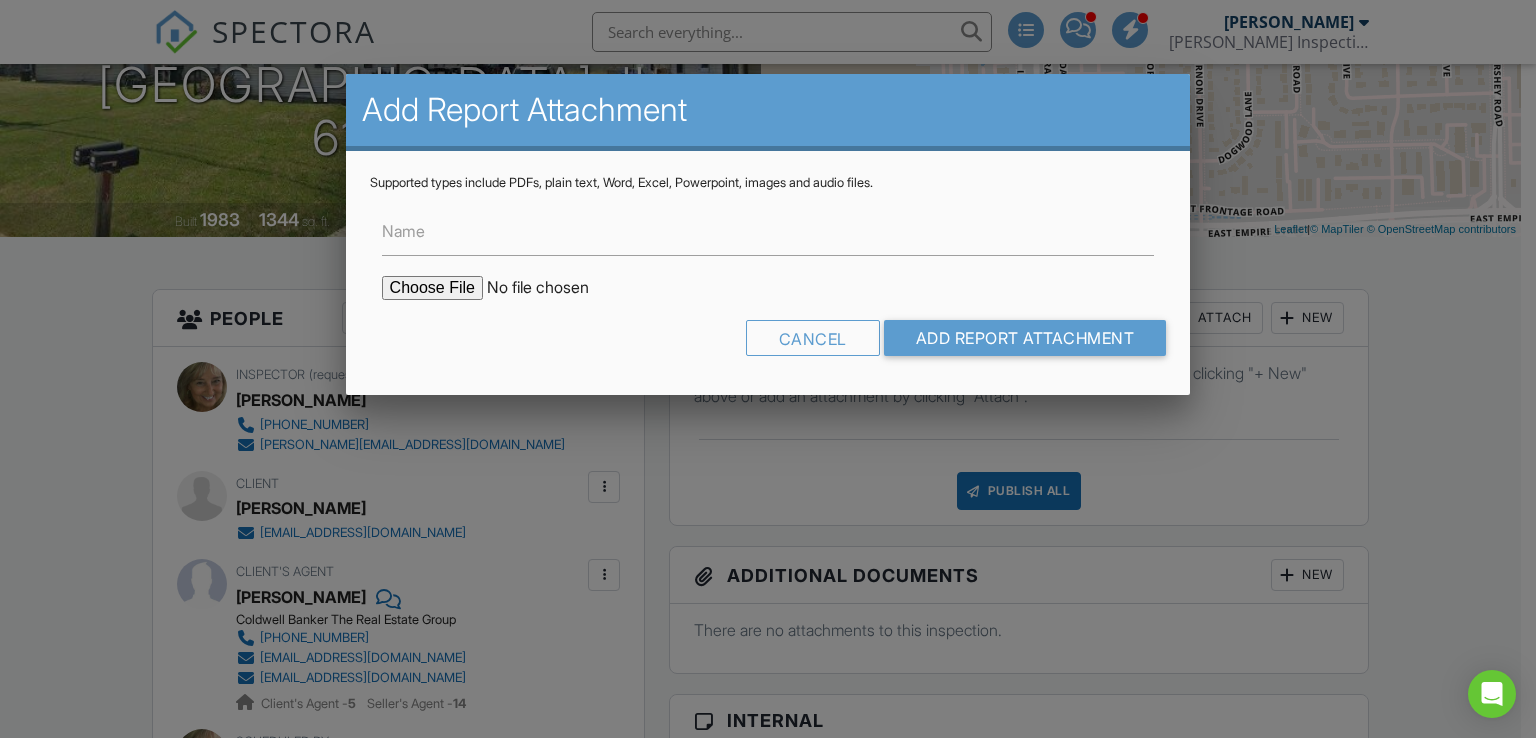 click at bounding box center (552, 288) 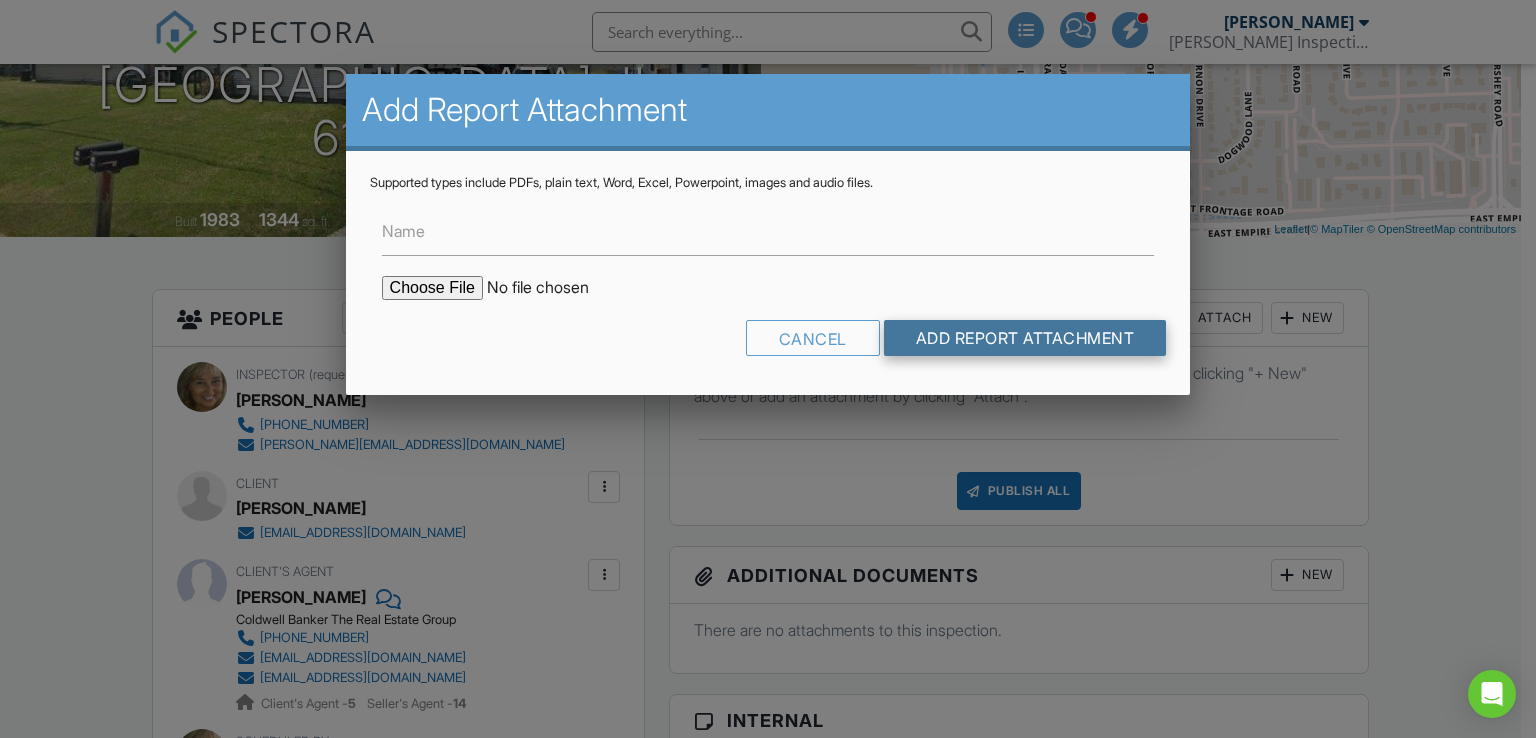 click on "Add Report Attachment" at bounding box center (1025, 338) 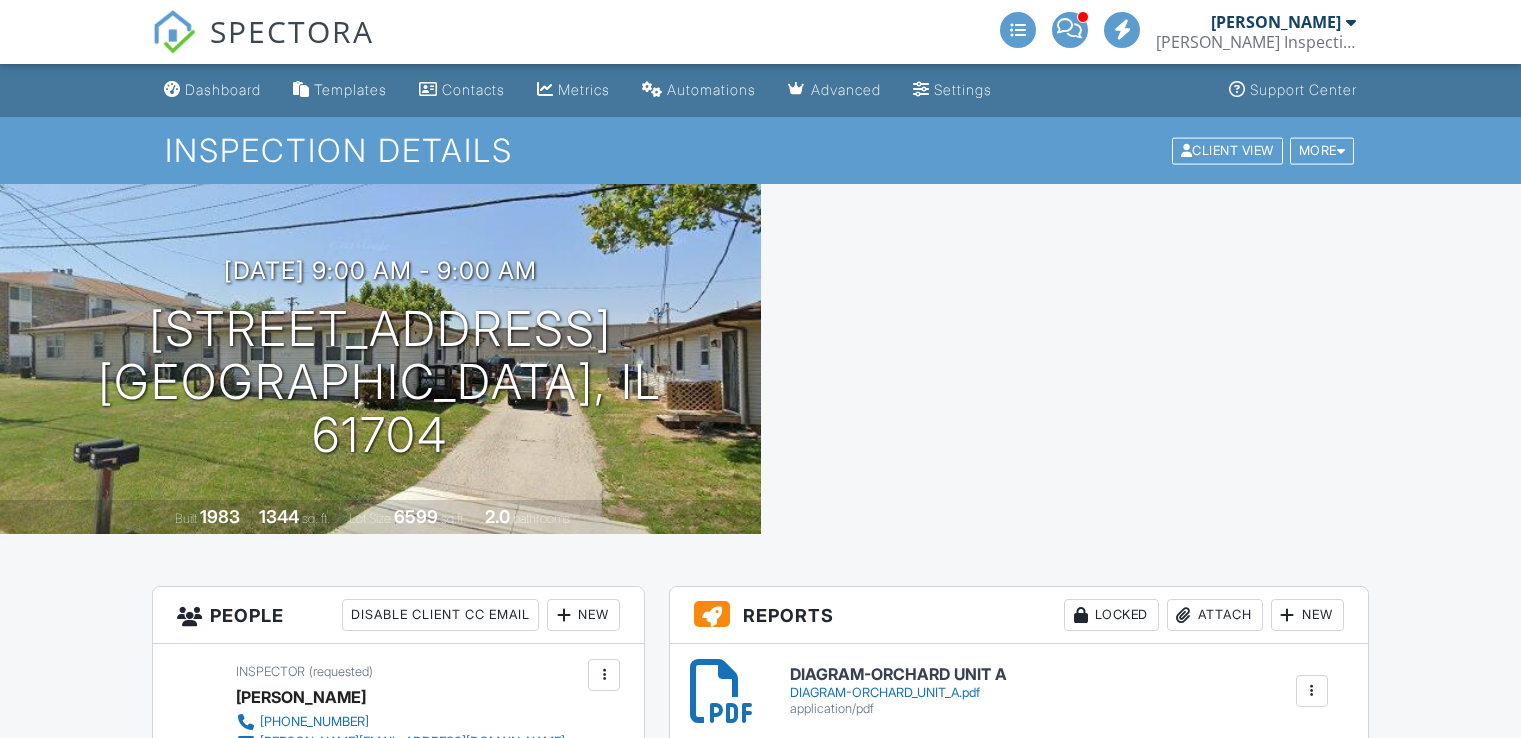 scroll, scrollTop: 0, scrollLeft: 0, axis: both 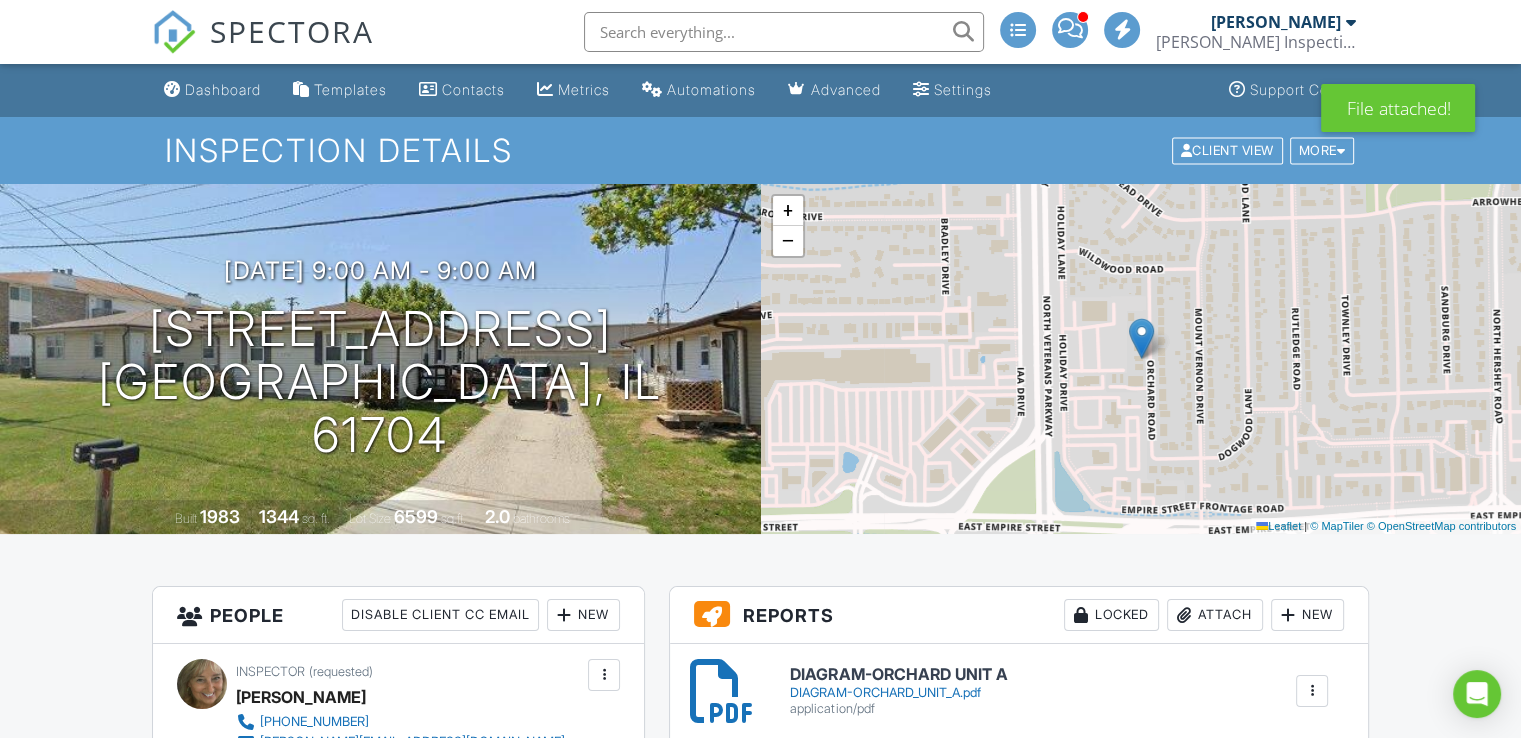 click on "Attach" at bounding box center [1215, 615] 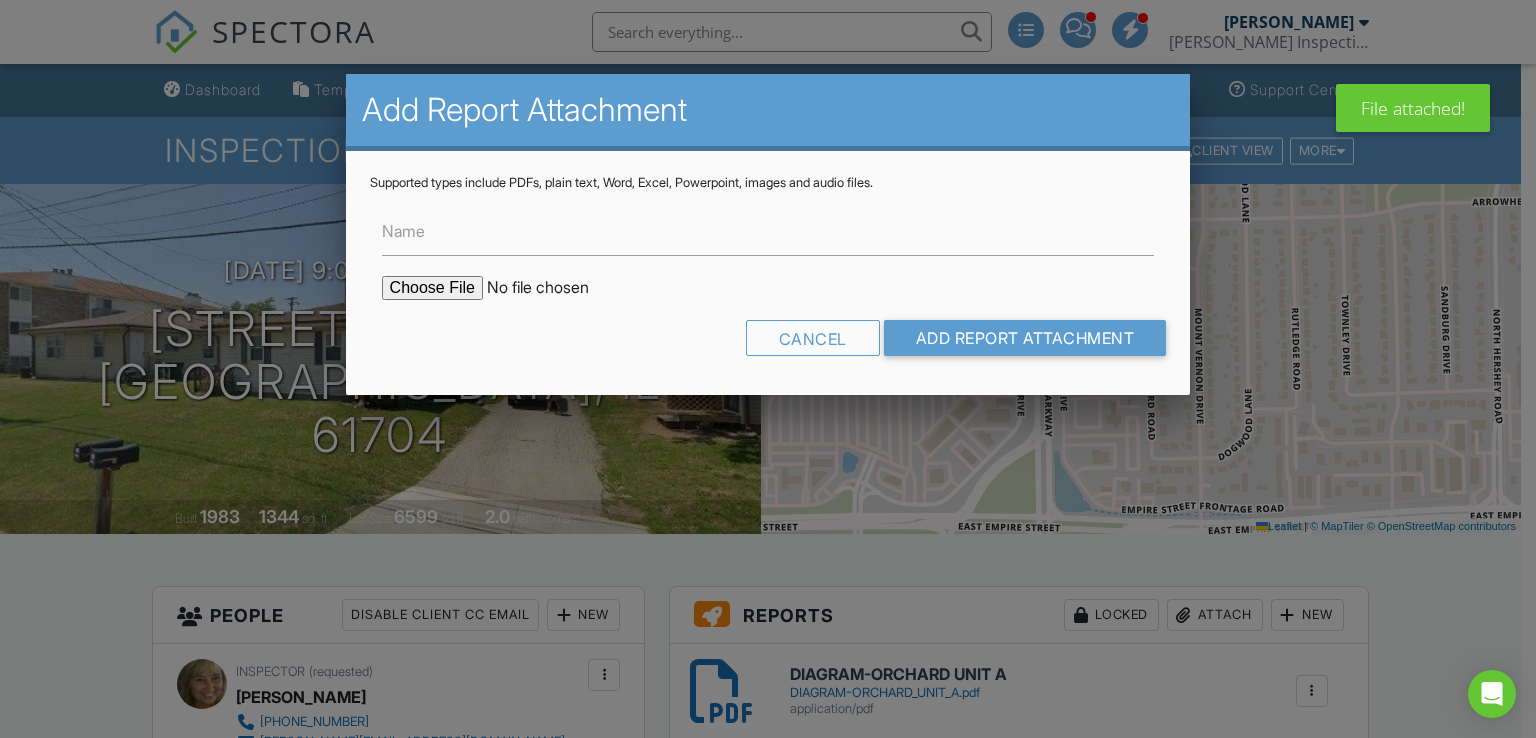 click at bounding box center [552, 288] 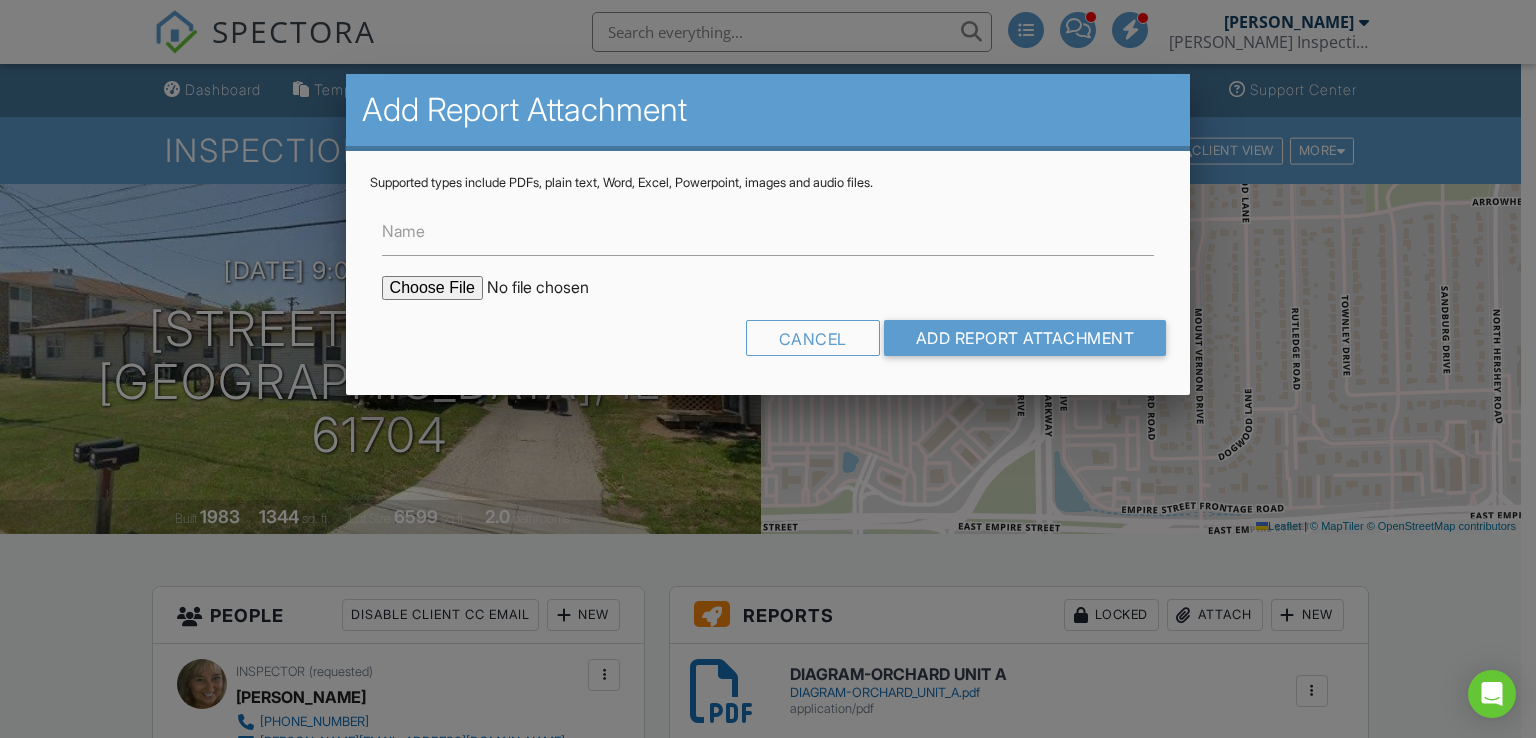 type on "C:\fakepath\1218 ORCHARD UNIT A - MAIN LEVEL OVER CRAWL BEDROOM.pdf" 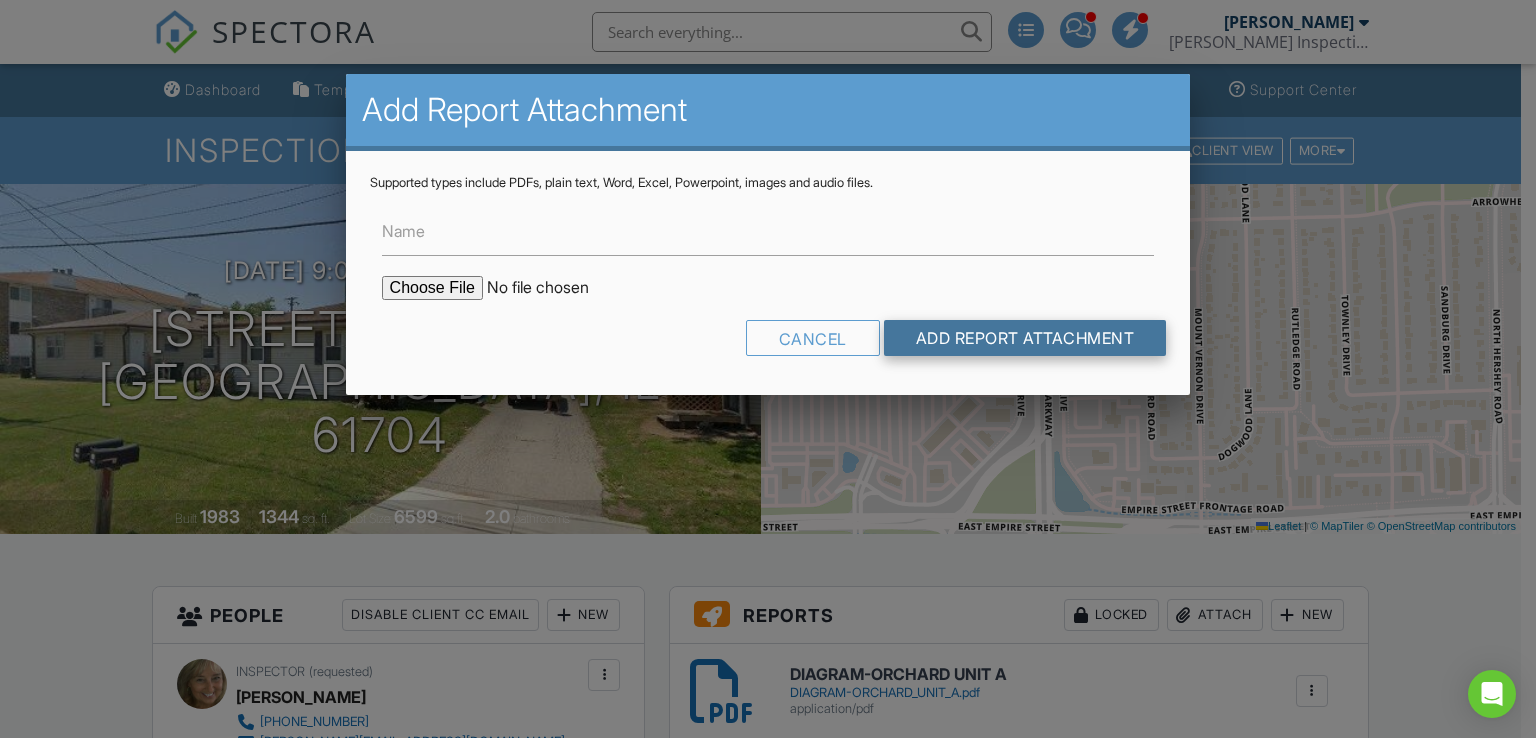 click on "Add Report Attachment" at bounding box center (1025, 338) 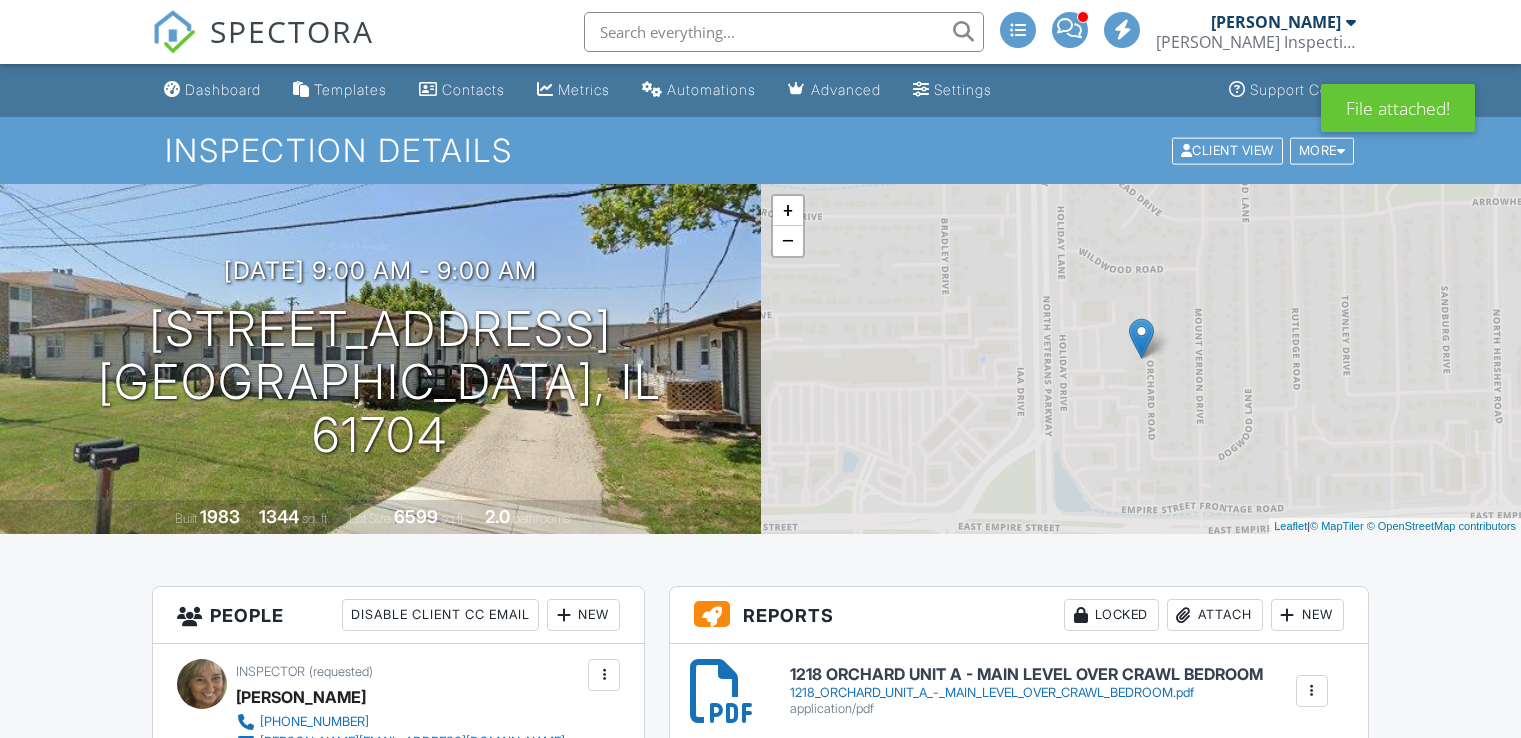 scroll, scrollTop: 0, scrollLeft: 0, axis: both 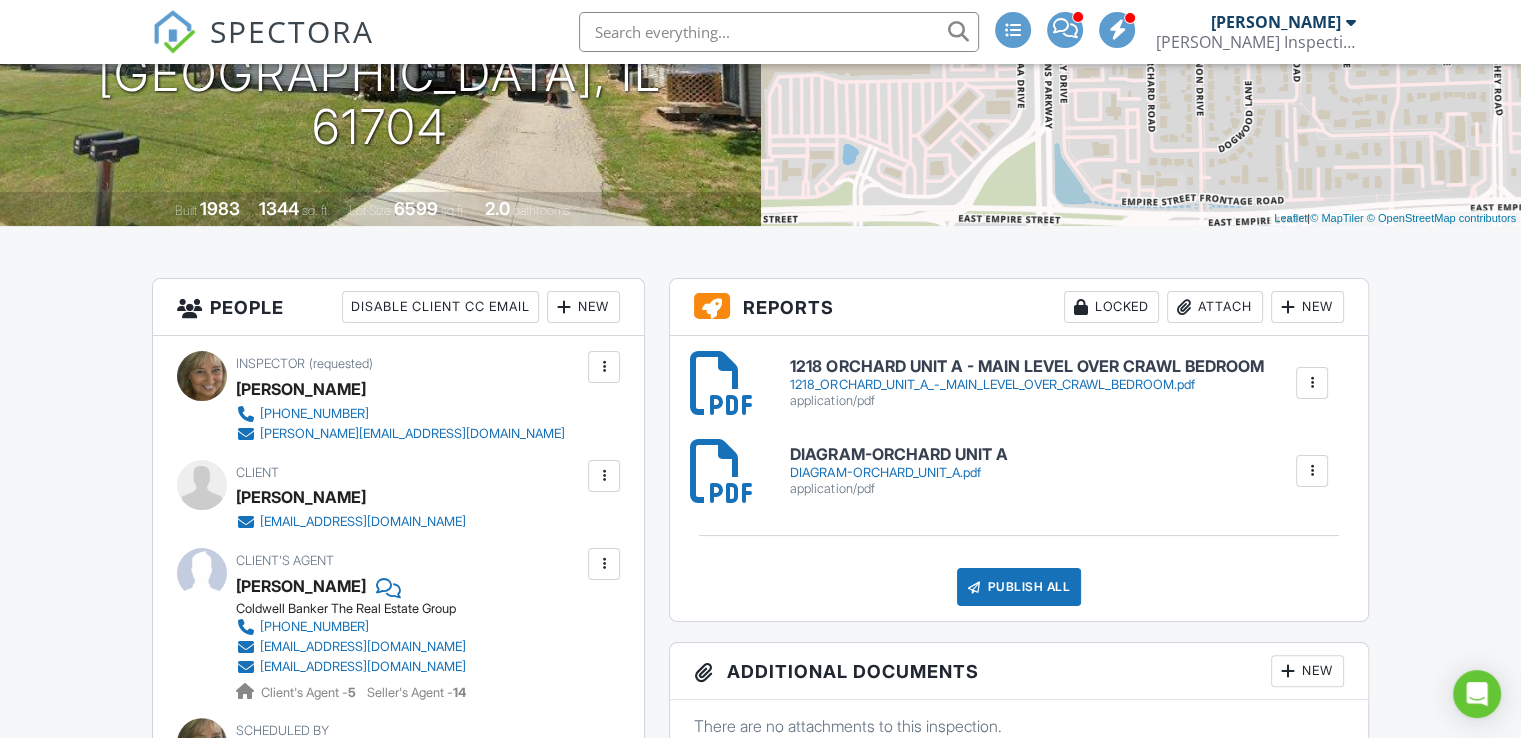 click on "Publish All" at bounding box center (1019, 587) 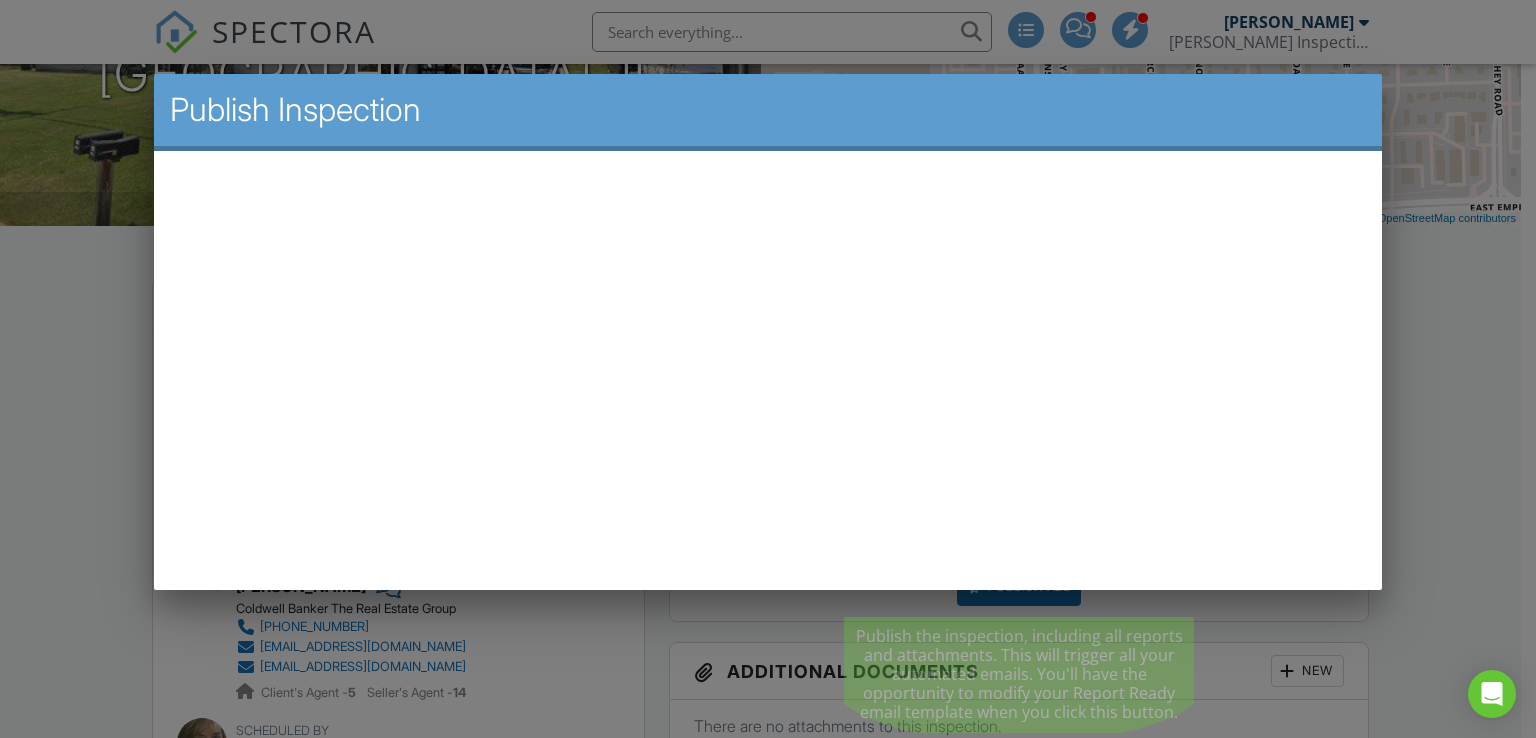 scroll, scrollTop: 0, scrollLeft: 0, axis: both 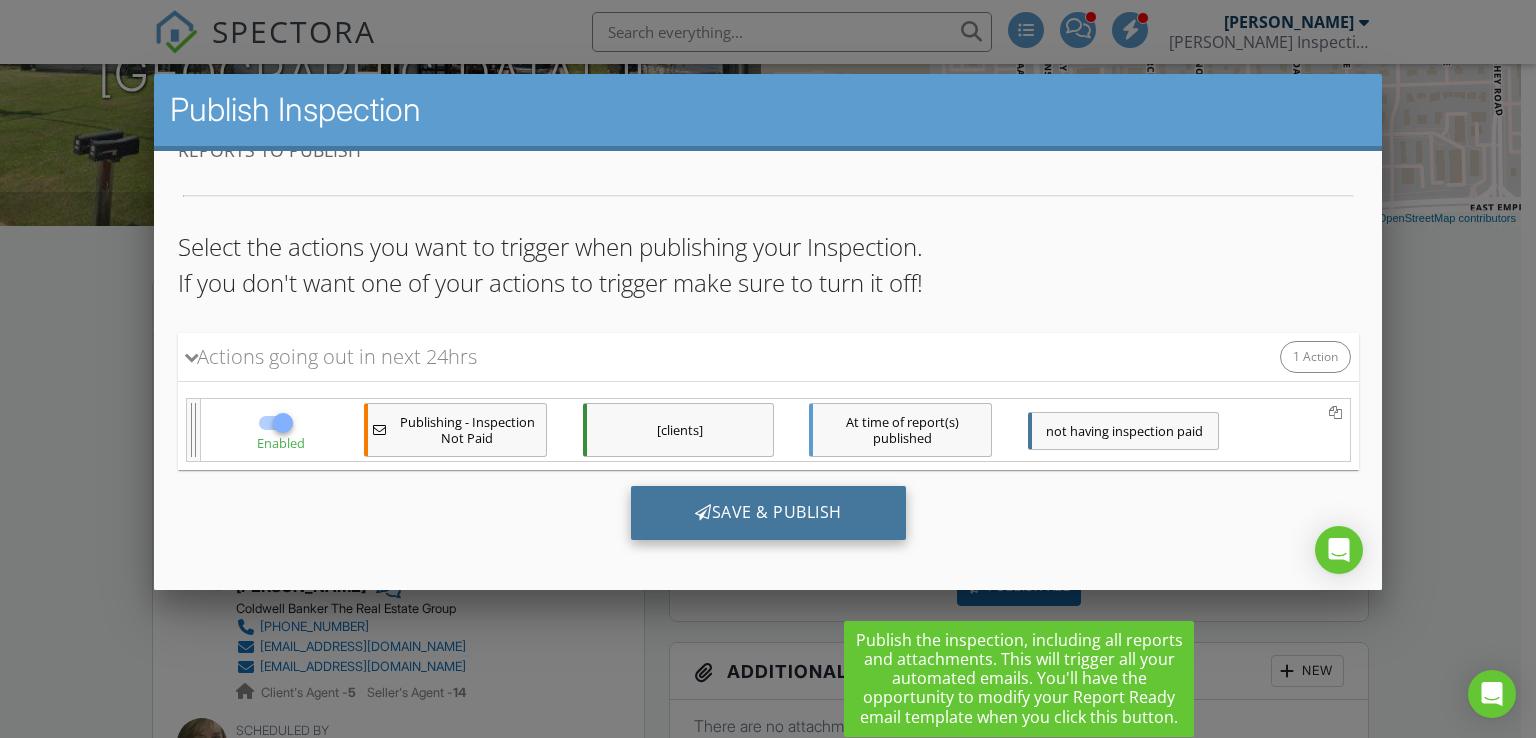 click on "Save & Publish" at bounding box center (767, 512) 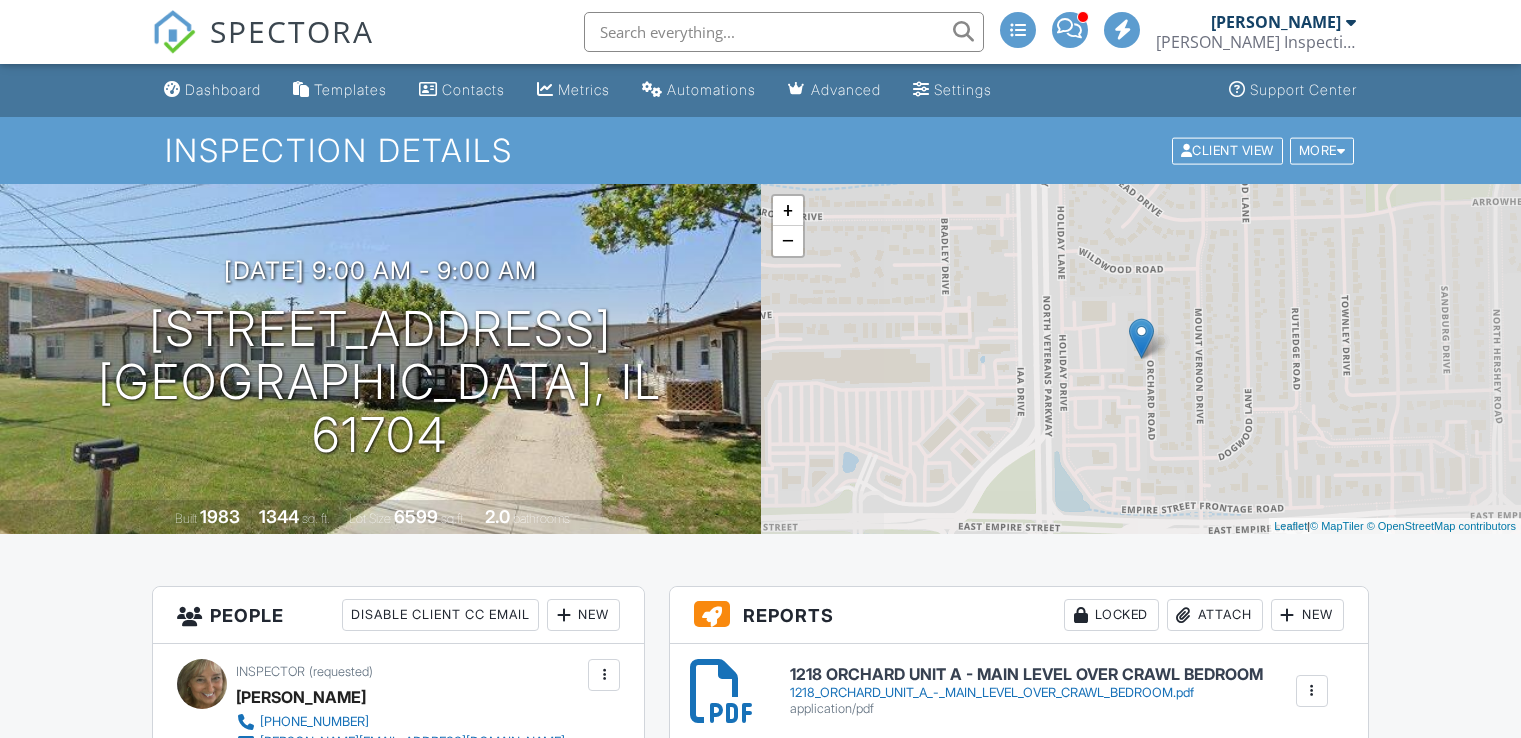 scroll, scrollTop: 0, scrollLeft: 0, axis: both 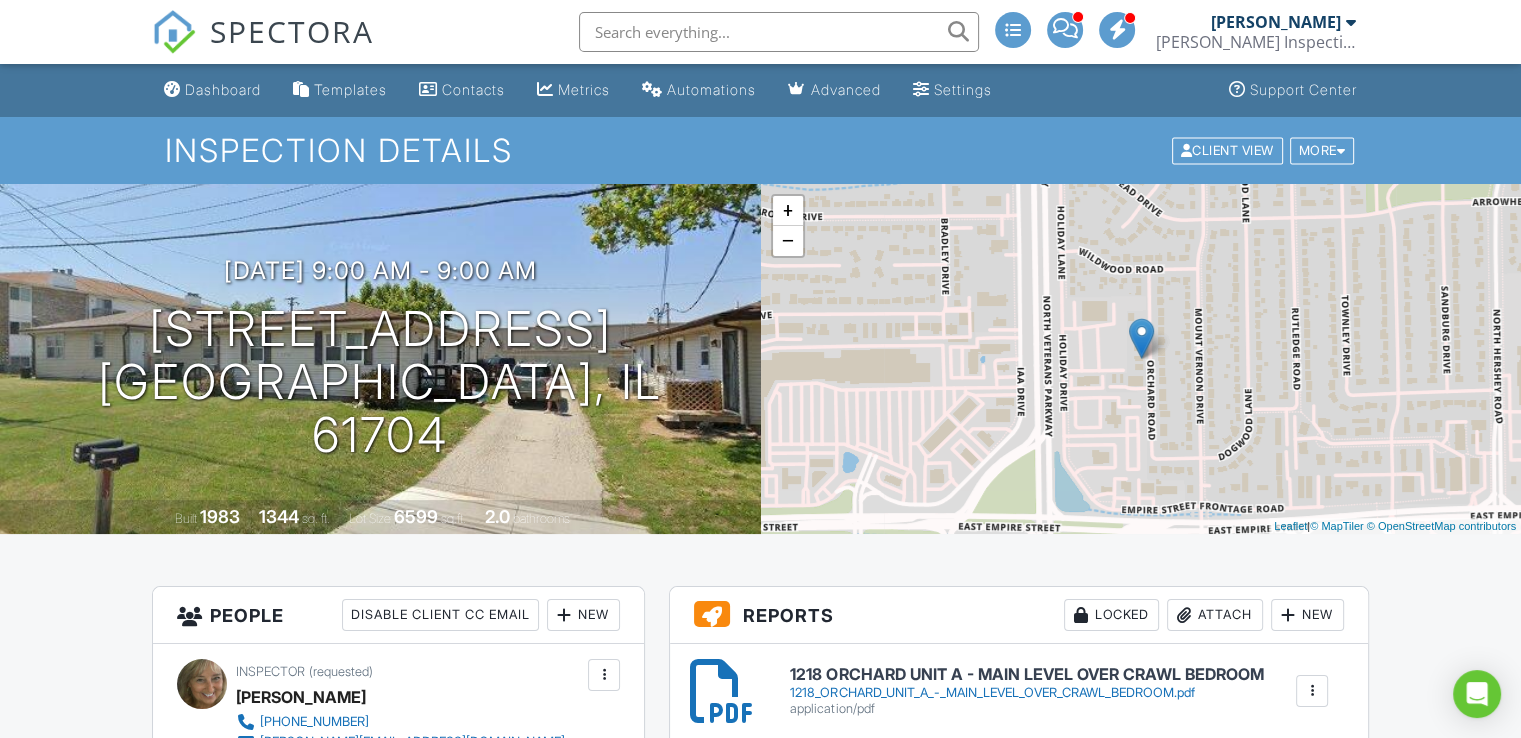 click on "SPECTORA
Cindy Segobiano
SEGO Inspections Inc.
Role:
Inspector
Change Role
Dashboard
New Inspection
Inspections
Calendar
Template Editor
Contacts
Automations
Team
Metrics
Payments
Data Exports
Billing
Conversations
Tasks
Reporting
Advanced
Equipment
Settings
What's New
Sign Out" at bounding box center [760, 32] 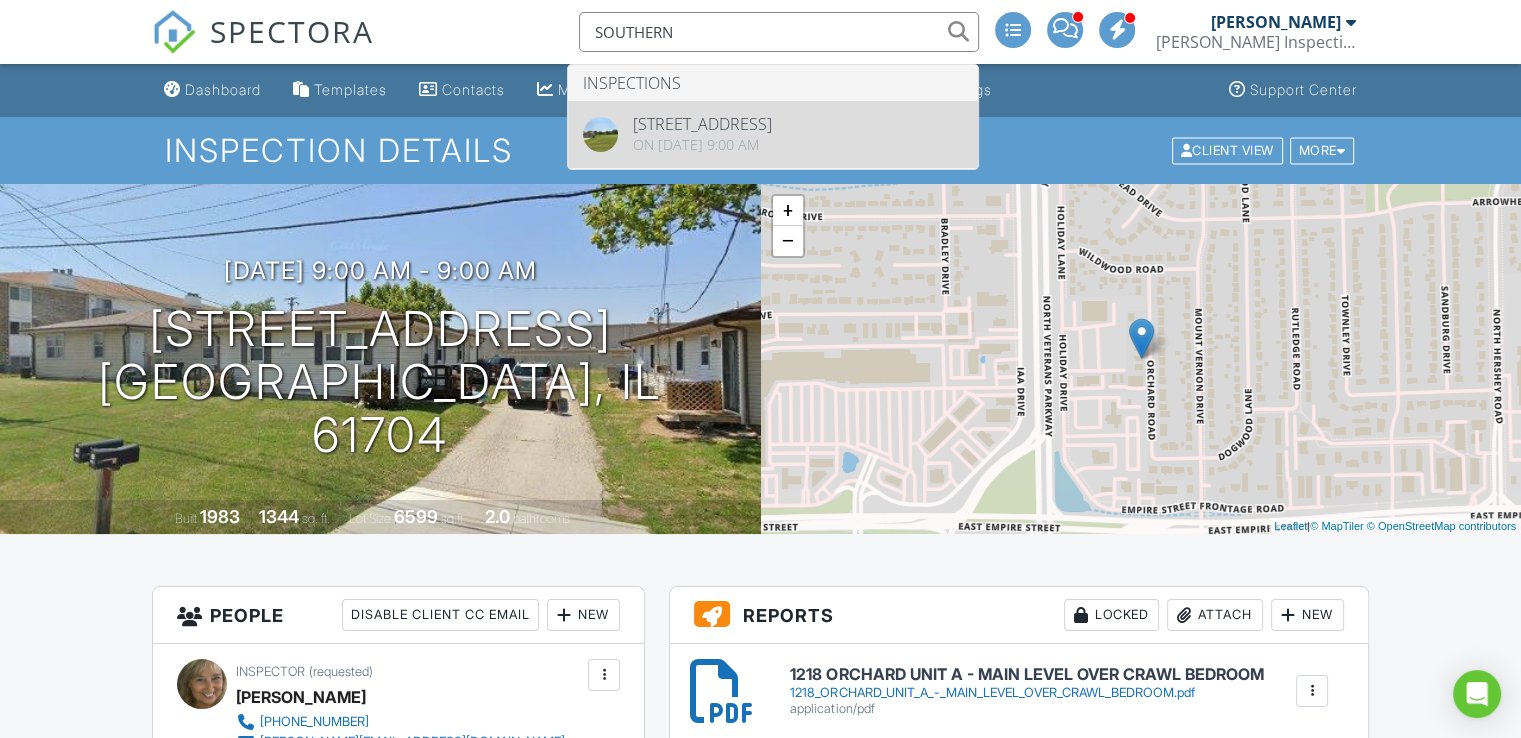 type on "SOUTHERN" 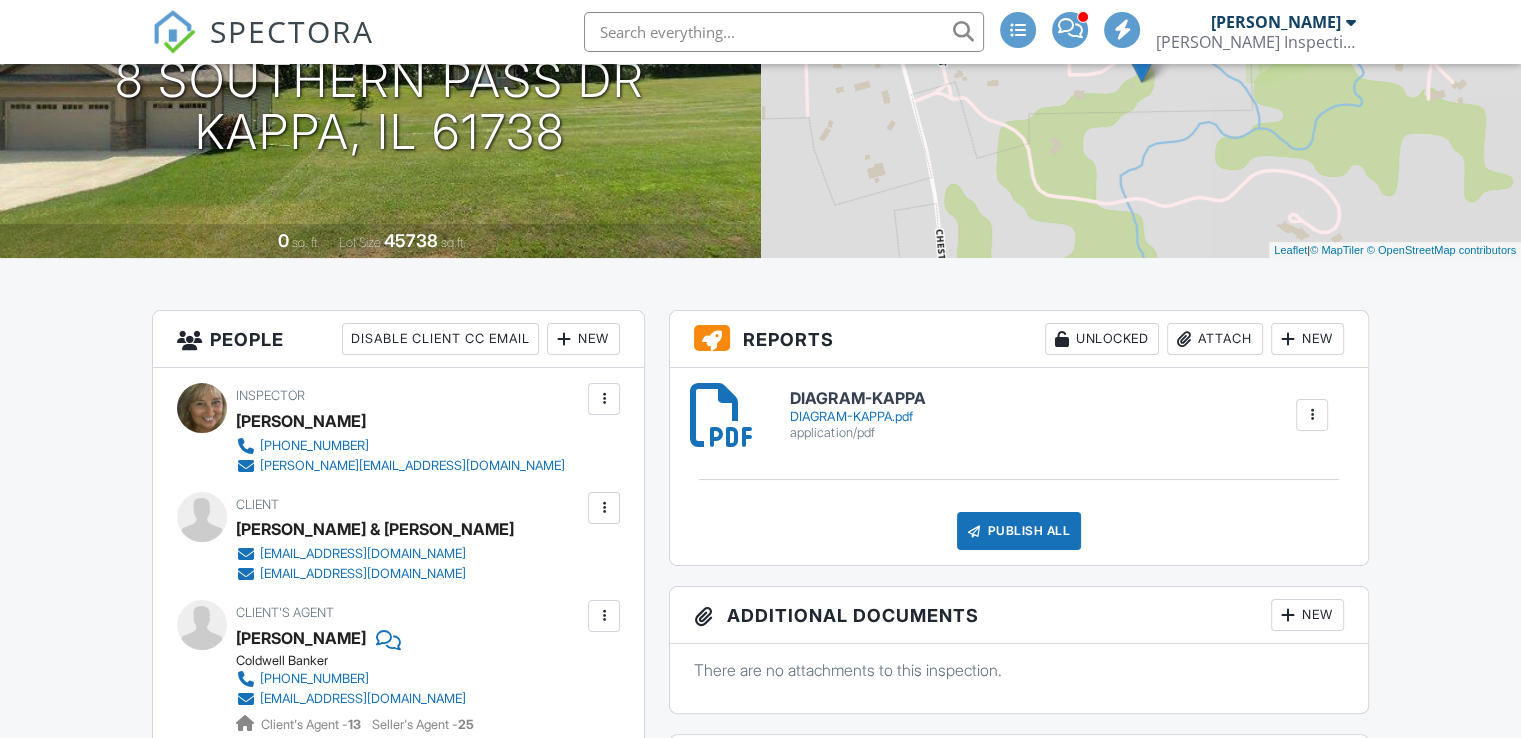 scroll, scrollTop: 276, scrollLeft: 0, axis: vertical 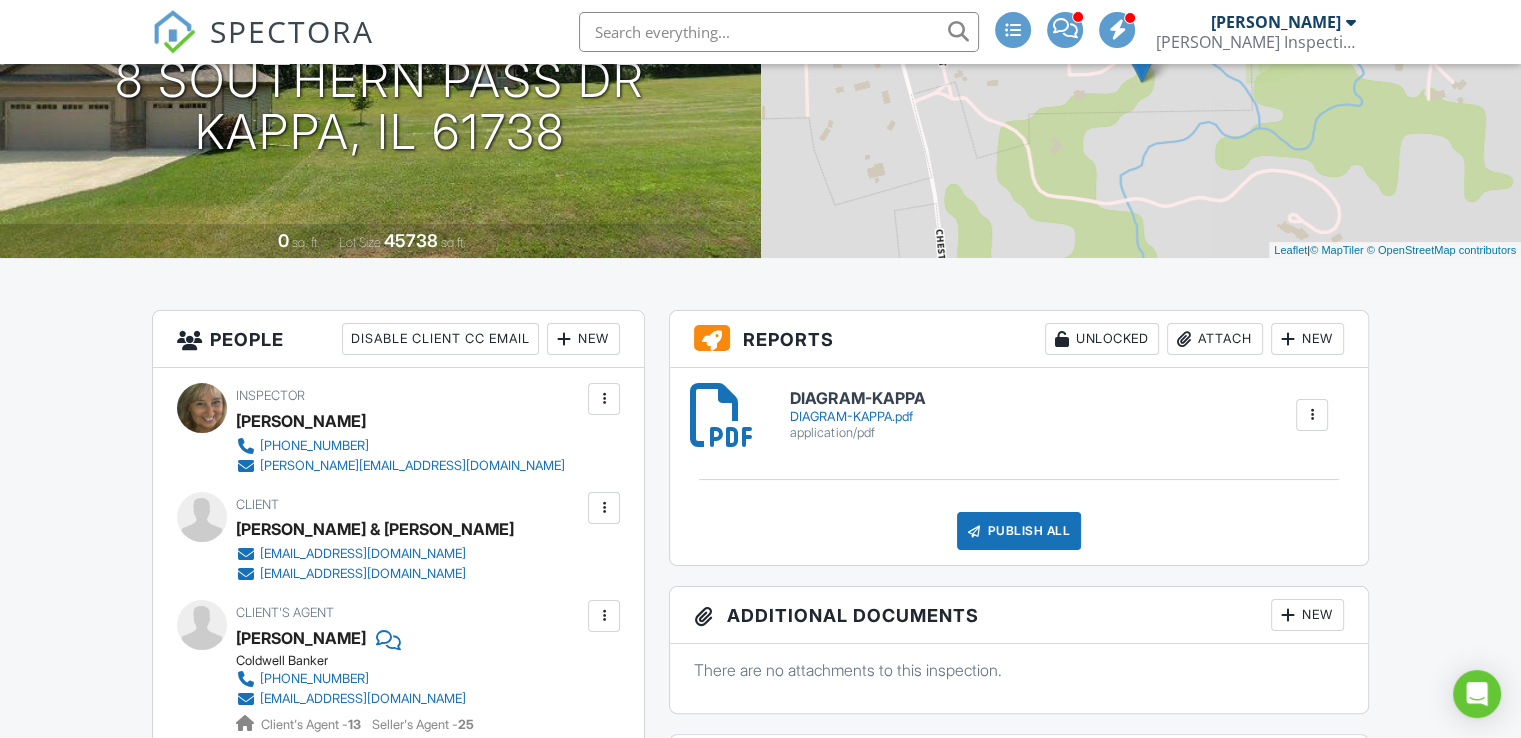 click on "Attach" at bounding box center [1215, 339] 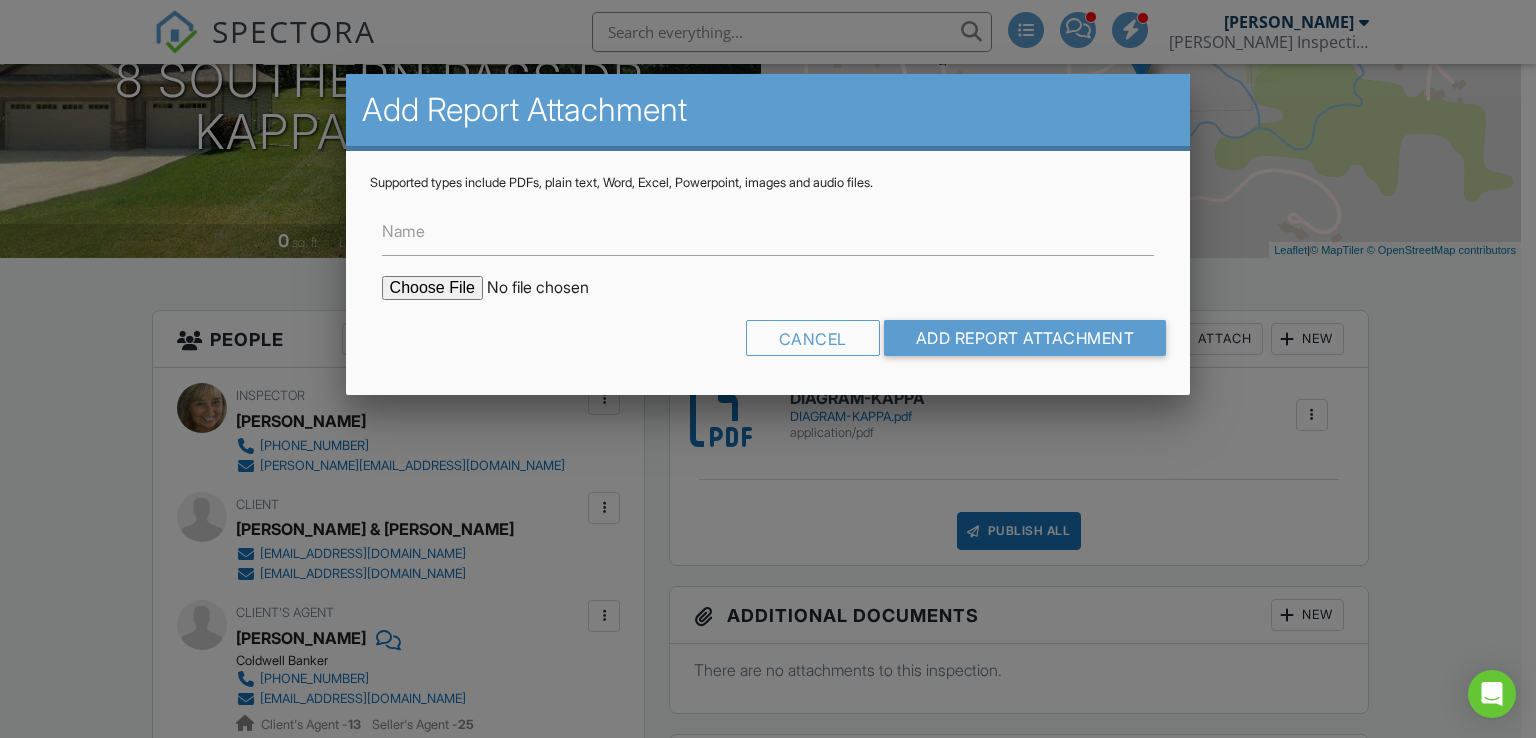 click at bounding box center [552, 288] 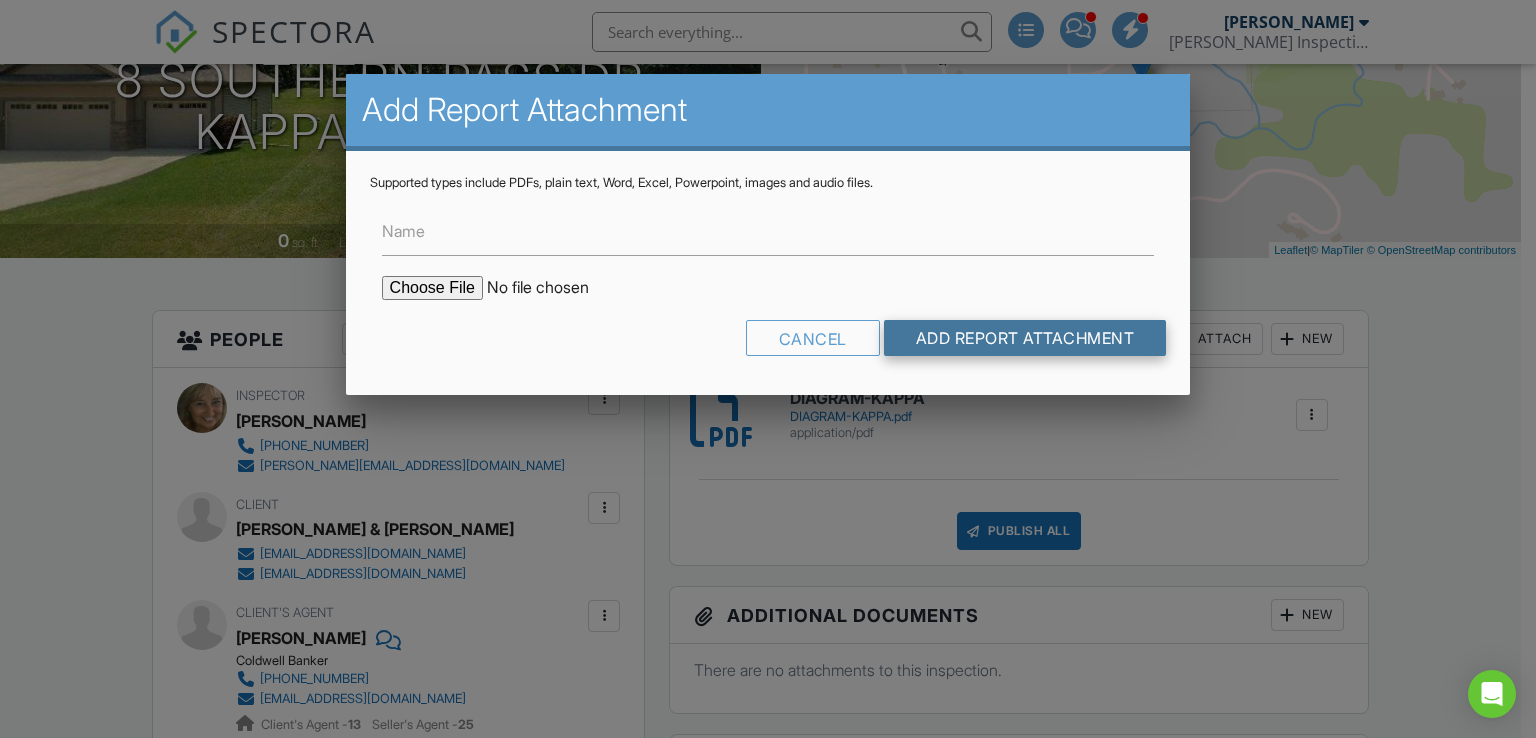 click on "Add Report Attachment" at bounding box center (1025, 338) 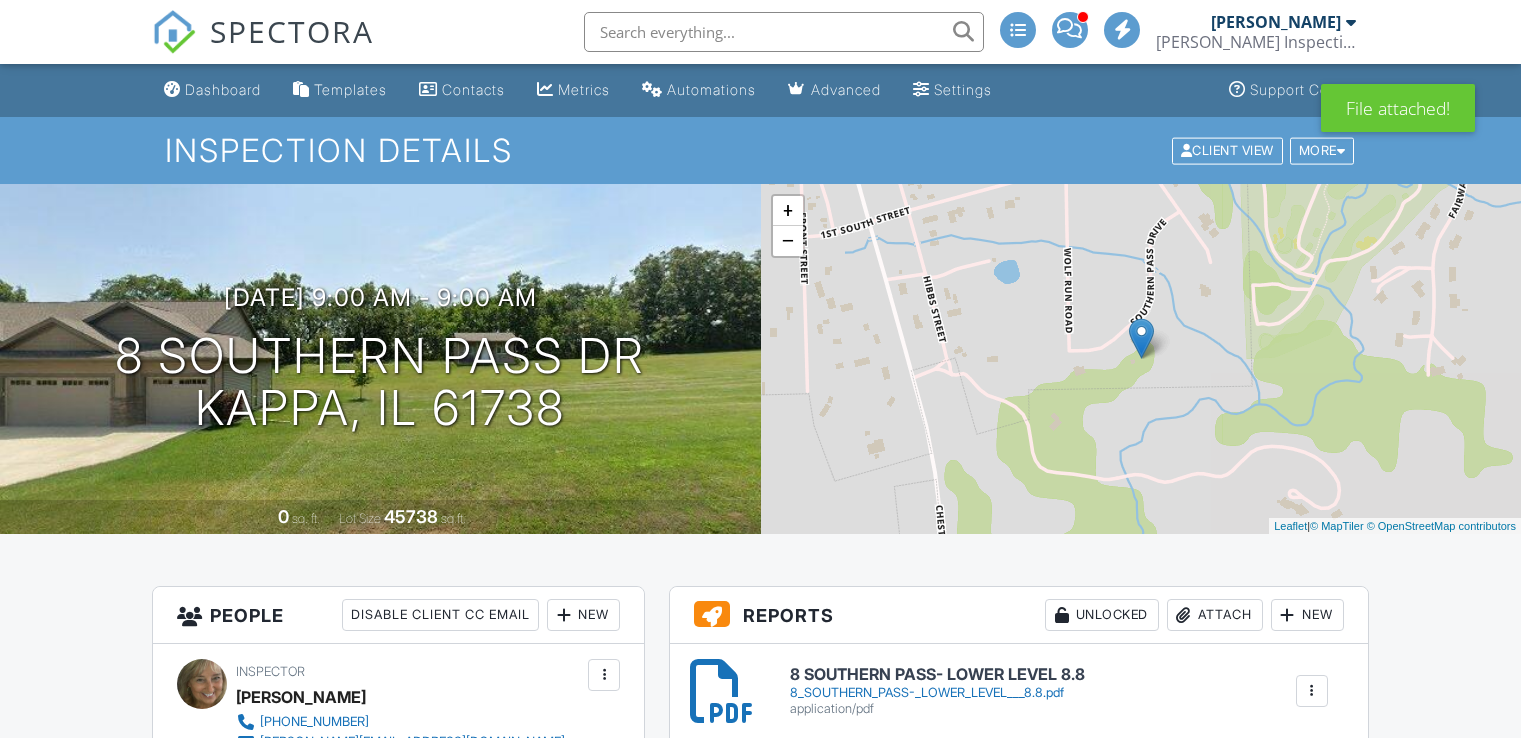 scroll, scrollTop: 0, scrollLeft: 0, axis: both 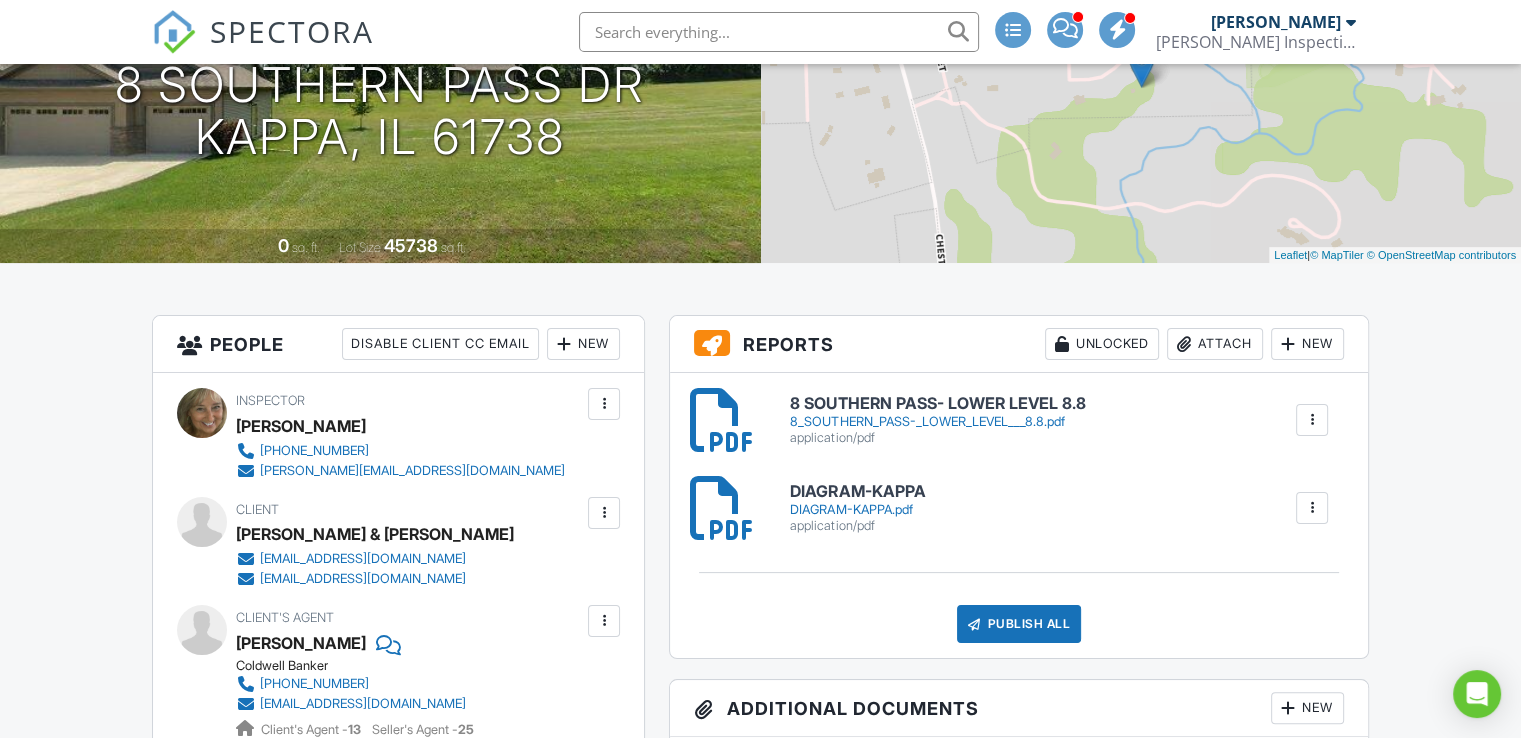click at bounding box center (1312, 420) 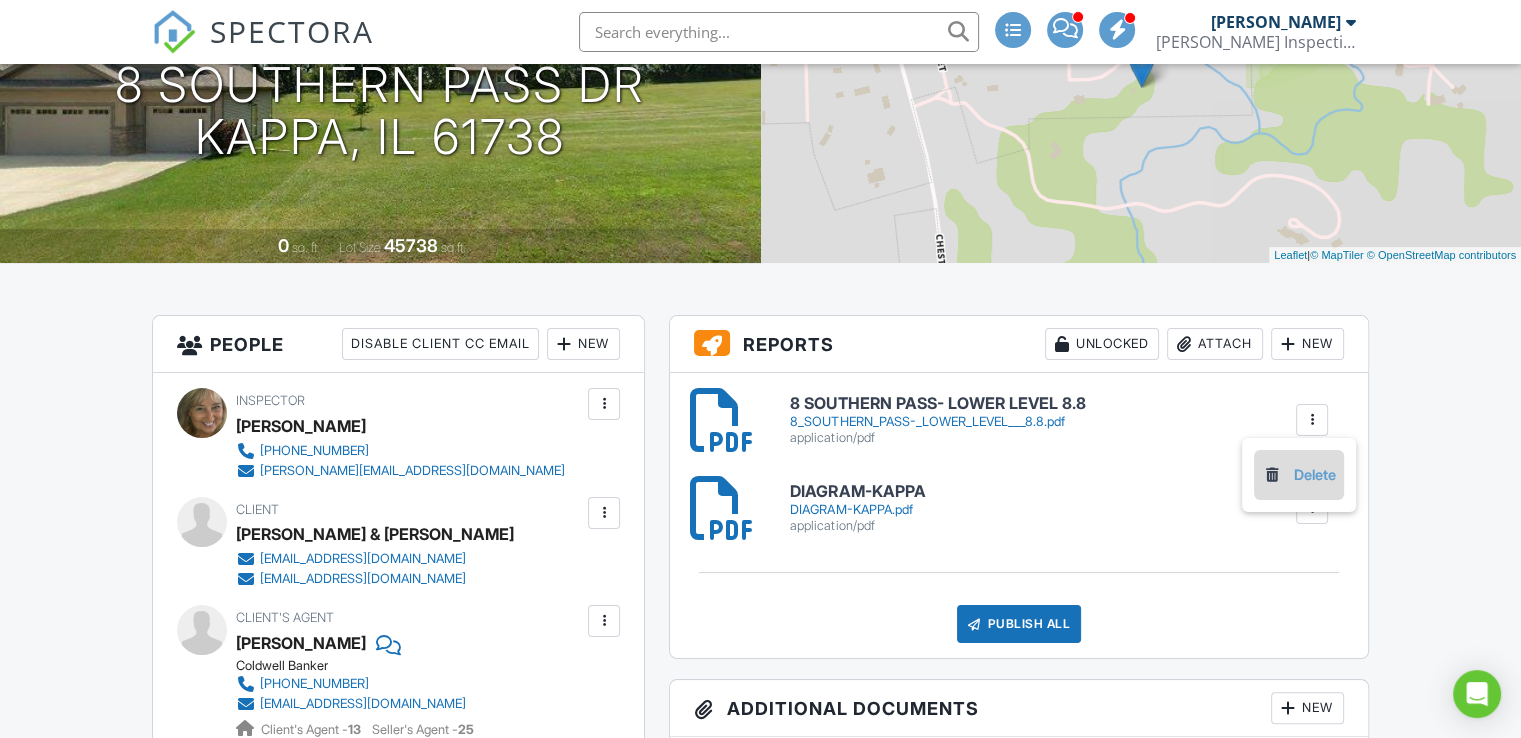click on "Delete" at bounding box center (1299, 475) 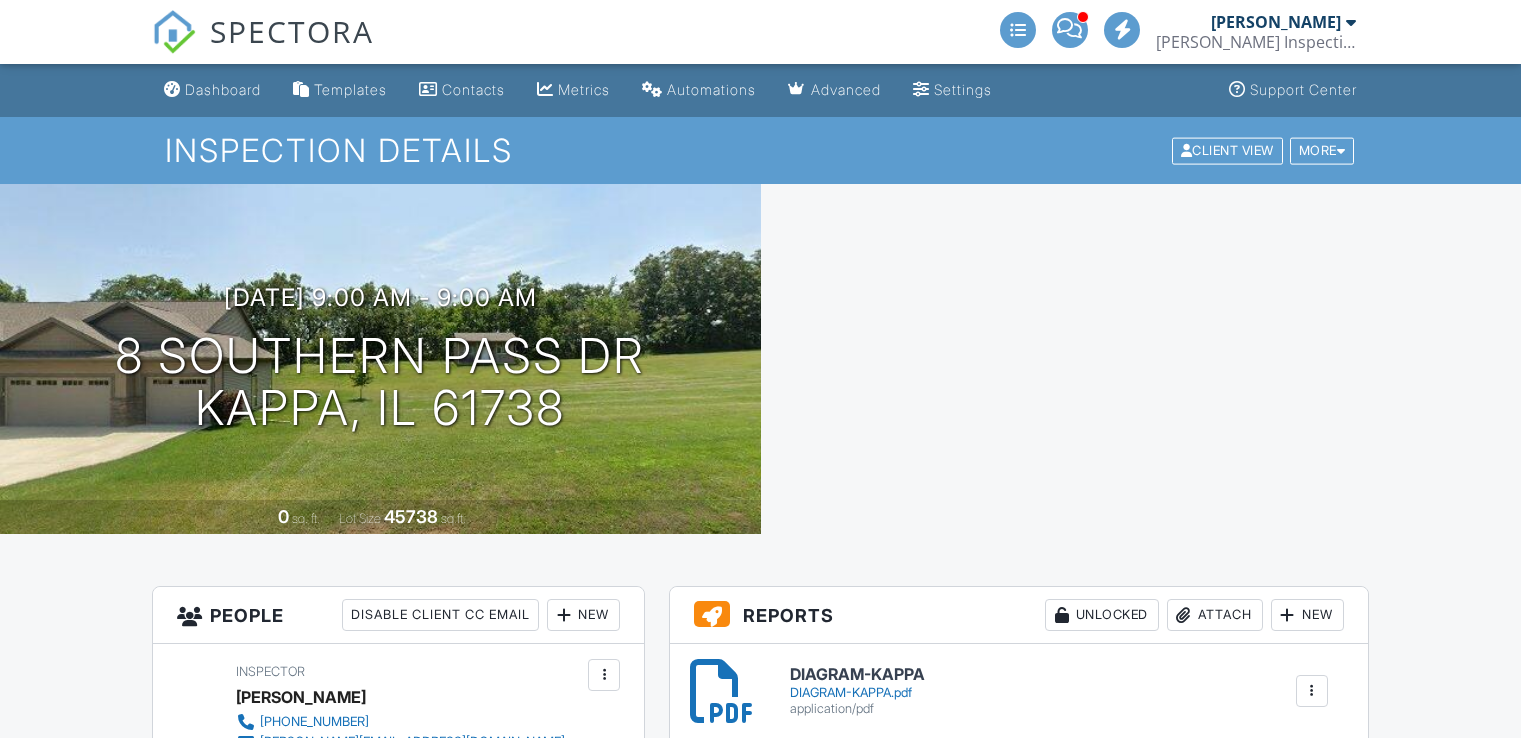 scroll, scrollTop: 0, scrollLeft: 0, axis: both 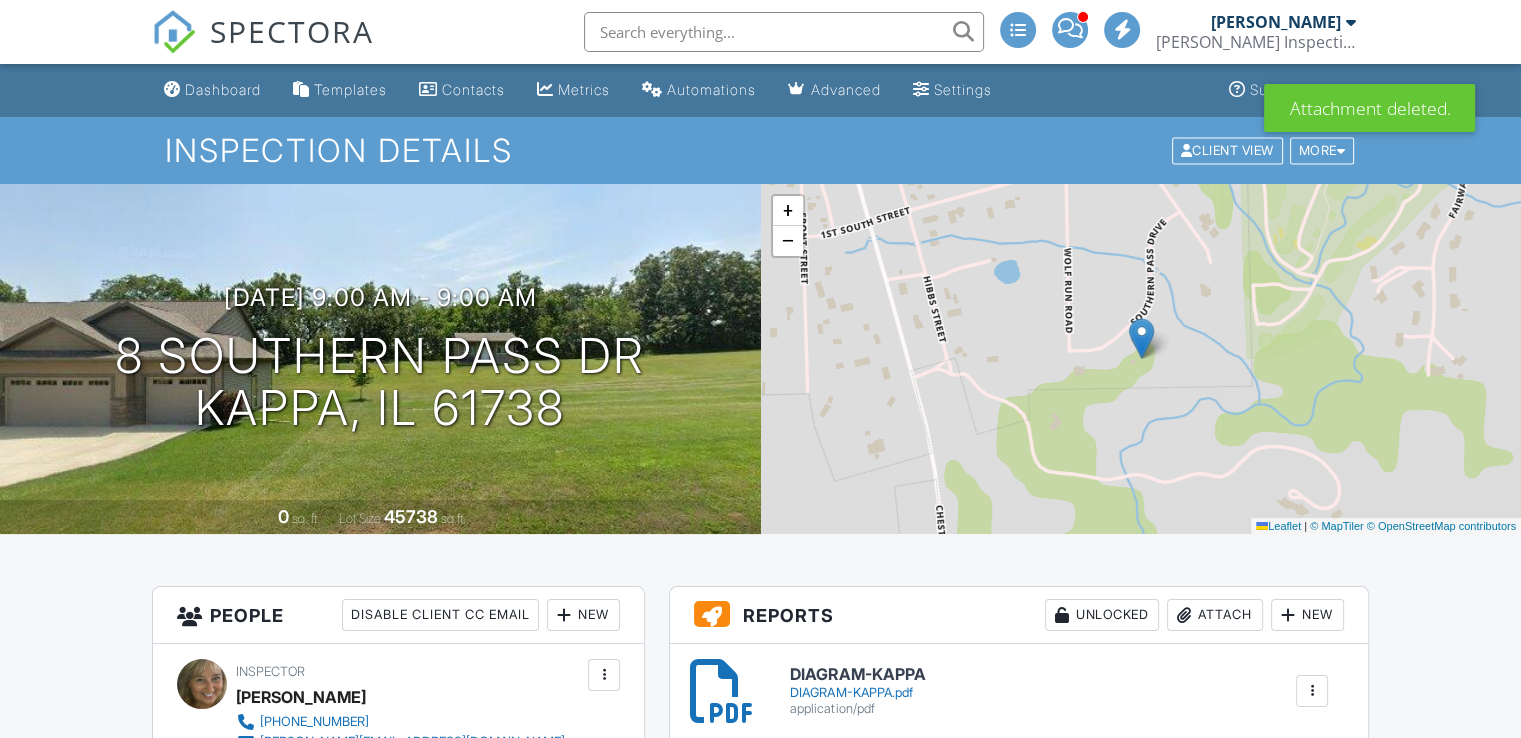 click on "Attach" at bounding box center (1215, 615) 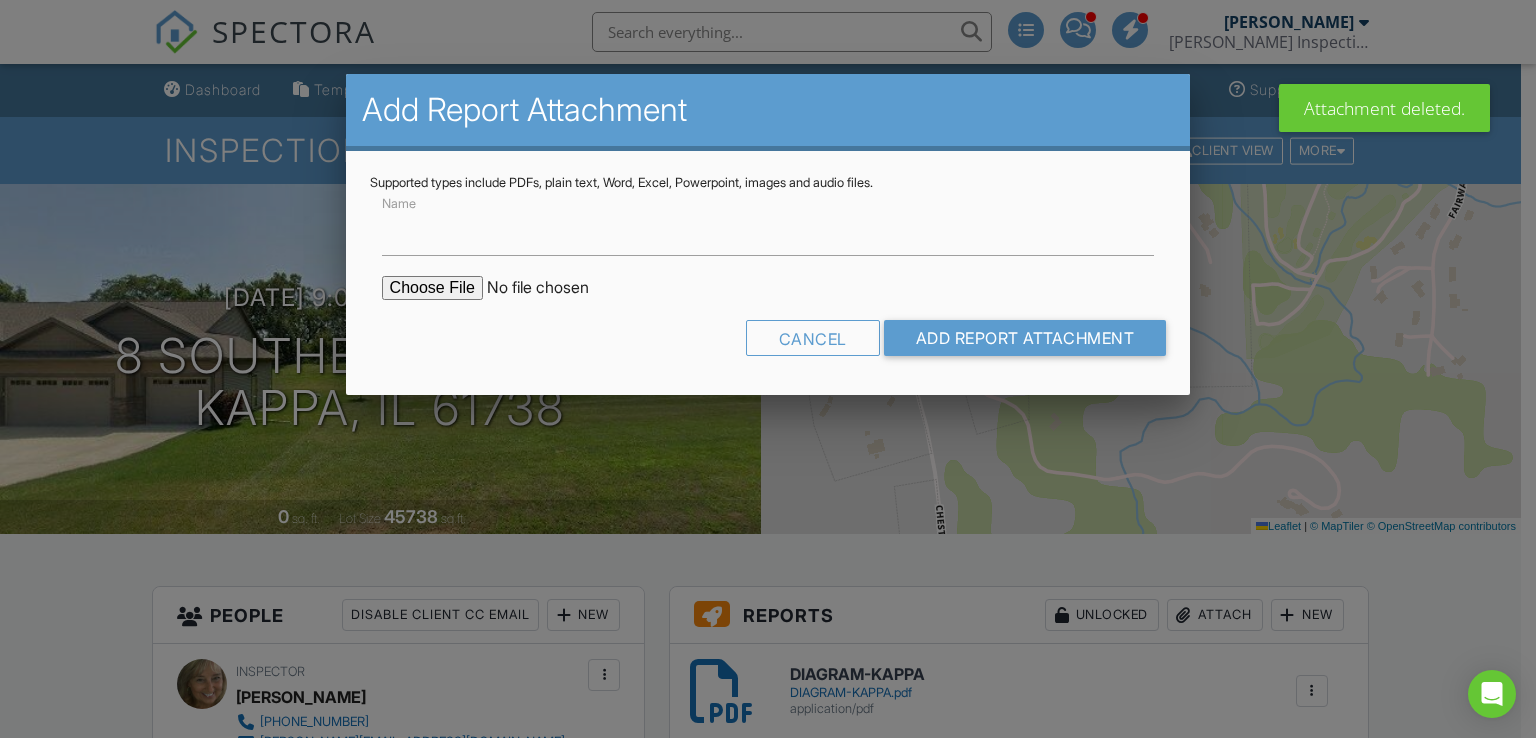 click at bounding box center (552, 288) 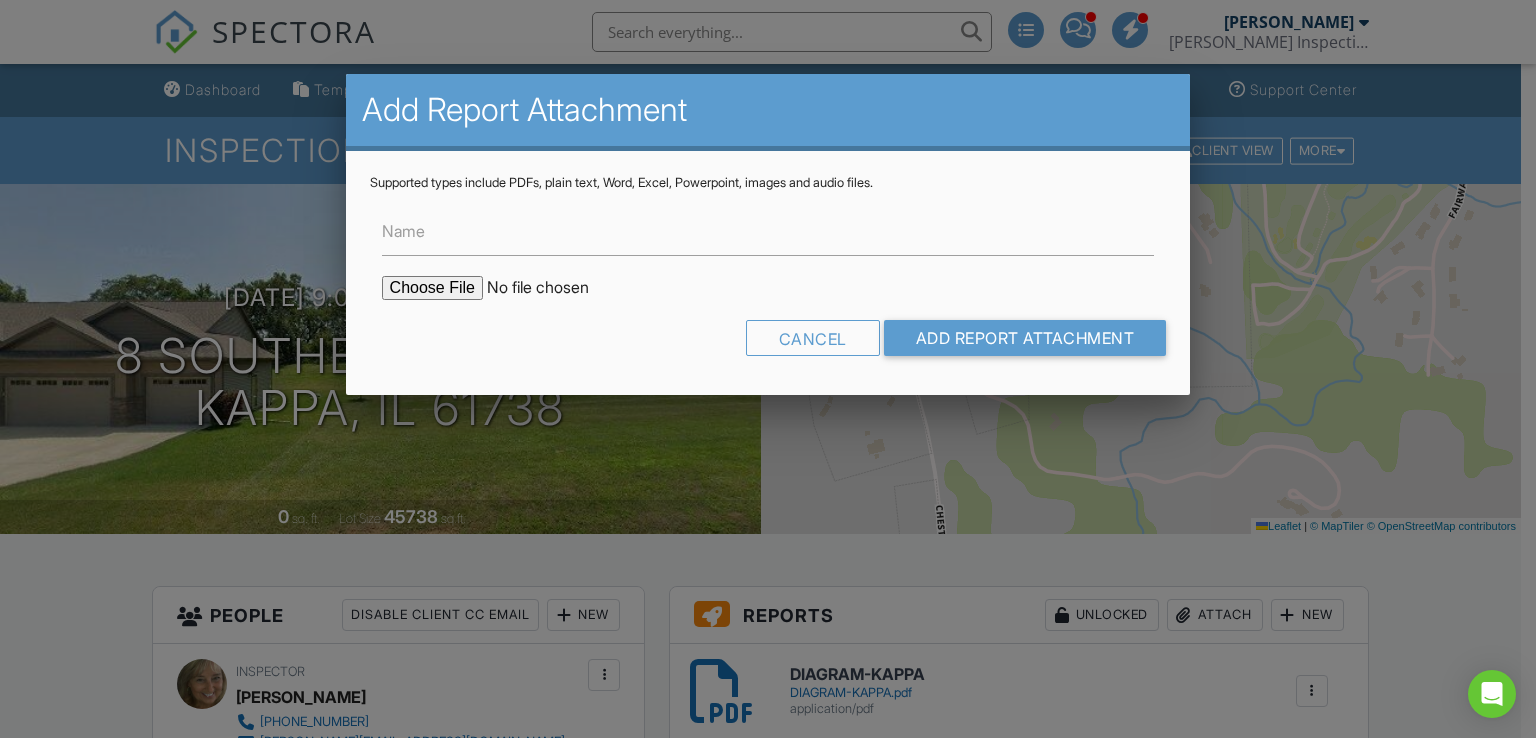 type on "C:\fakepath\8 SOUTHERN PASS- LOWER LEVEL = 8.8.pdf" 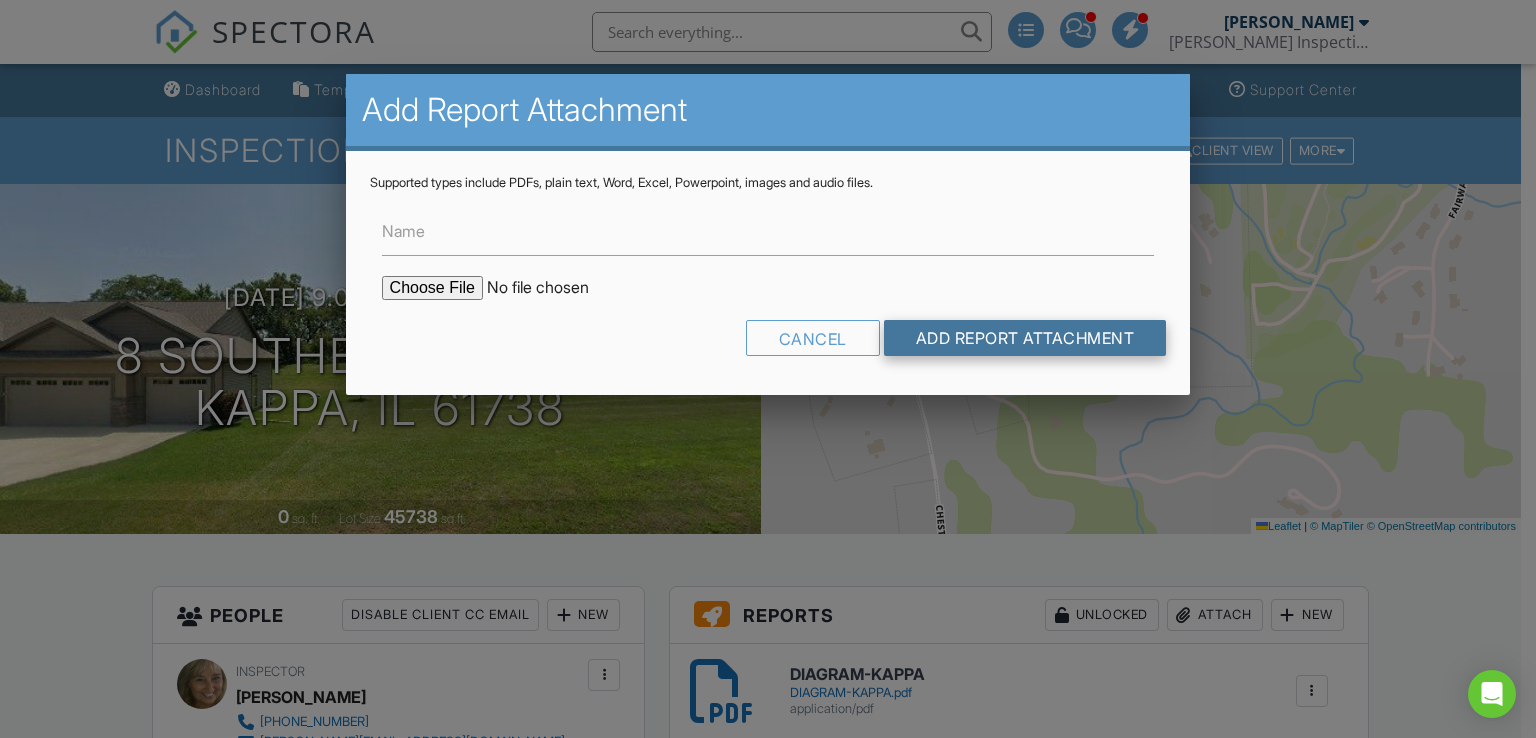 click on "Add Report Attachment" at bounding box center [1025, 338] 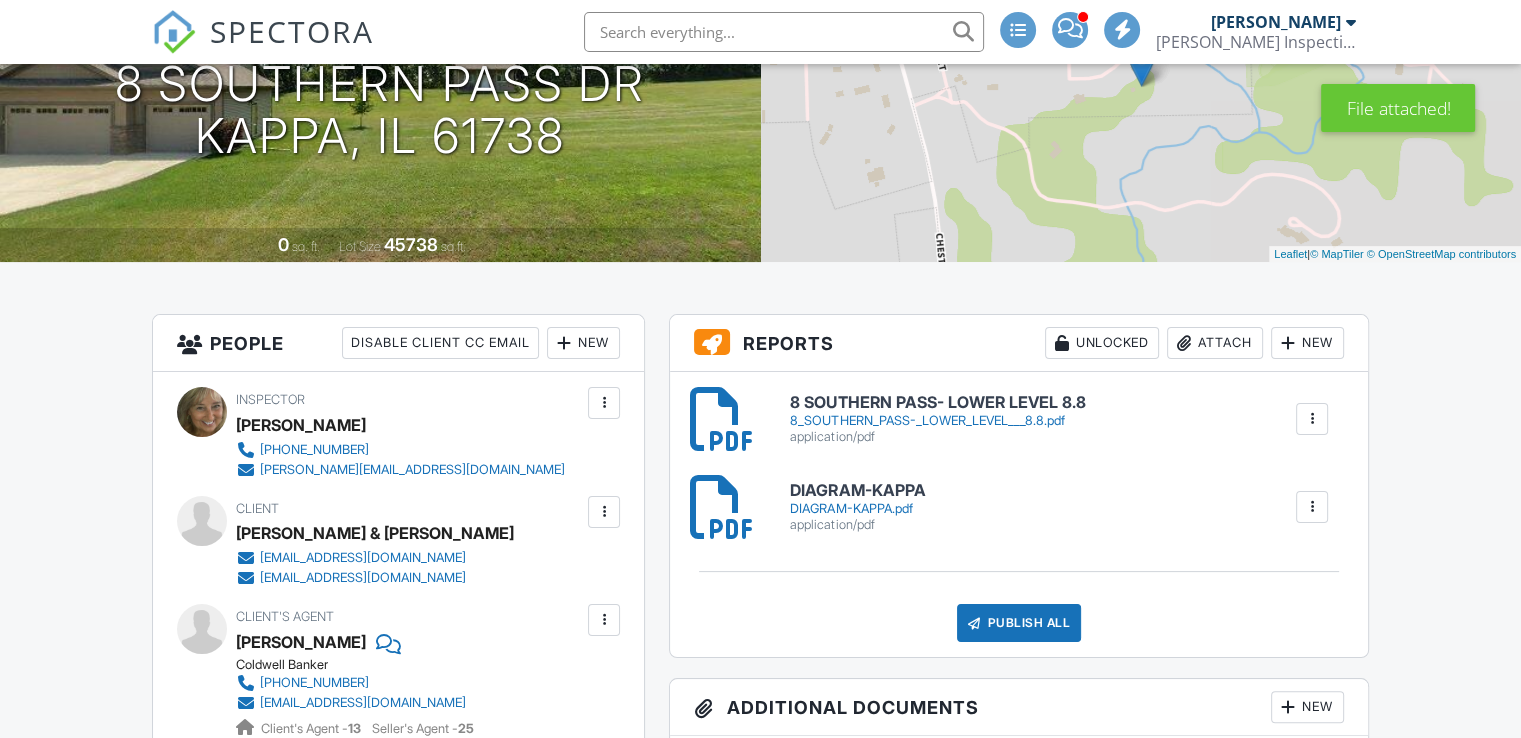 scroll, scrollTop: 281, scrollLeft: 0, axis: vertical 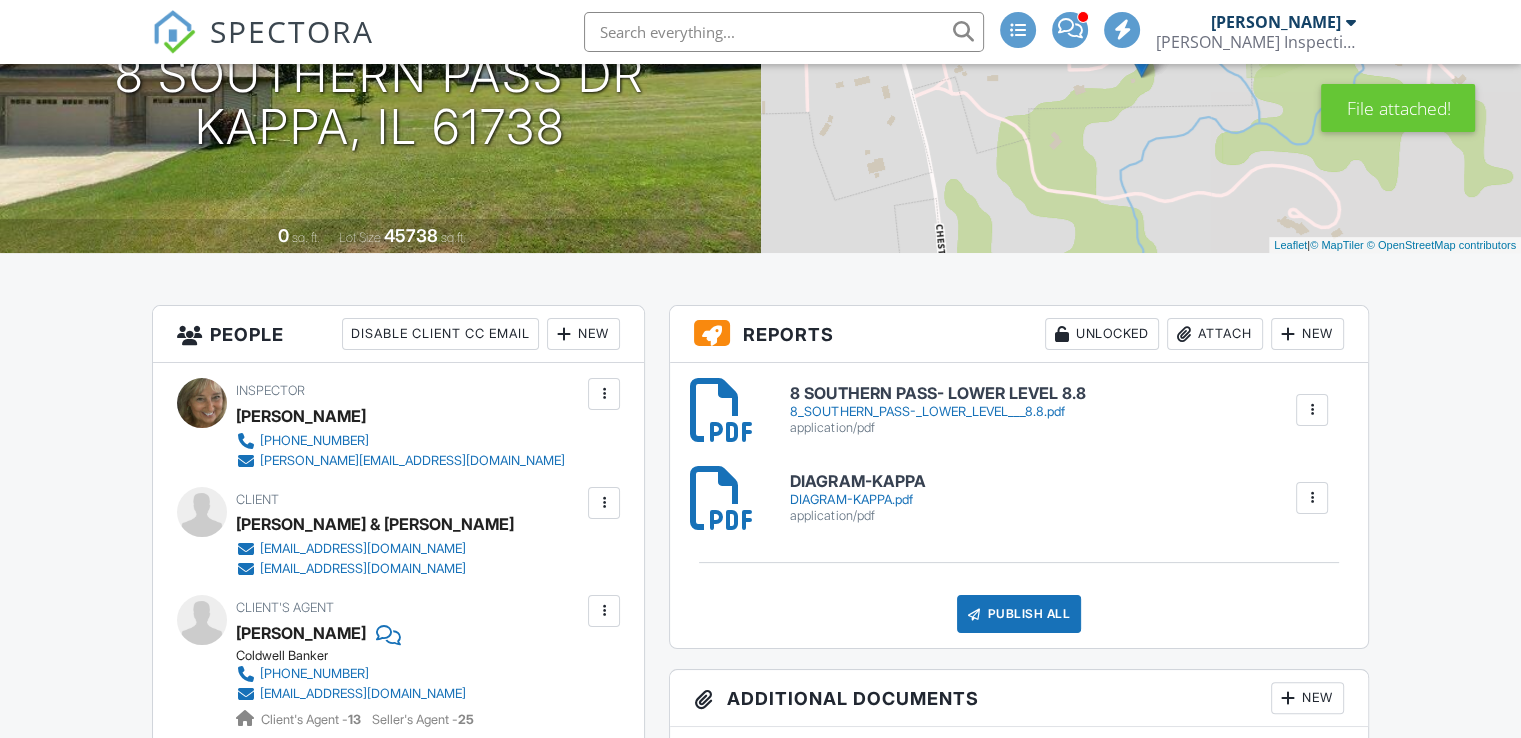 click on "application/pdf" at bounding box center (937, 428) 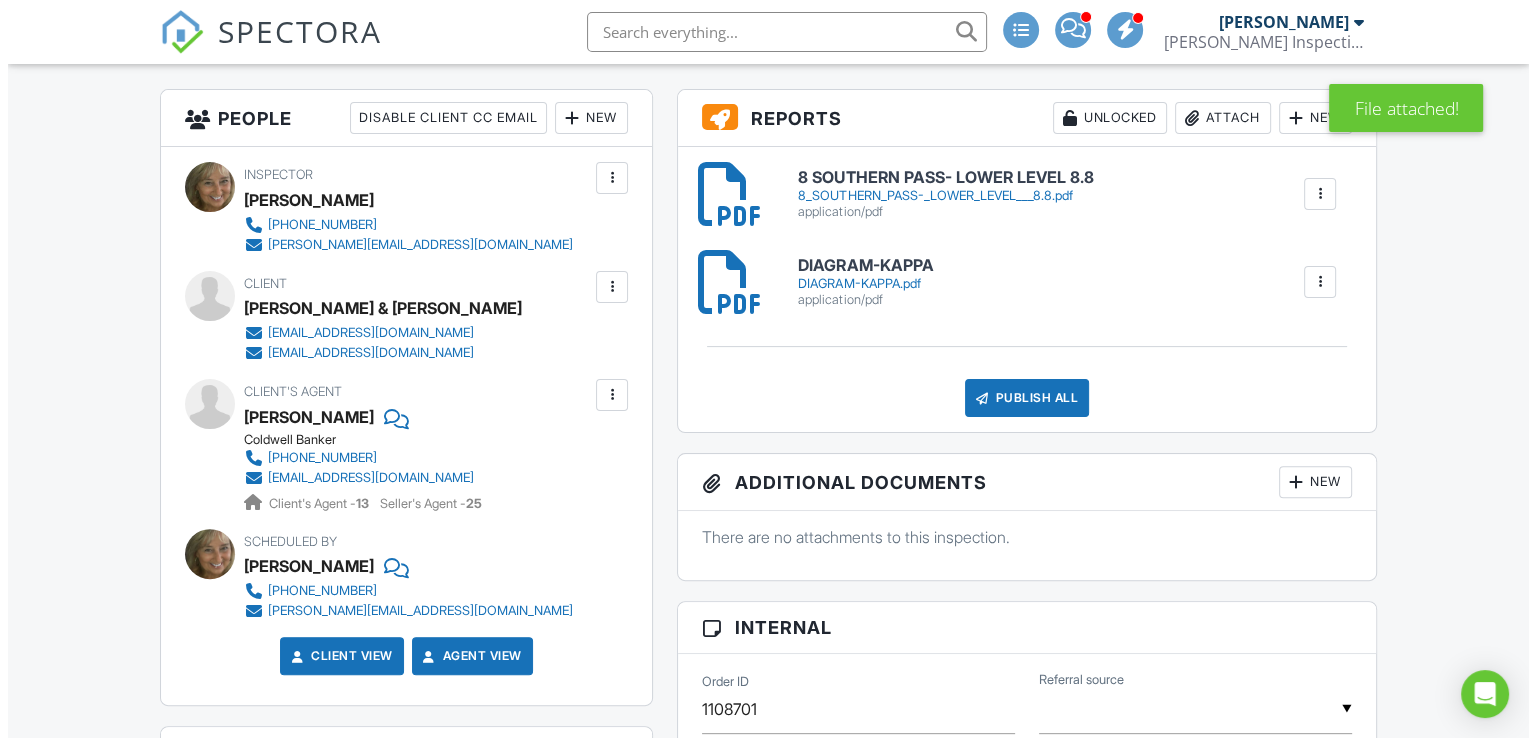 scroll, scrollTop: 498, scrollLeft: 0, axis: vertical 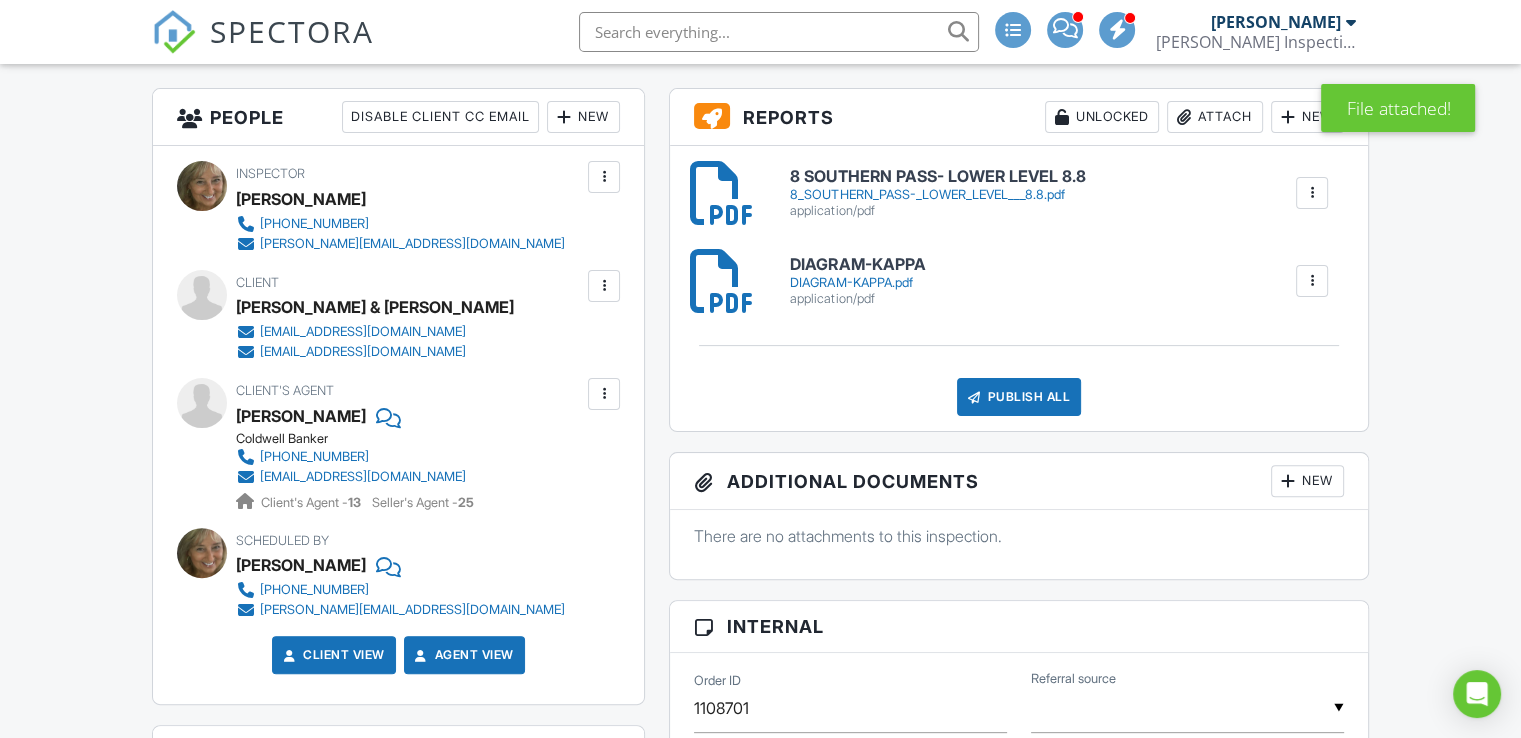 click on "Publish All" at bounding box center (1019, 397) 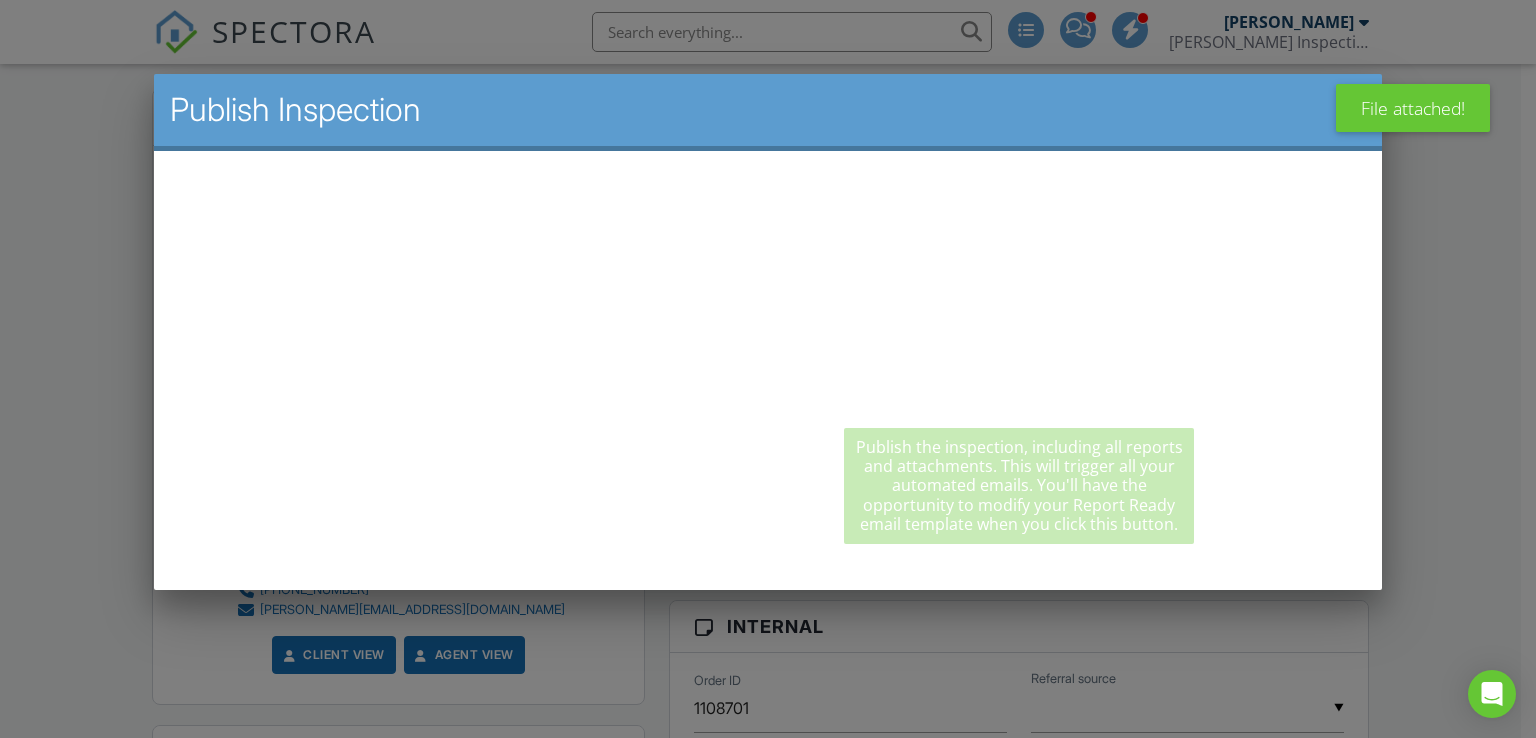 scroll, scrollTop: 0, scrollLeft: 0, axis: both 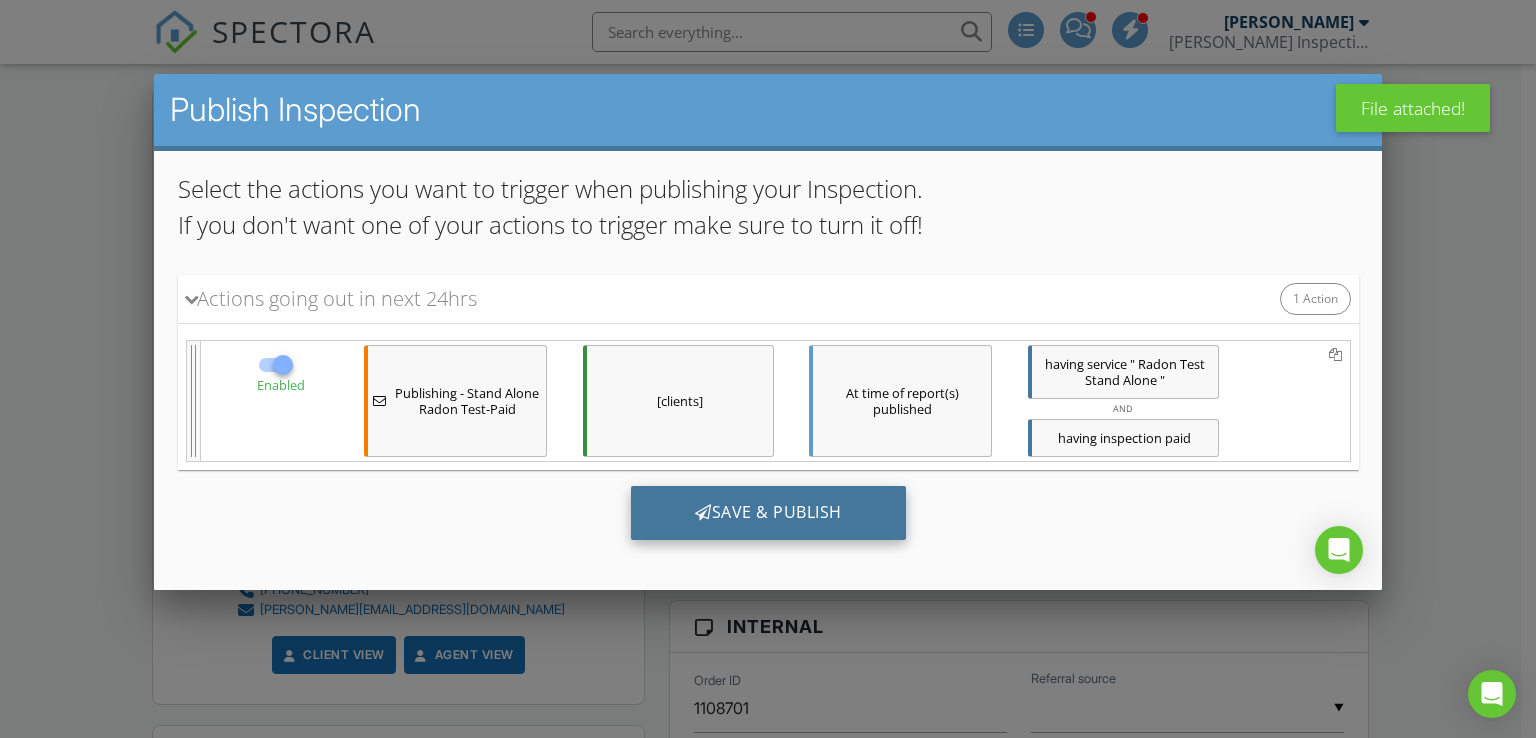 click on "Save & Publish" at bounding box center [767, 512] 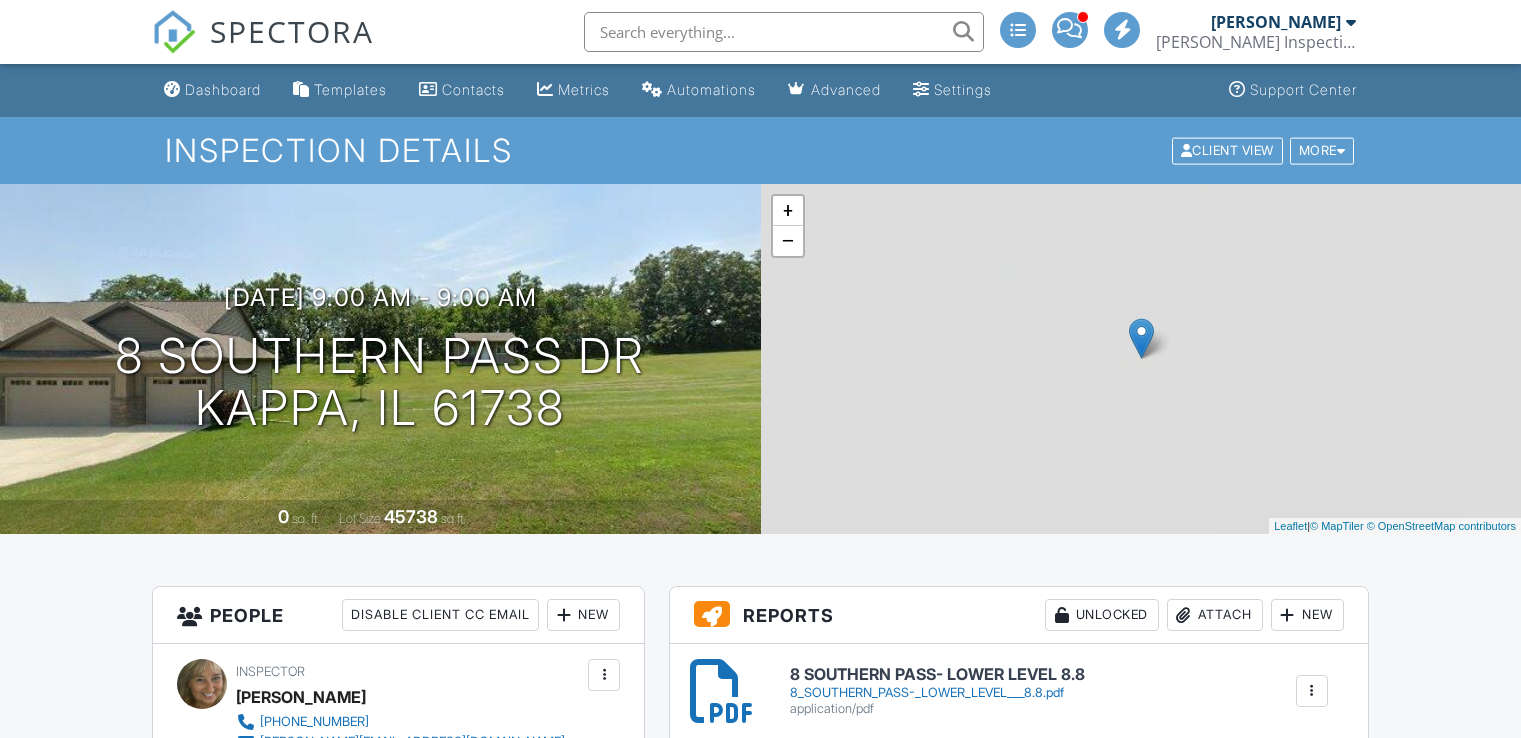 scroll, scrollTop: 0, scrollLeft: 0, axis: both 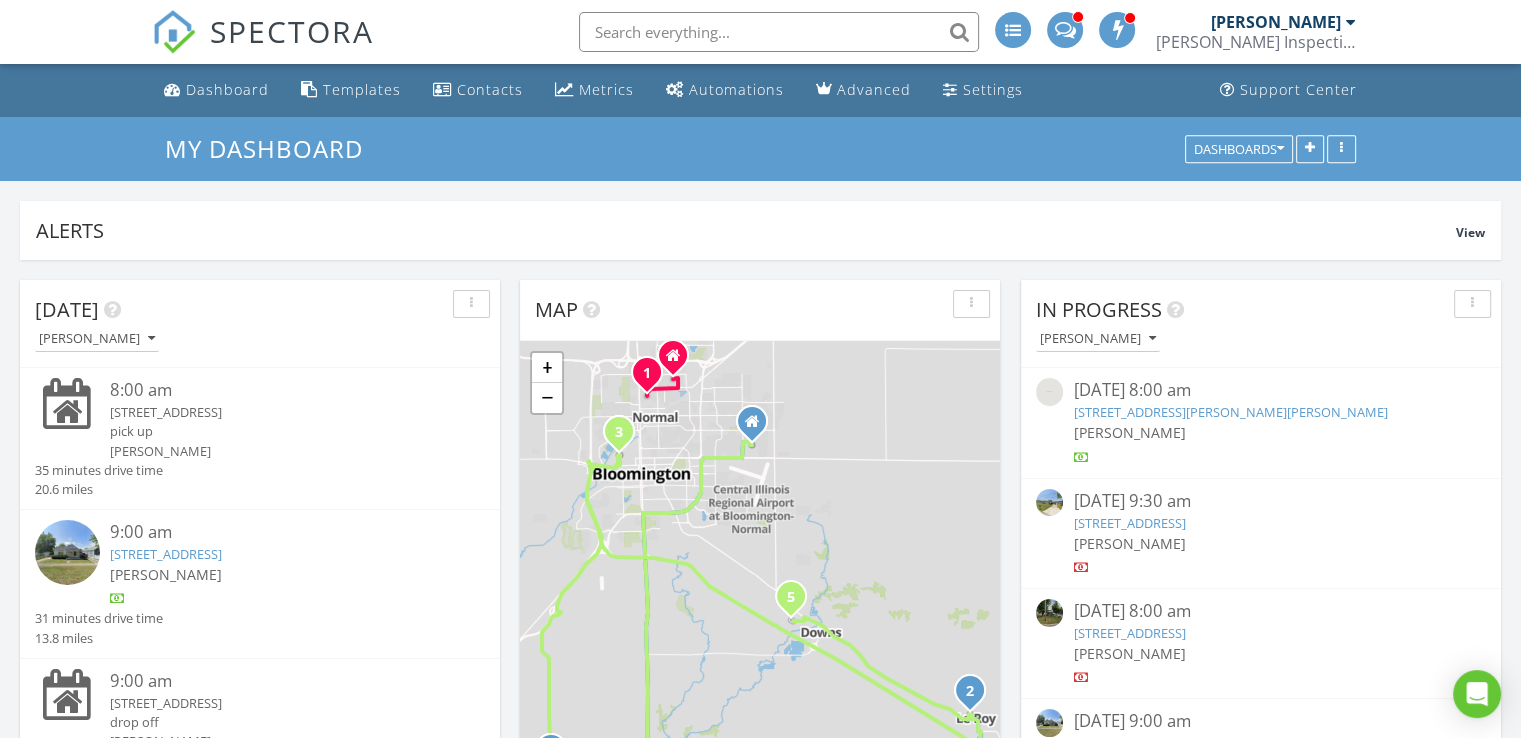 click at bounding box center [779, 32] 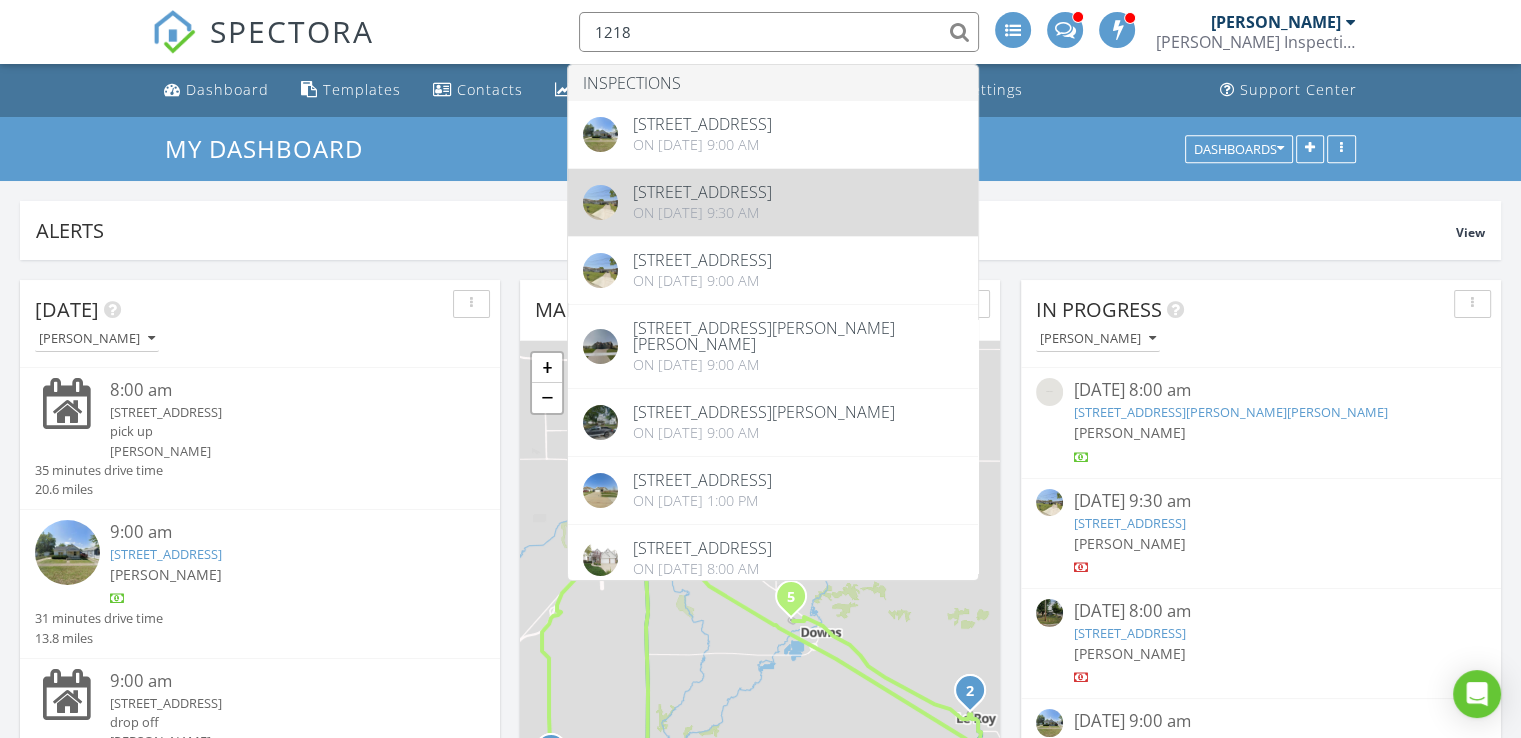 type on "1218" 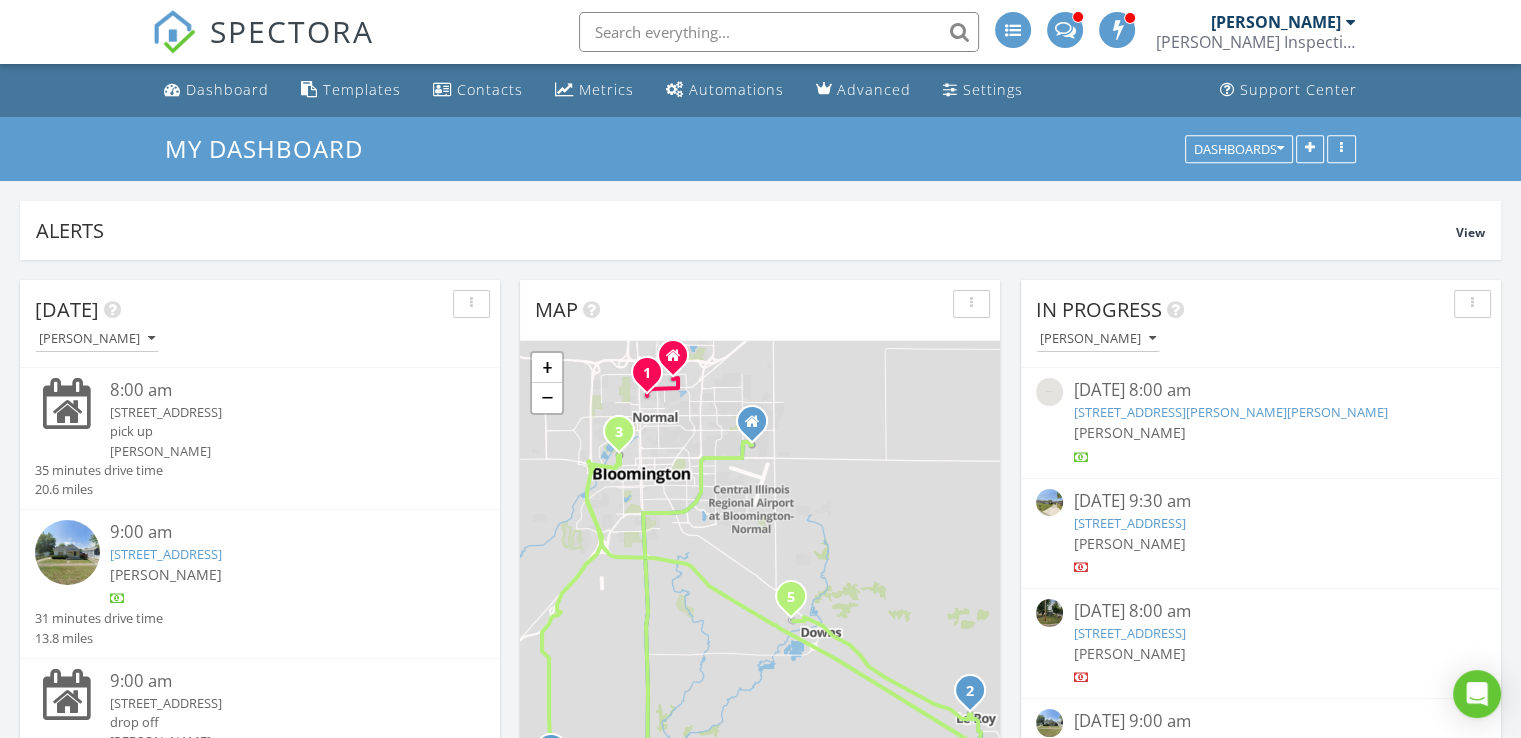 click on "Map" at bounding box center [760, 310] 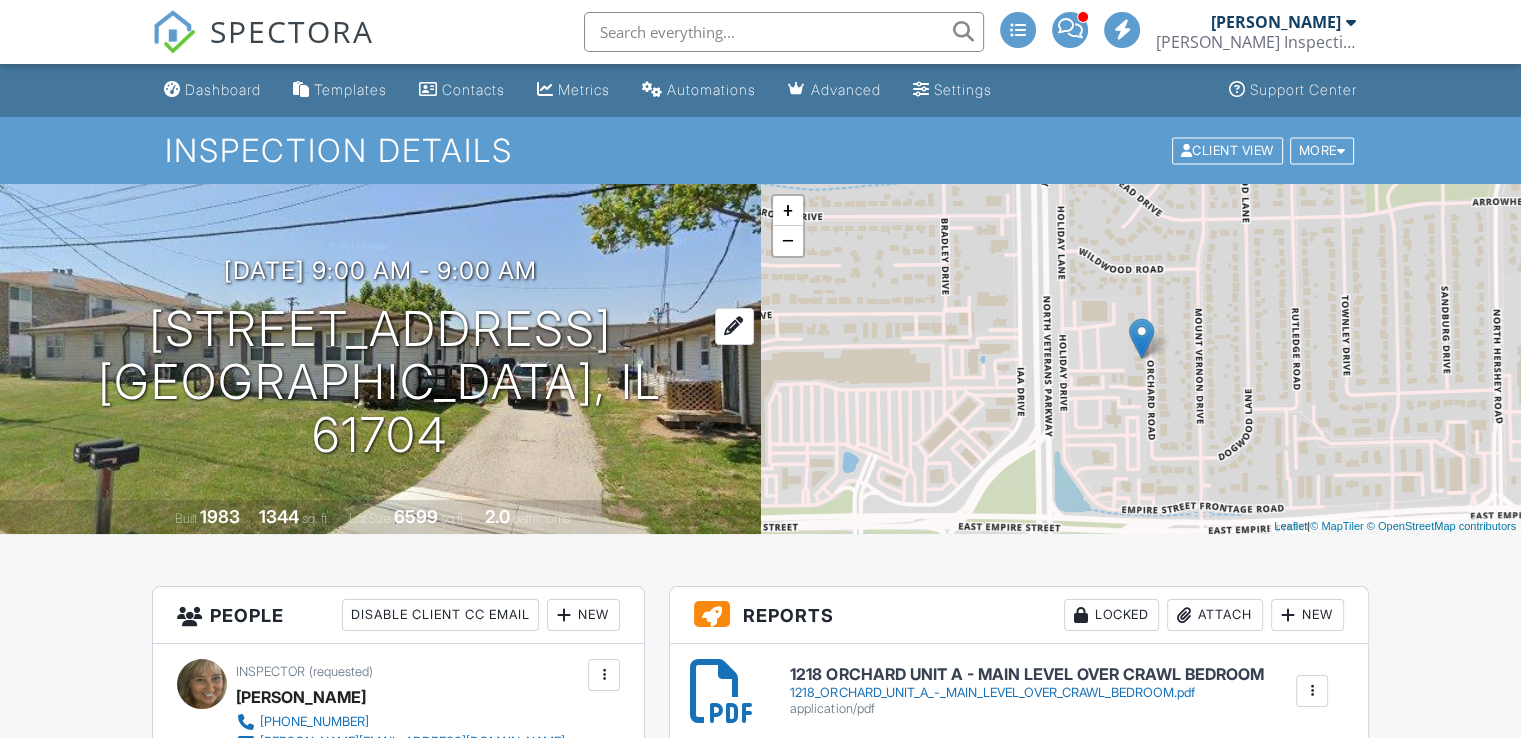 scroll, scrollTop: 298, scrollLeft: 0, axis: vertical 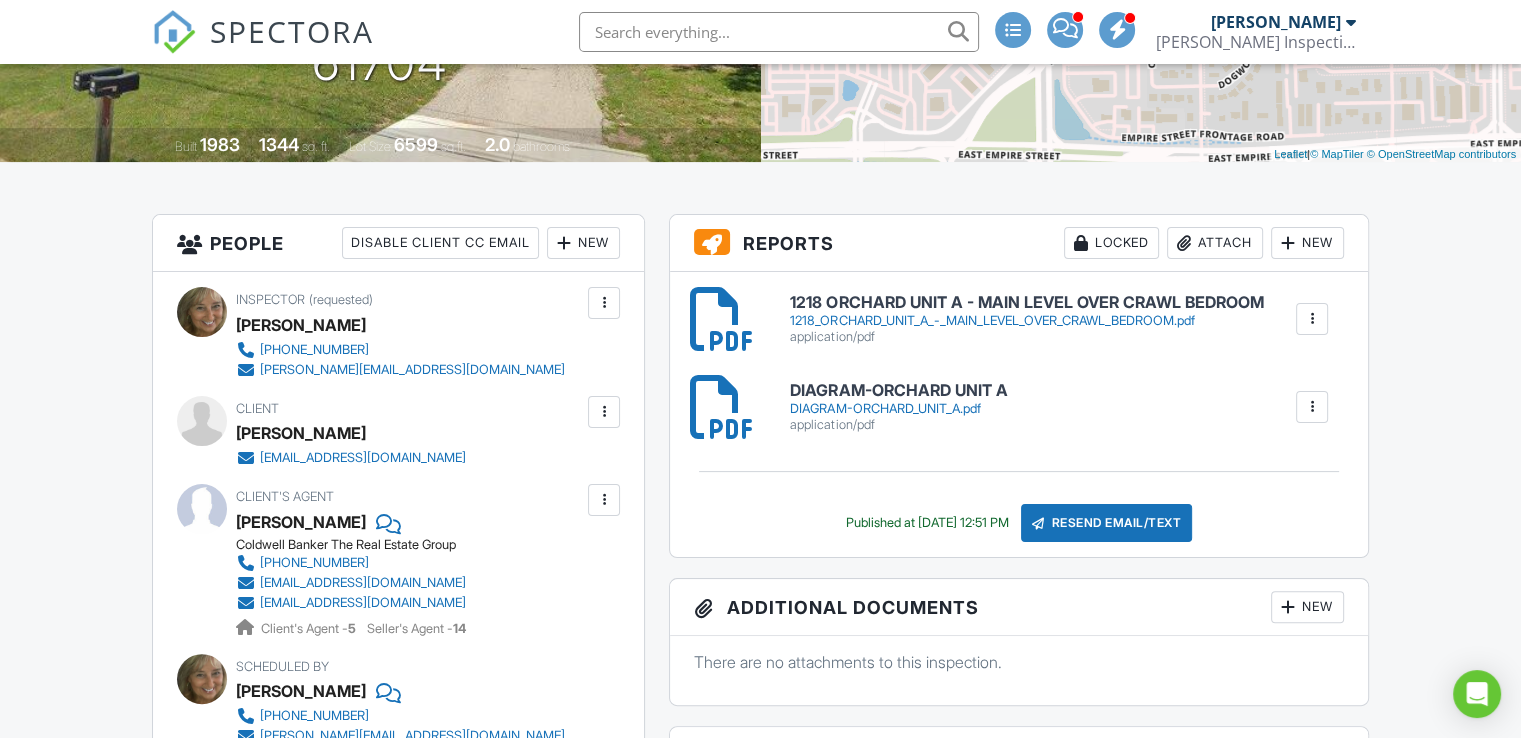 click at bounding box center [604, 412] 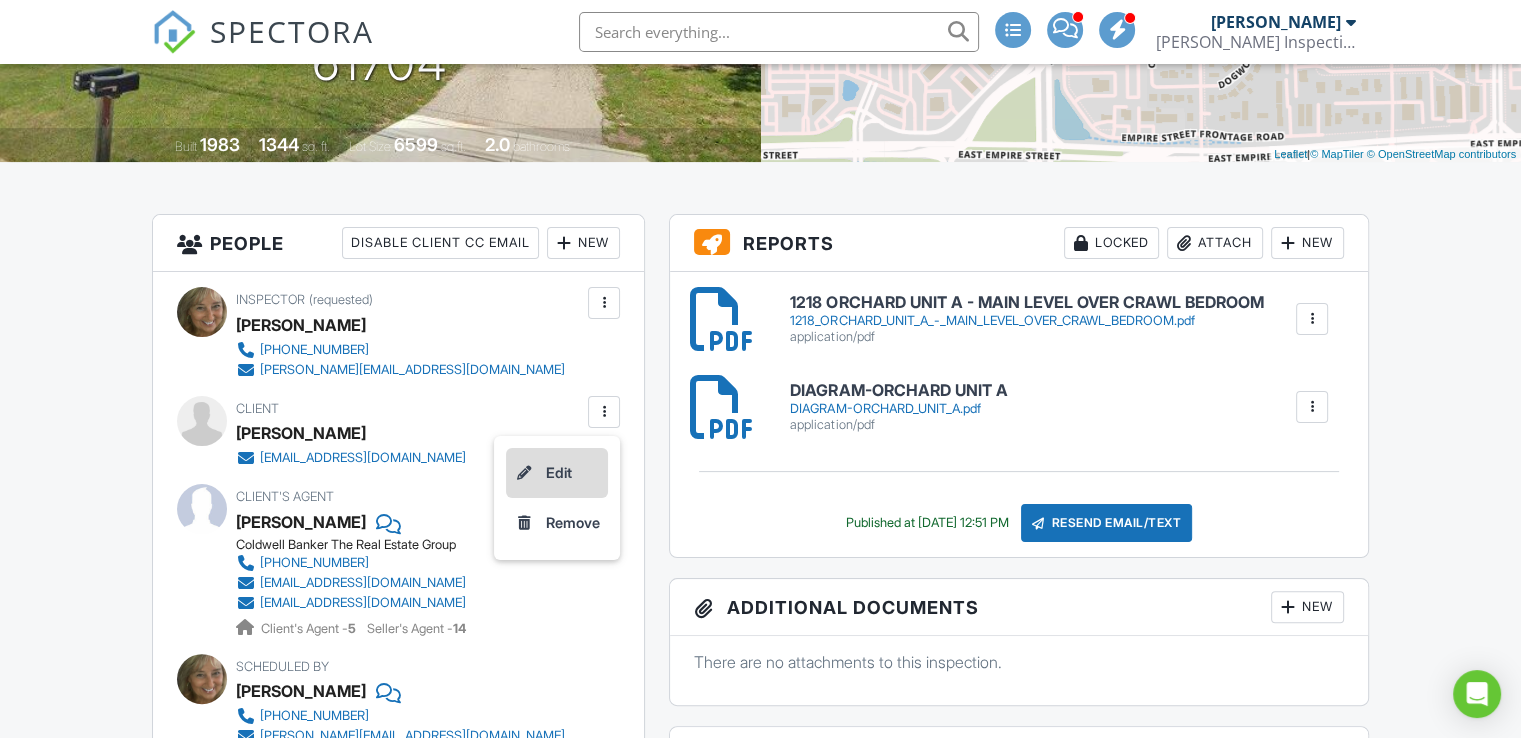 click on "Edit" at bounding box center (557, 473) 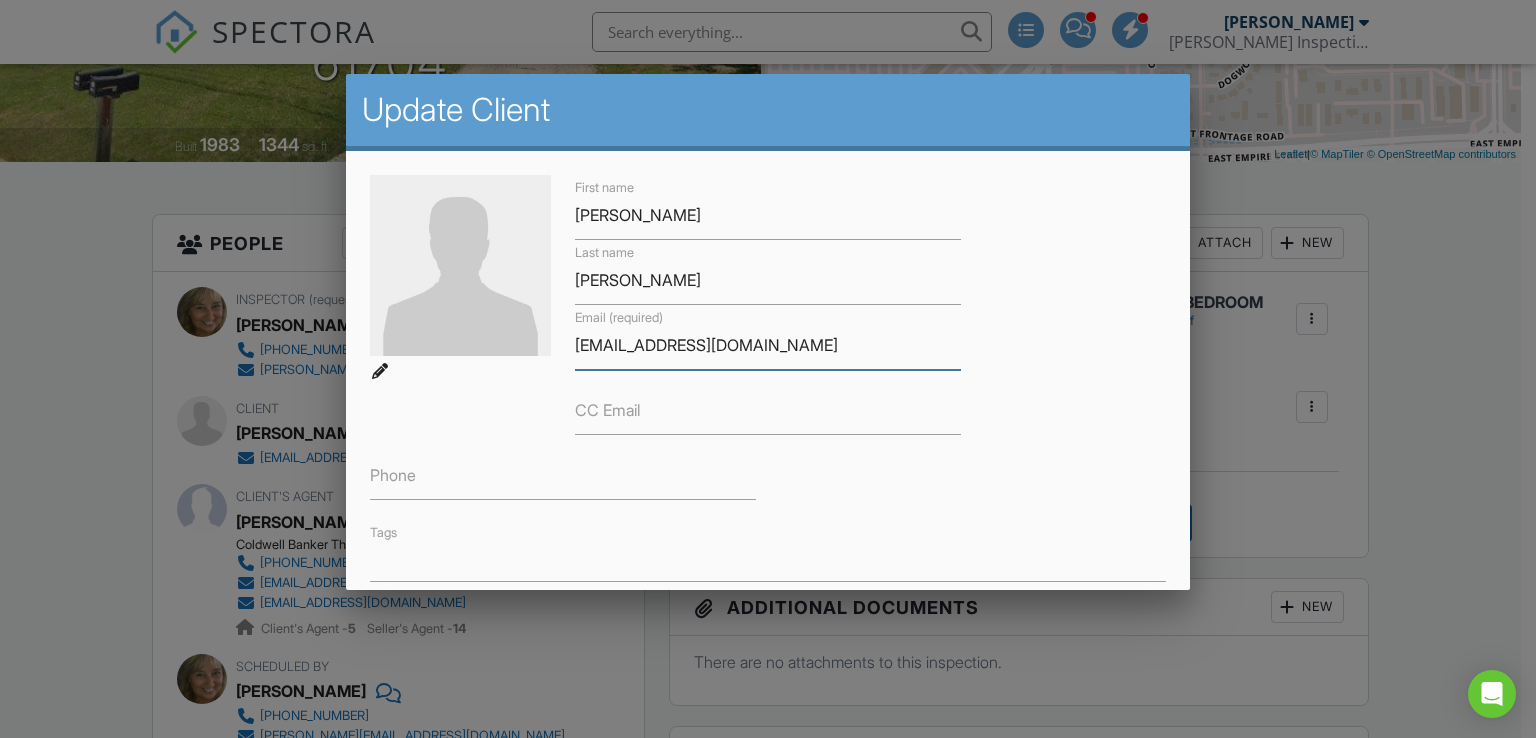 click on "[EMAIL_ADDRESS][DOMAIN_NAME]" at bounding box center (768, 345) 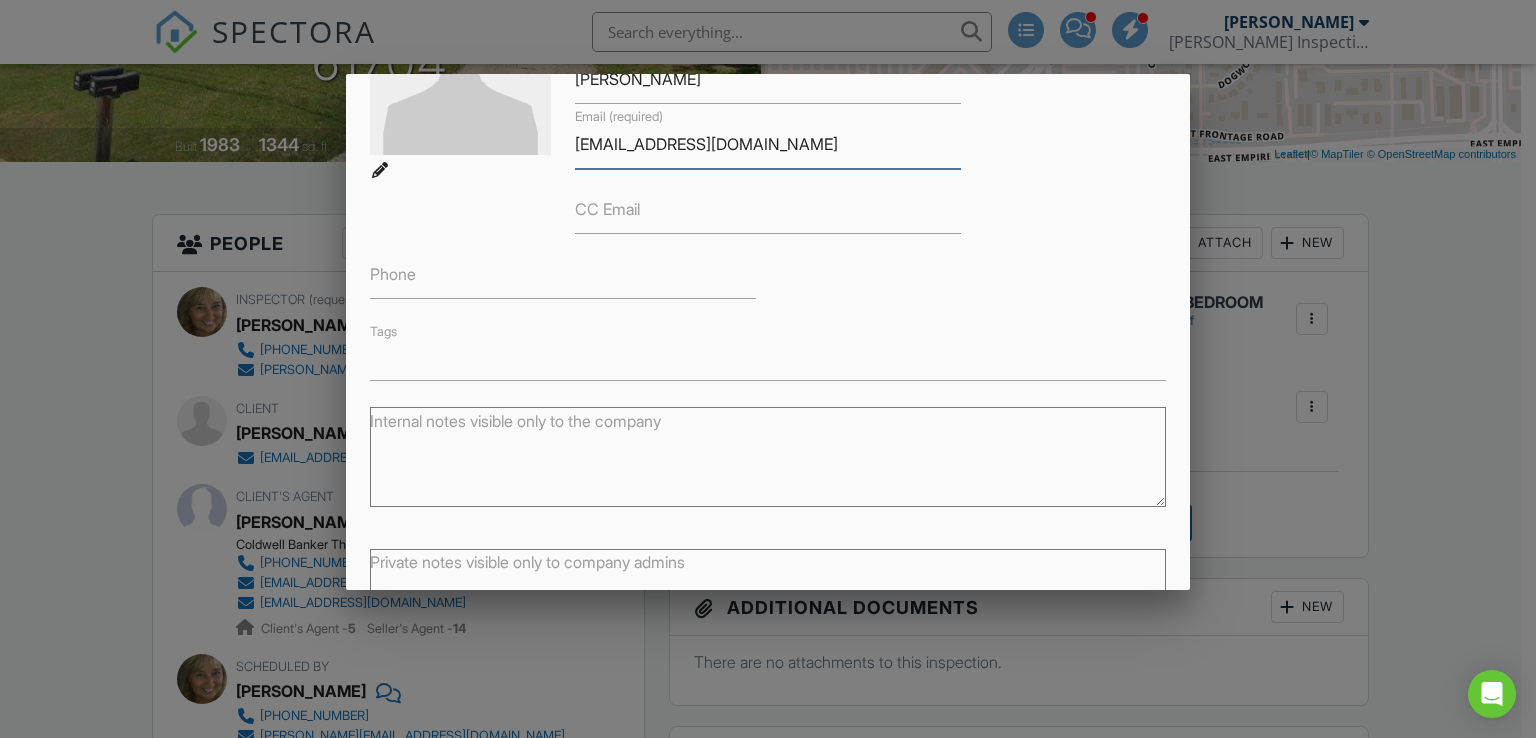 scroll, scrollTop: 348, scrollLeft: 0, axis: vertical 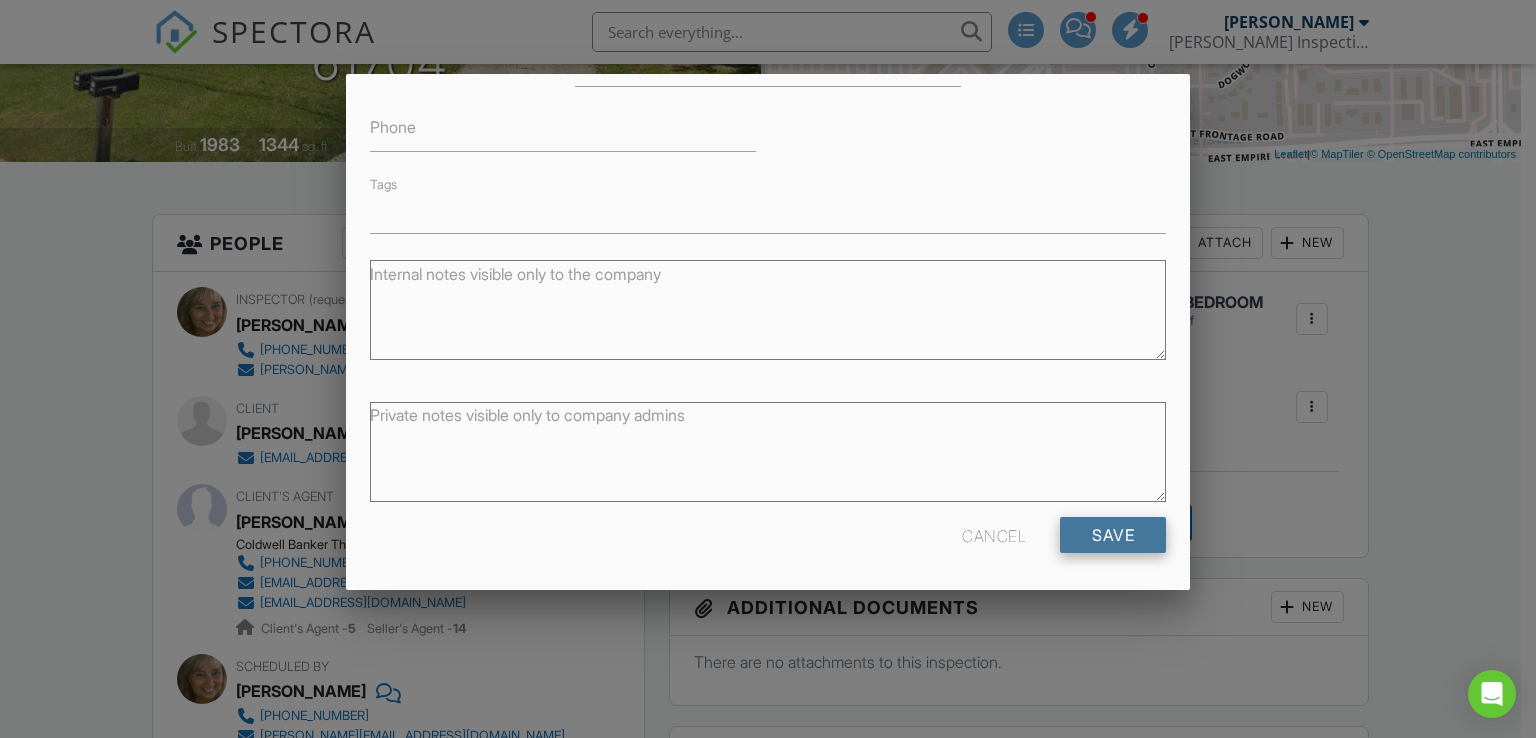 type on "[EMAIL_ADDRESS][DOMAIN_NAME]" 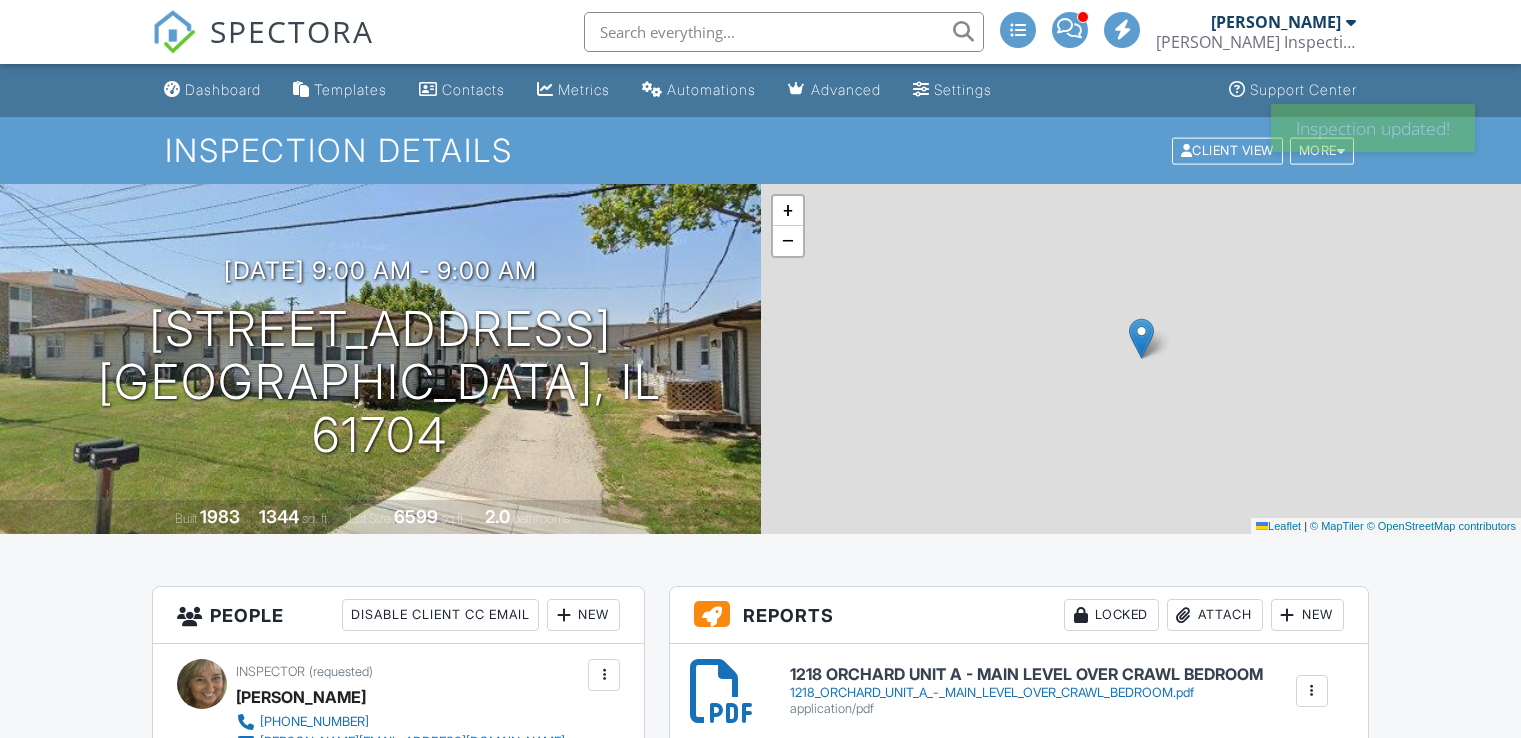 scroll, scrollTop: 0, scrollLeft: 0, axis: both 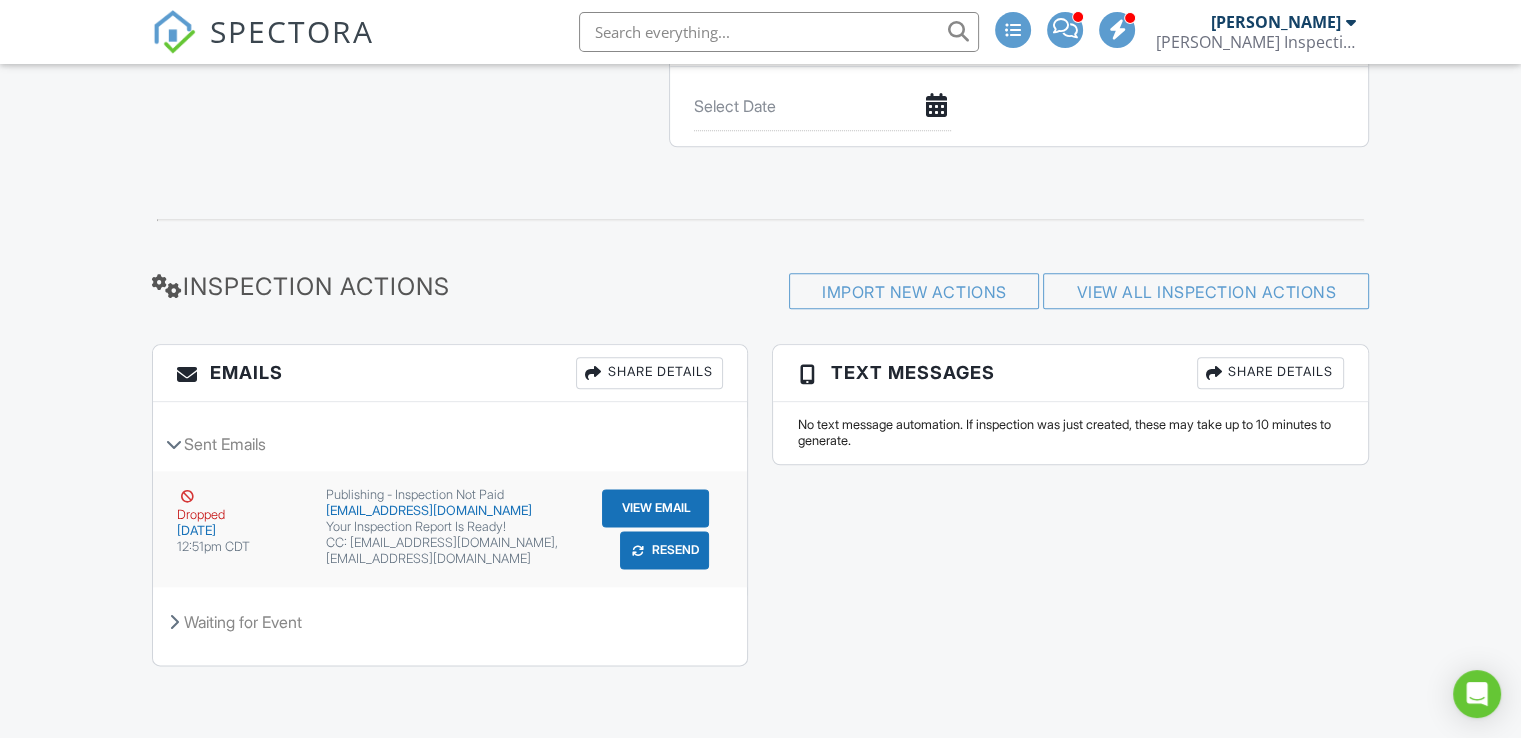 click on "Resend" at bounding box center [664, 550] 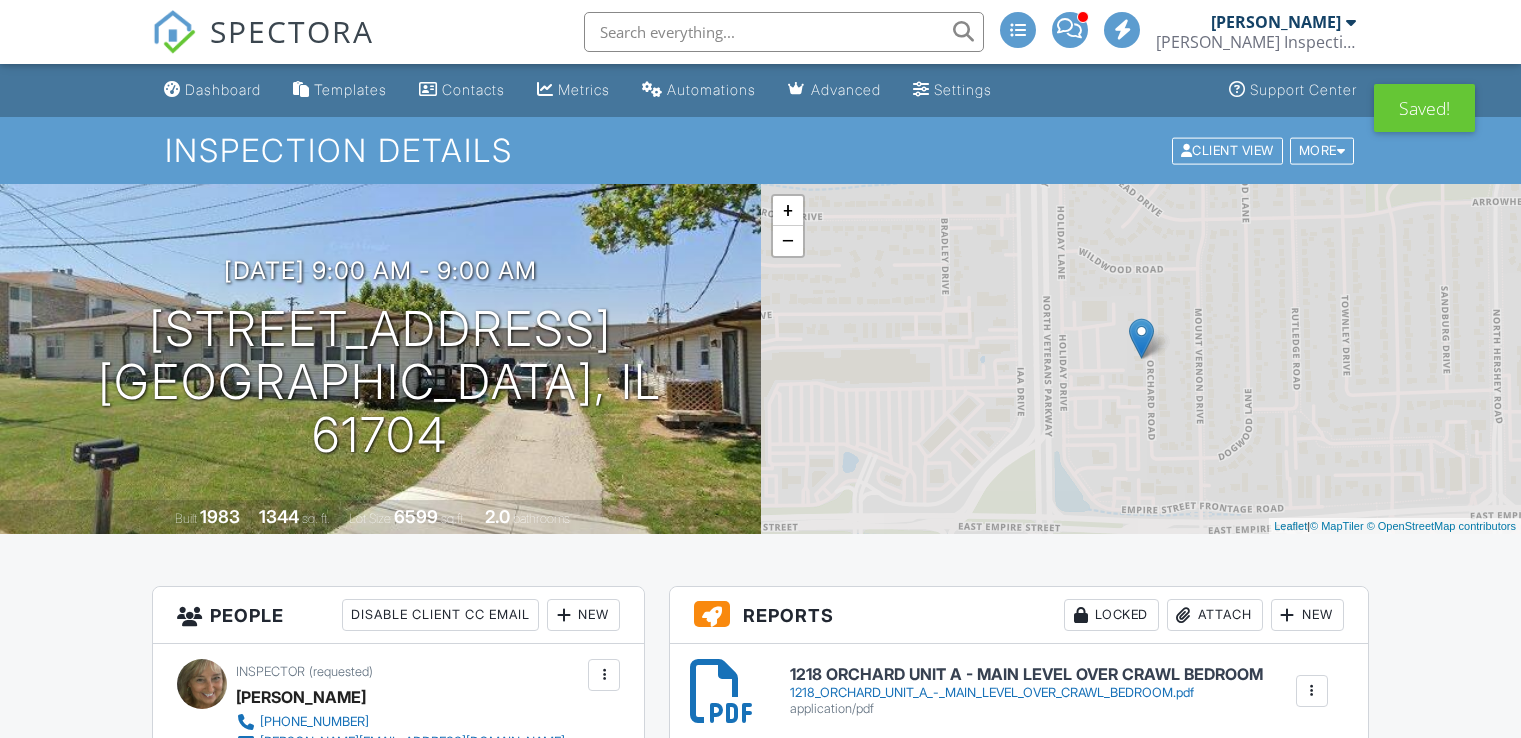 scroll, scrollTop: 0, scrollLeft: 0, axis: both 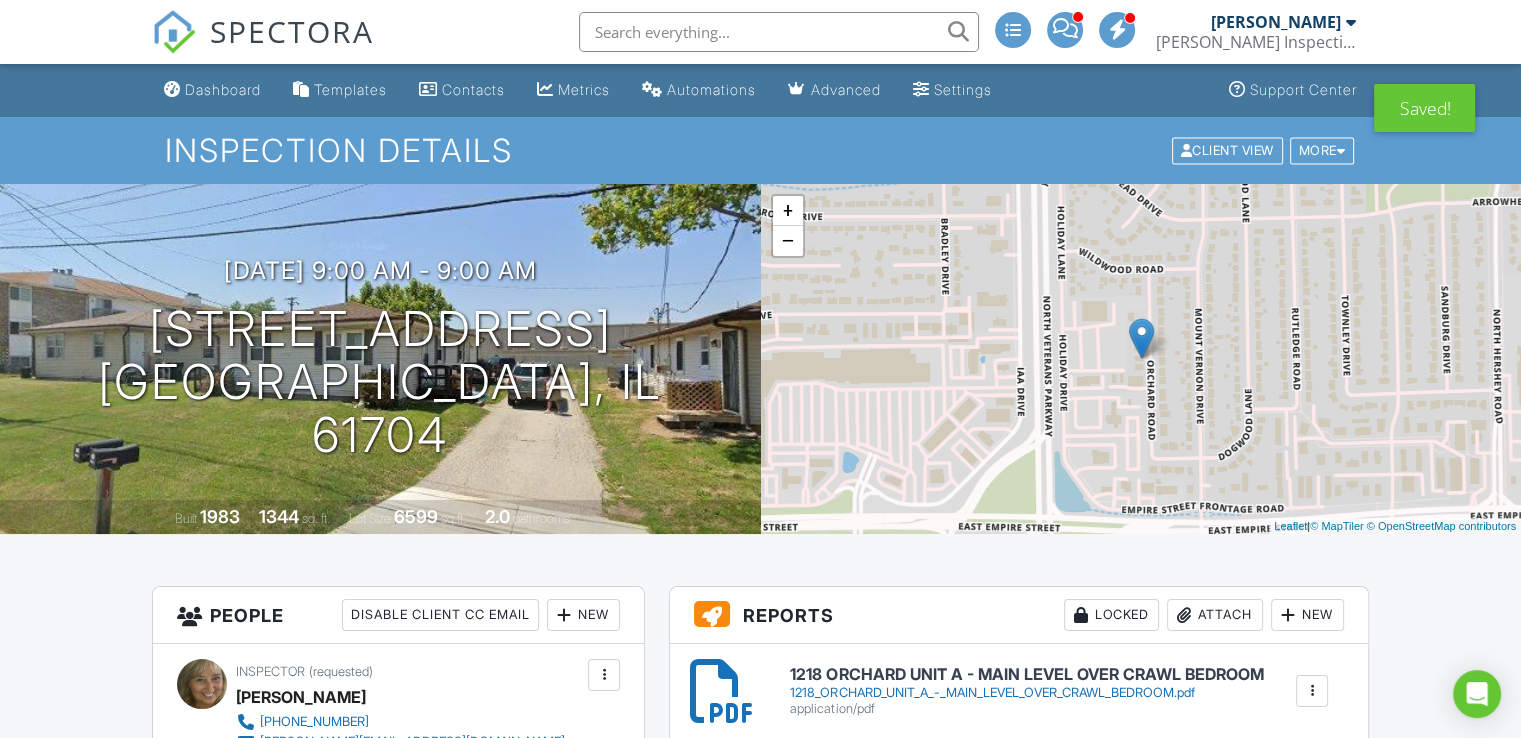 click at bounding box center (779, 32) 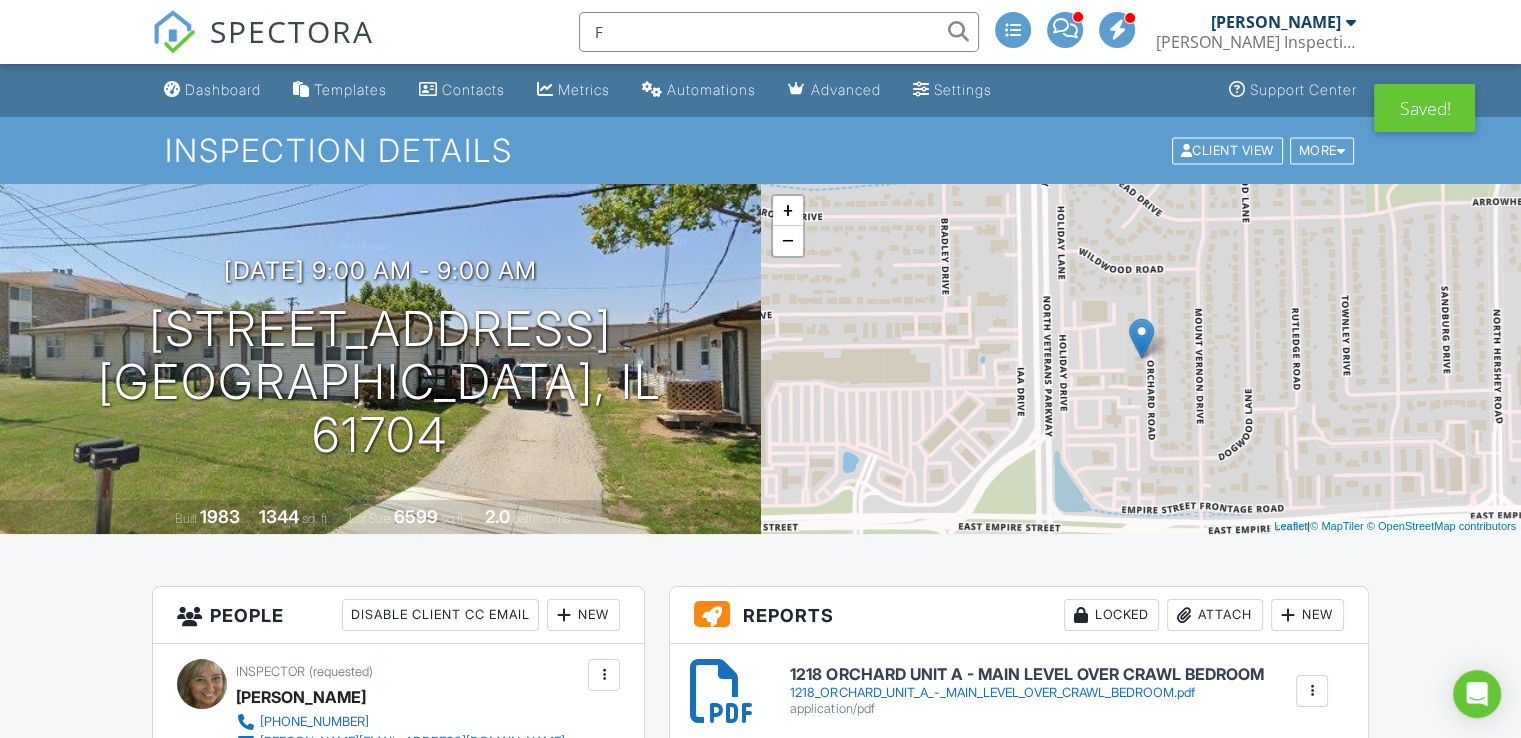 click on "F" at bounding box center (779, 32) 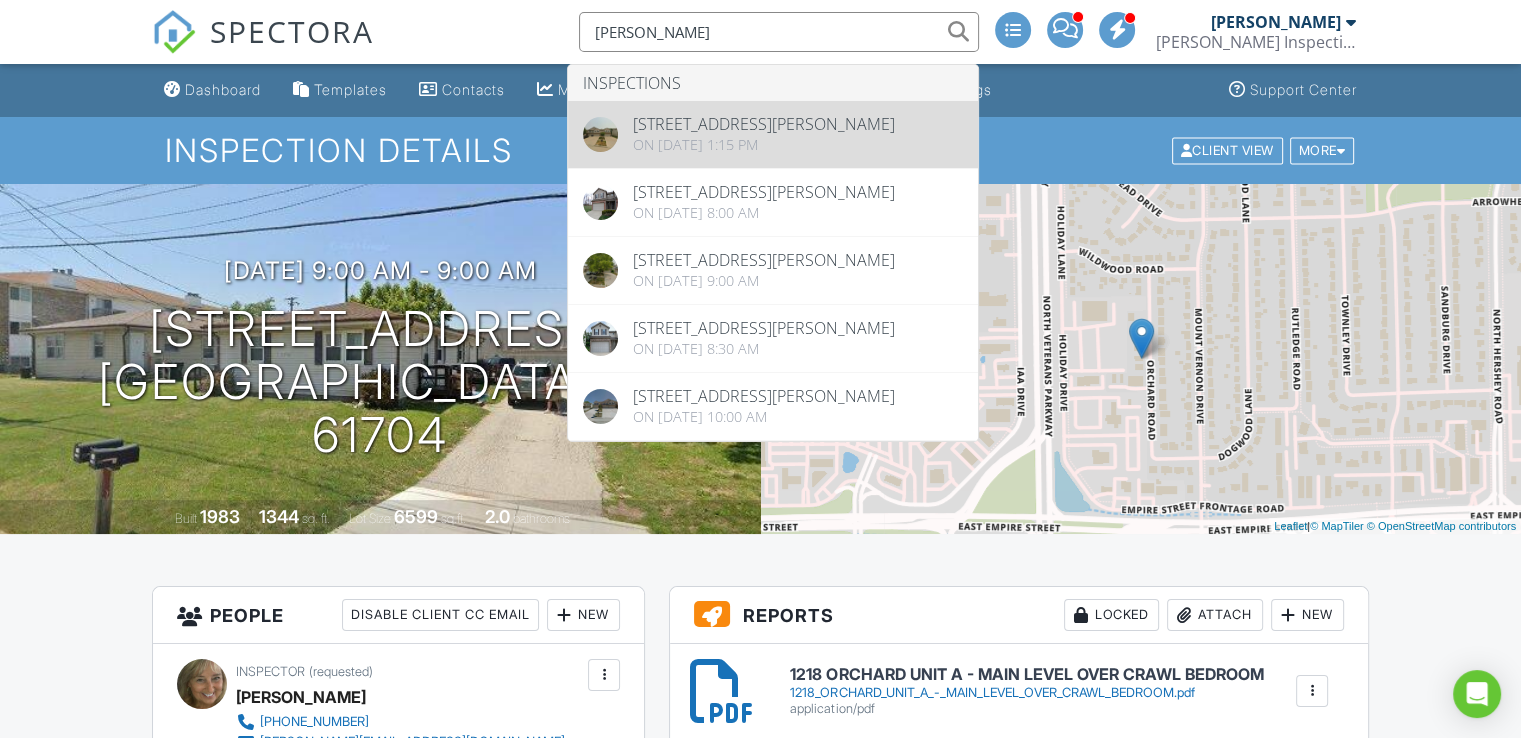 type on "FOX TROT" 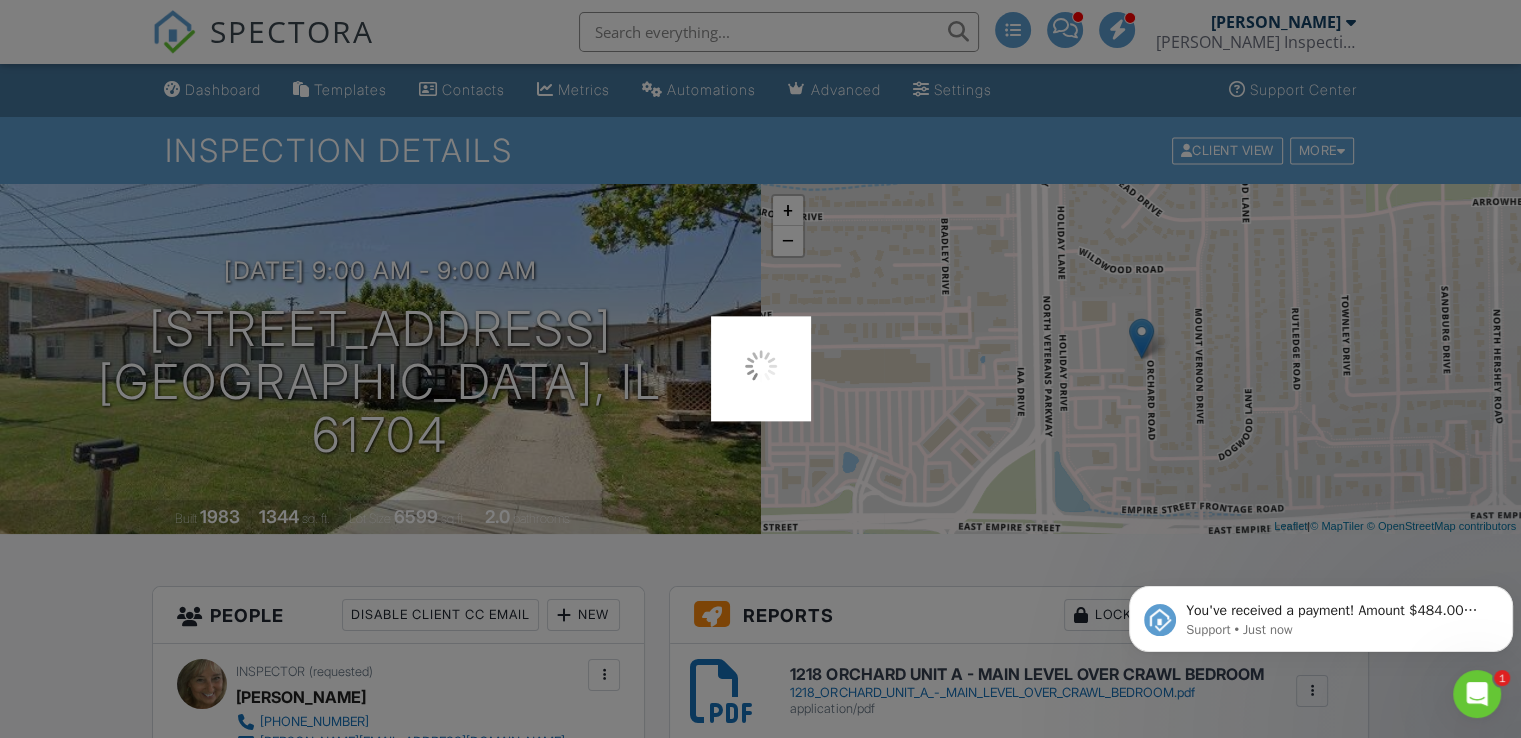 scroll, scrollTop: 0, scrollLeft: 0, axis: both 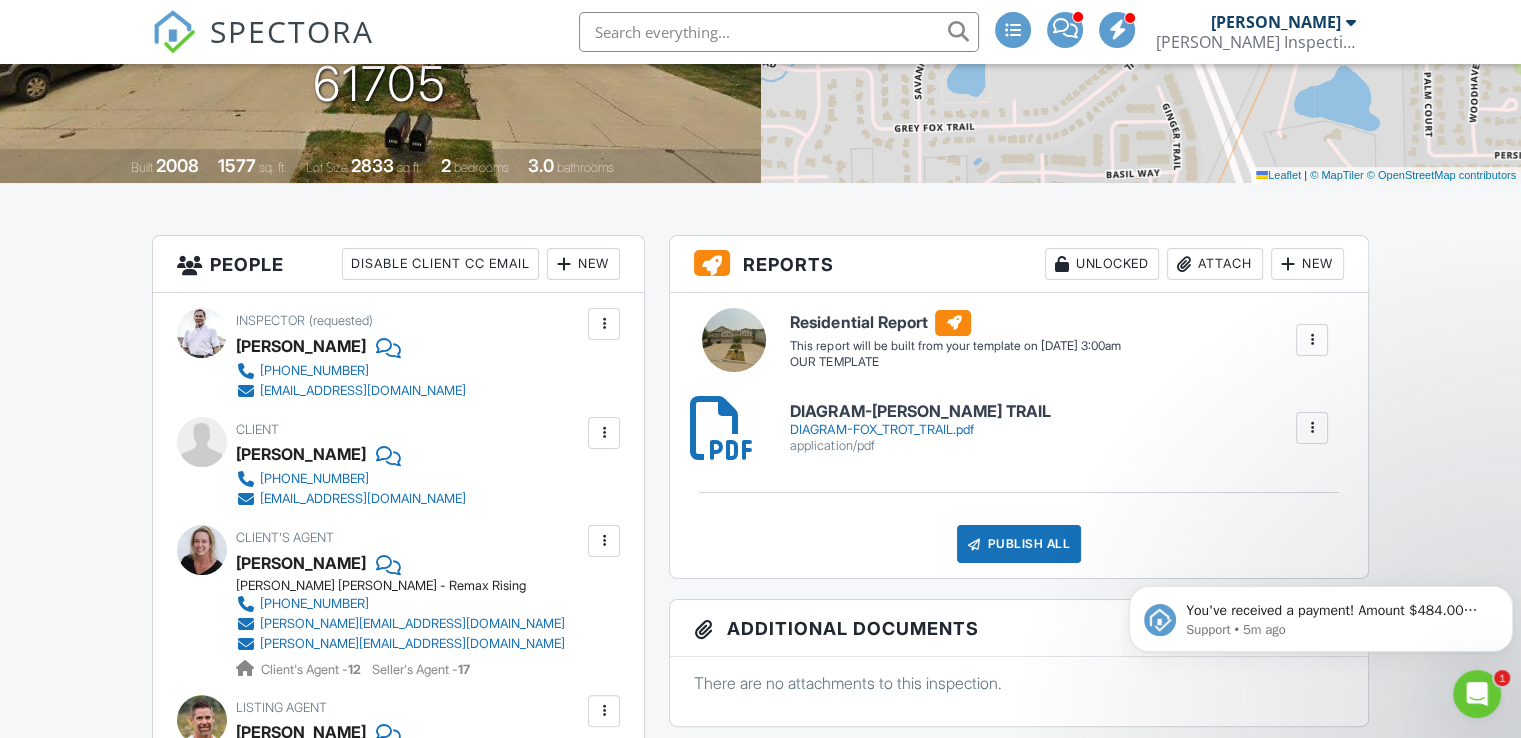 click on "Attach" at bounding box center [1215, 264] 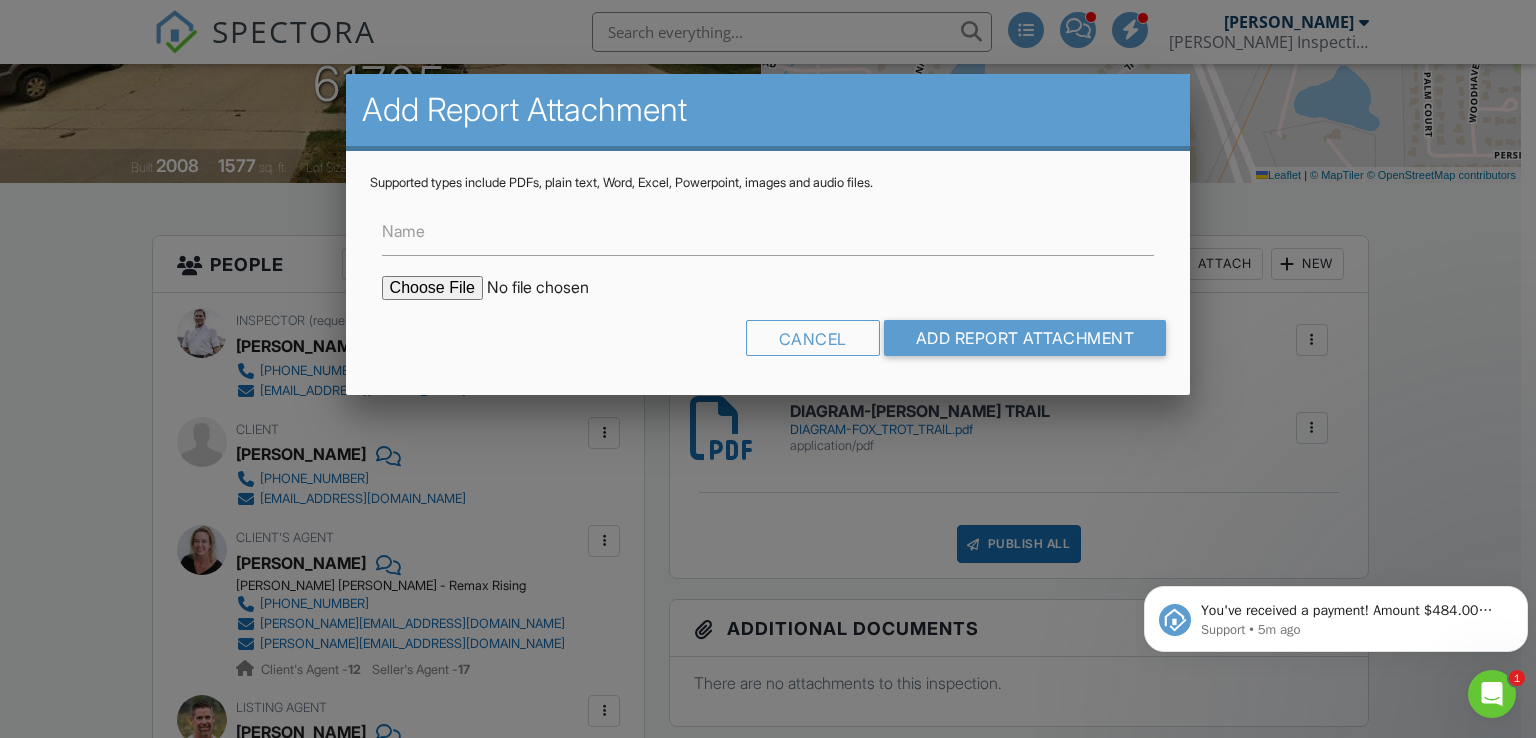 click at bounding box center (552, 288) 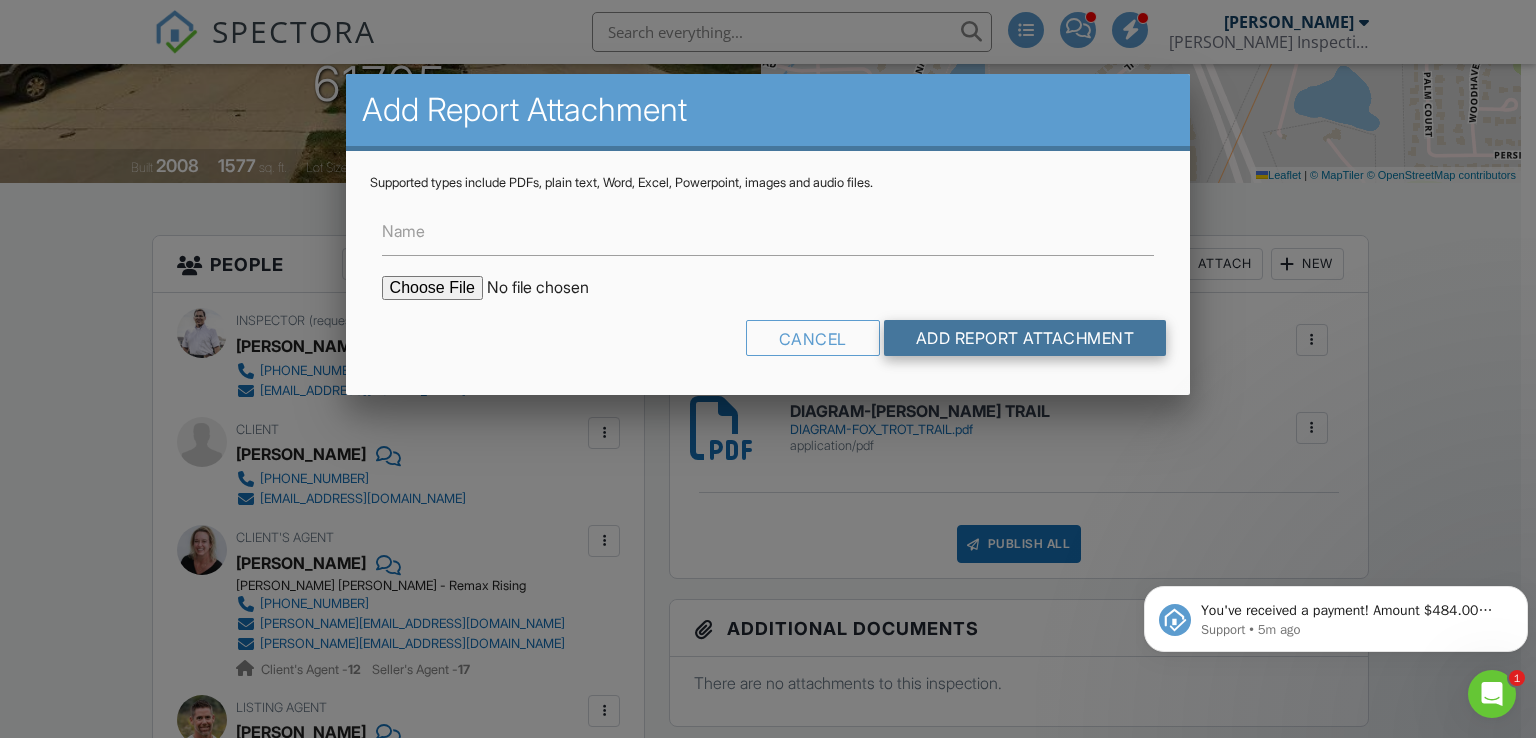 click on "Add Report Attachment" at bounding box center (1025, 338) 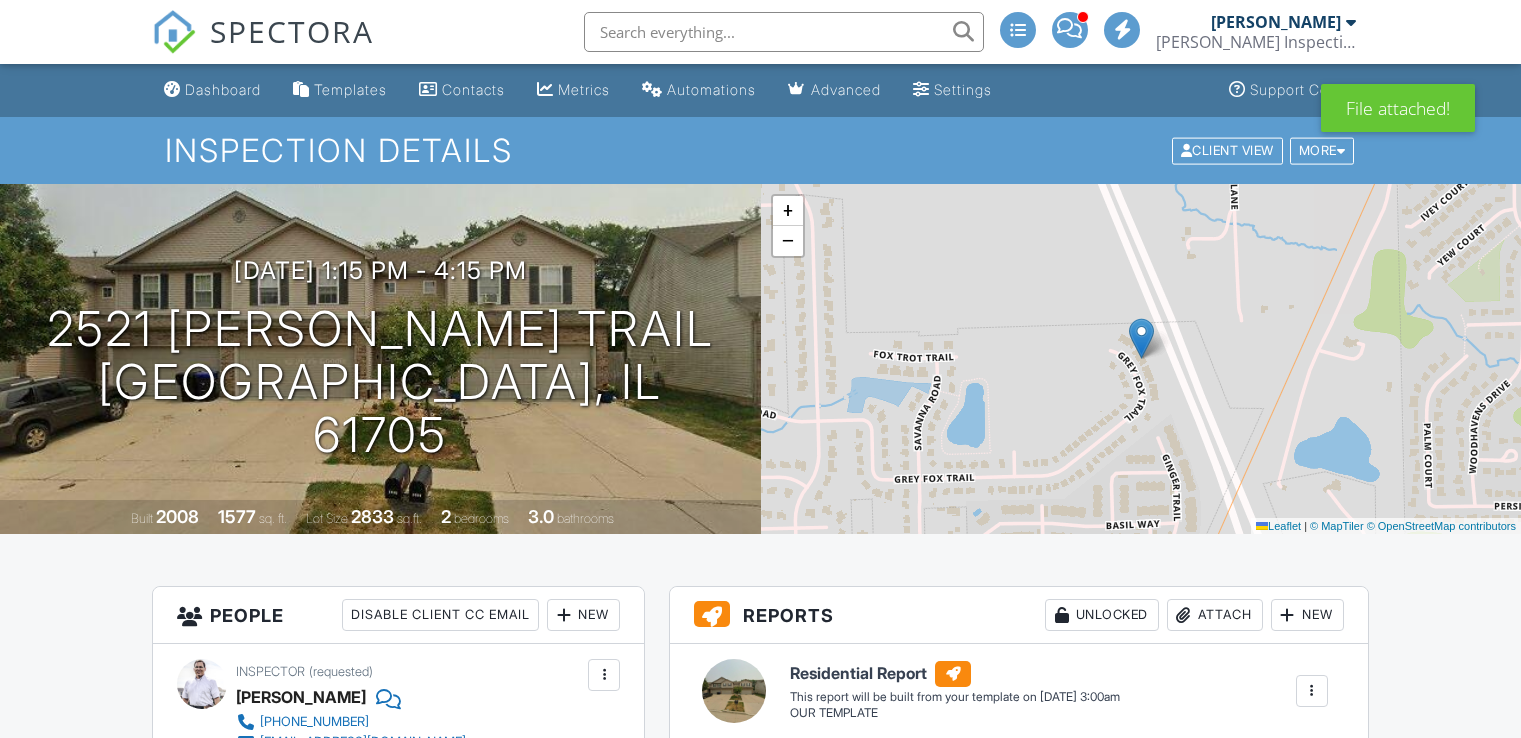 scroll, scrollTop: 0, scrollLeft: 0, axis: both 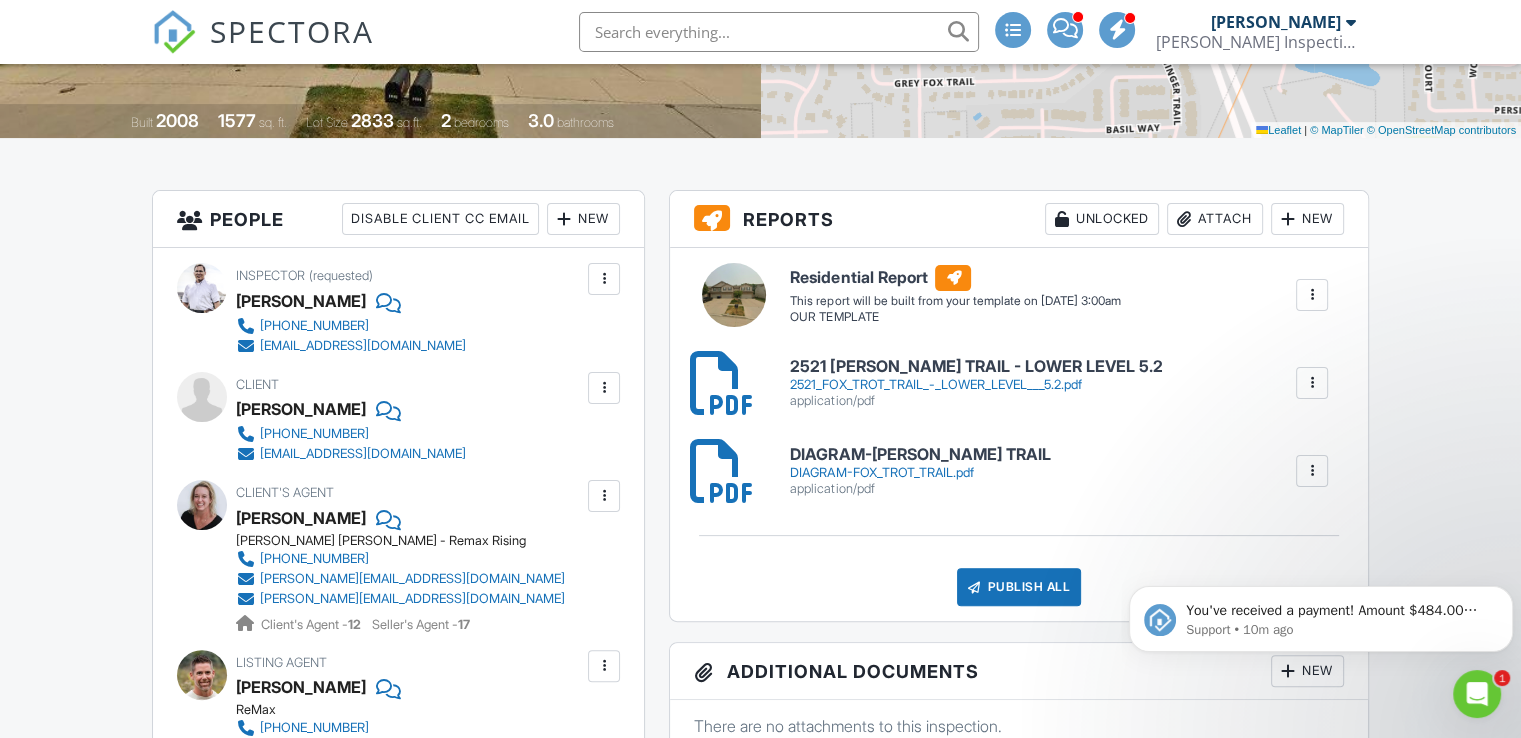 click at bounding box center [1477, 694] 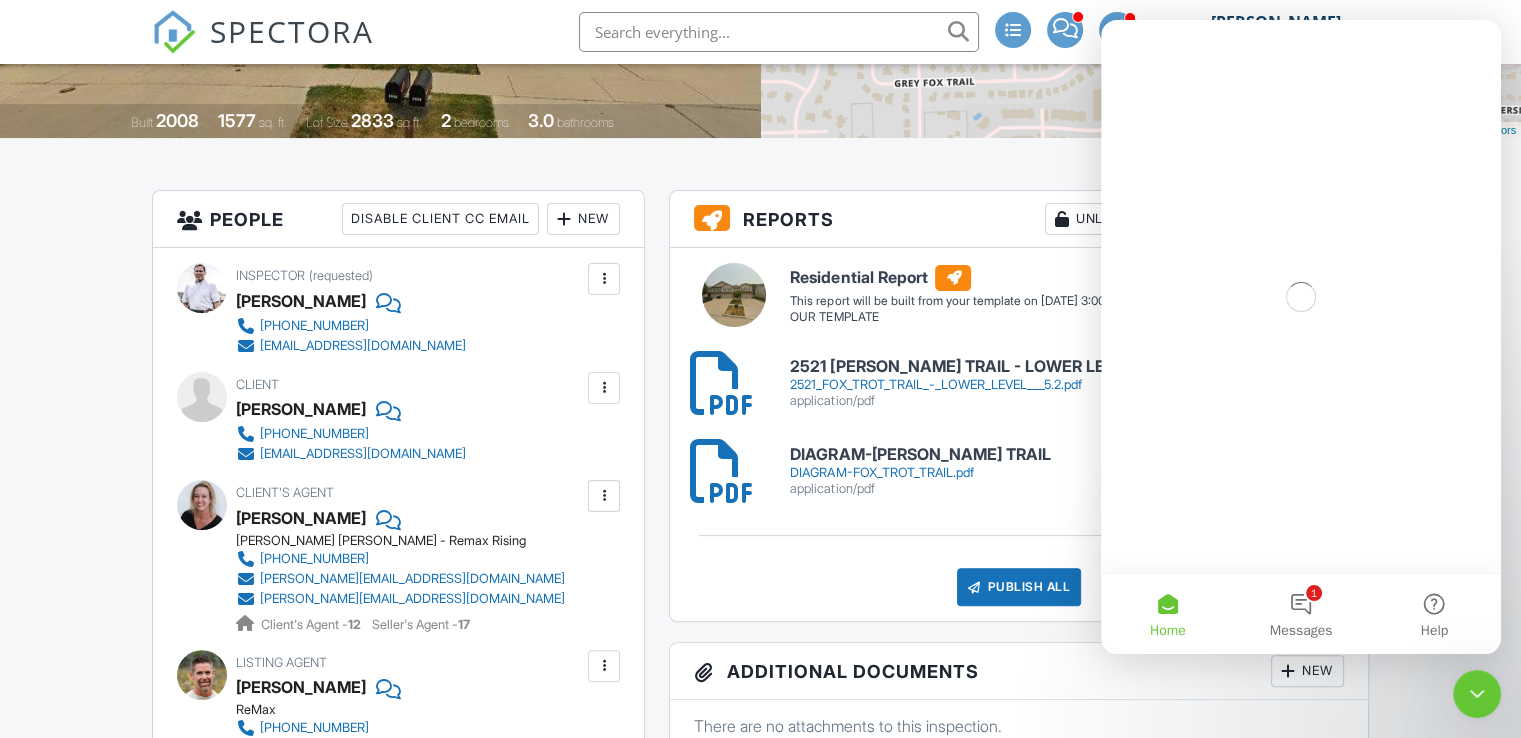 scroll, scrollTop: 0, scrollLeft: 0, axis: both 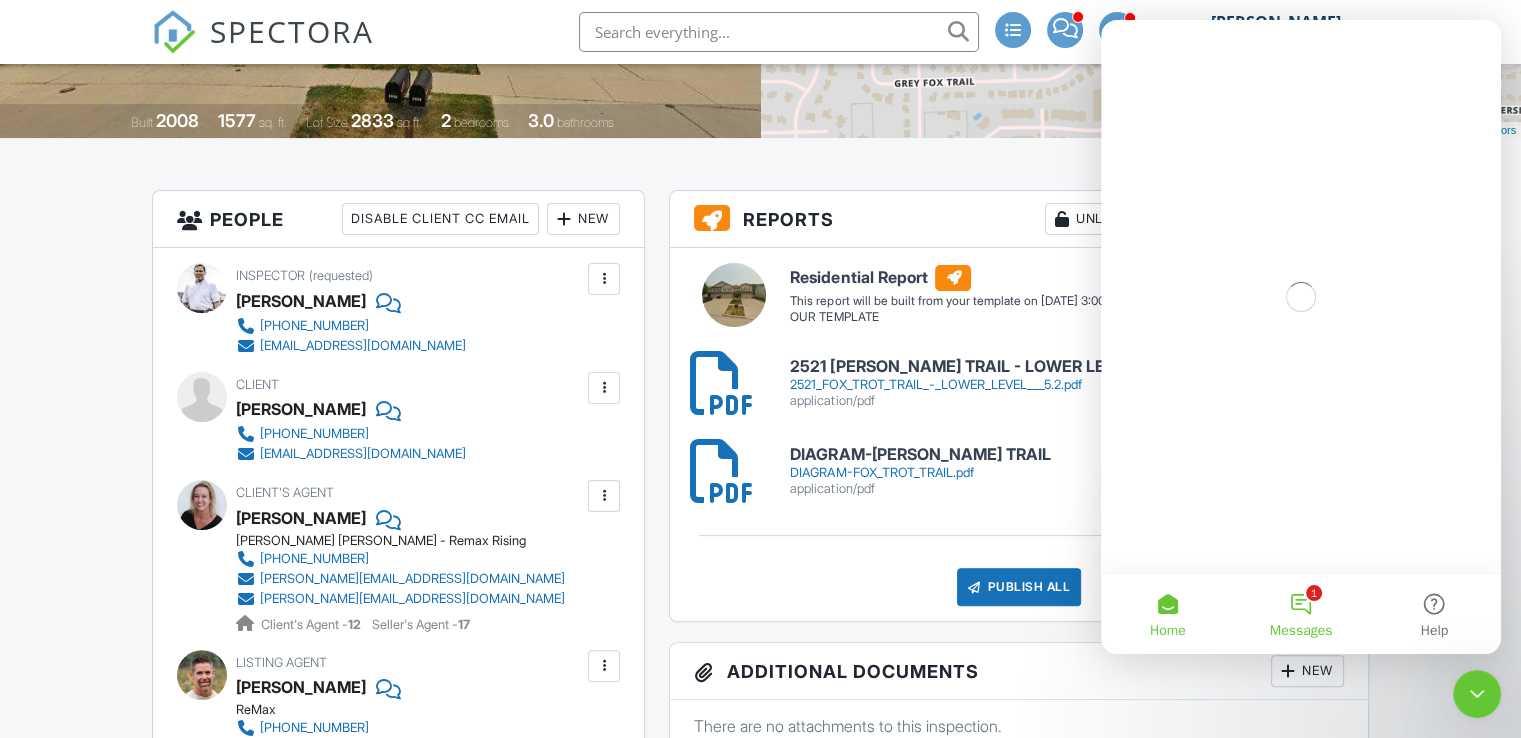 click on "1 Messages" at bounding box center (1300, 614) 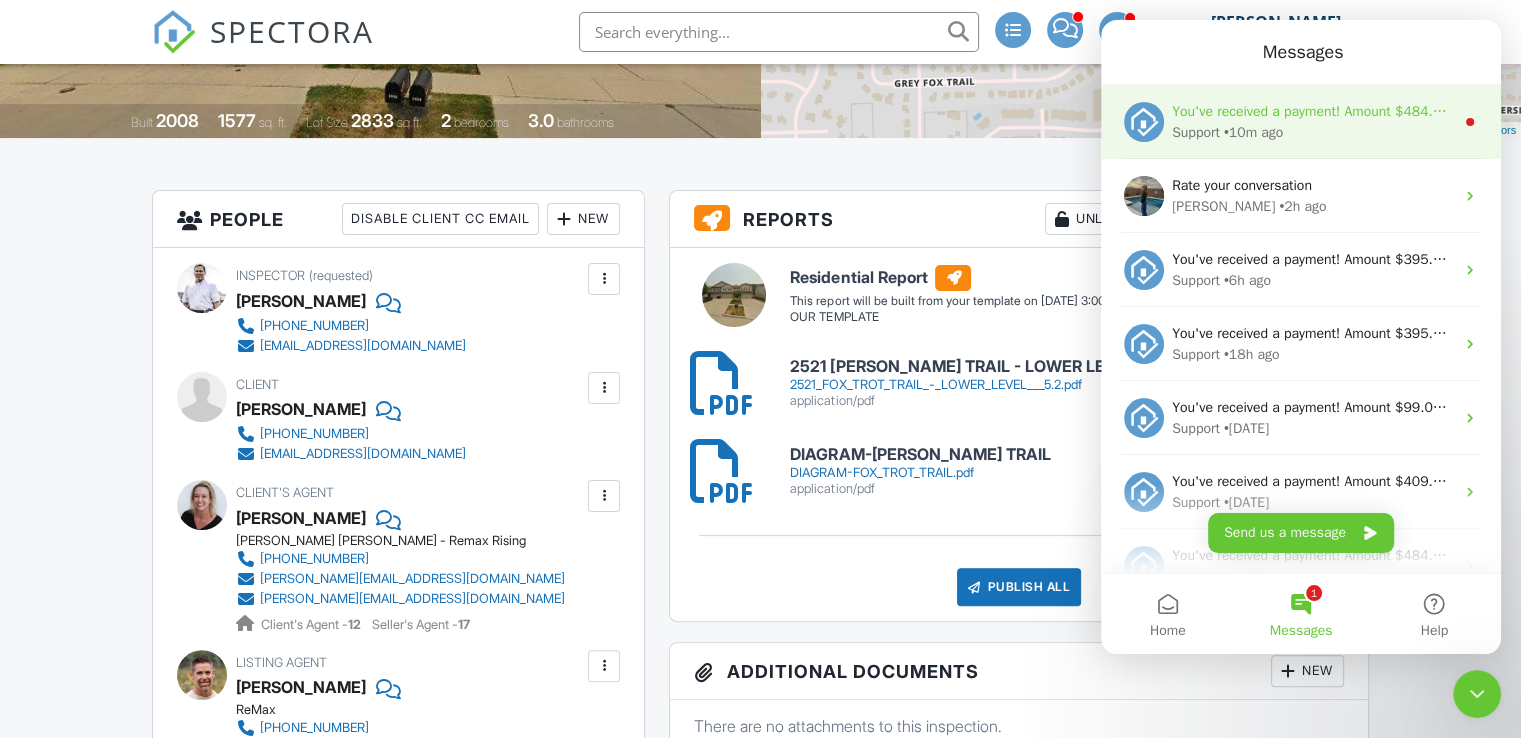 click on "•  10m ago" at bounding box center (1253, 132) 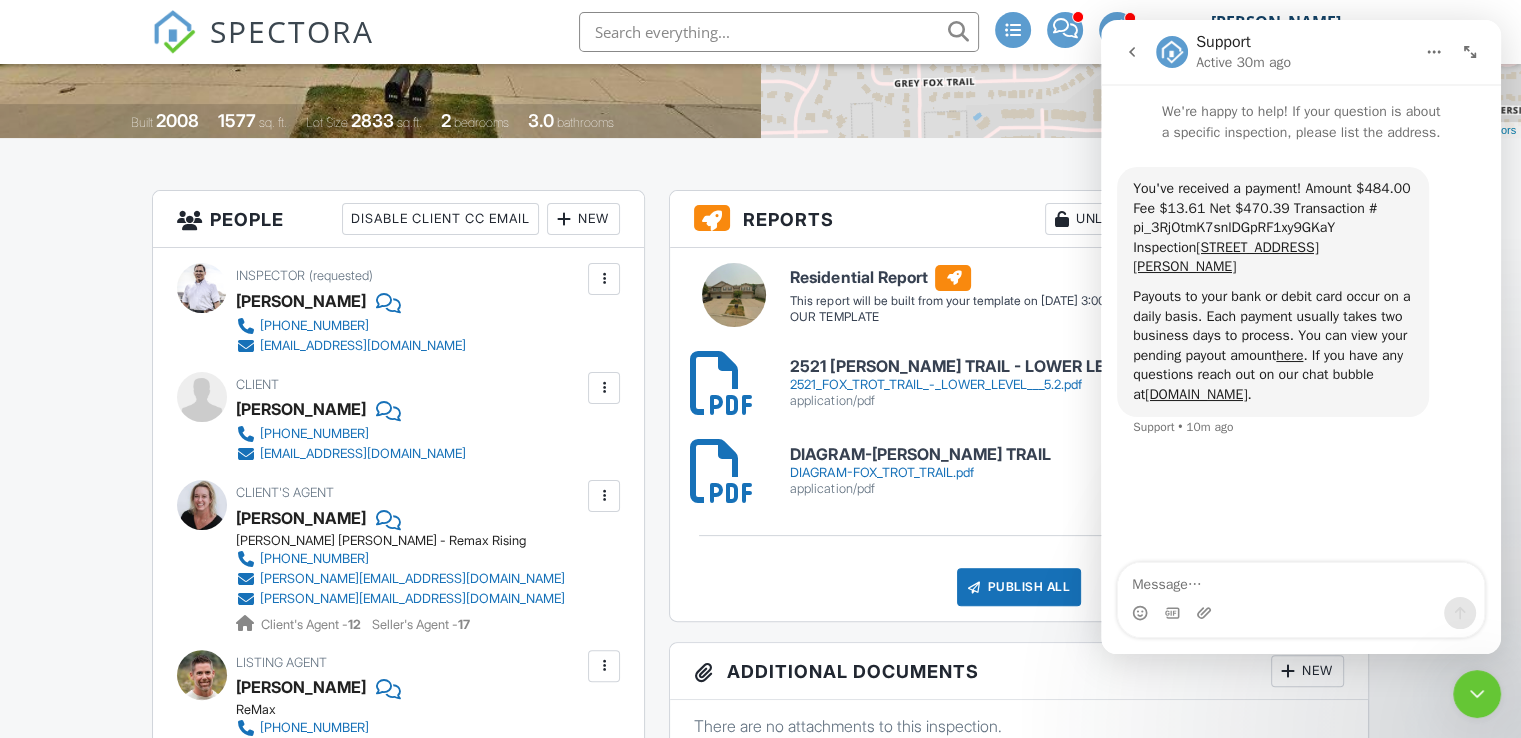click at bounding box center (1132, 52) 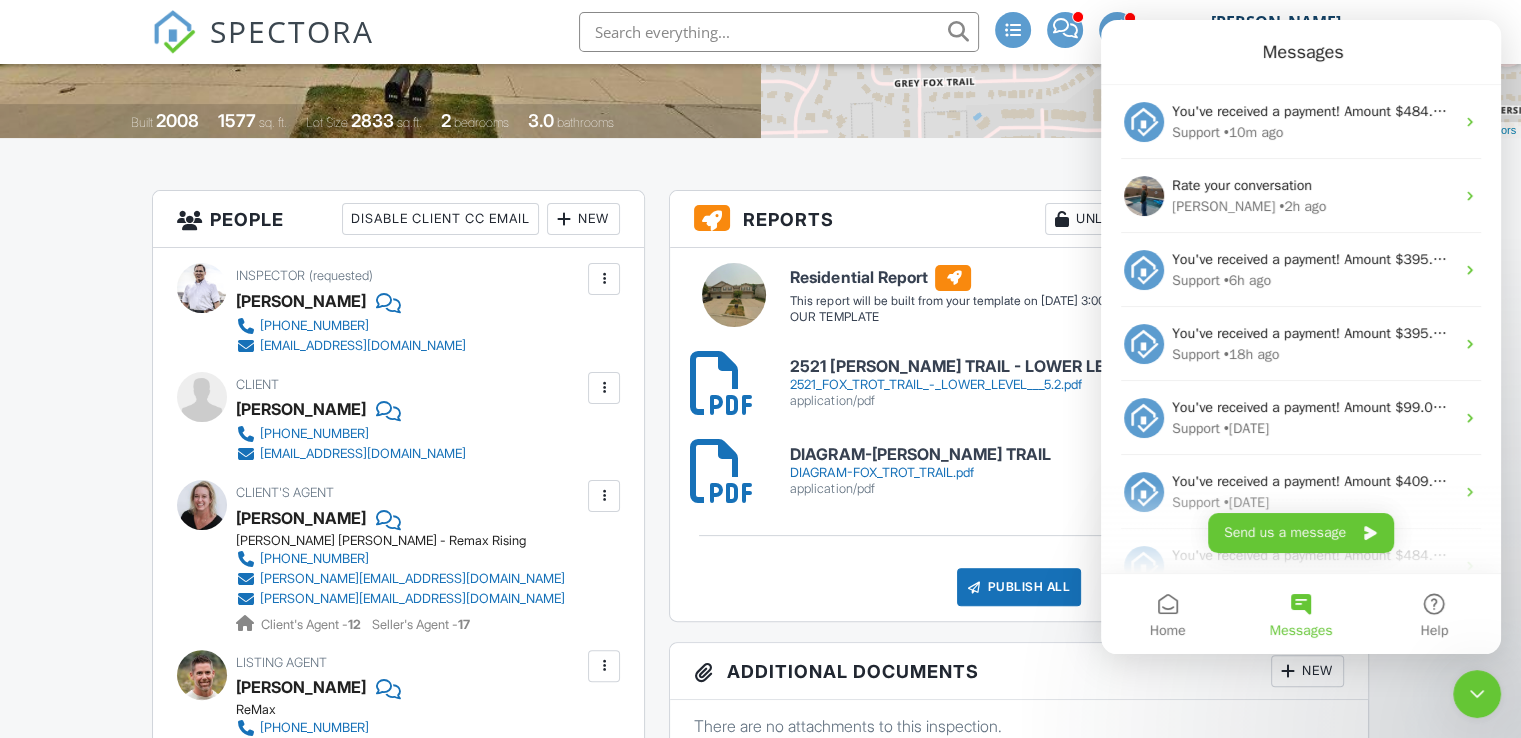 scroll, scrollTop: 0, scrollLeft: 0, axis: both 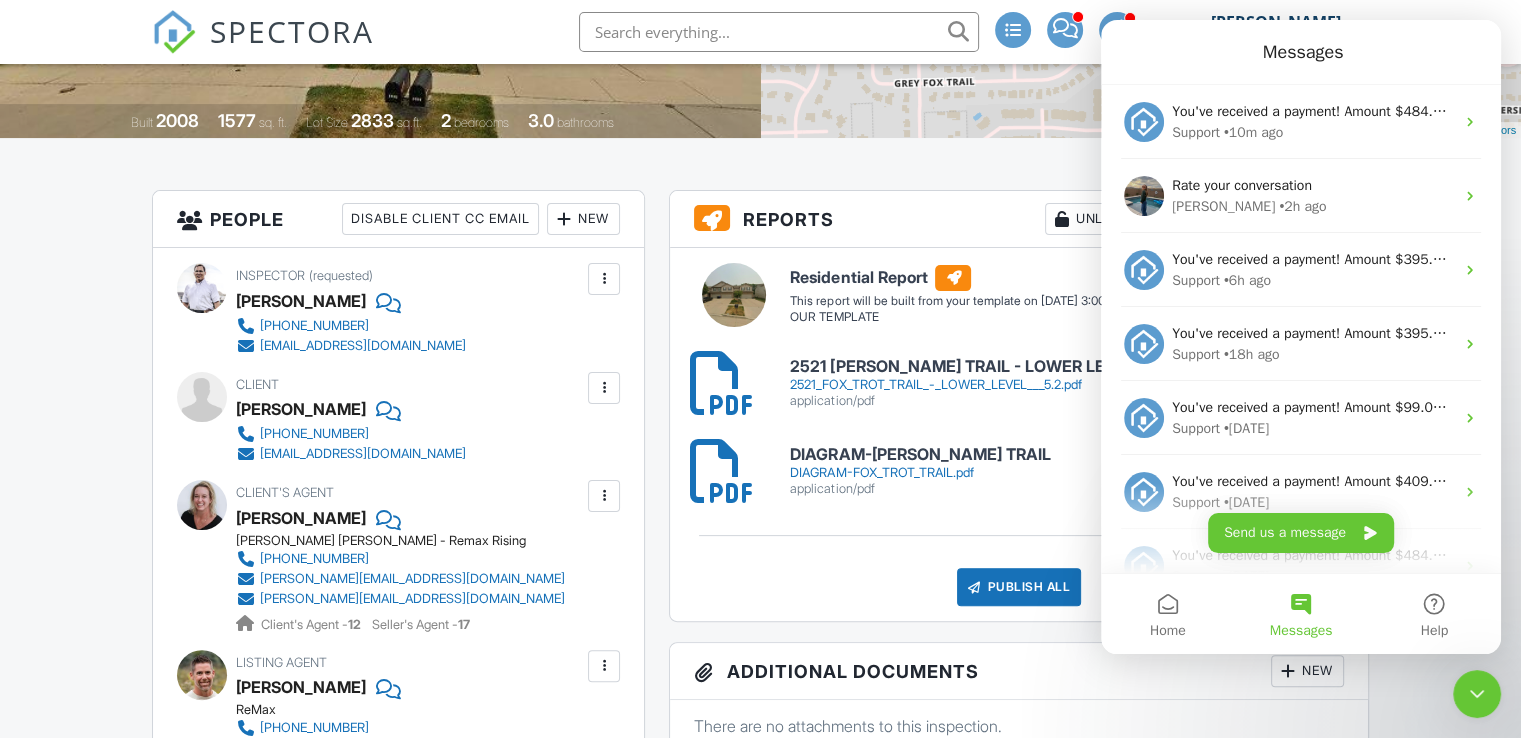 click 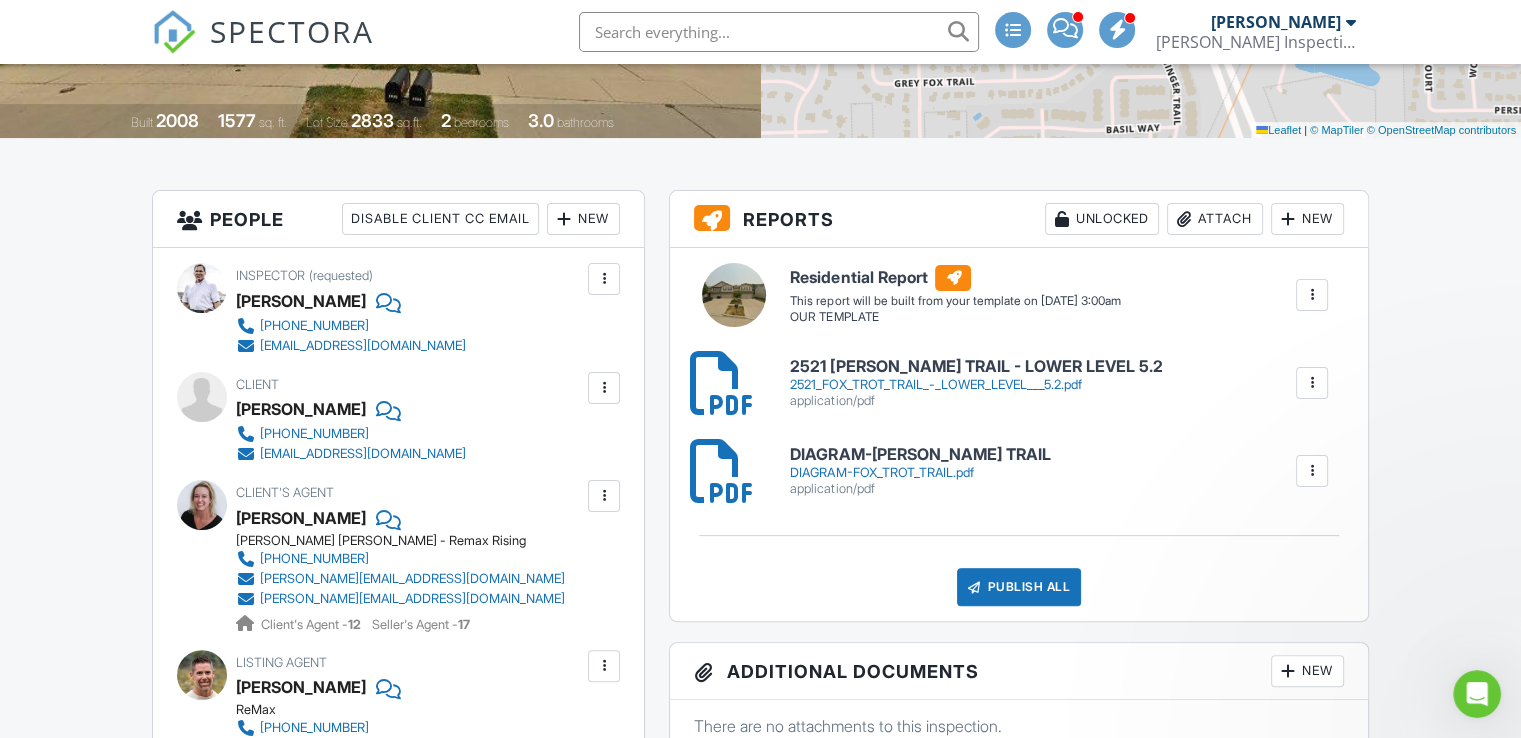 scroll, scrollTop: 0, scrollLeft: 0, axis: both 